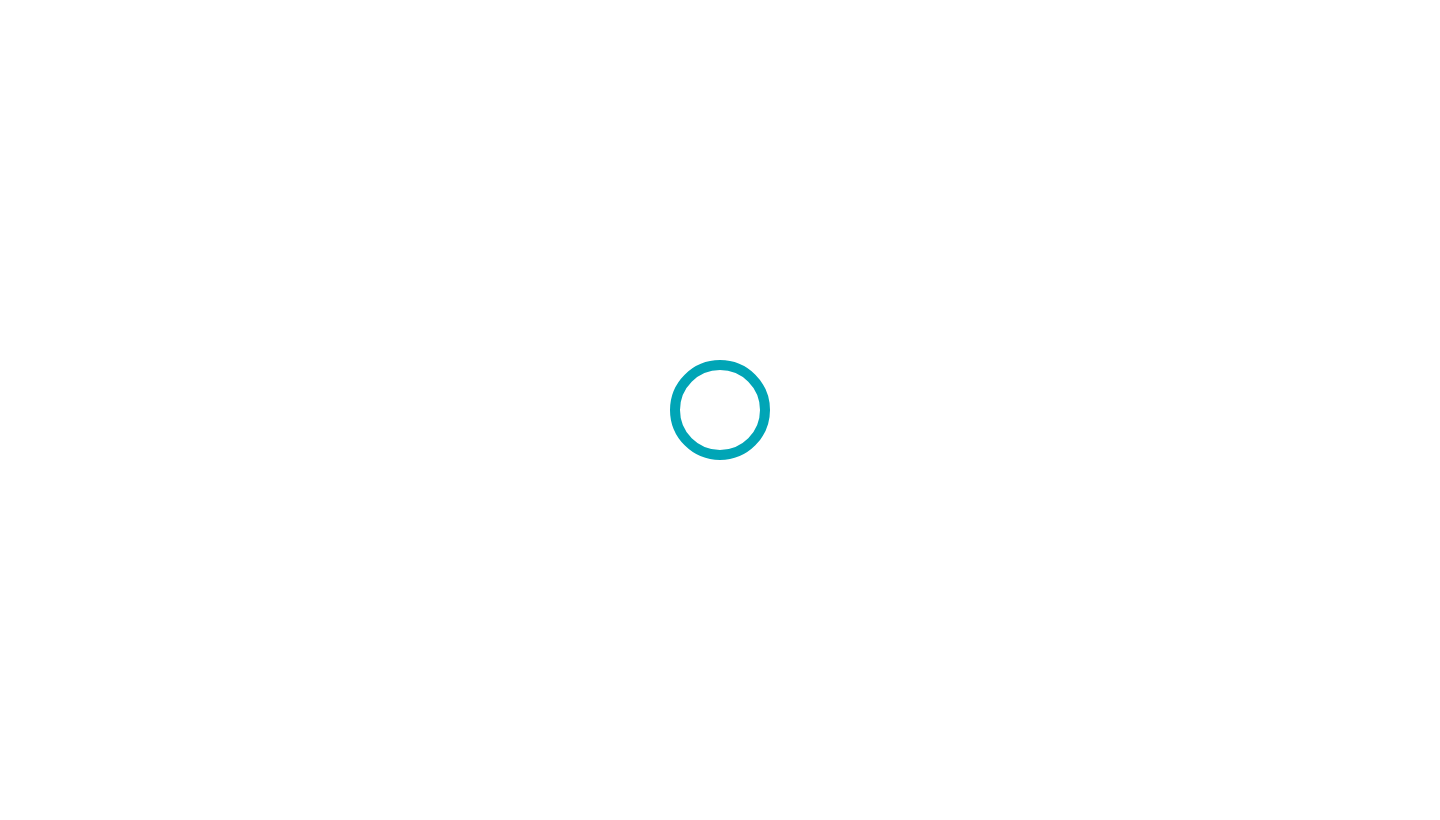 scroll, scrollTop: 0, scrollLeft: 0, axis: both 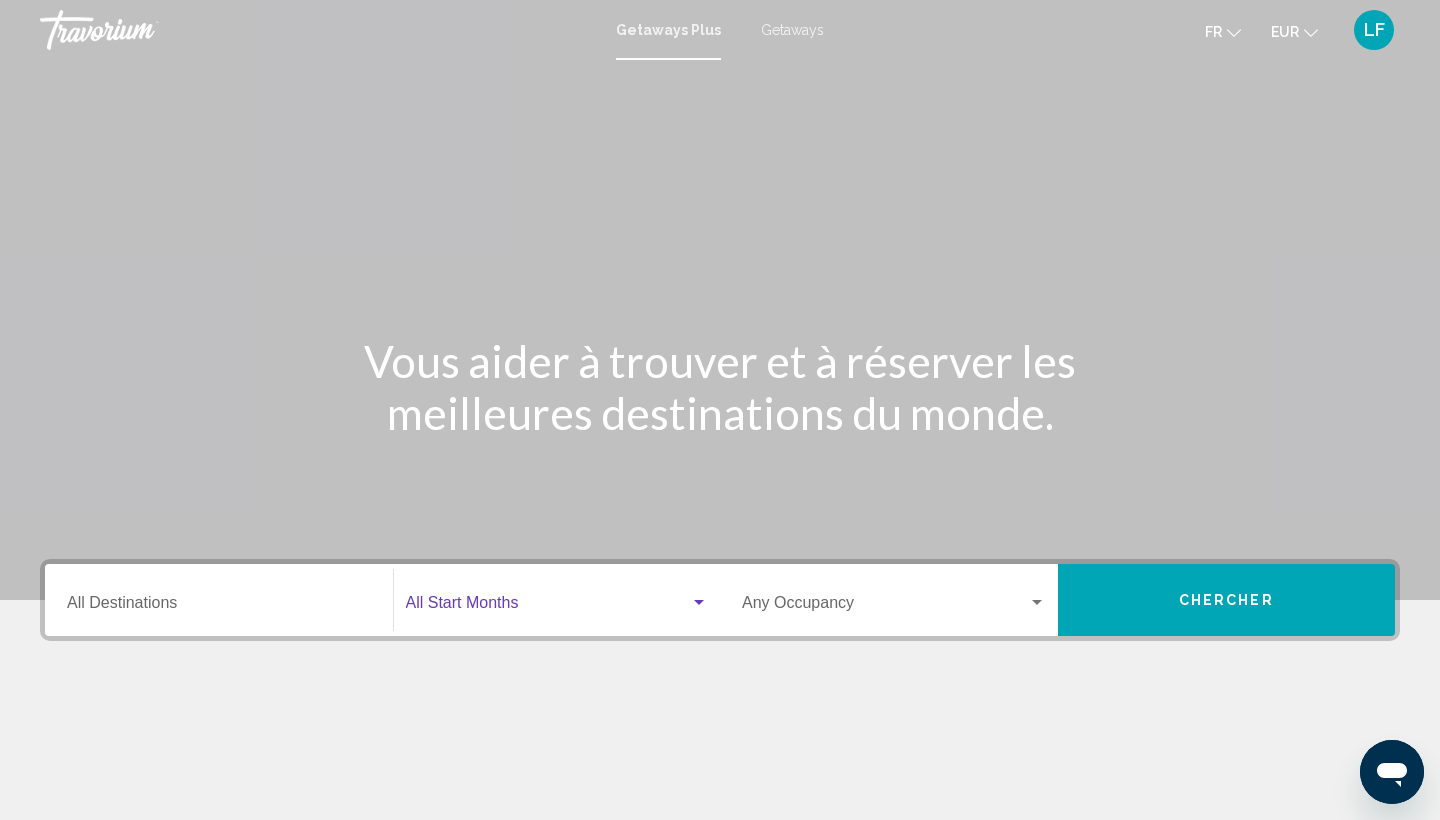 click at bounding box center [548, 607] 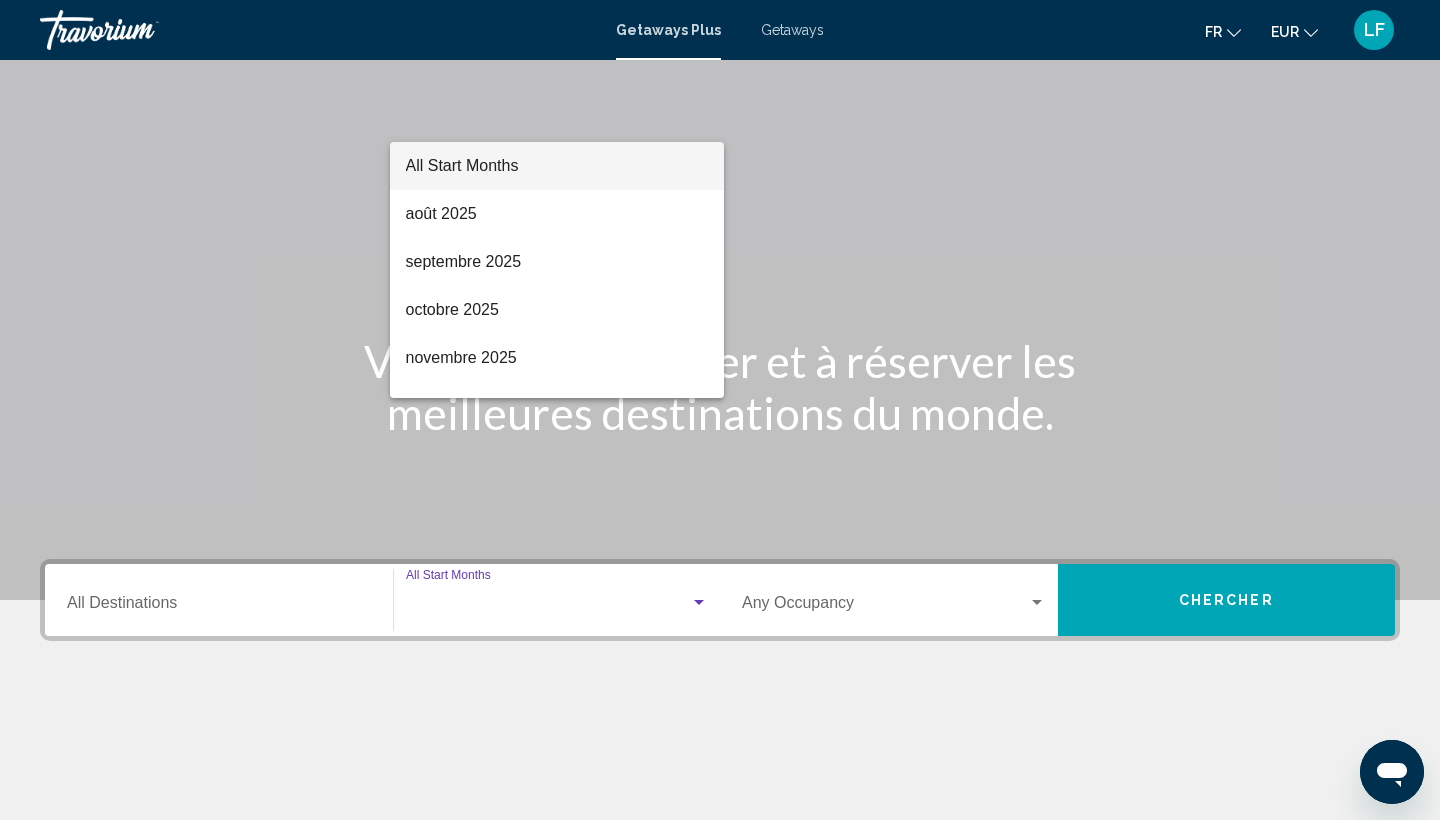 scroll, scrollTop: 266, scrollLeft: 0, axis: vertical 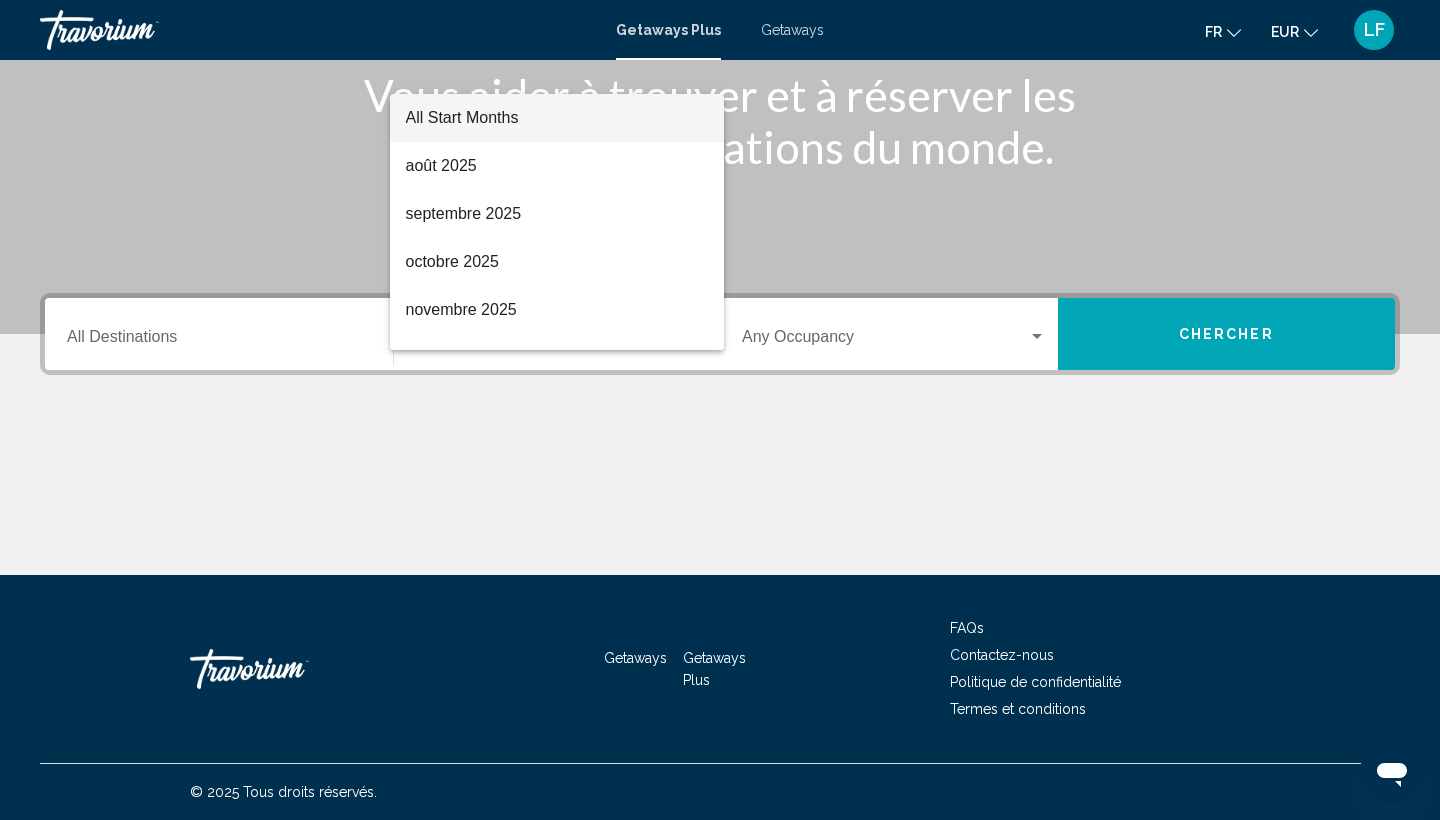 click at bounding box center [720, 410] 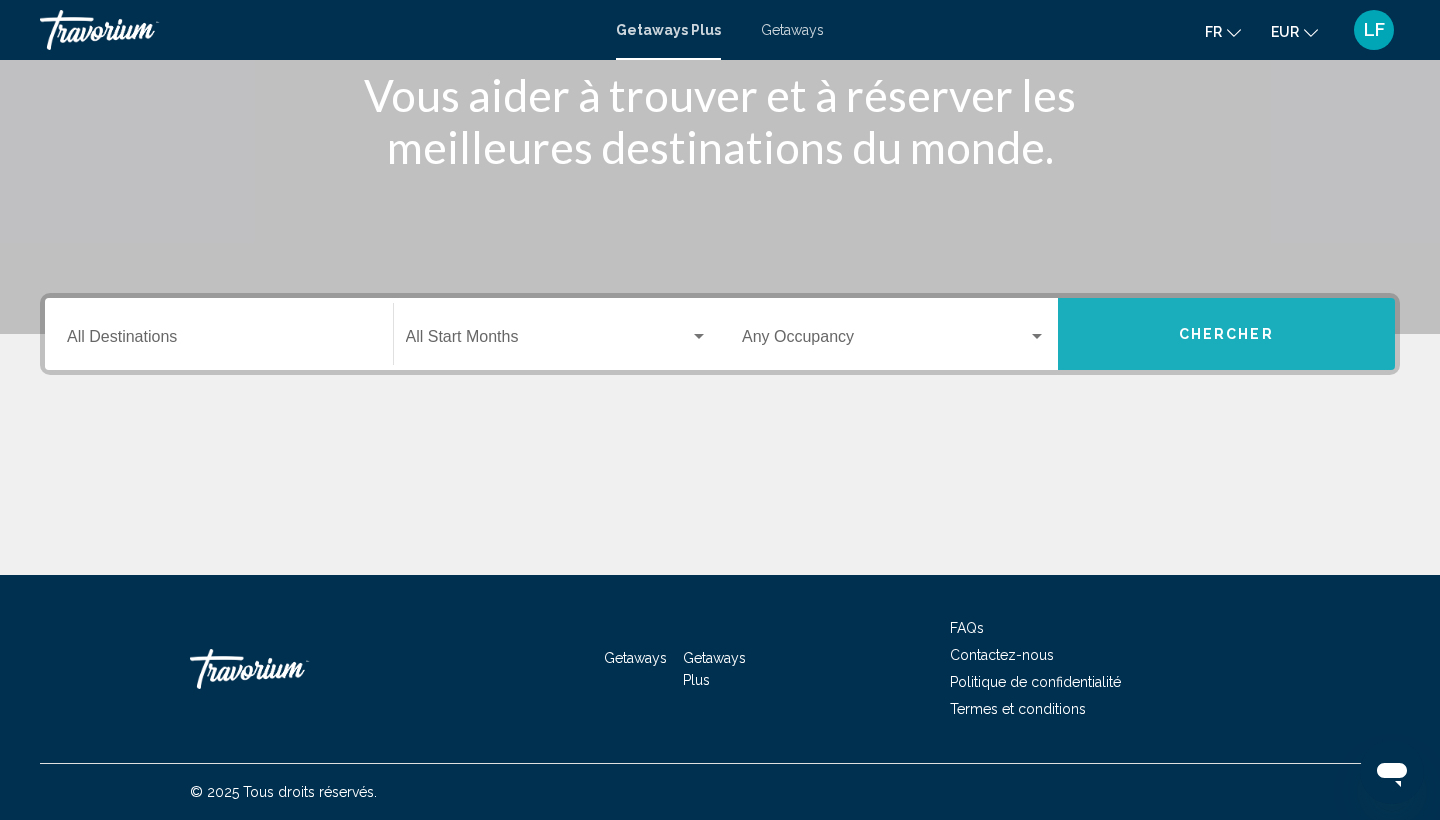 click on "Chercher" at bounding box center (1227, 334) 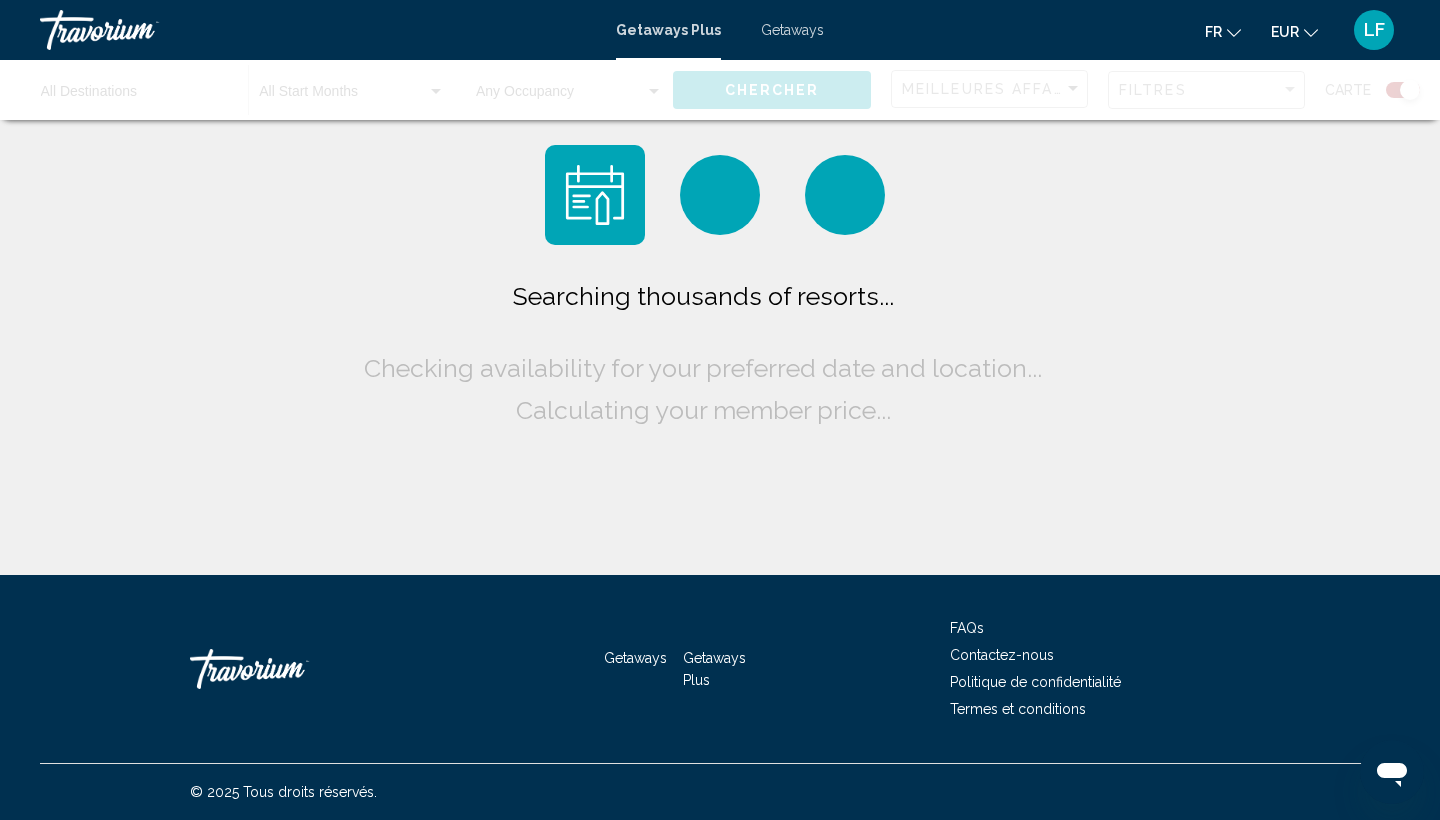 scroll, scrollTop: 0, scrollLeft: 0, axis: both 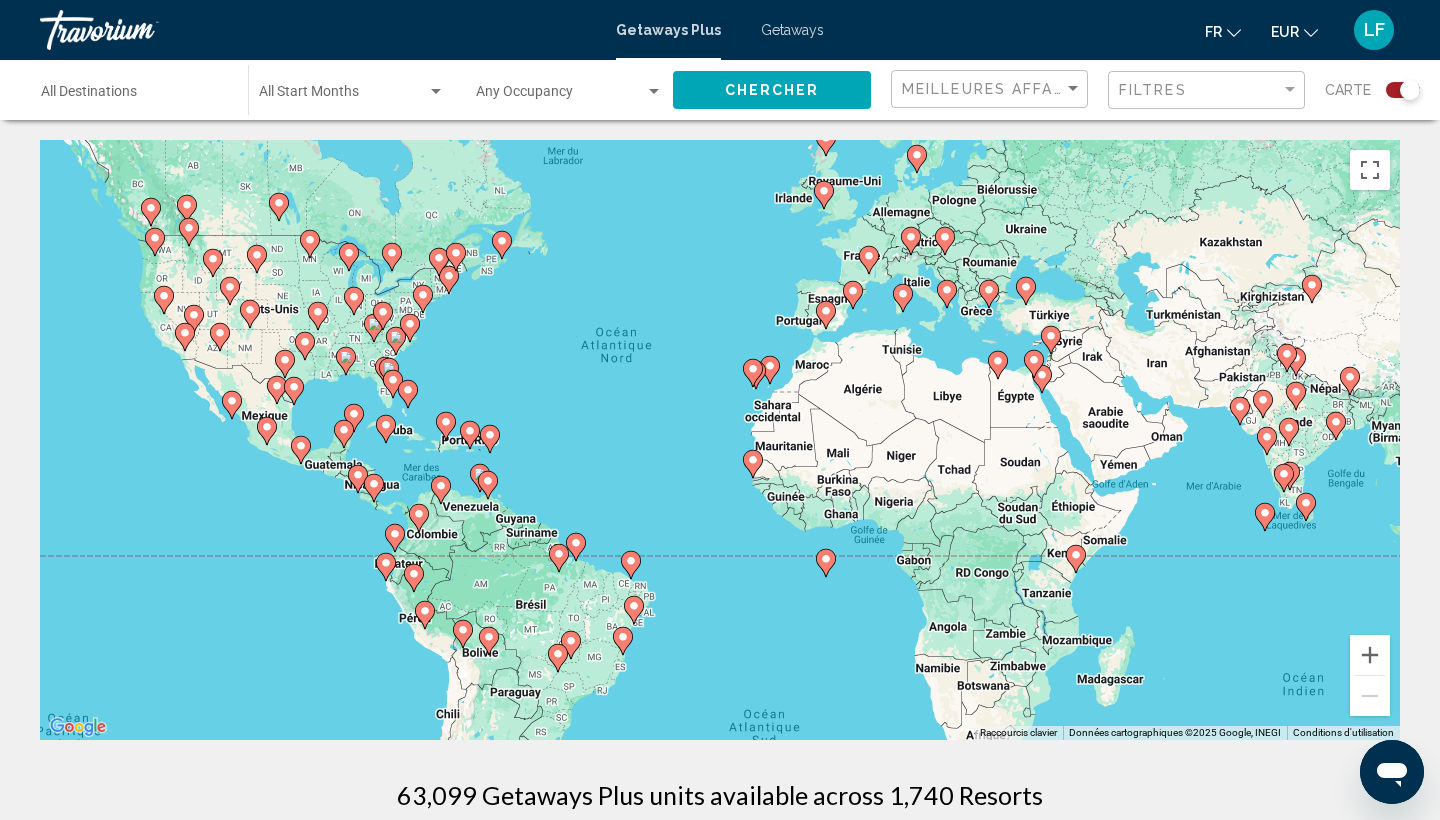 drag, startPoint x: 762, startPoint y: 428, endPoint x: 674, endPoint y: 365, distance: 108.226616 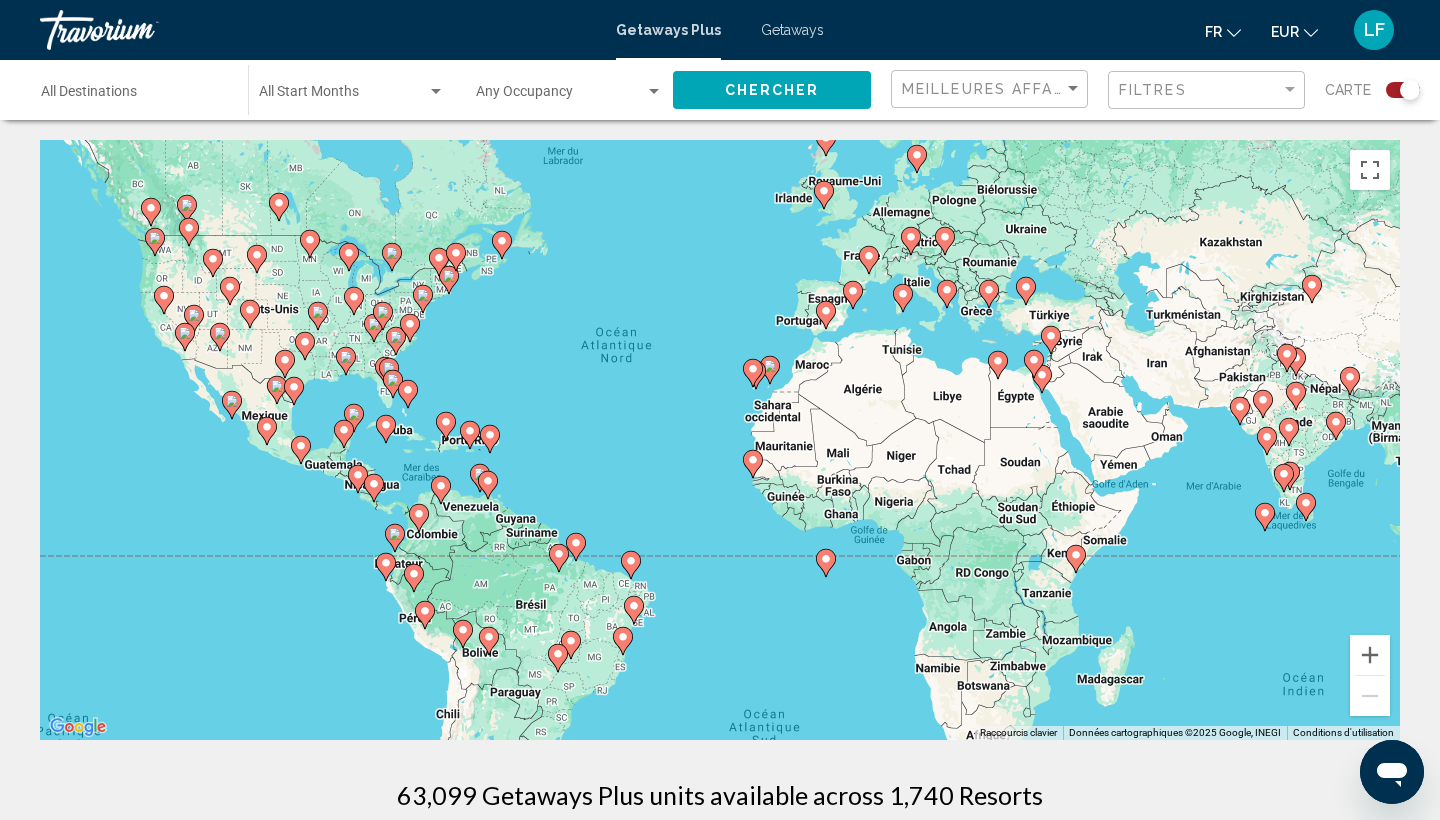 click on "Pour activer le glissement avec le clavier, appuyez sur Alt+Entrée. Une fois ce mode activé, utilisez les touches fléchées pour déplacer le repère. Pour valider le déplacement, appuyez sur Entrée. Pour annuler, appuyez sur Échap." at bounding box center [720, 440] 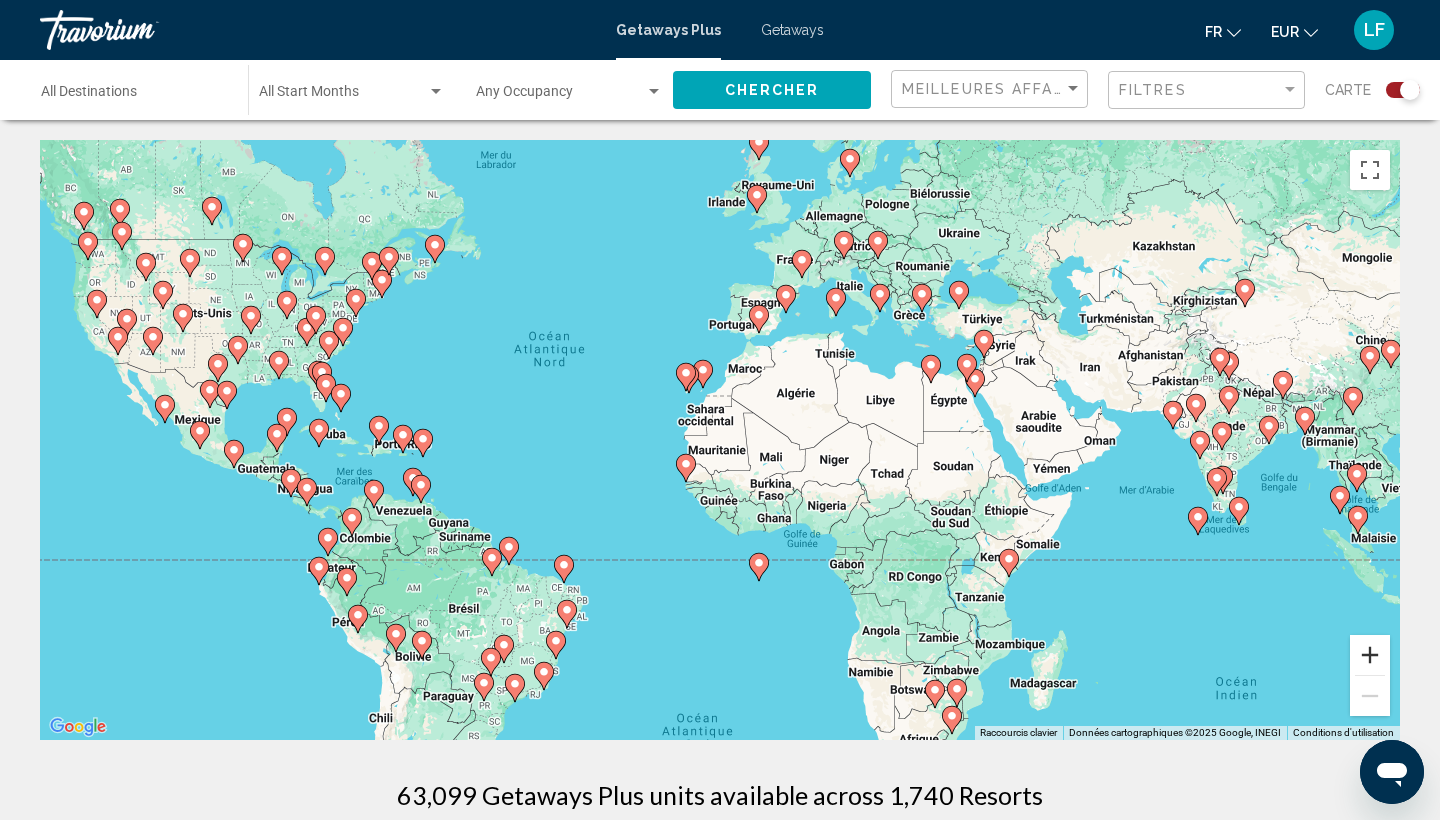 click at bounding box center (1370, 655) 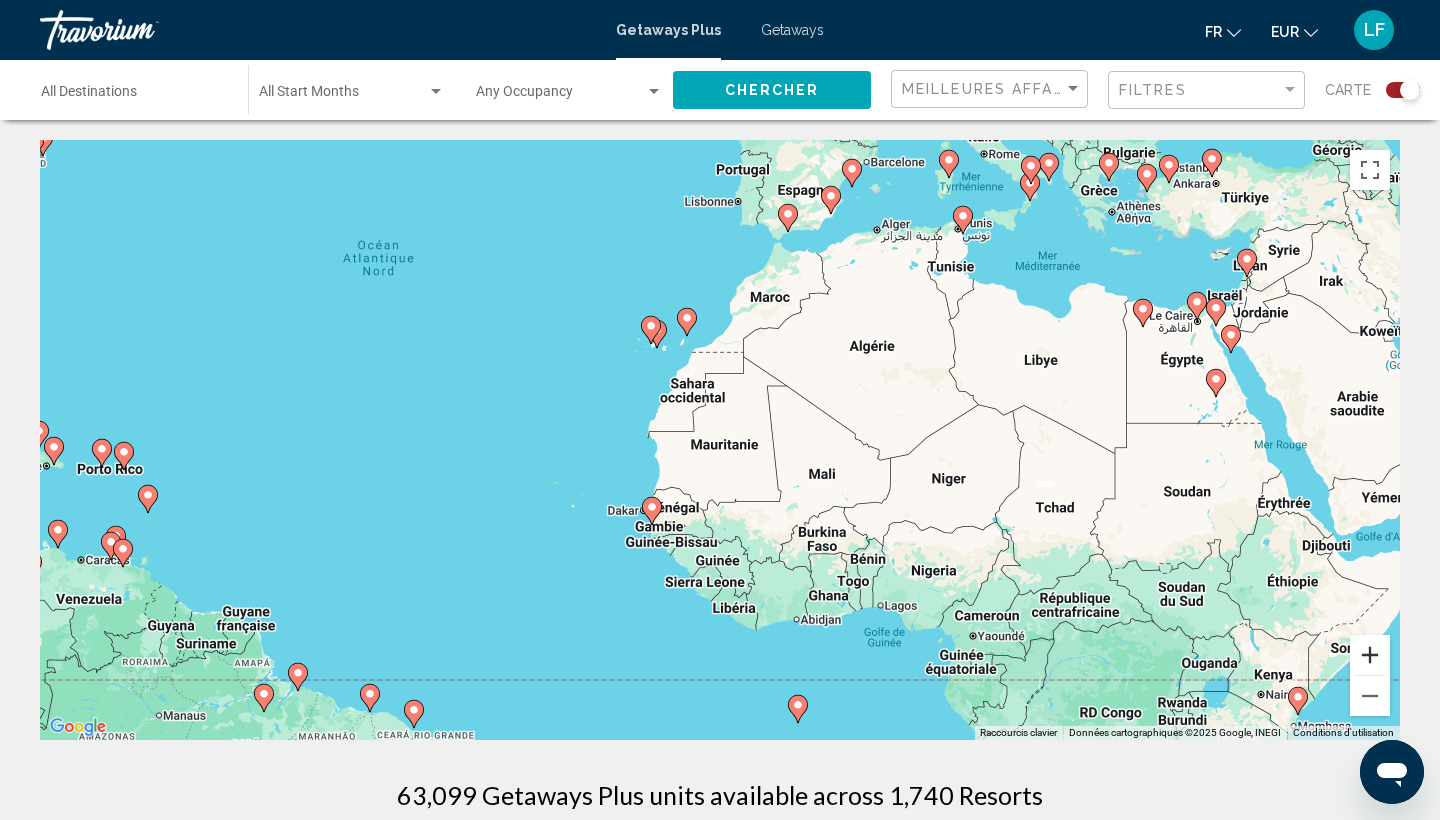 click at bounding box center [1370, 655] 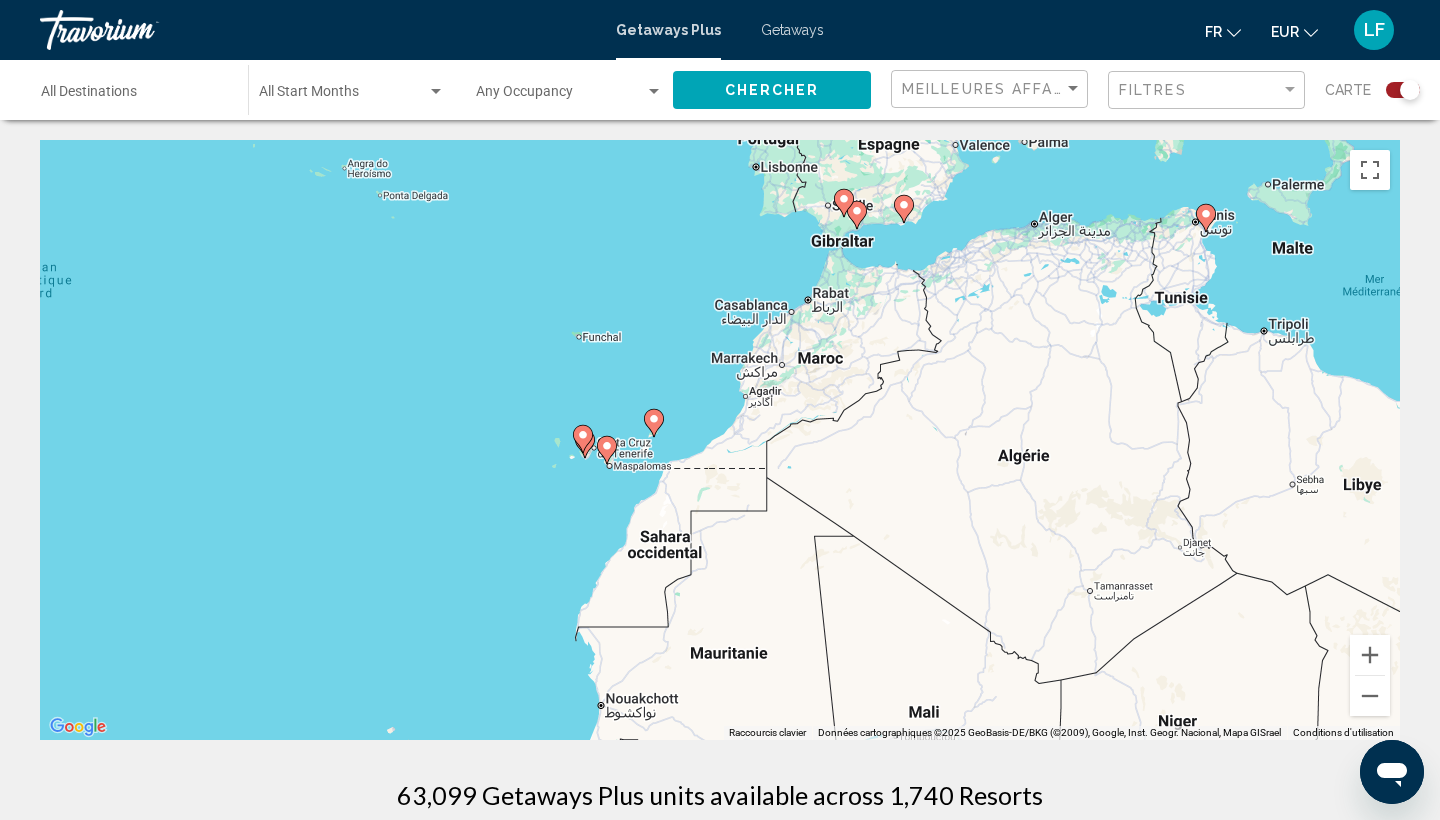 drag, startPoint x: 1050, startPoint y: 271, endPoint x: 1043, endPoint y: 512, distance: 241.10164 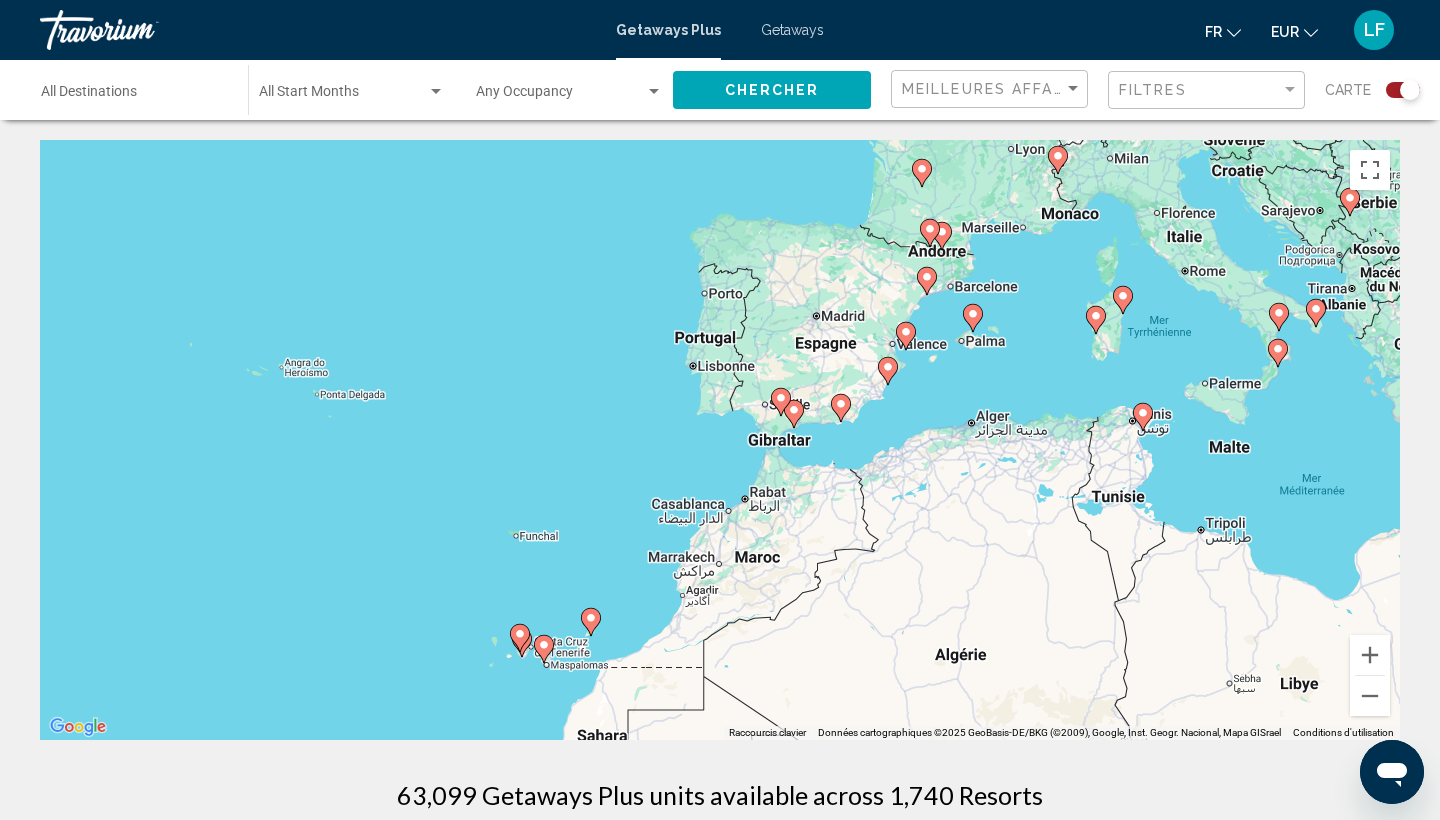 drag, startPoint x: 992, startPoint y: 324, endPoint x: 924, endPoint y: 525, distance: 212.19095 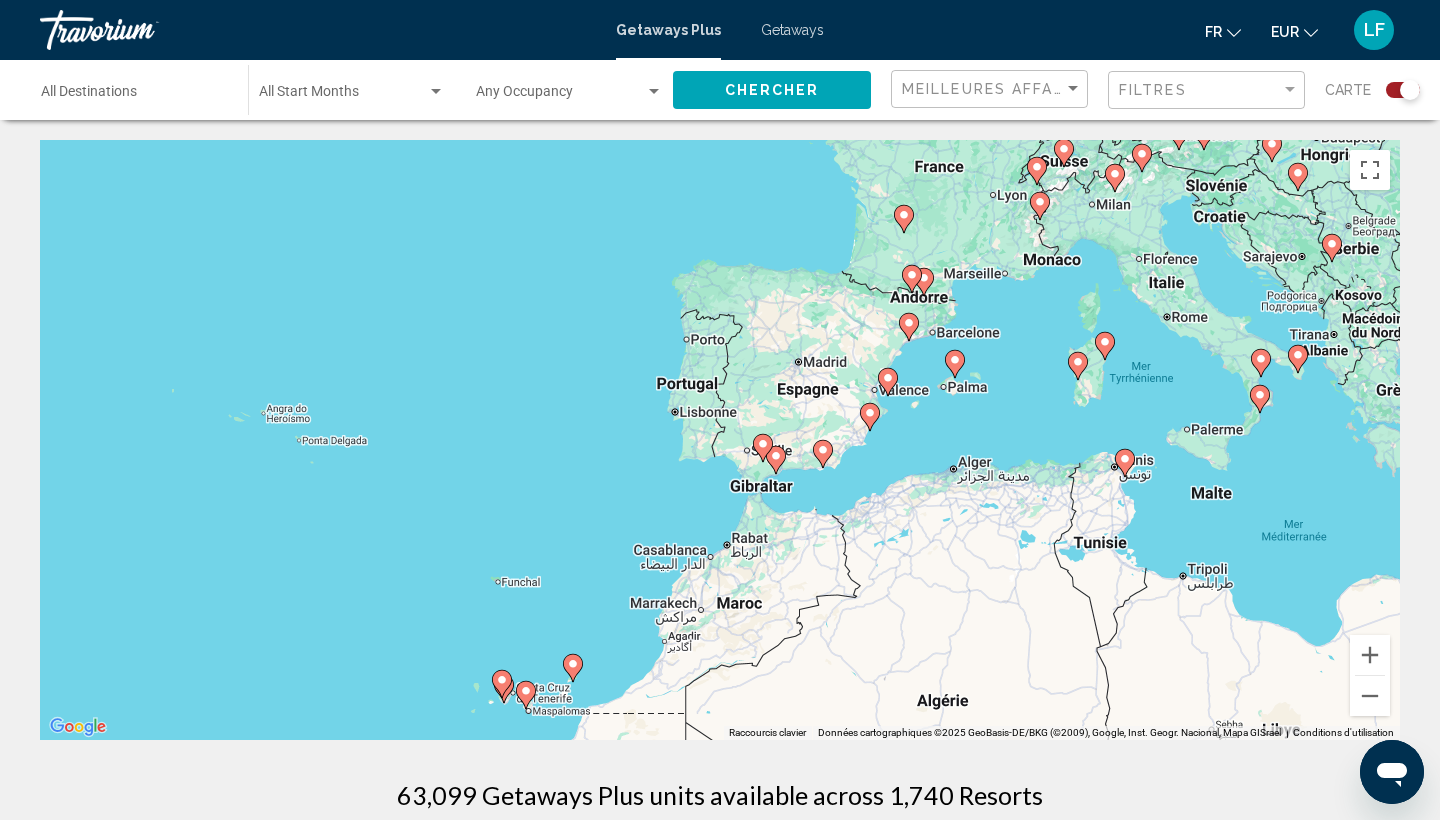 click 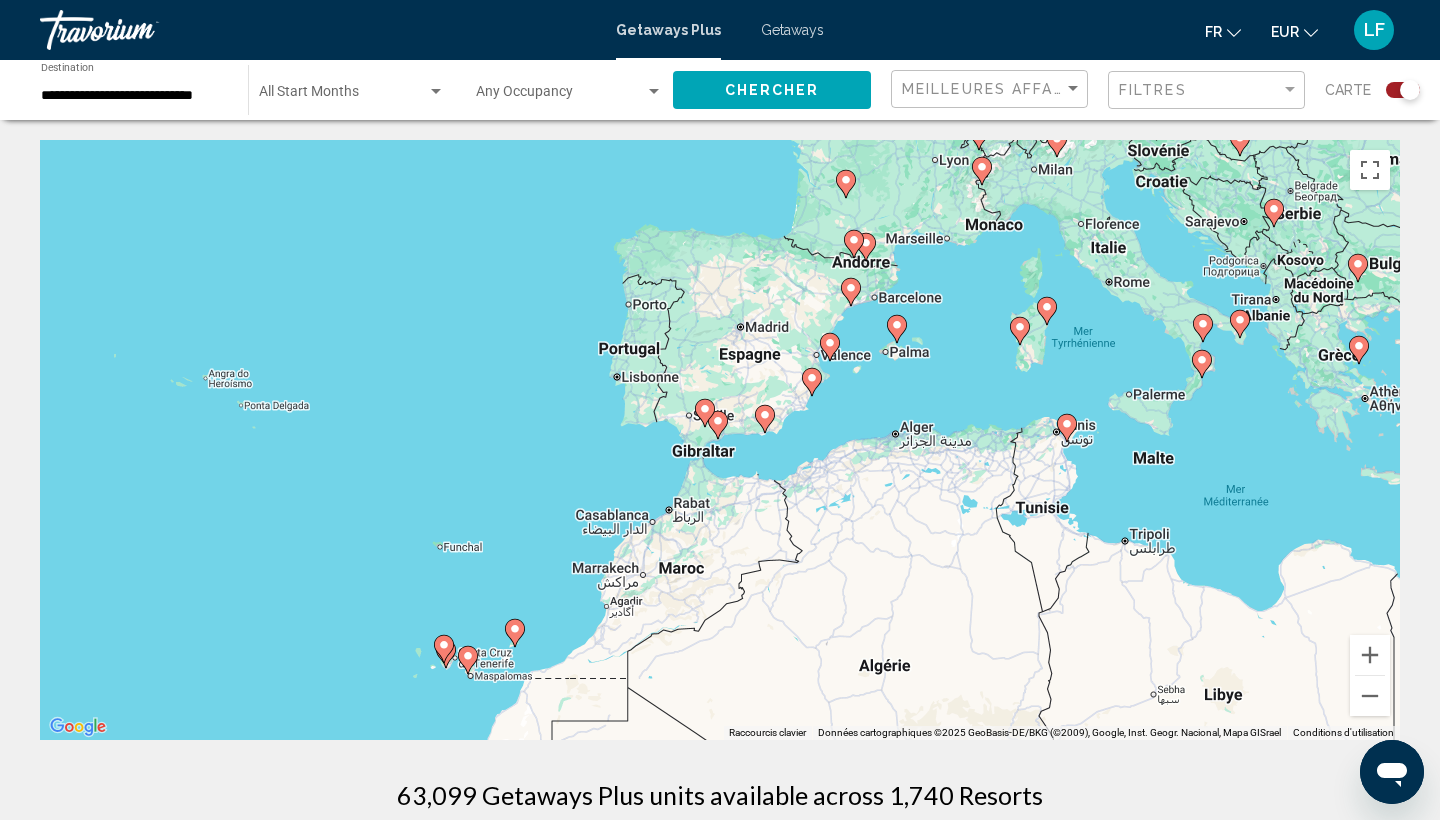 click 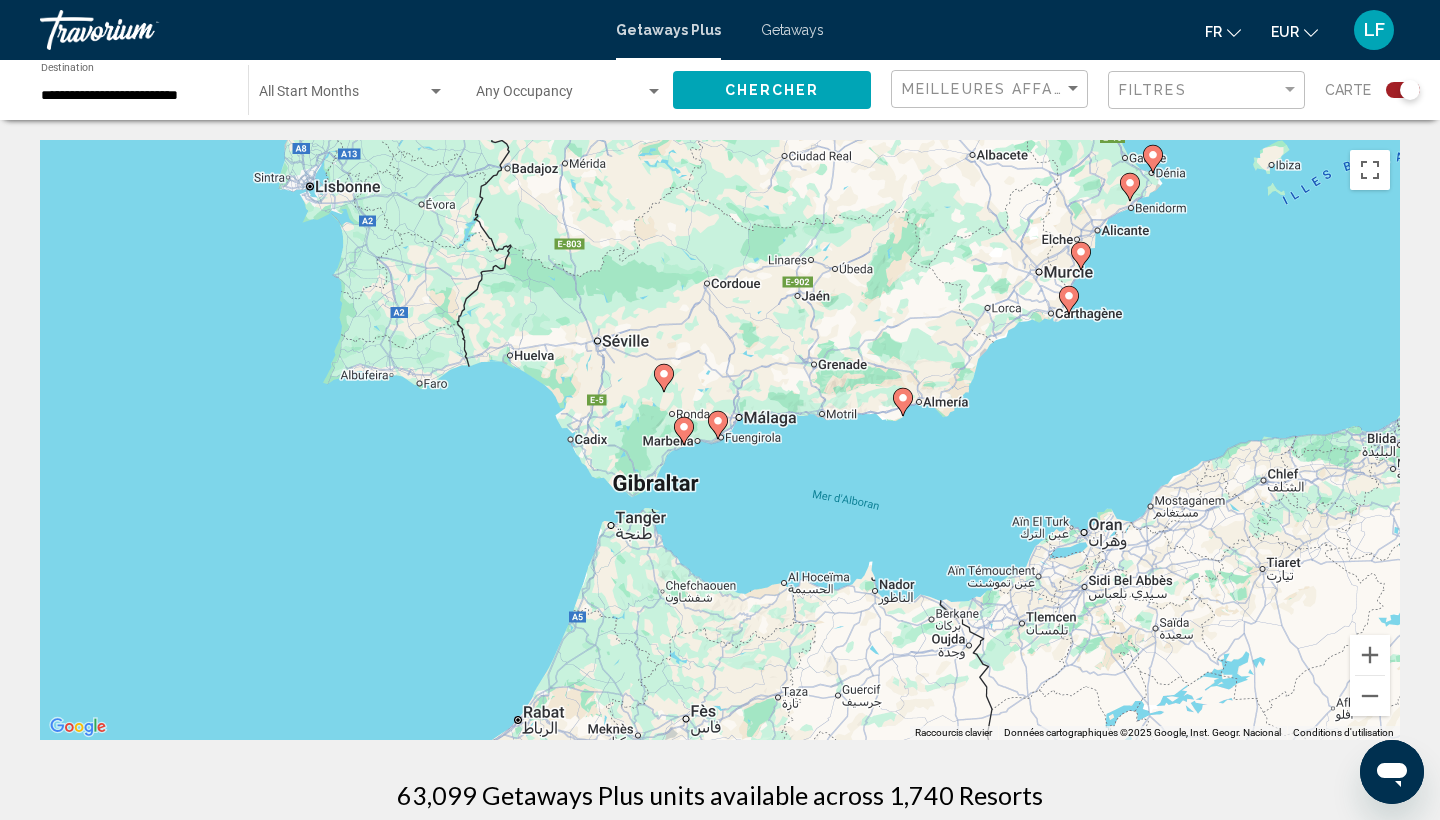 click 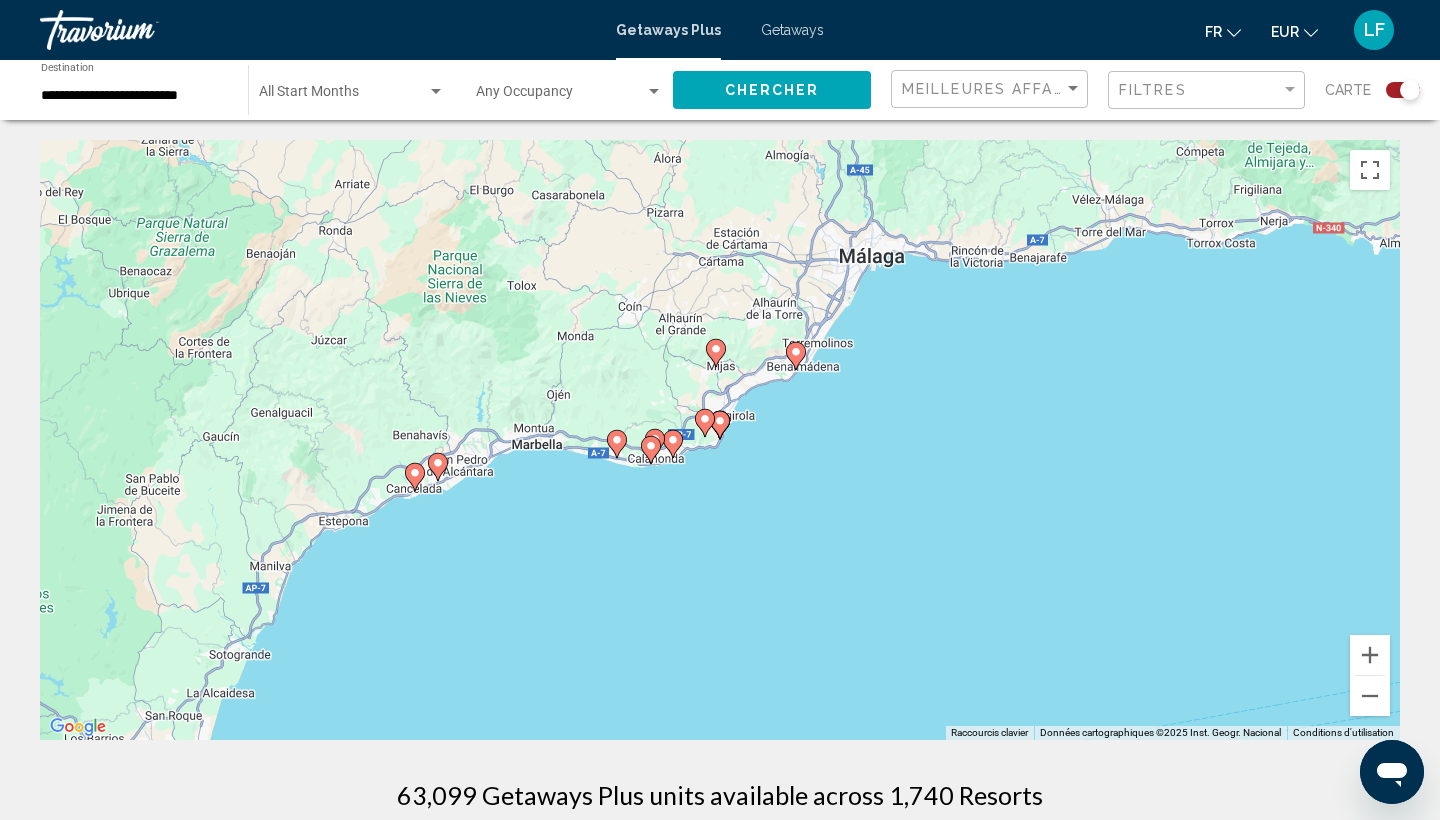 drag, startPoint x: 1004, startPoint y: 292, endPoint x: 458, endPoint y: 614, distance: 633.87695 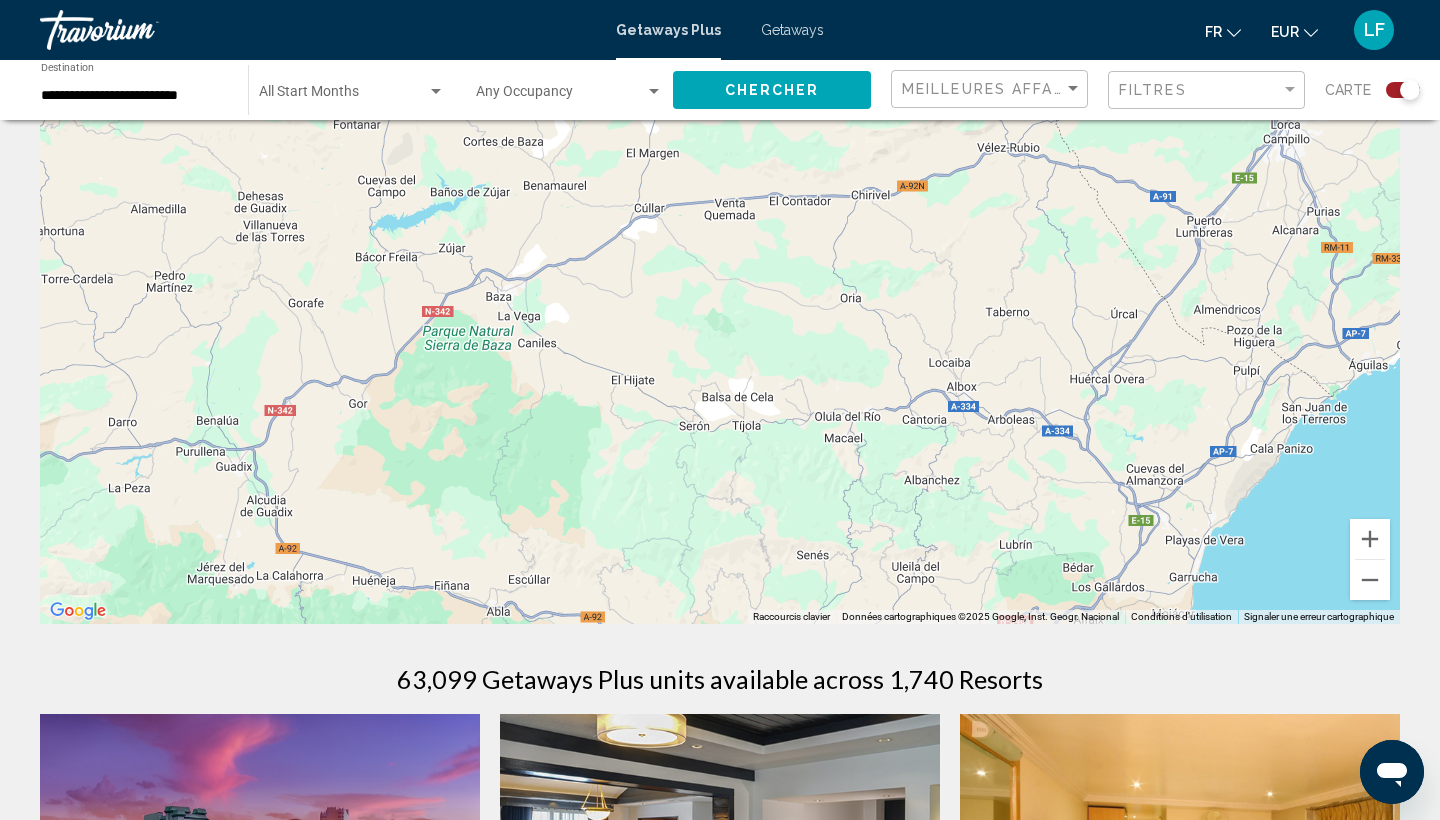 scroll, scrollTop: 121, scrollLeft: 0, axis: vertical 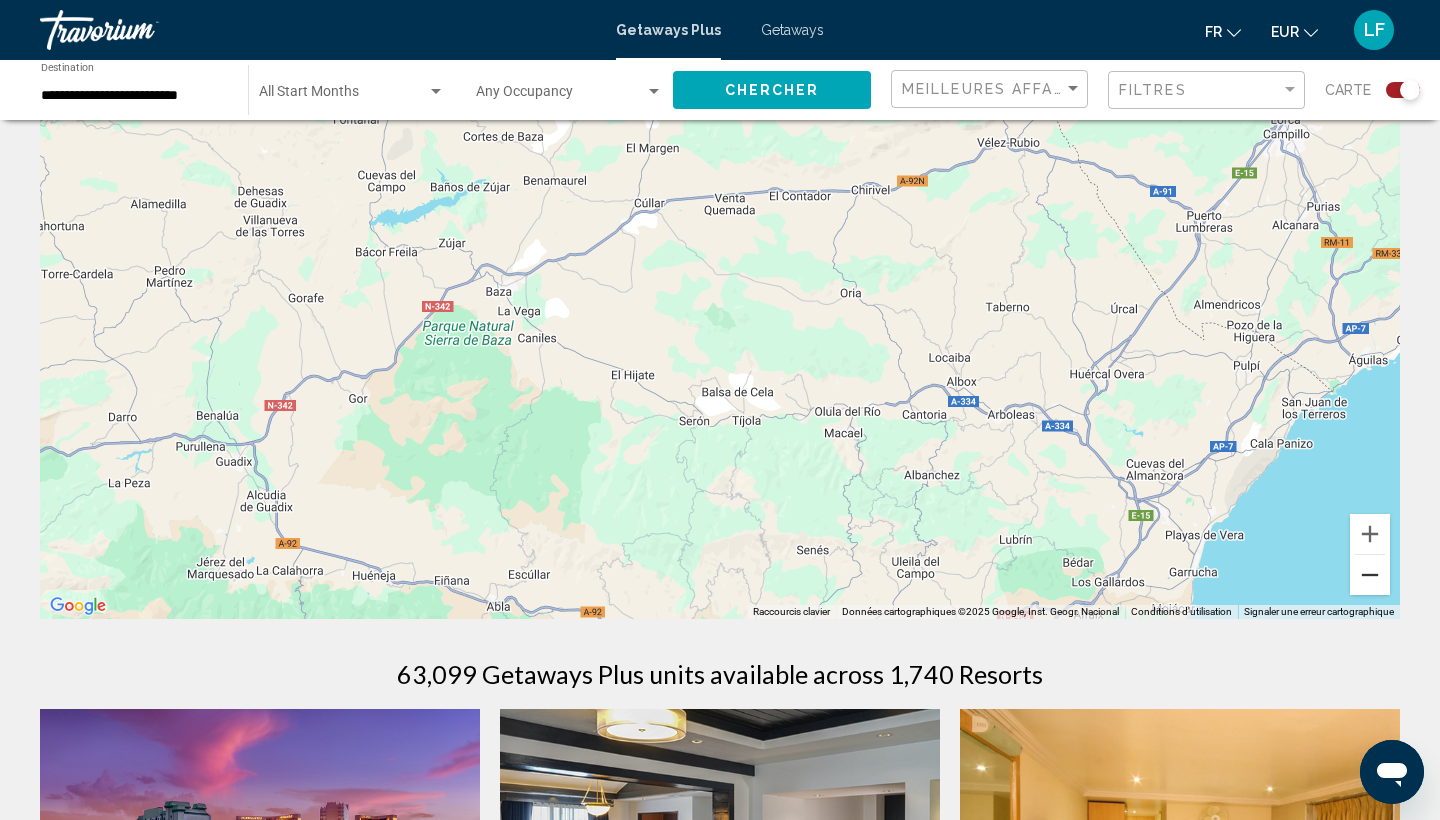 click at bounding box center [1370, 575] 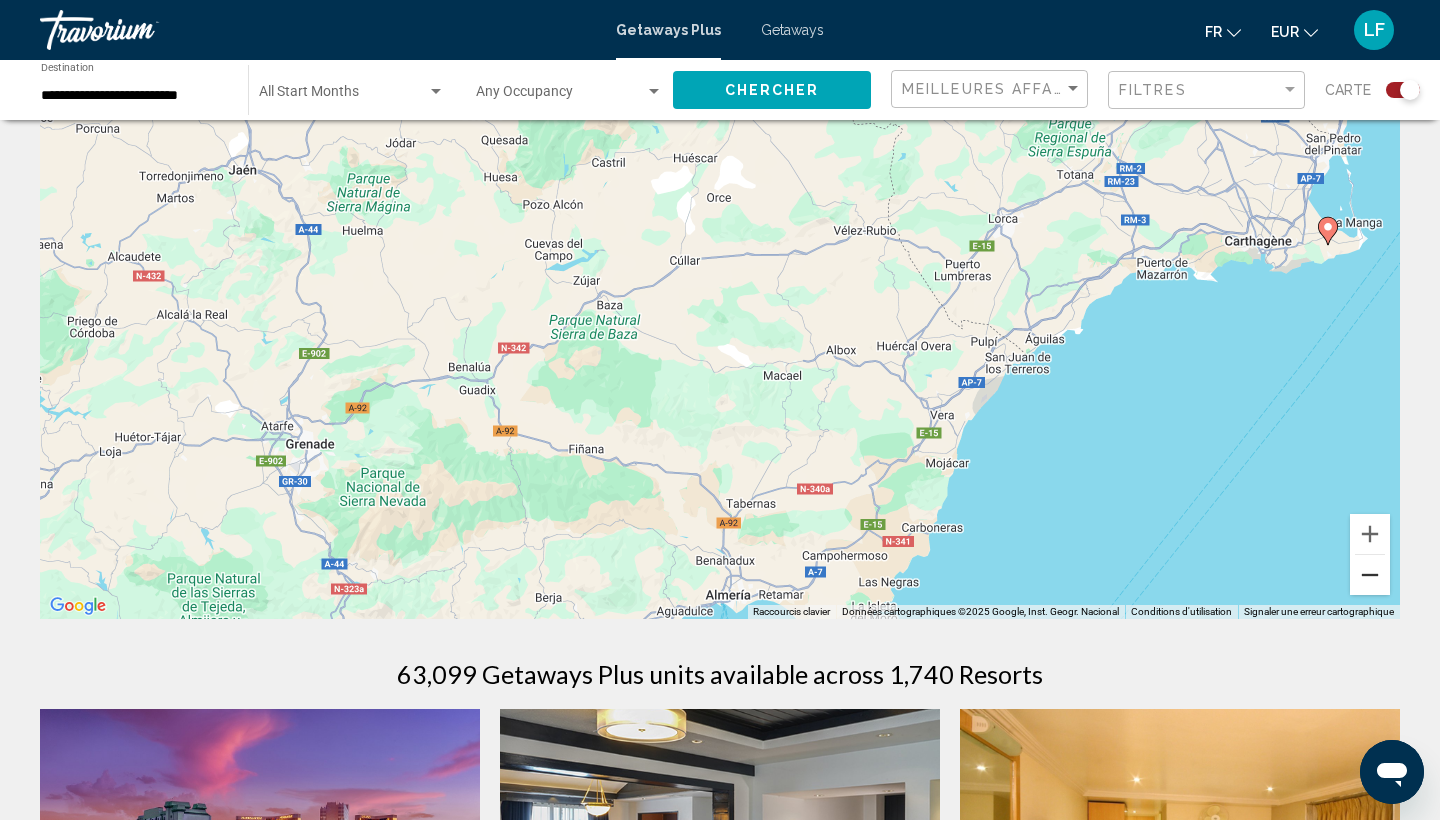 click at bounding box center [1370, 575] 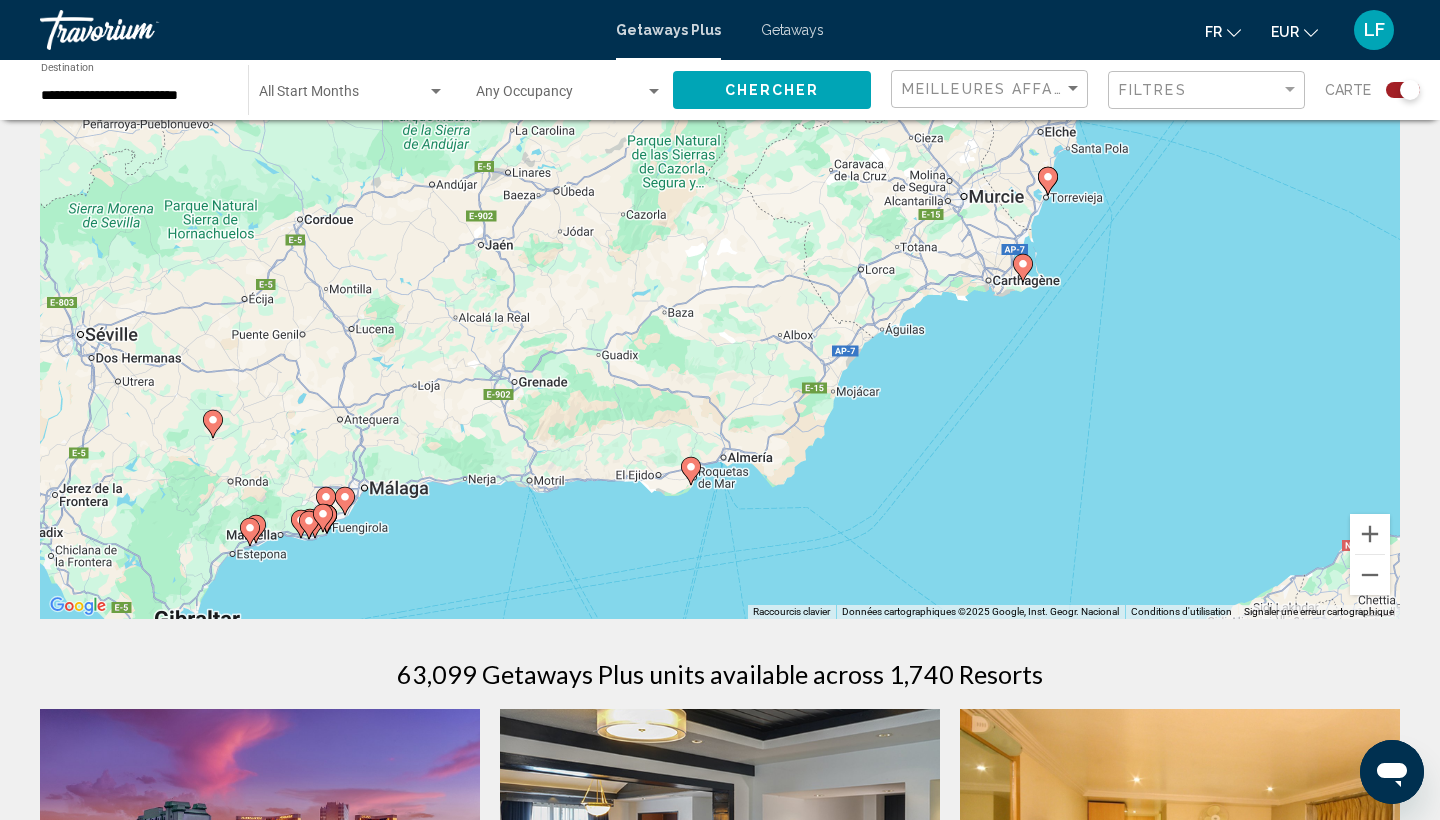 drag, startPoint x: 1121, startPoint y: 347, endPoint x: 1099, endPoint y: 514, distance: 168.44287 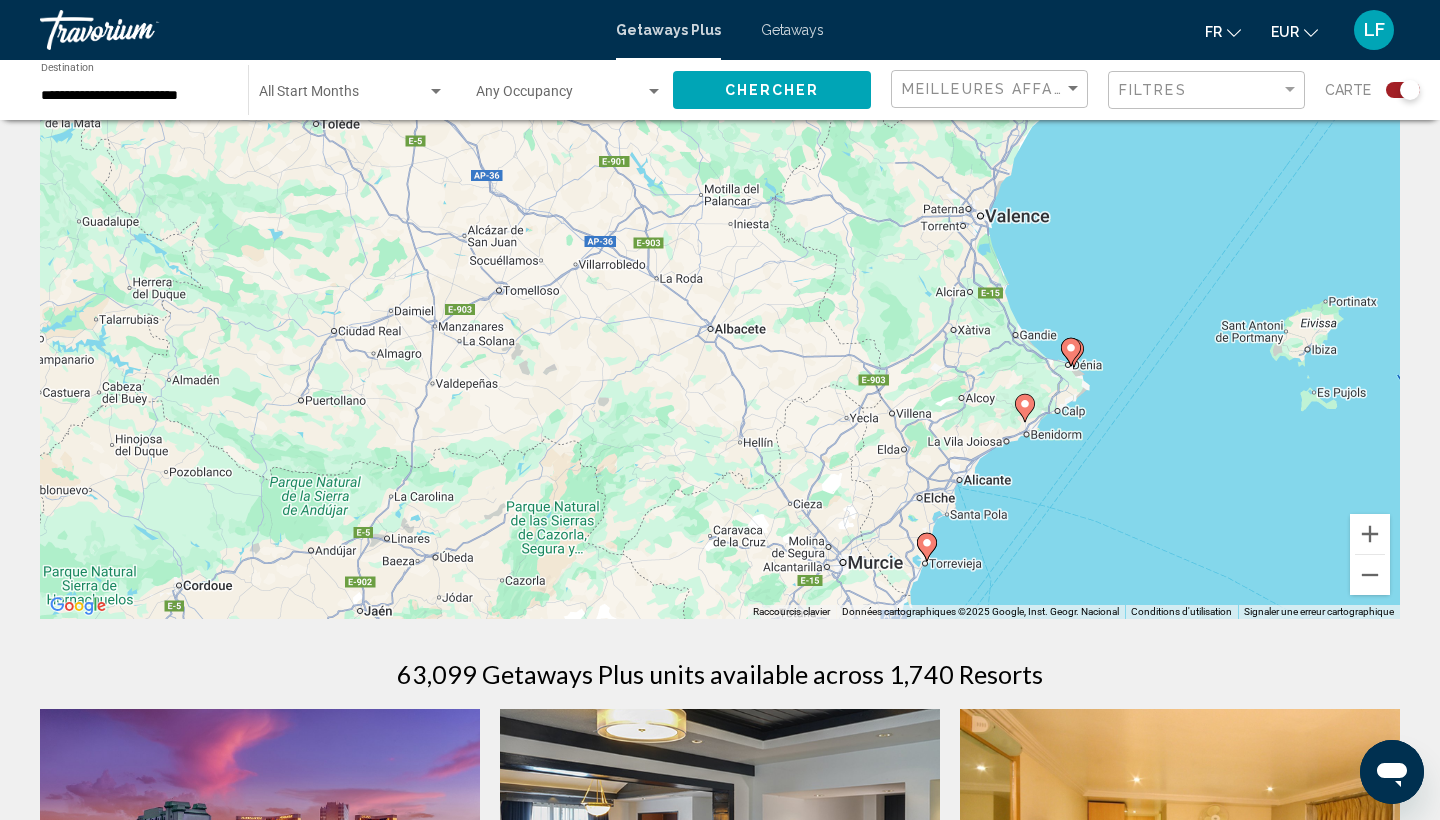 drag, startPoint x: 1098, startPoint y: 367, endPoint x: 1006, endPoint y: 547, distance: 202.14845 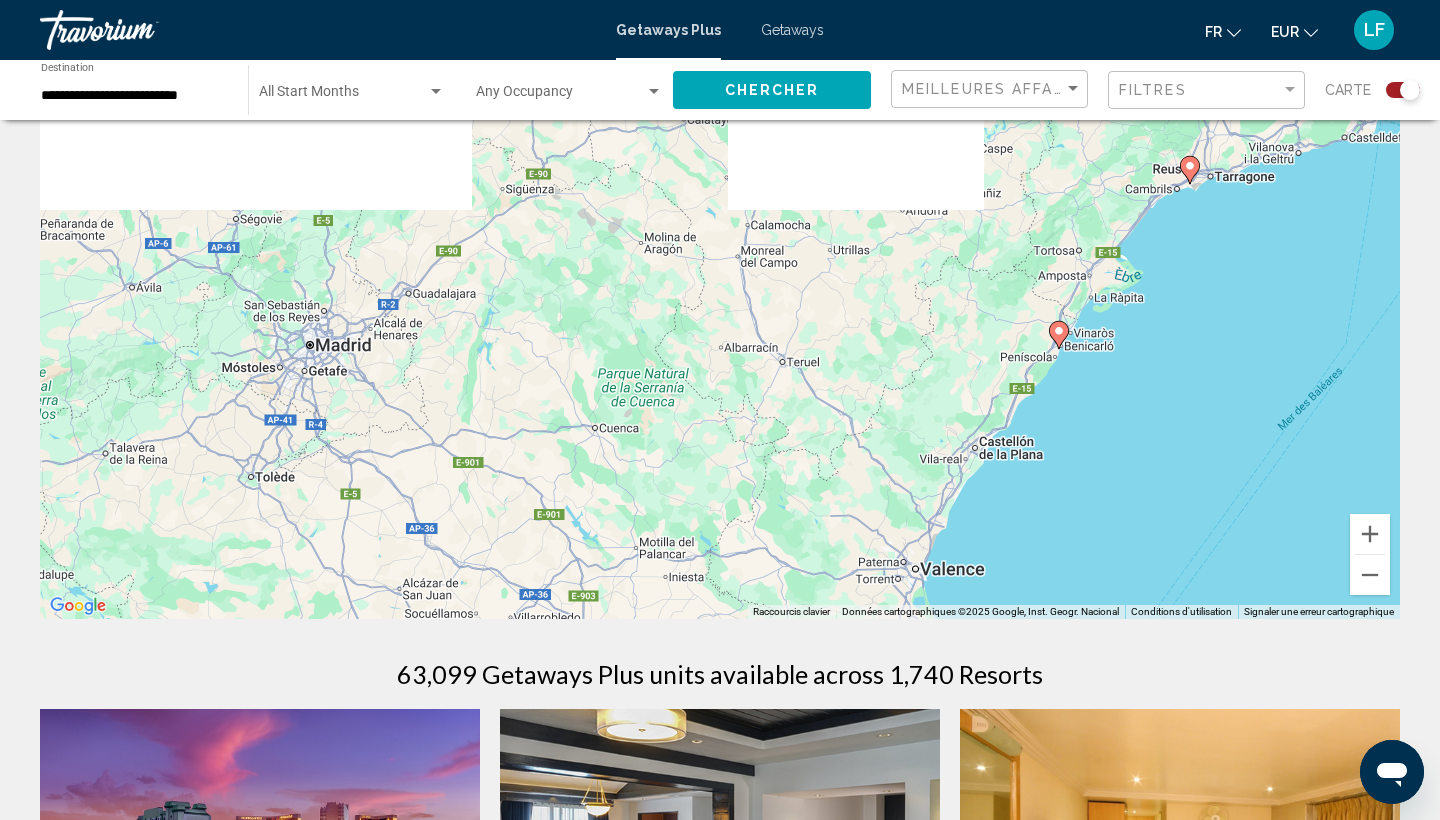 drag, startPoint x: 986, startPoint y: 285, endPoint x: 950, endPoint y: 572, distance: 289.24902 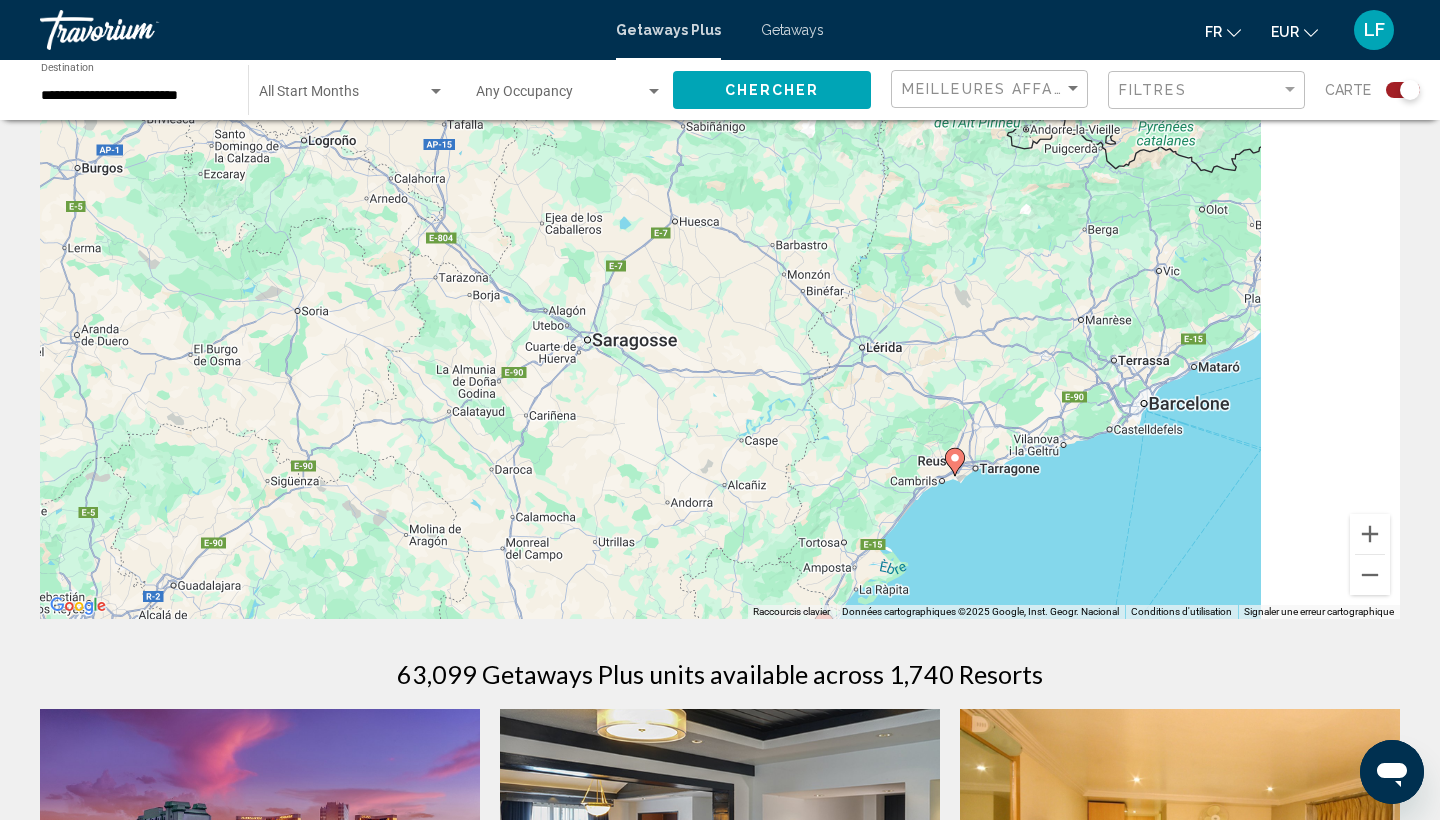 drag, startPoint x: 1069, startPoint y: 341, endPoint x: 752, endPoint y: 512, distance: 360.1805 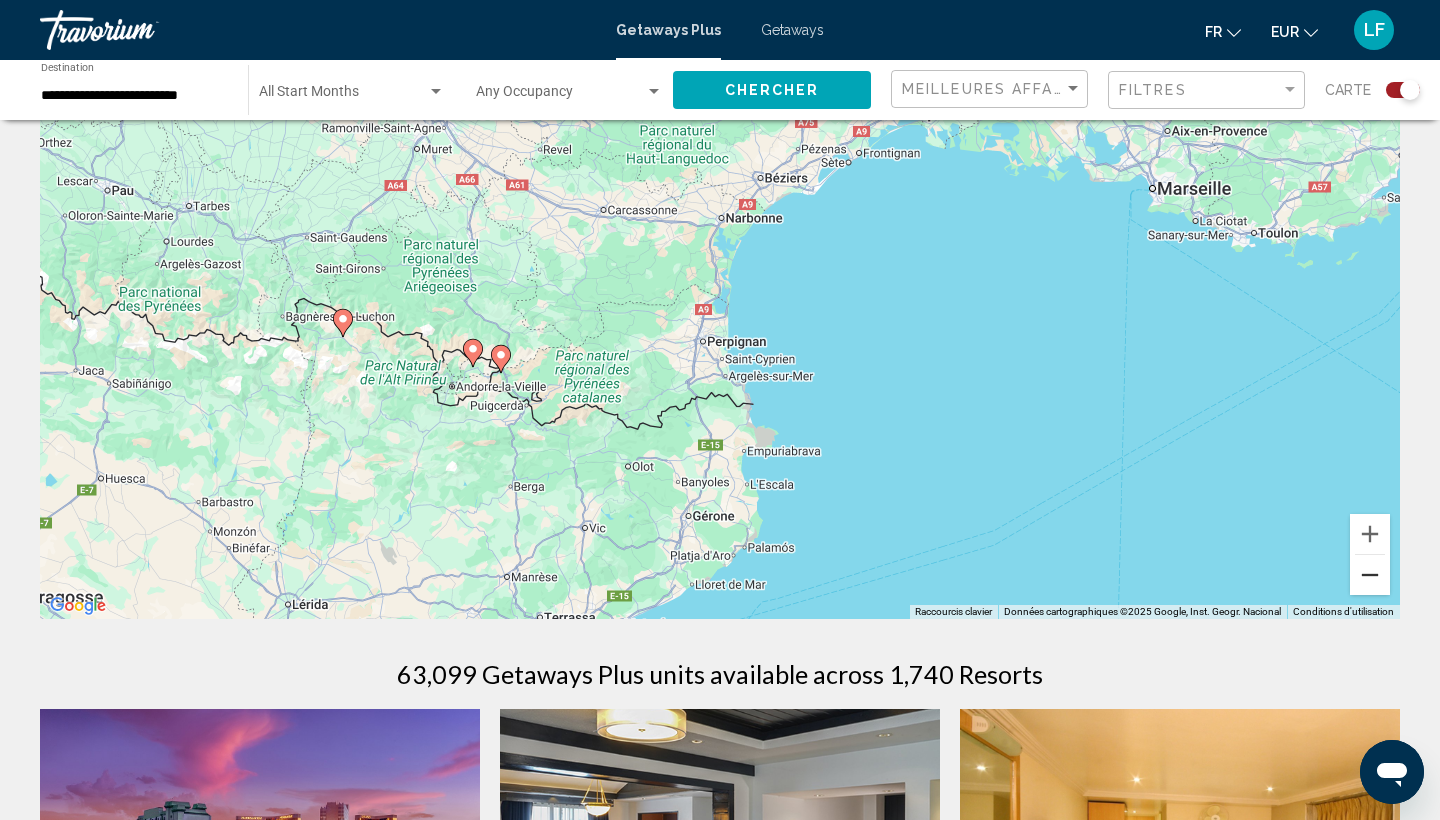 click at bounding box center [1370, 575] 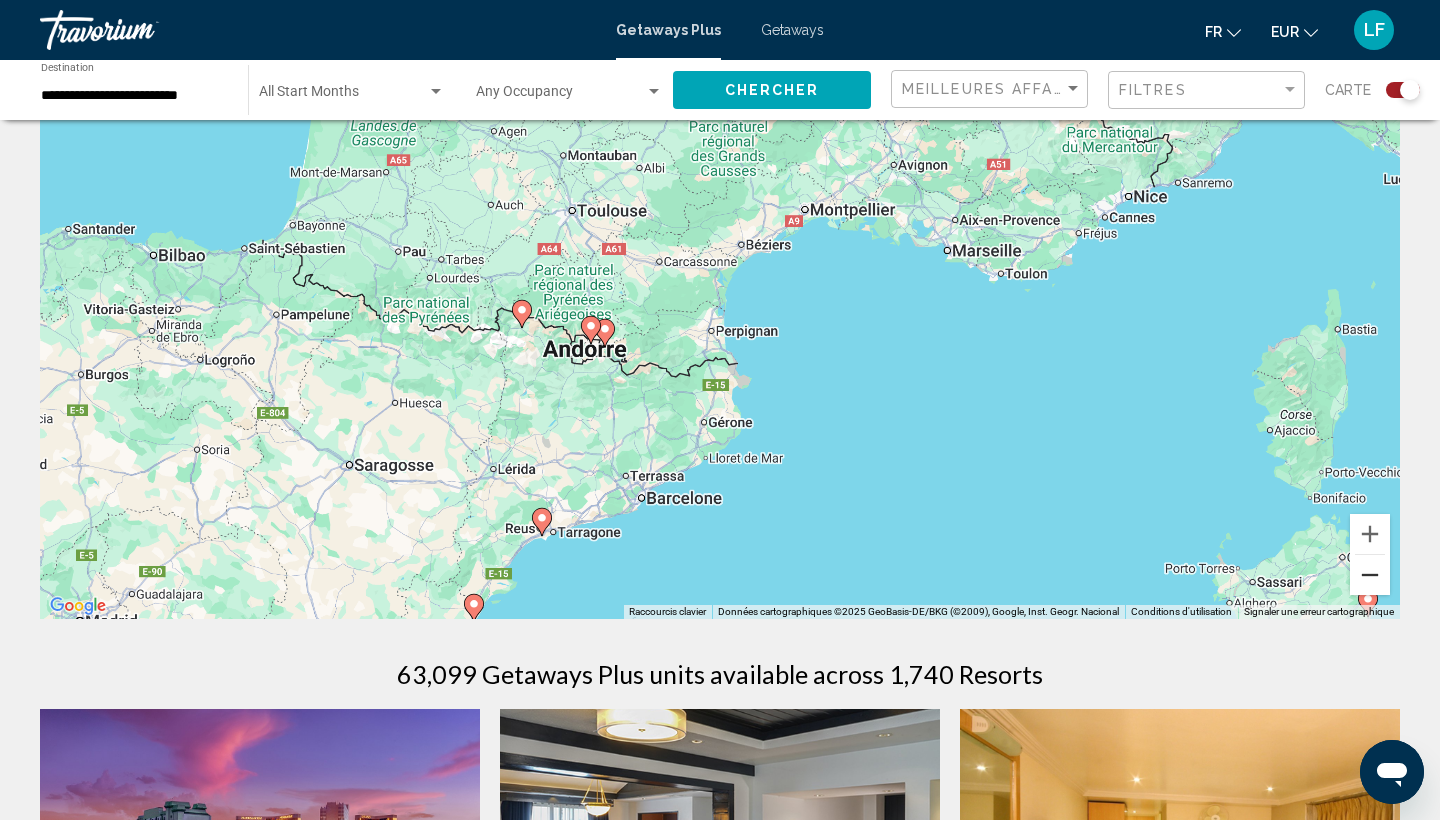 click at bounding box center (1370, 575) 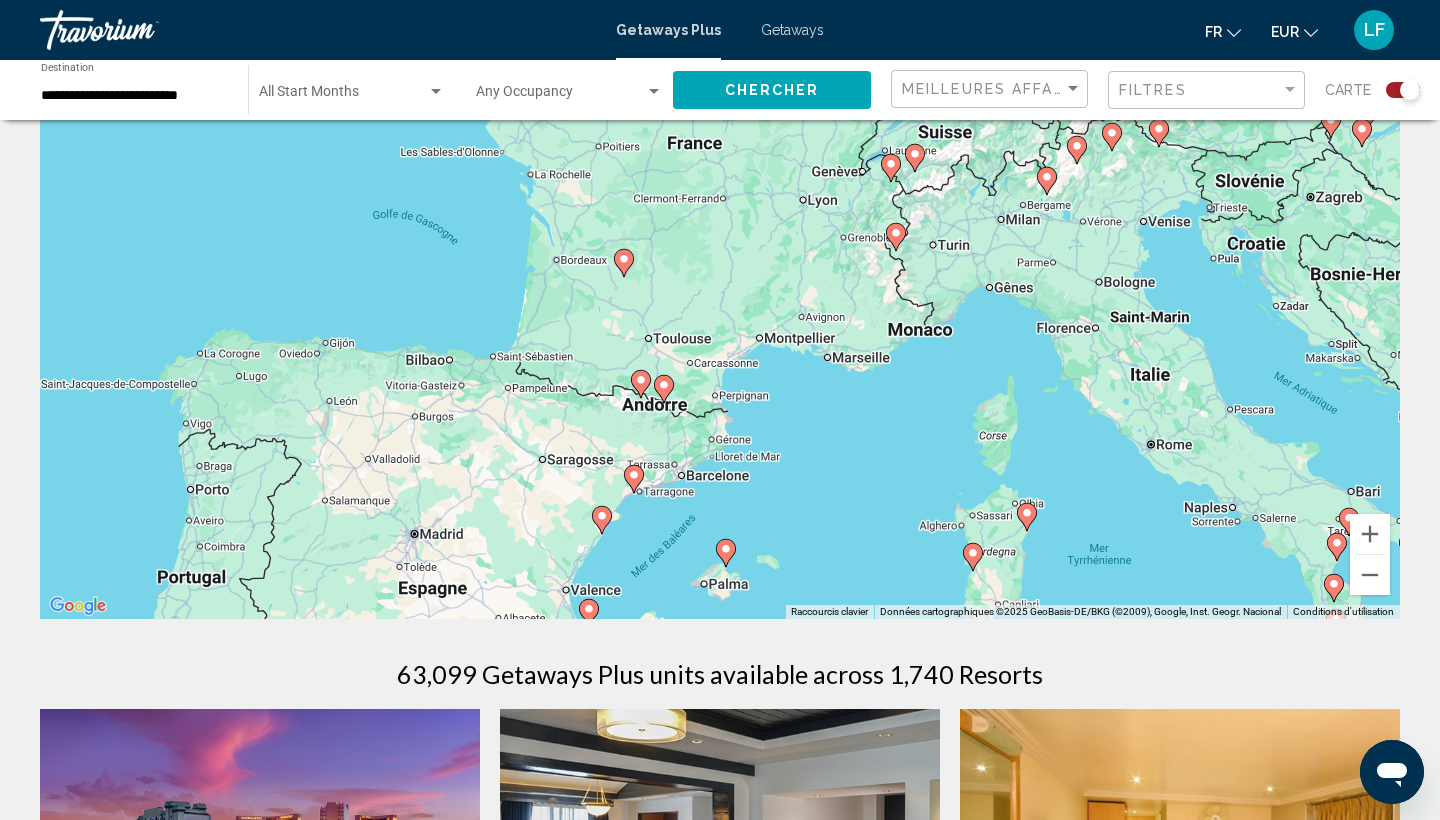 drag, startPoint x: 1103, startPoint y: 270, endPoint x: 1106, endPoint y: 444, distance: 174.02586 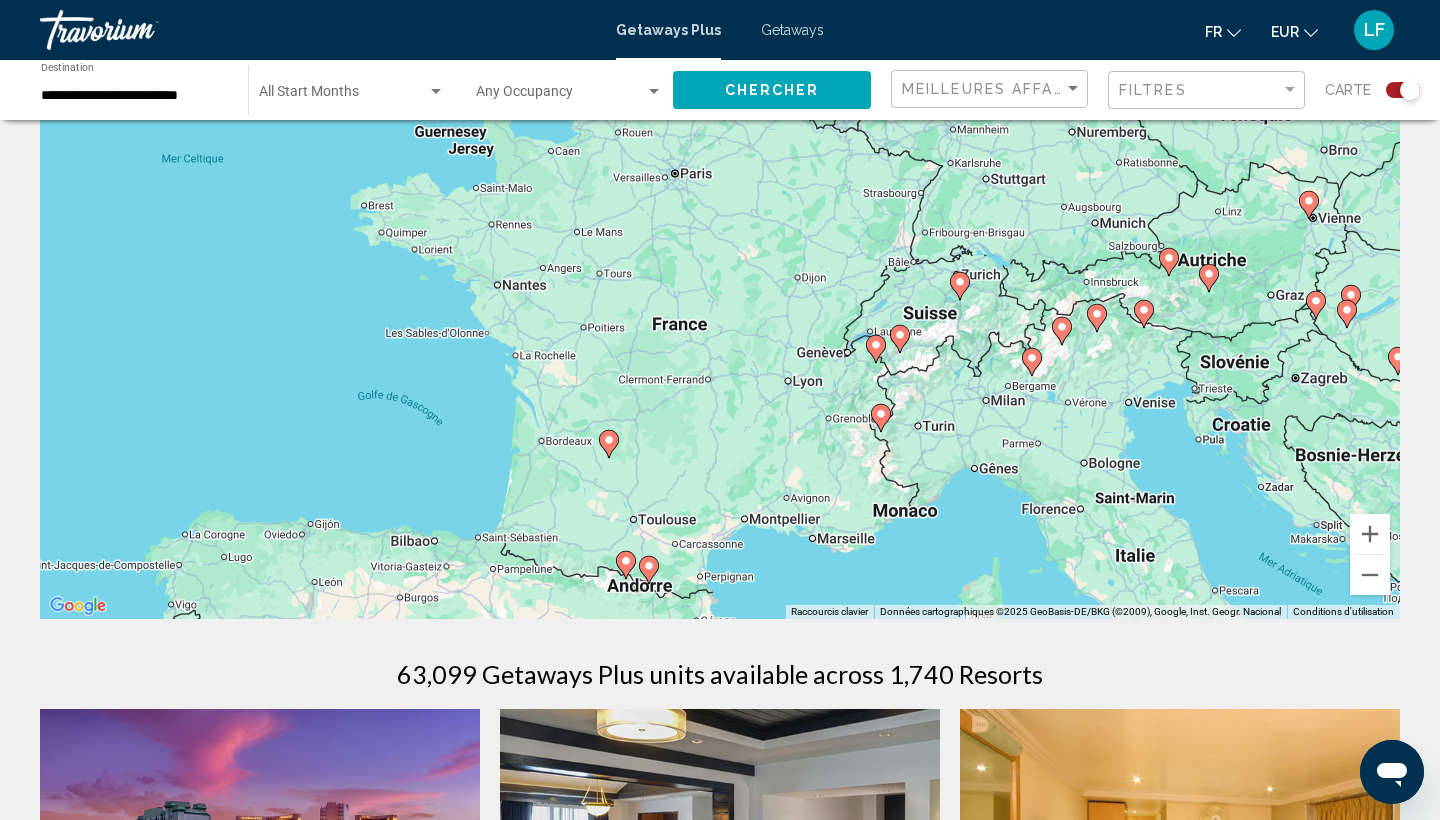 drag, startPoint x: 916, startPoint y: 312, endPoint x: 890, endPoint y: 377, distance: 70.00714 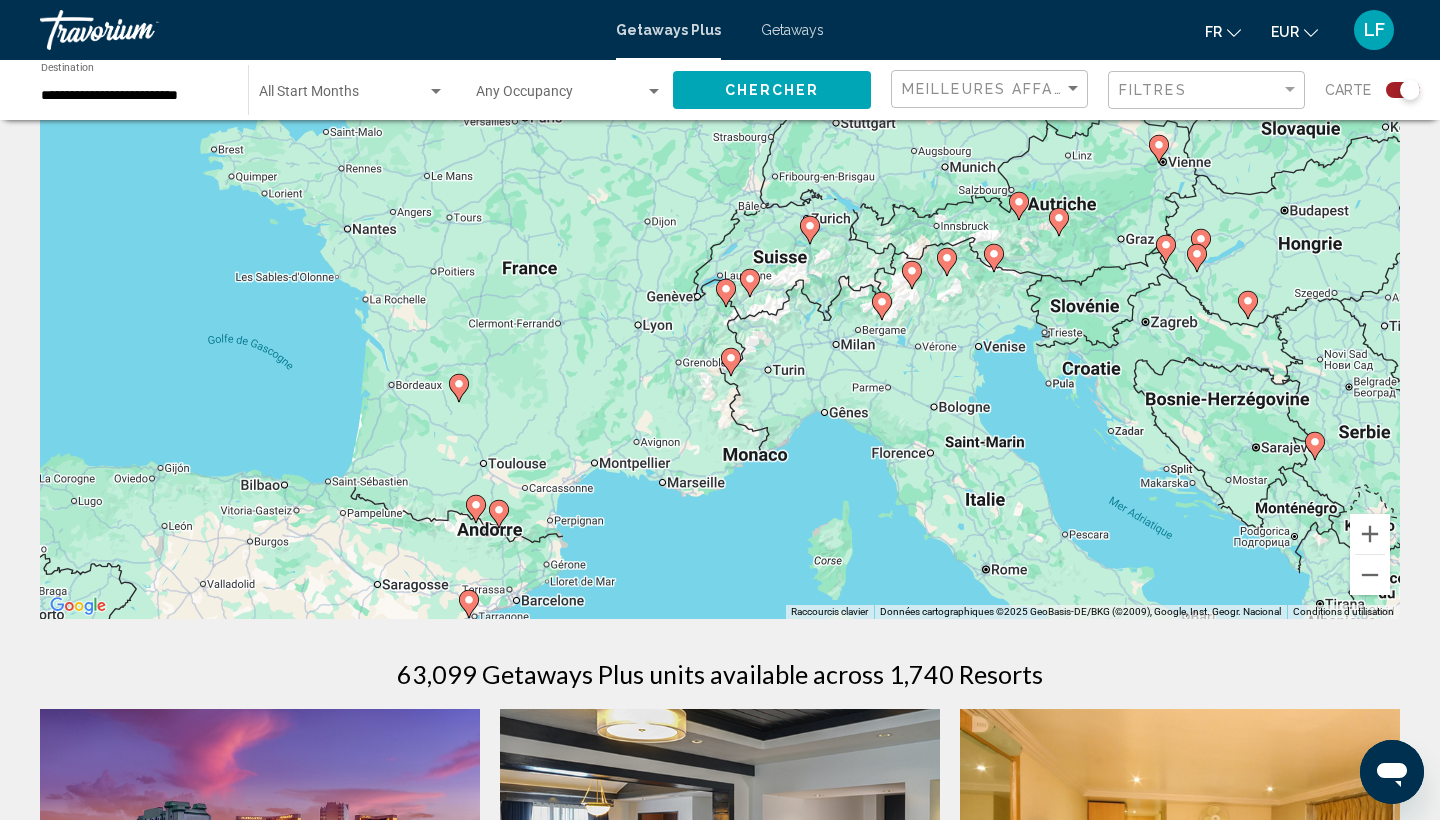 drag, startPoint x: 1077, startPoint y: 455, endPoint x: 882, endPoint y: 355, distance: 219.14607 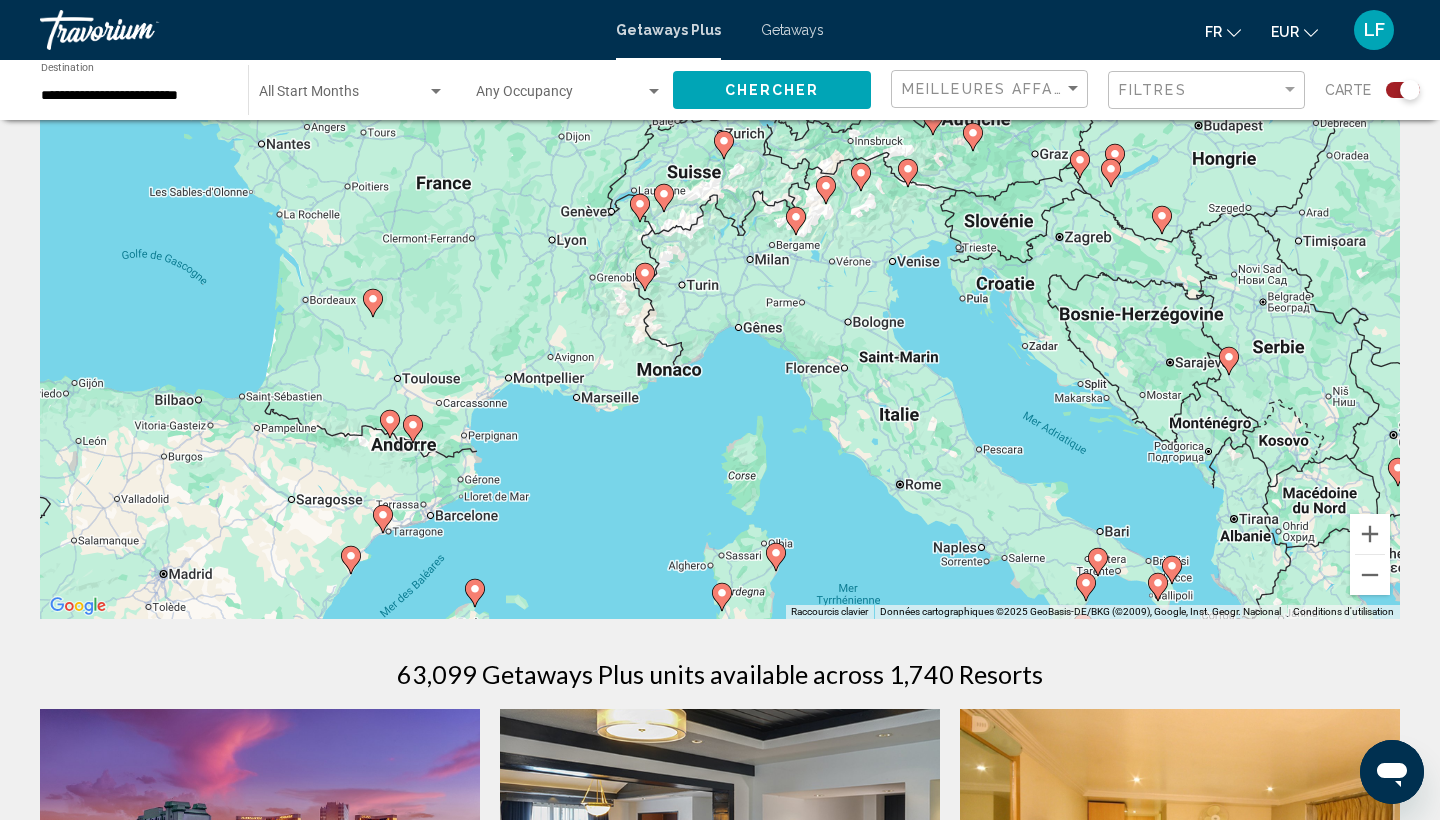 drag, startPoint x: 967, startPoint y: 448, endPoint x: 889, endPoint y: 306, distance: 162.01234 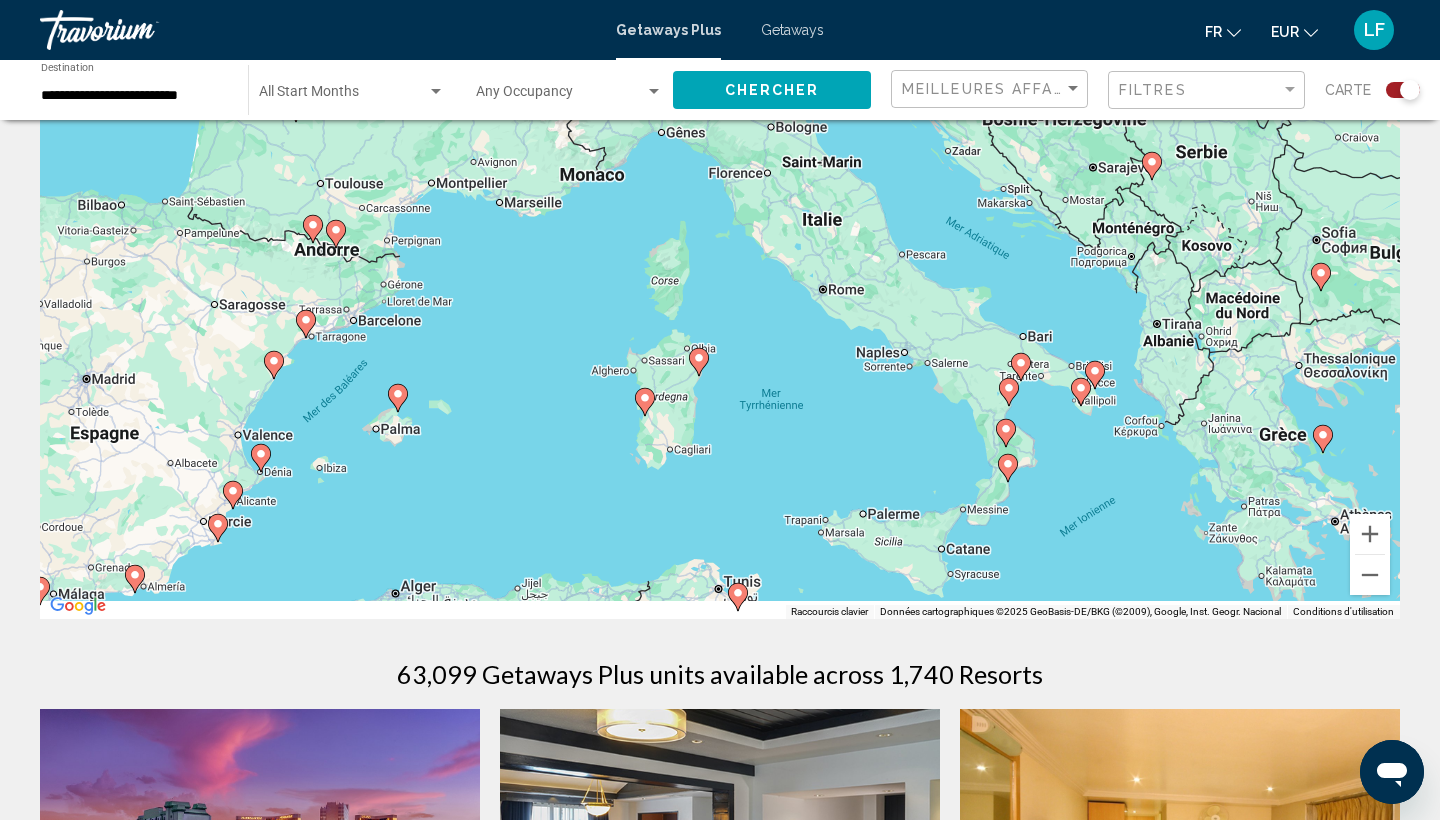 drag, startPoint x: 1060, startPoint y: 481, endPoint x: 1061, endPoint y: 411, distance: 70.00714 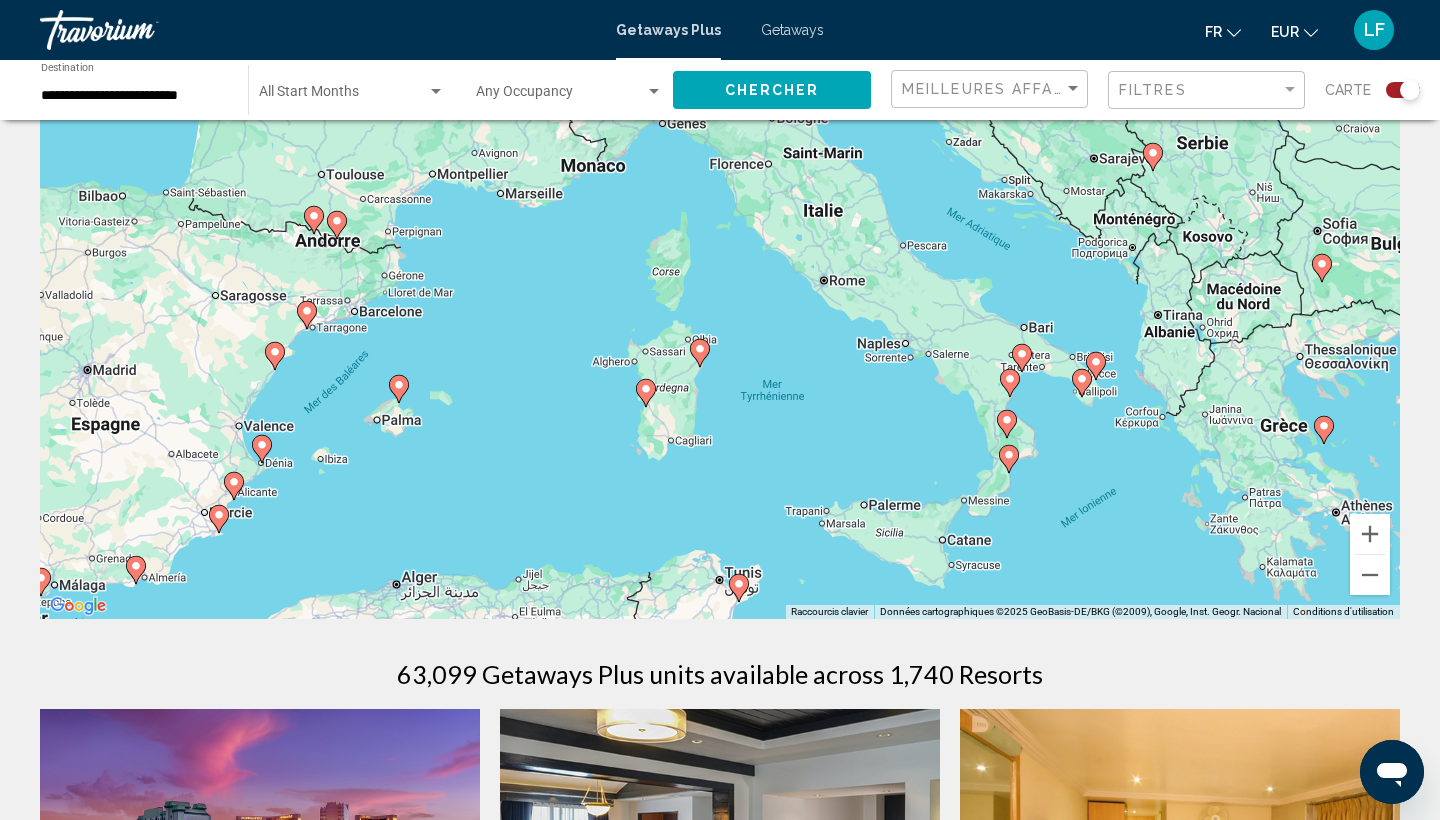 click 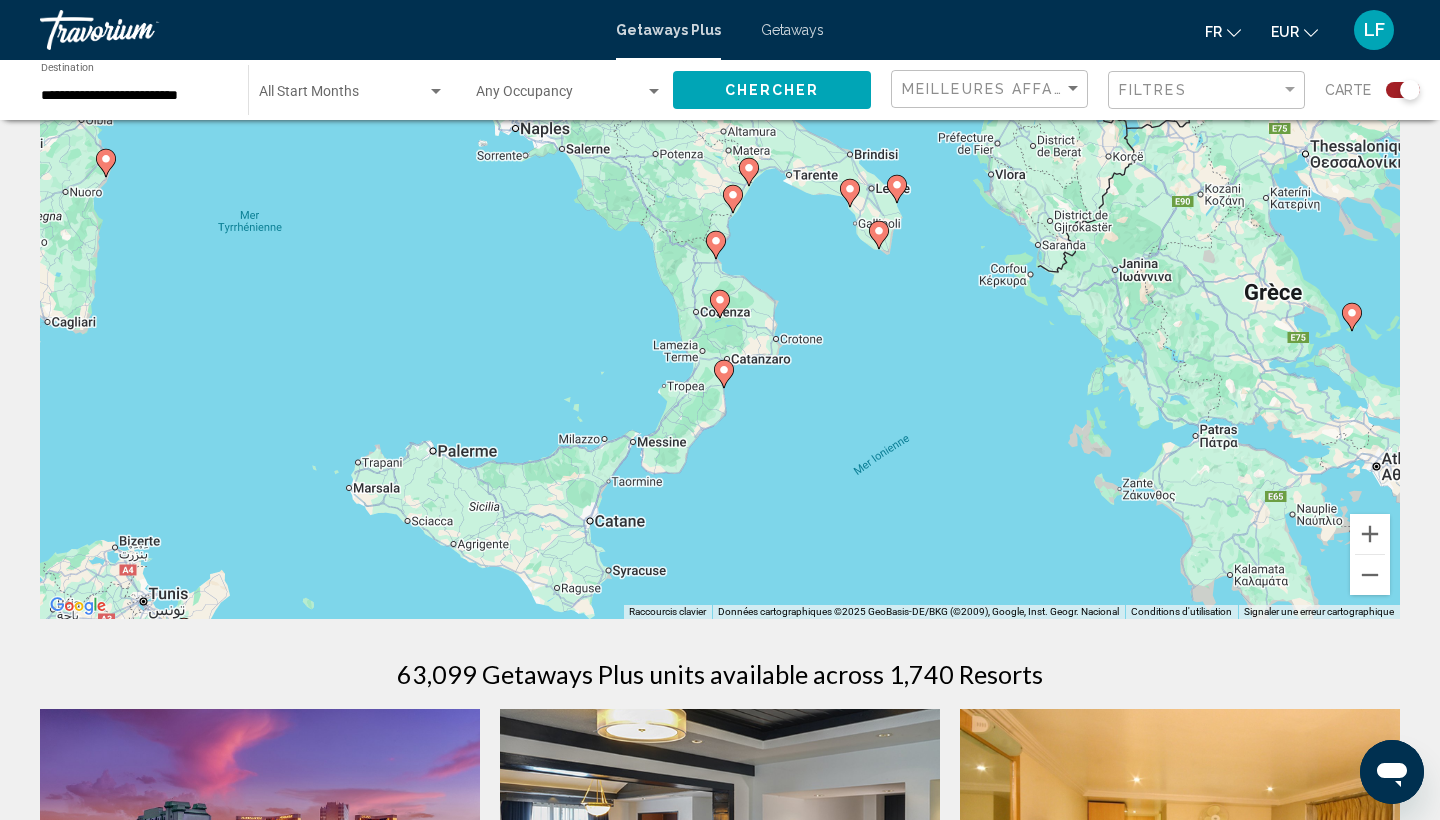 click 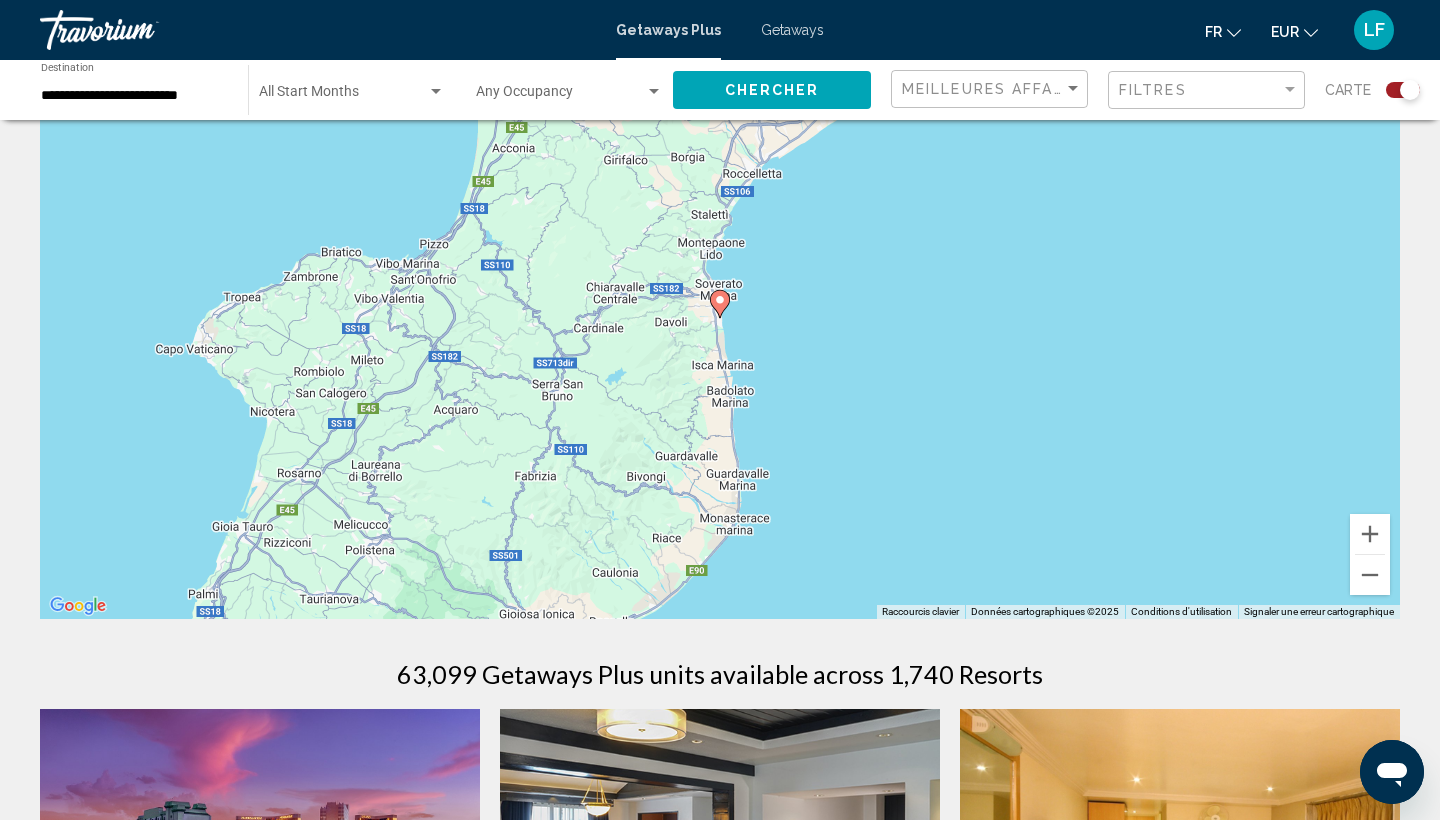click 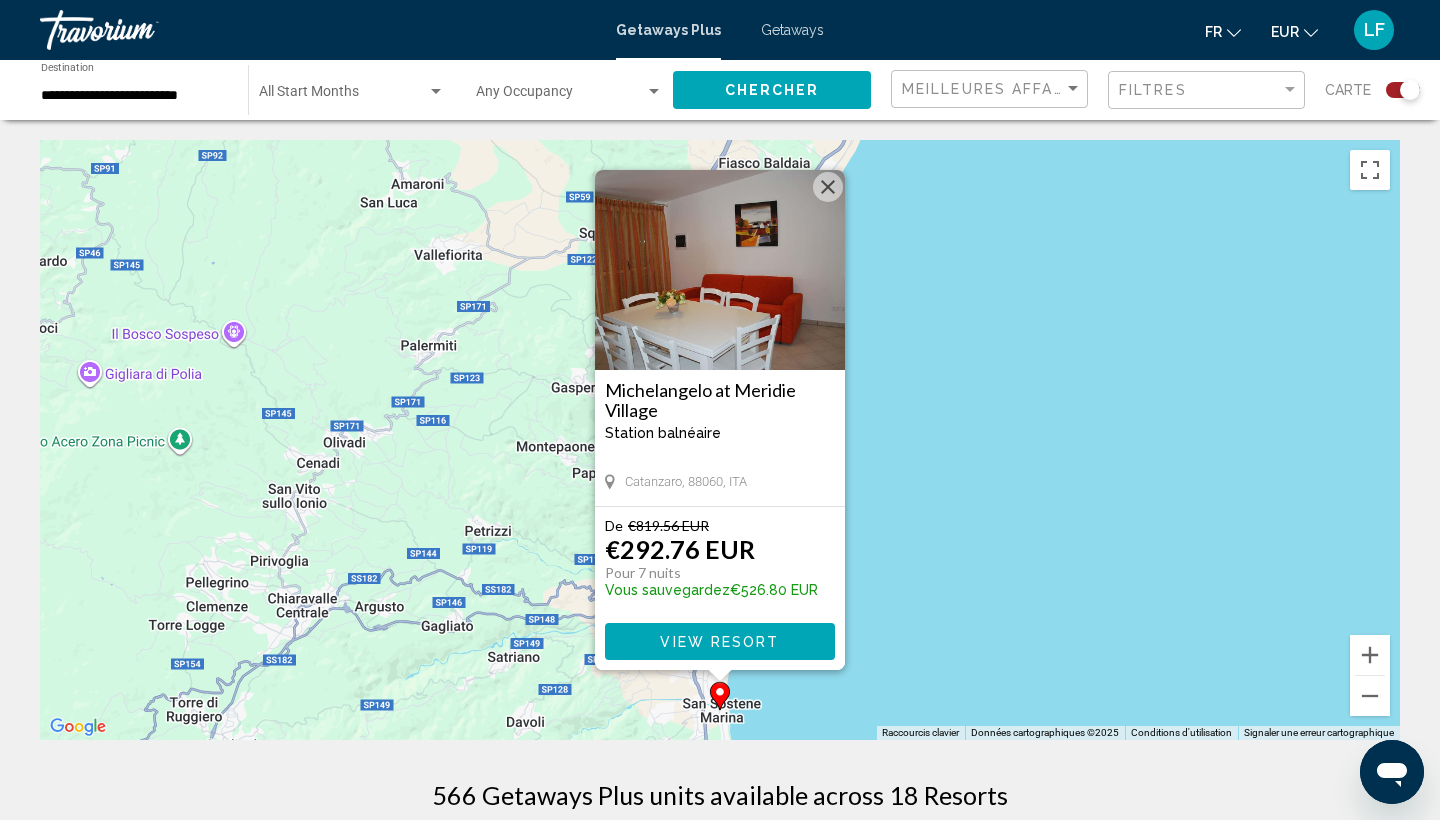 scroll, scrollTop: 0, scrollLeft: 0, axis: both 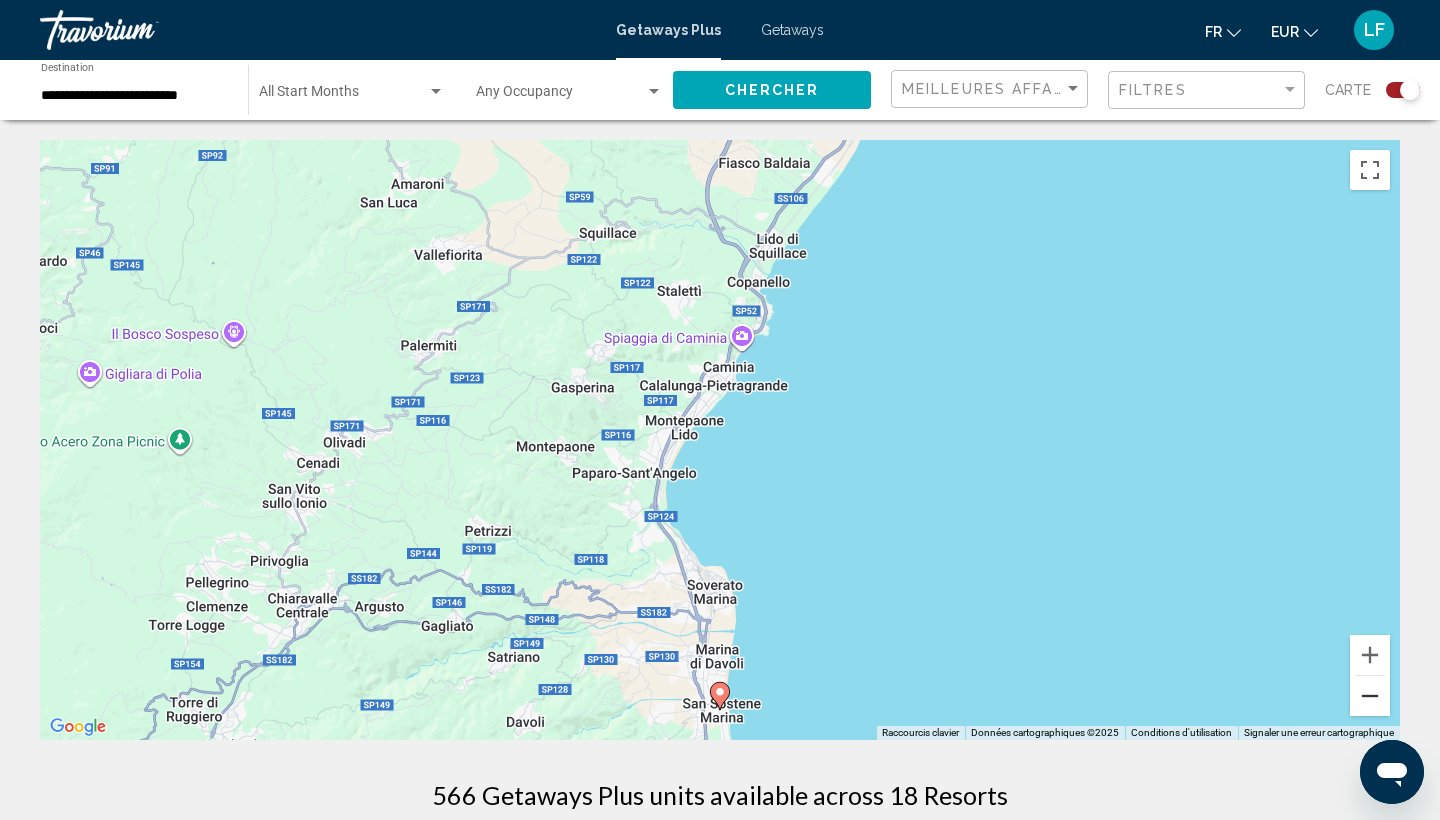 click at bounding box center (1370, 696) 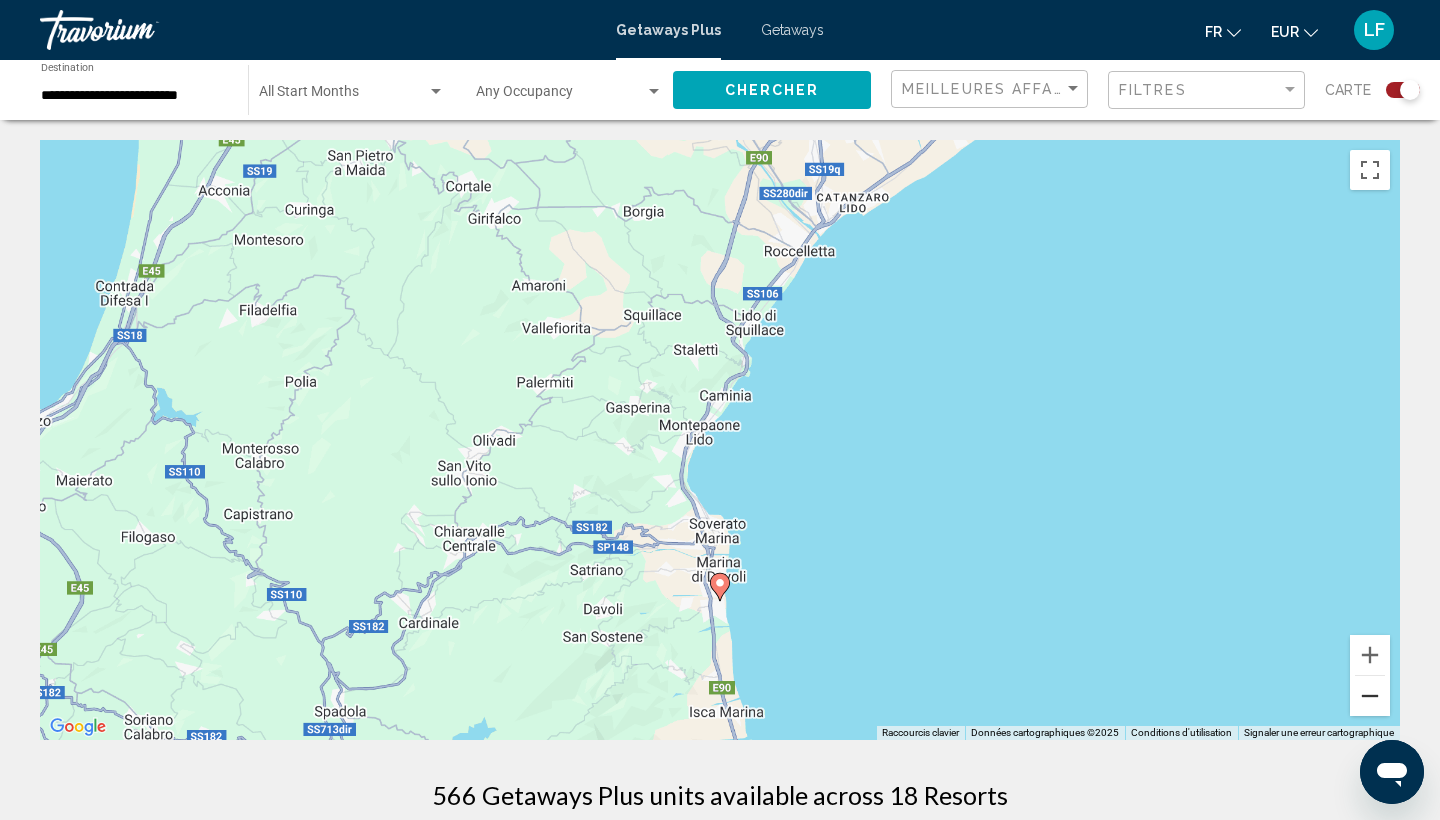 click at bounding box center (1370, 696) 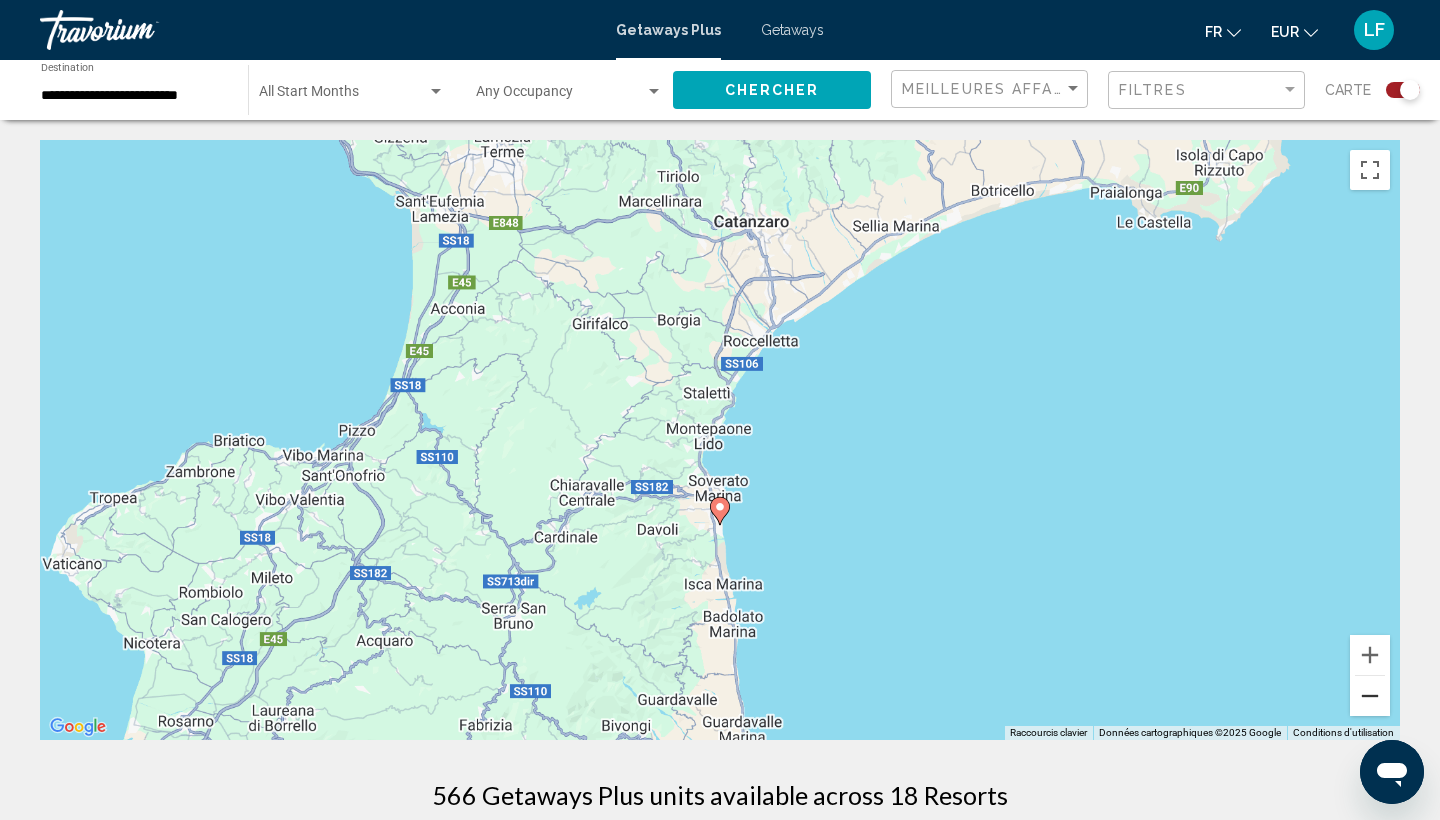 click at bounding box center (1370, 696) 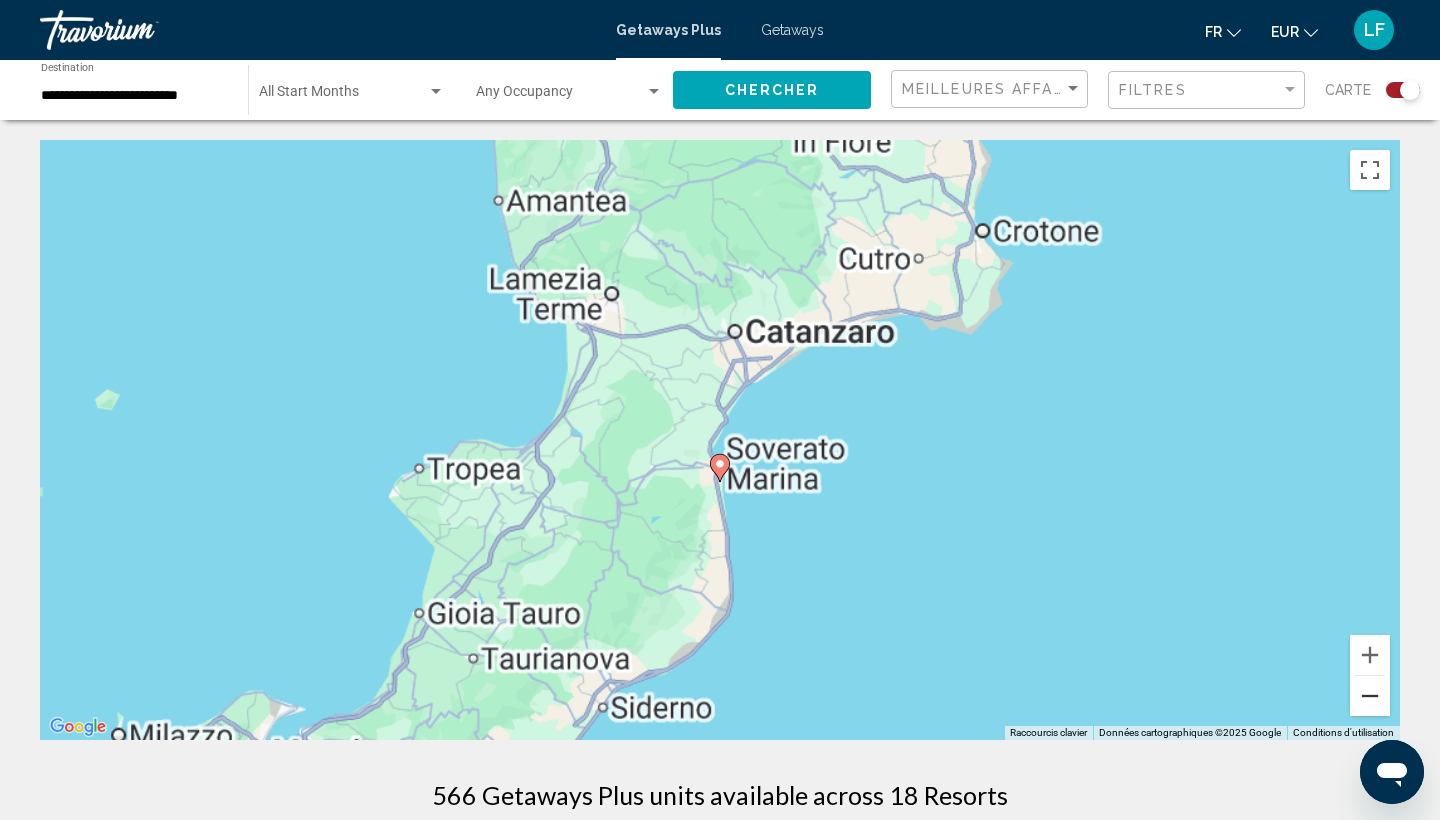 click at bounding box center [1370, 696] 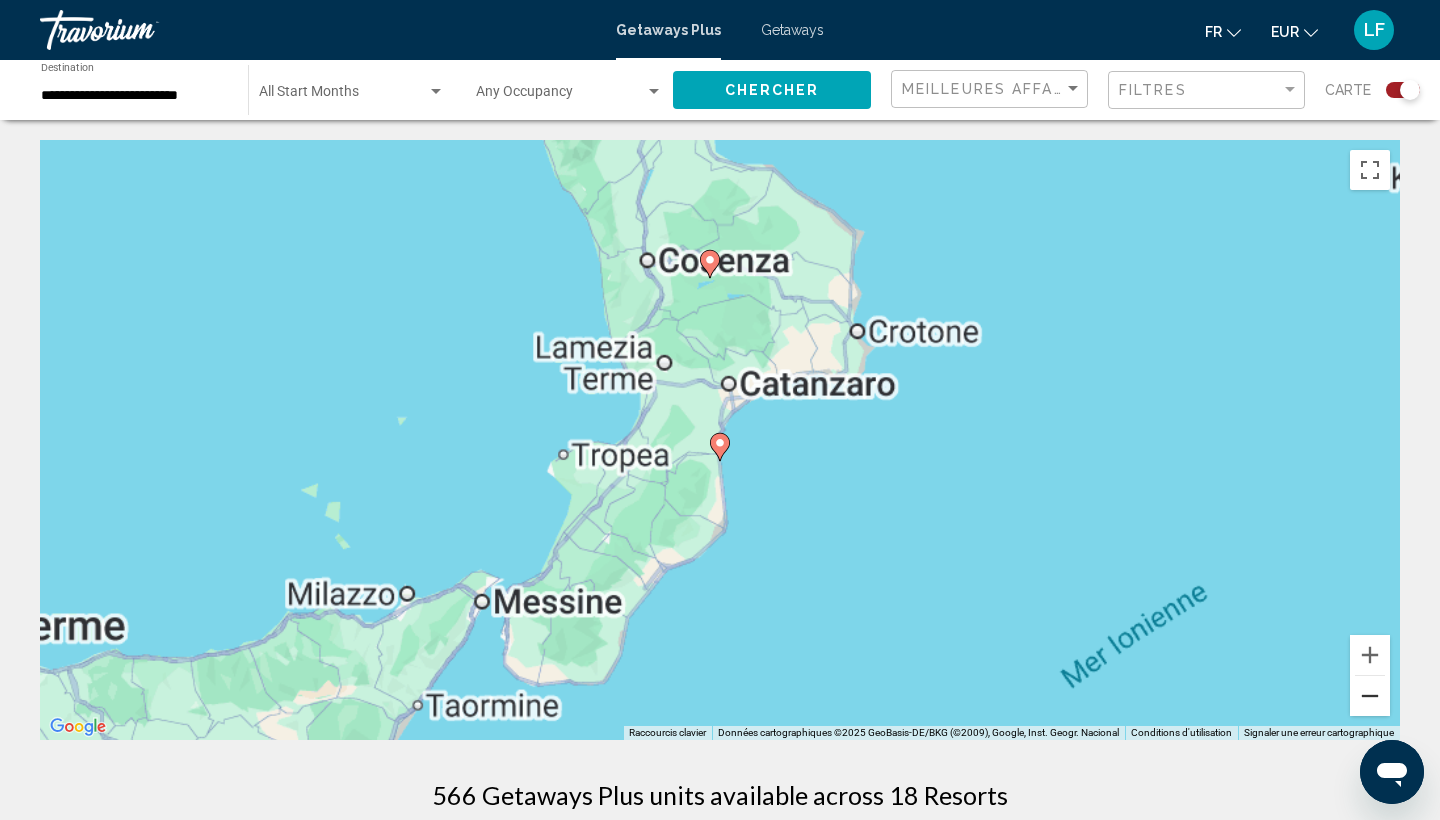click at bounding box center (1370, 696) 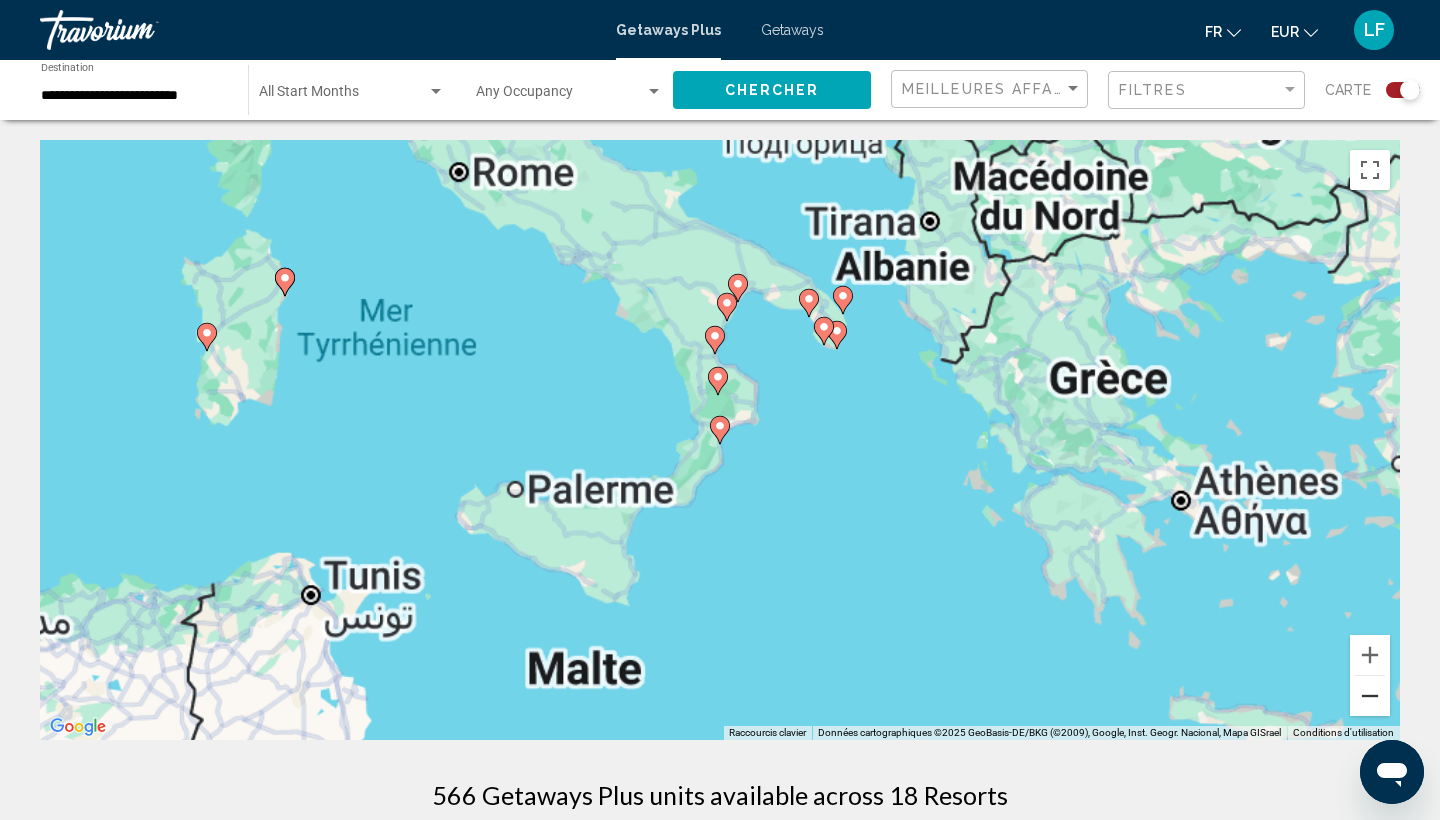 click at bounding box center [1370, 696] 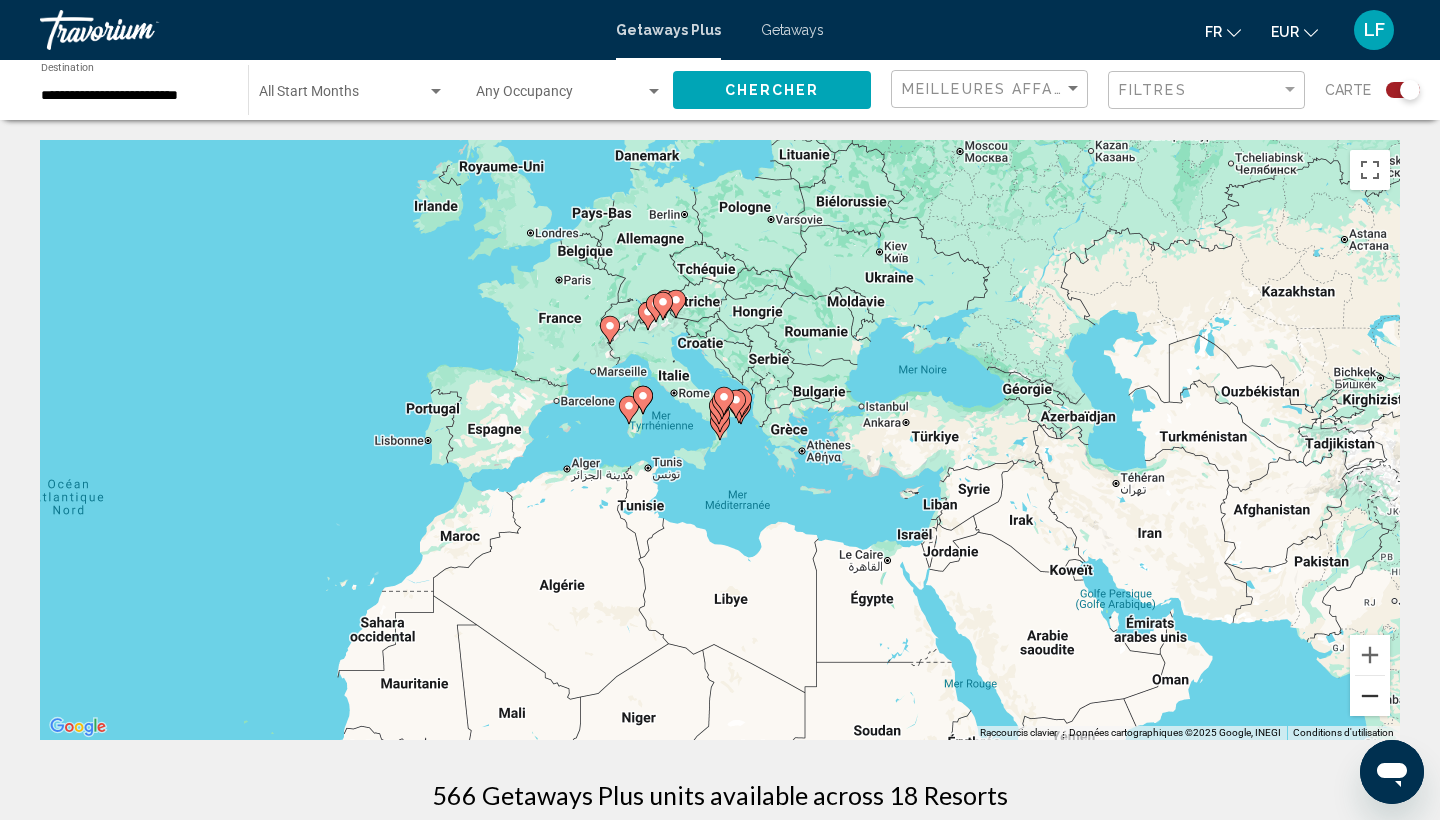 click at bounding box center (1370, 696) 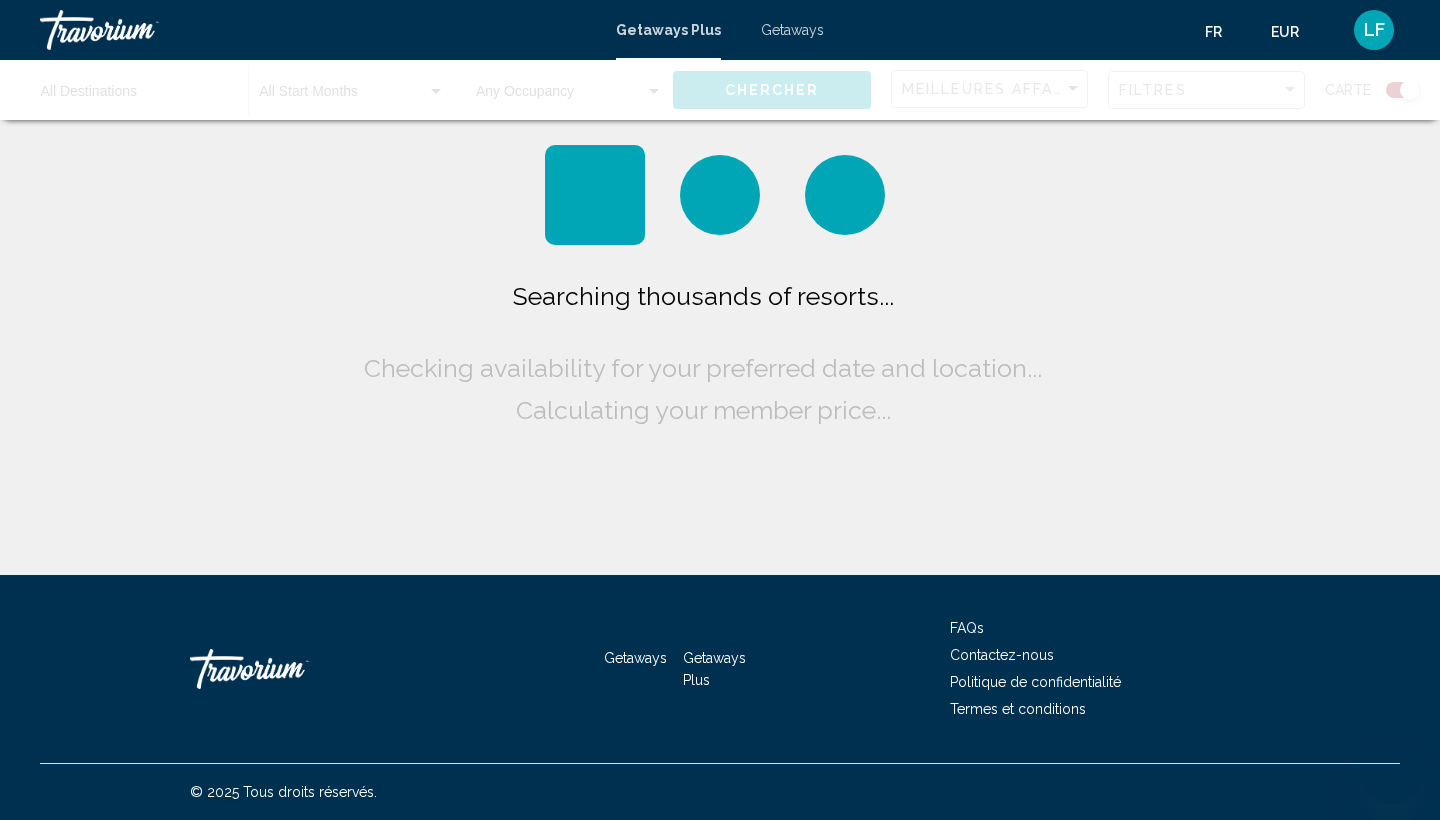 scroll, scrollTop: 0, scrollLeft: 0, axis: both 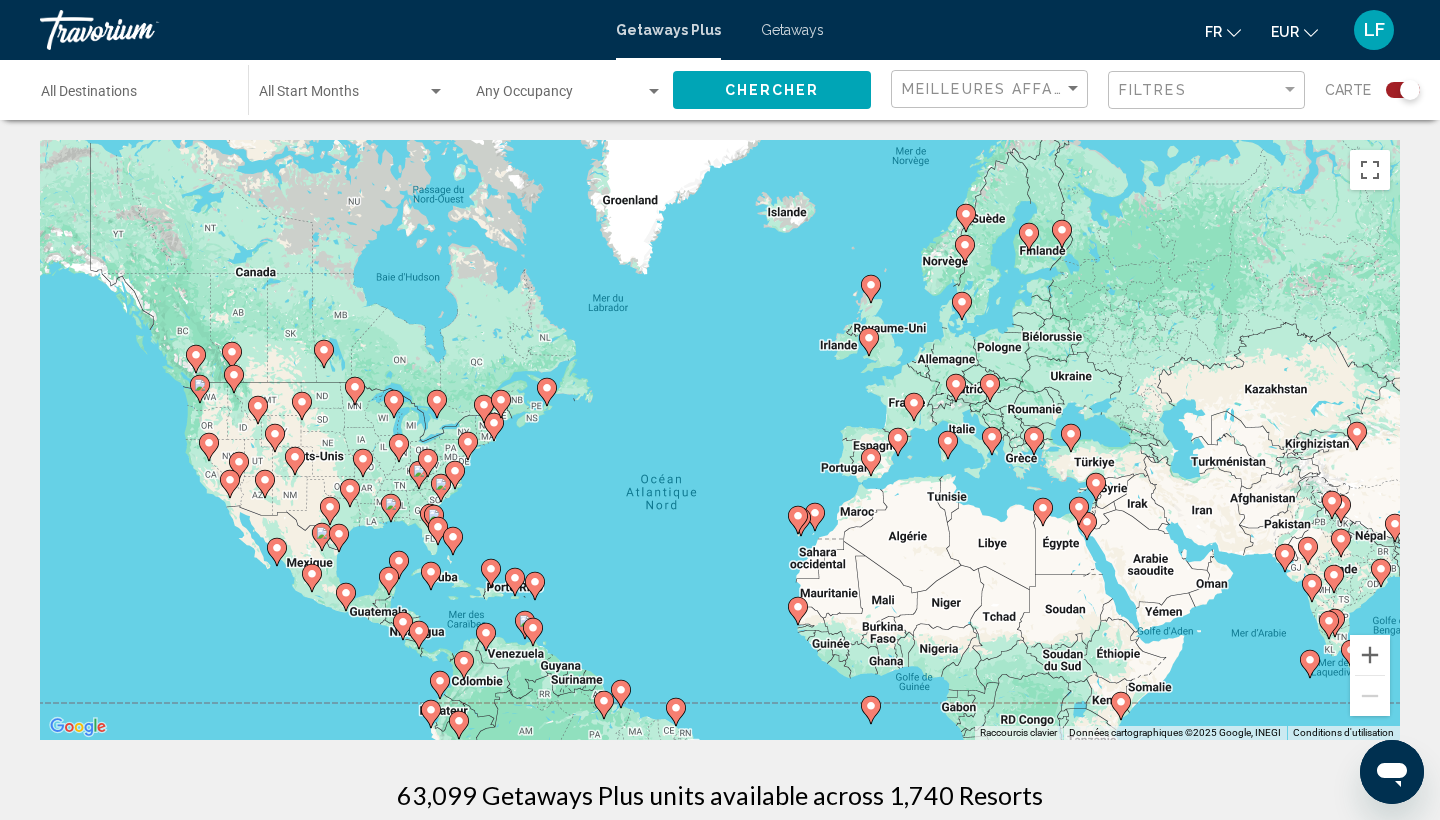 drag, startPoint x: 1085, startPoint y: 291, endPoint x: 1091, endPoint y: 389, distance: 98.1835 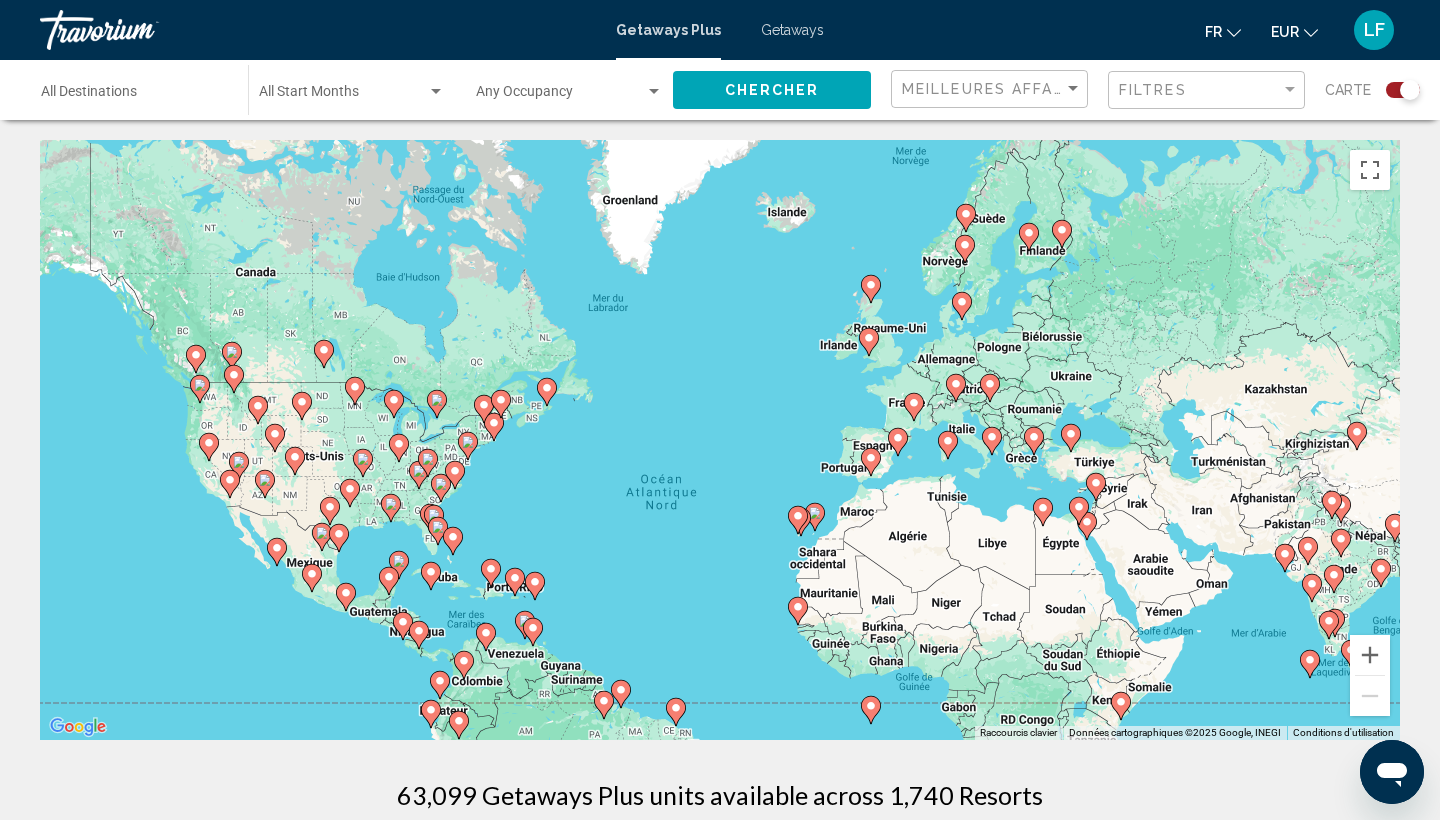 click on "Pour activer le glissement avec le clavier, appuyez sur Alt+Entrée. Une fois ce mode activé, utilisez les touches fléchées pour déplacer le repère. Pour valider le déplacement, appuyez sur Entrée. Pour annuler, appuyez sur Échap." at bounding box center (720, 440) 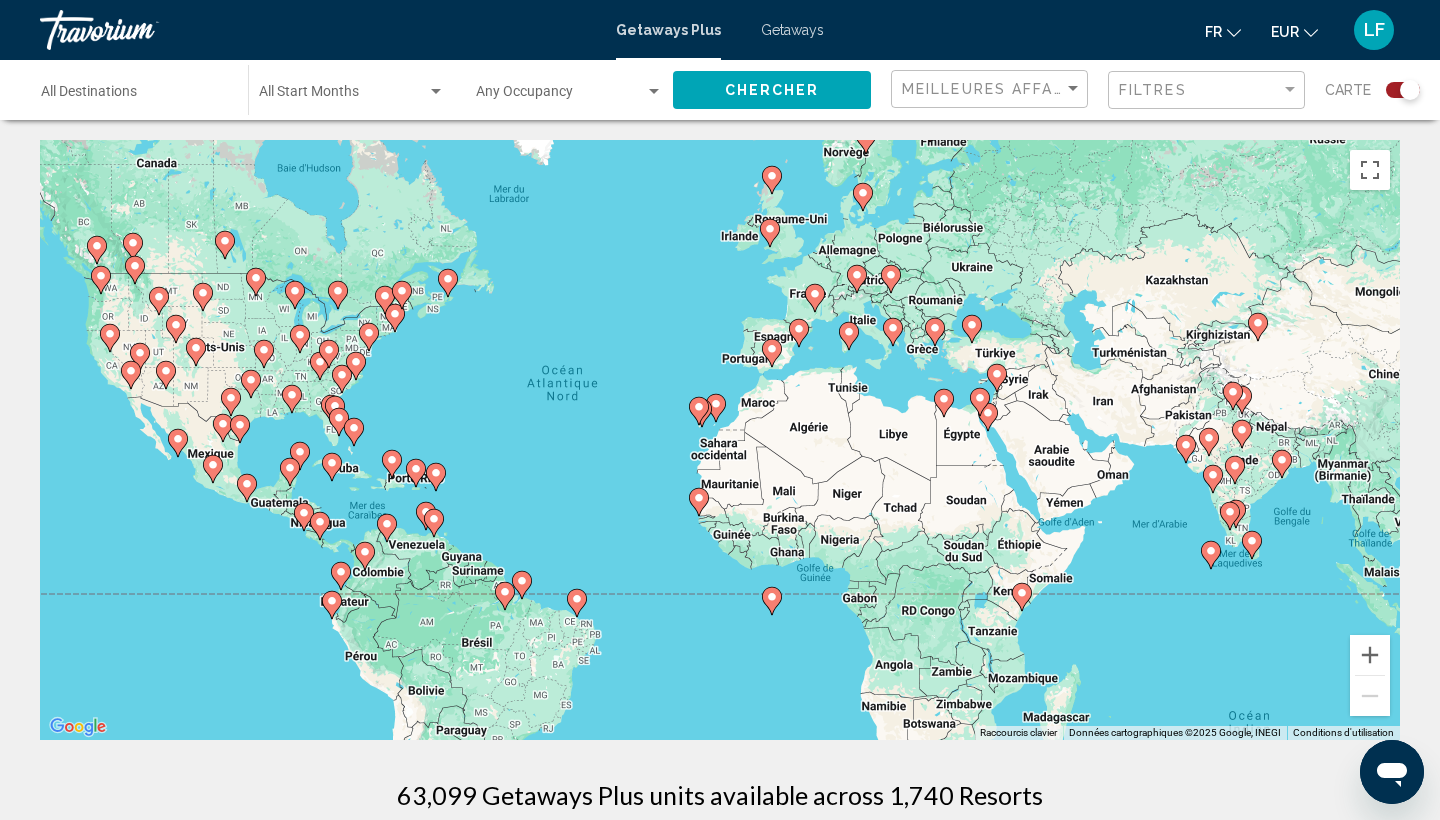 drag, startPoint x: 876, startPoint y: 478, endPoint x: 763, endPoint y: 337, distance: 180.69312 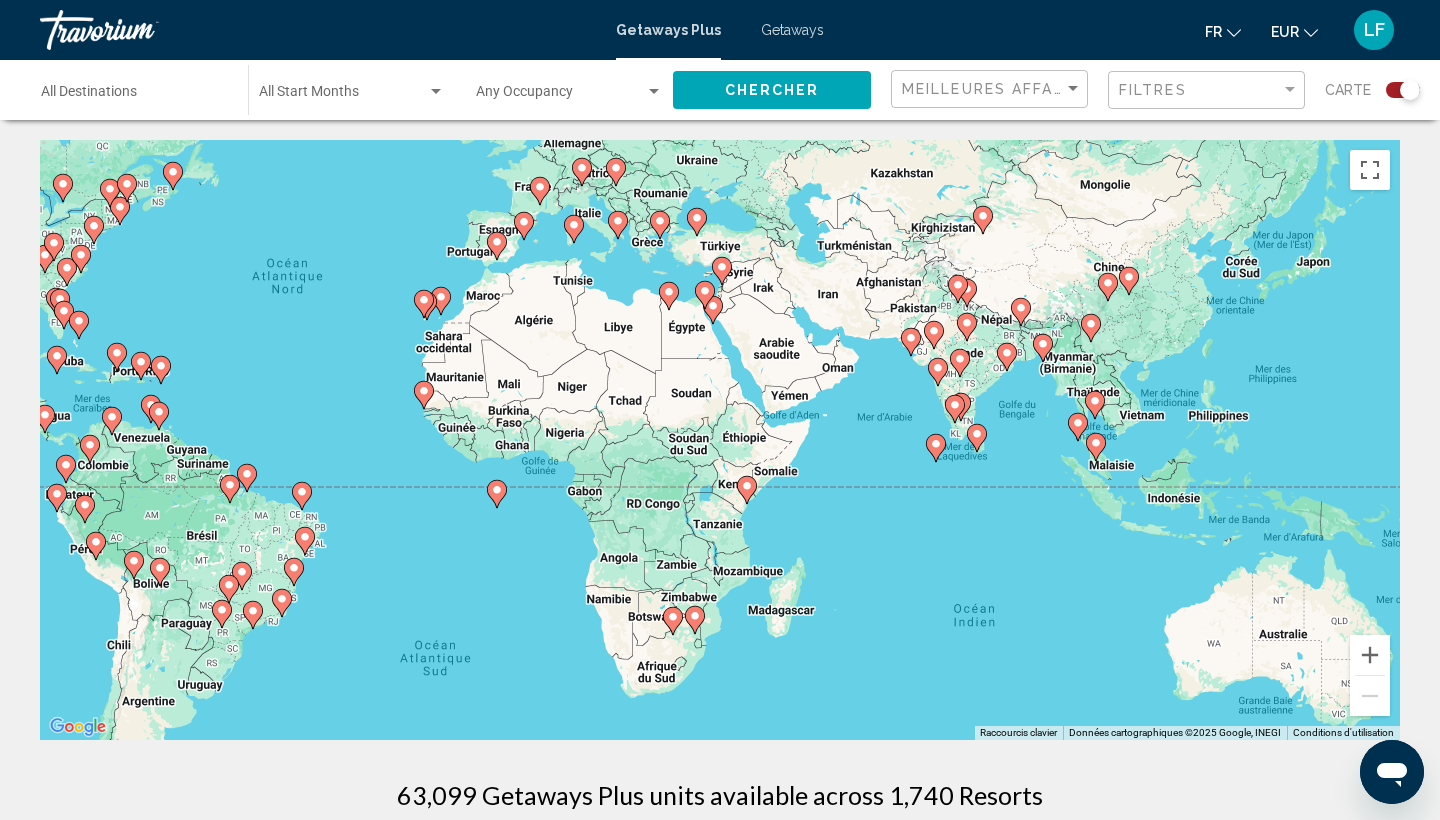drag, startPoint x: 971, startPoint y: 479, endPoint x: 703, endPoint y: 393, distance: 281.46048 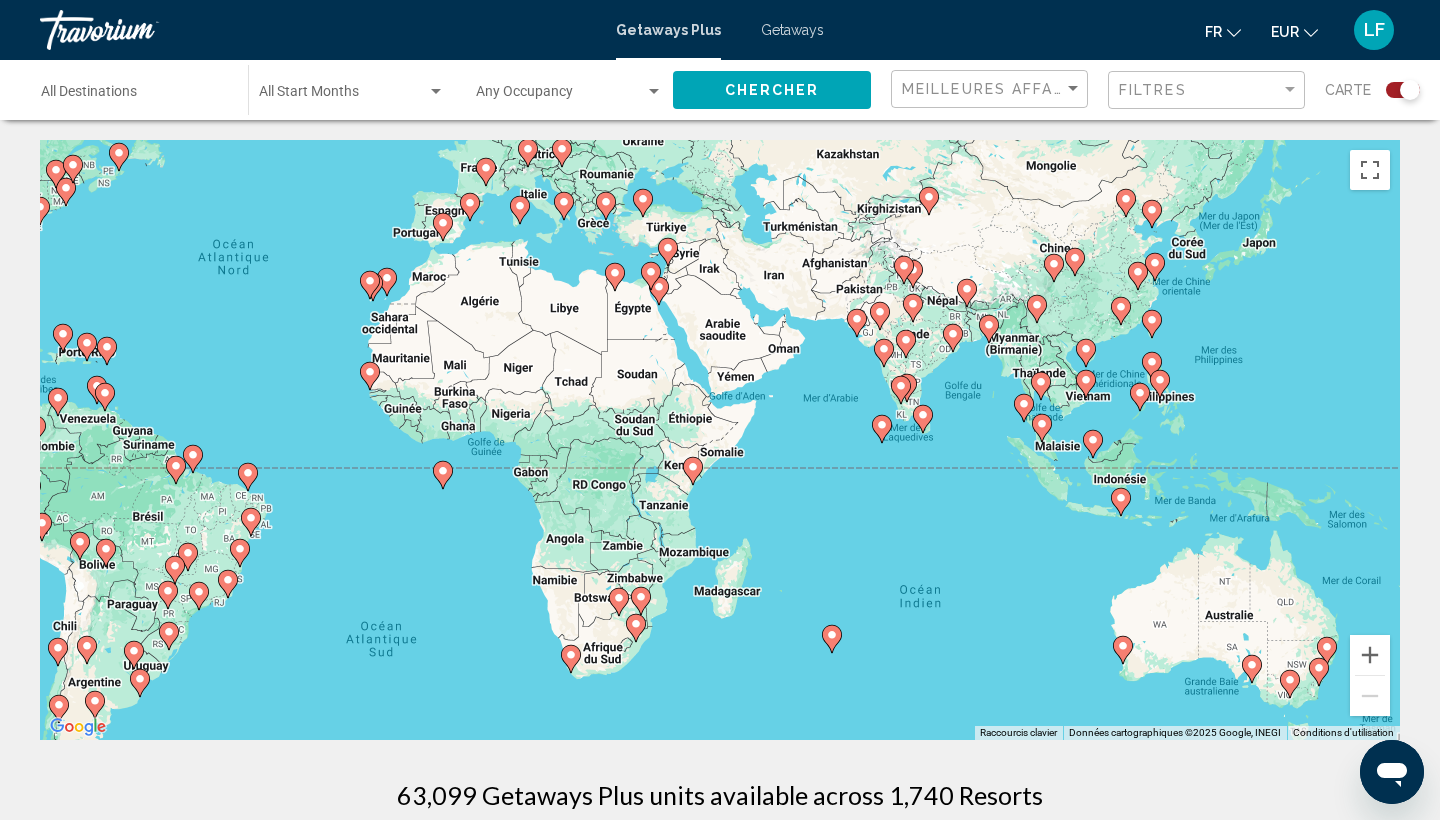 drag, startPoint x: 967, startPoint y: 577, endPoint x: 836, endPoint y: 529, distance: 139.51703 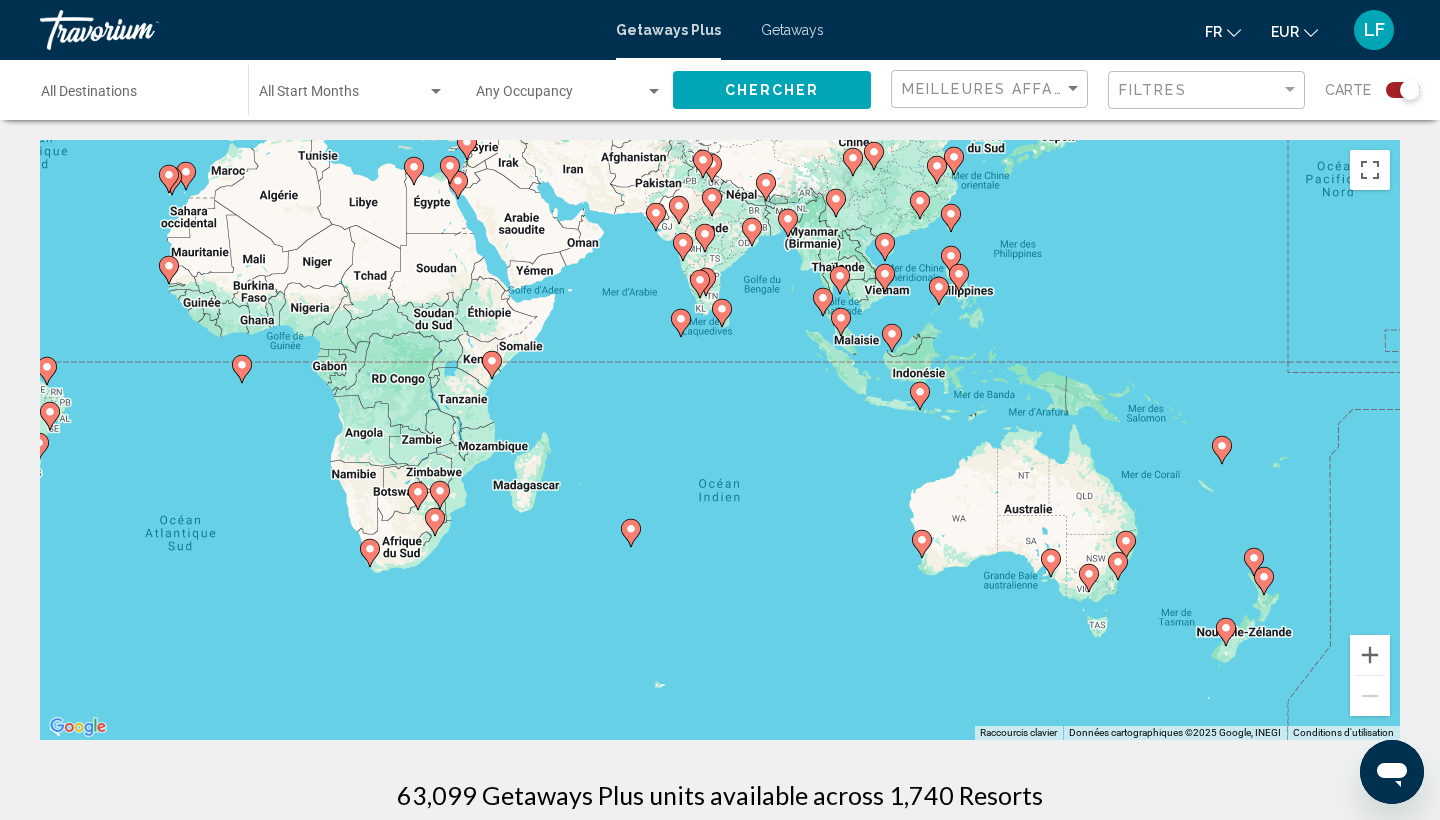 drag, startPoint x: 1223, startPoint y: 640, endPoint x: 1101, endPoint y: 537, distance: 159.66527 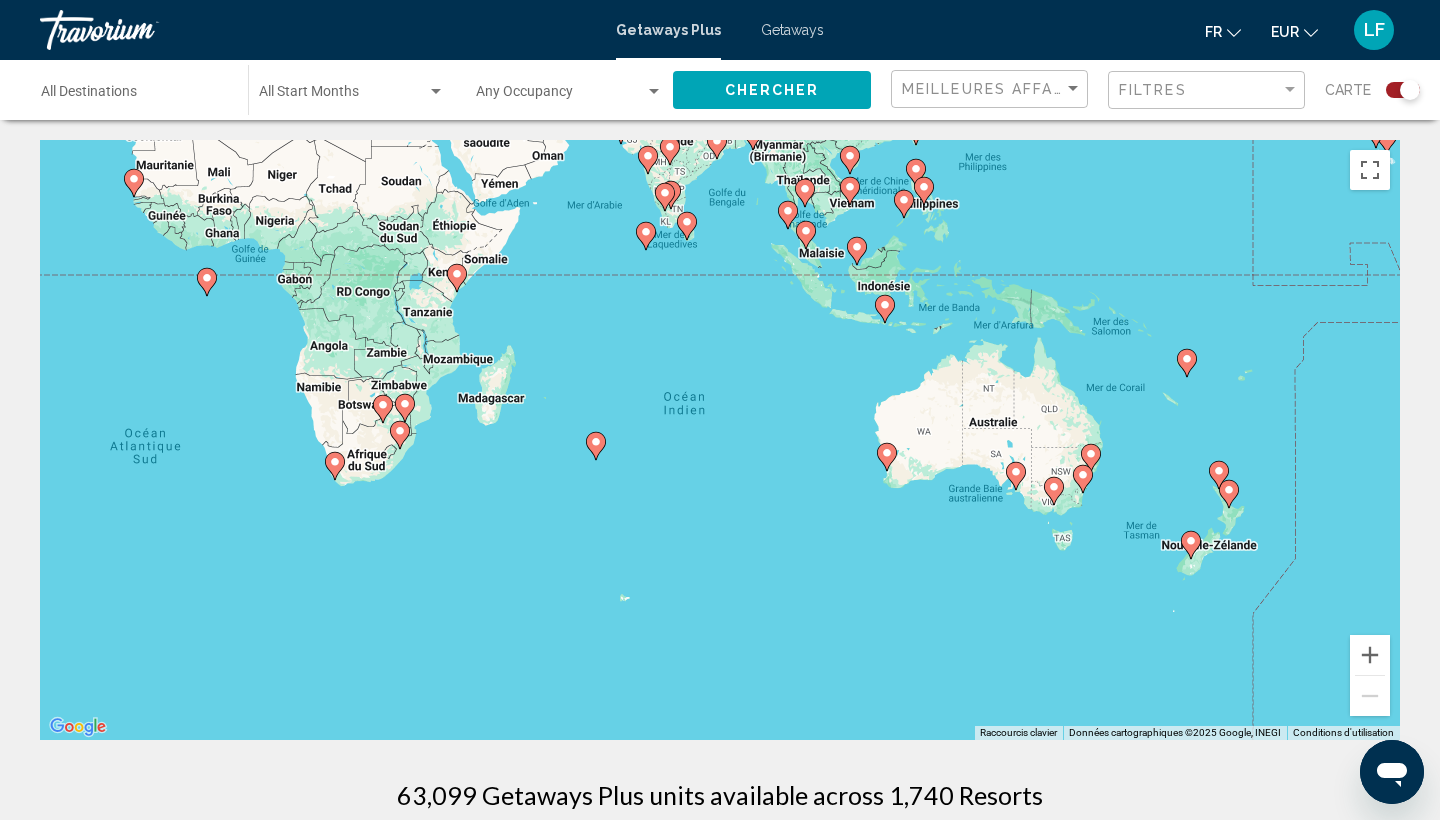 click 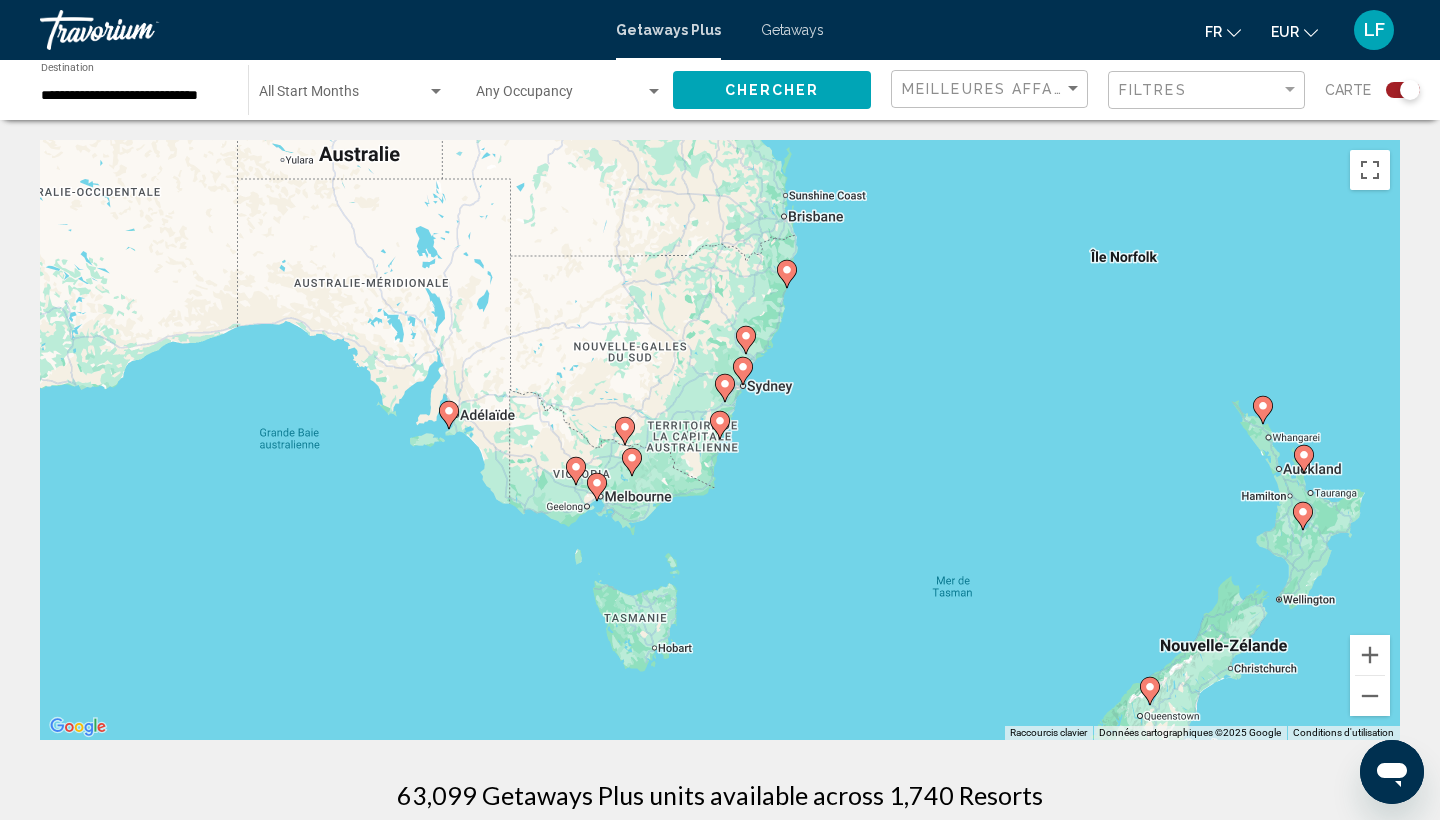 click 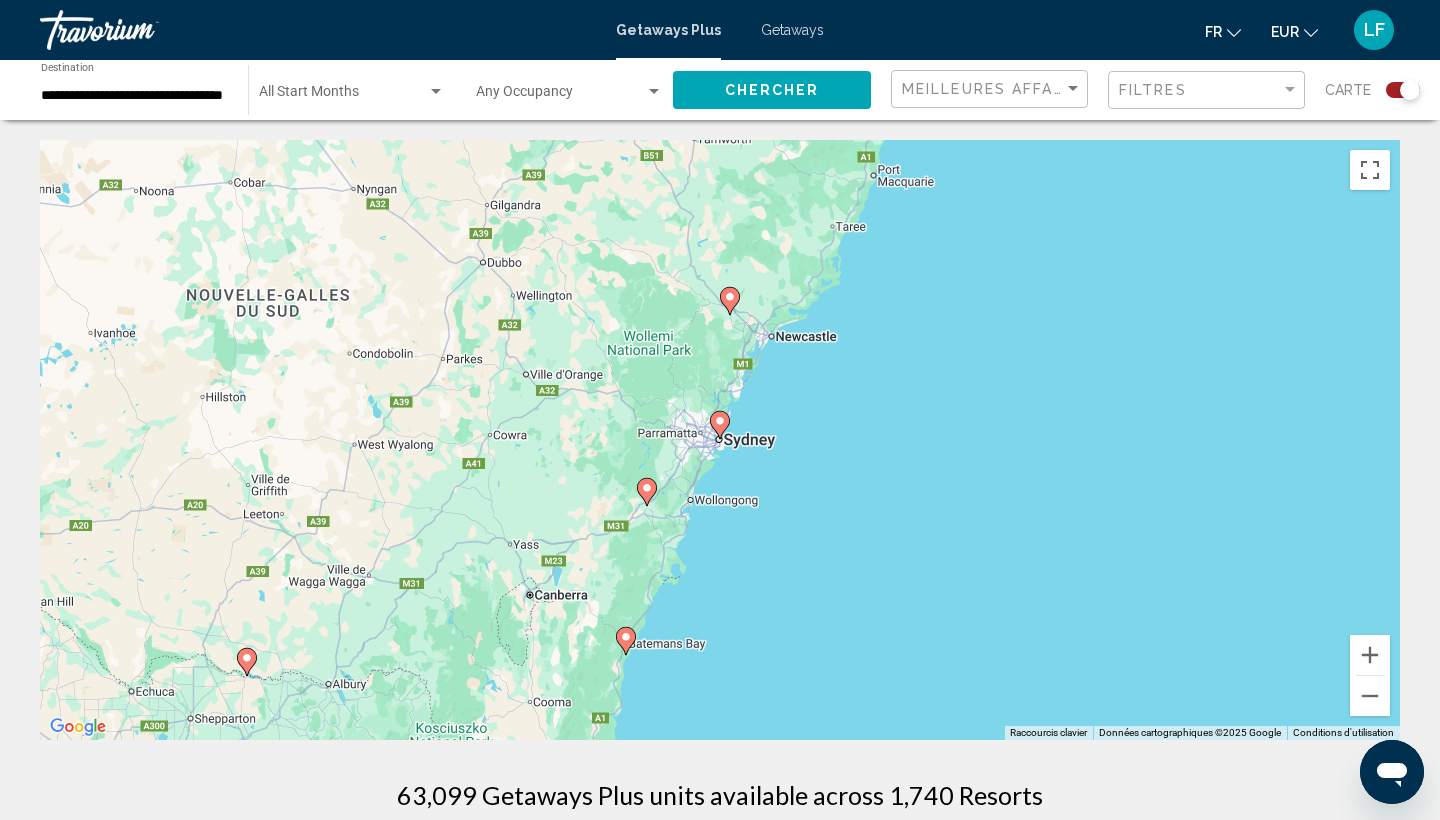 click 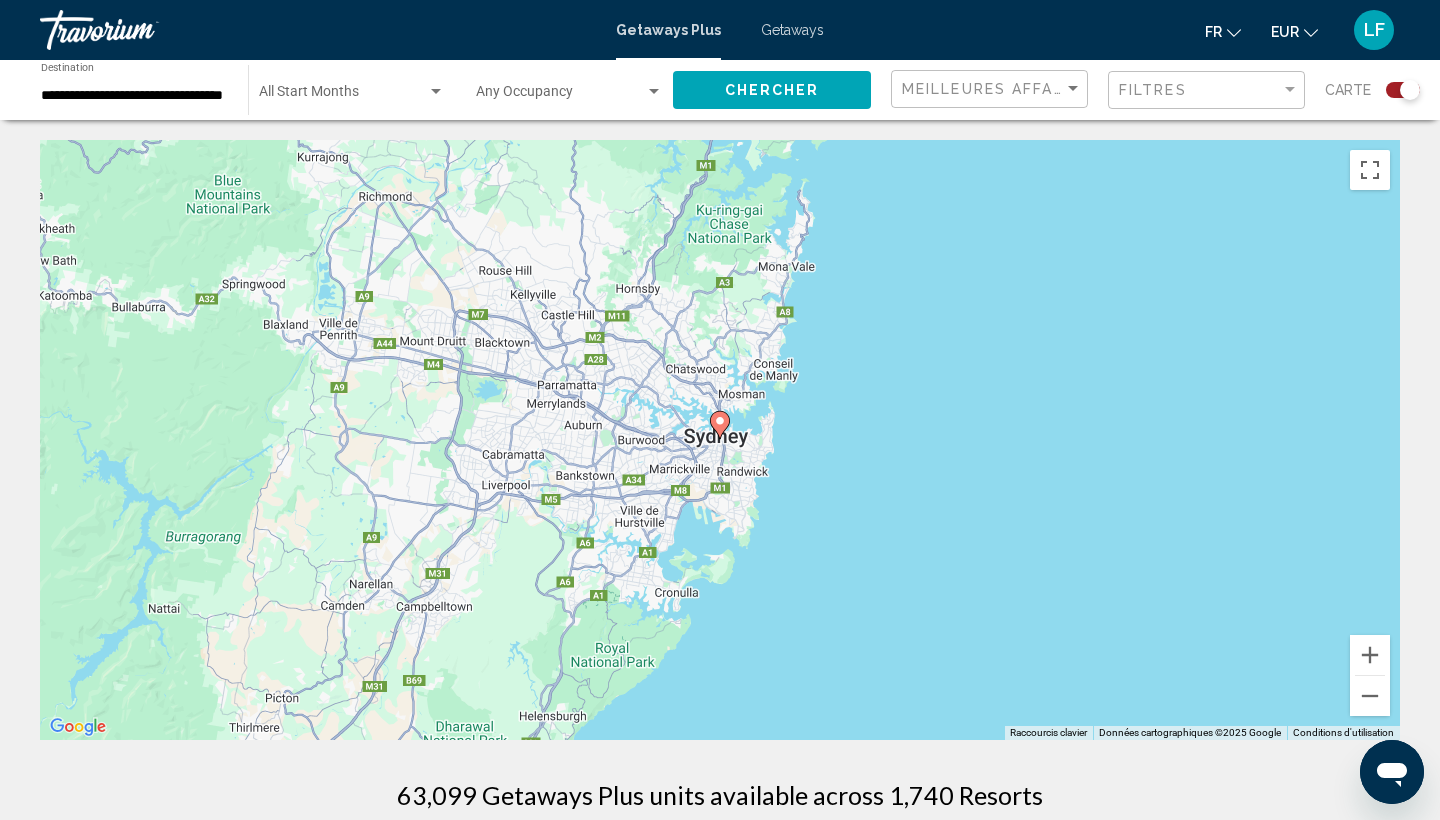 click 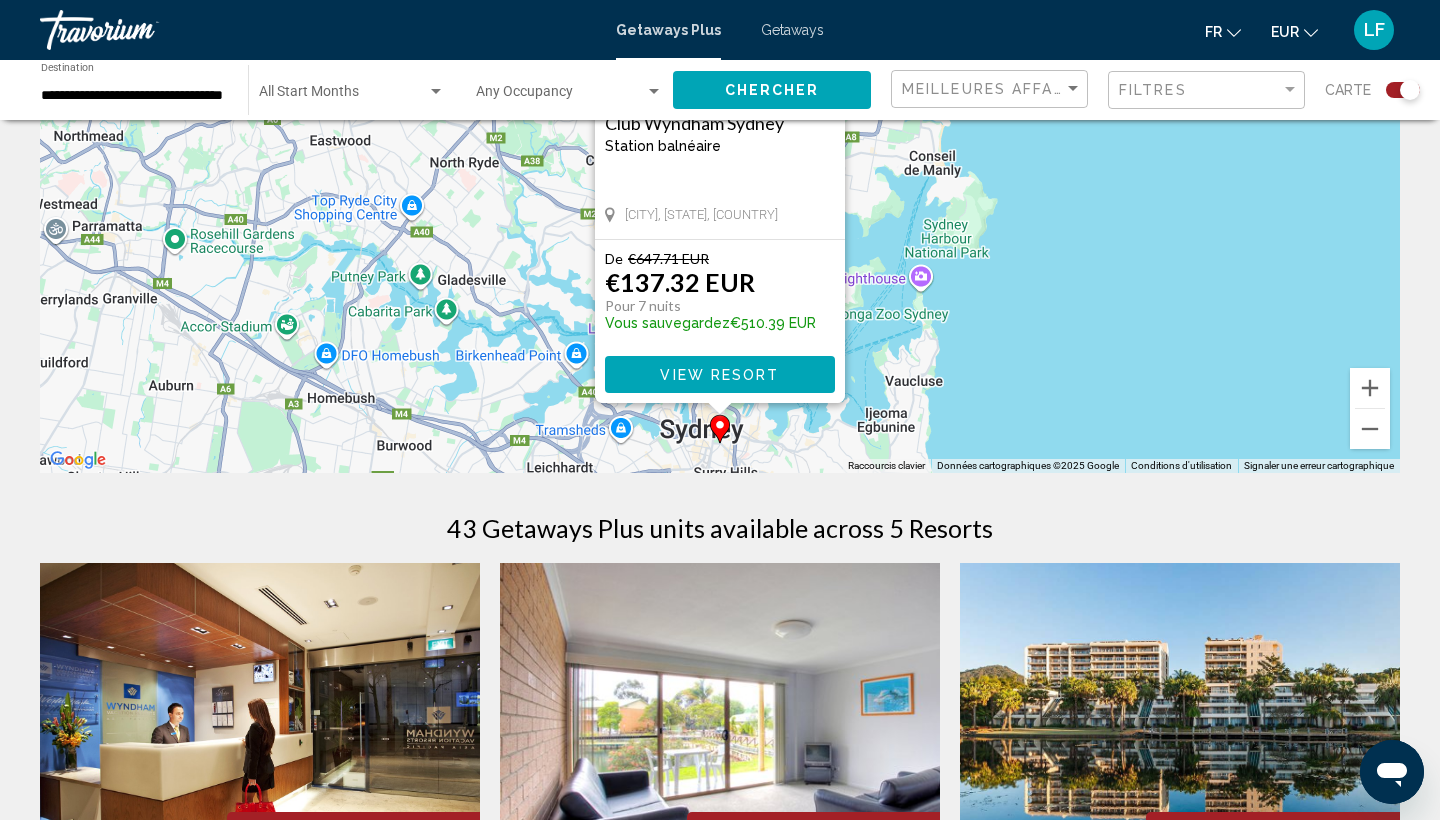 scroll, scrollTop: 78, scrollLeft: 0, axis: vertical 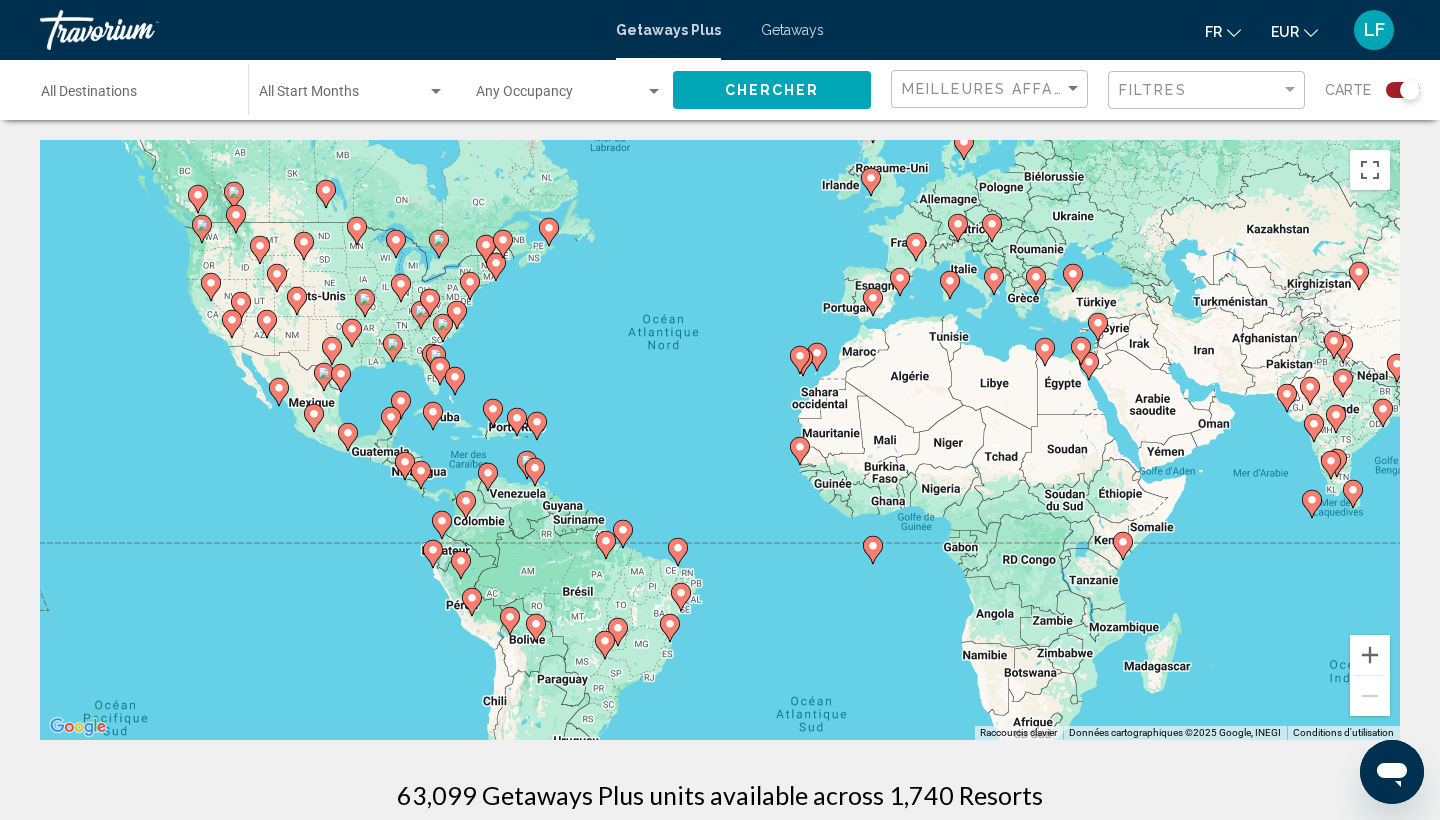 drag, startPoint x: 519, startPoint y: 534, endPoint x: 523, endPoint y: 457, distance: 77.10383 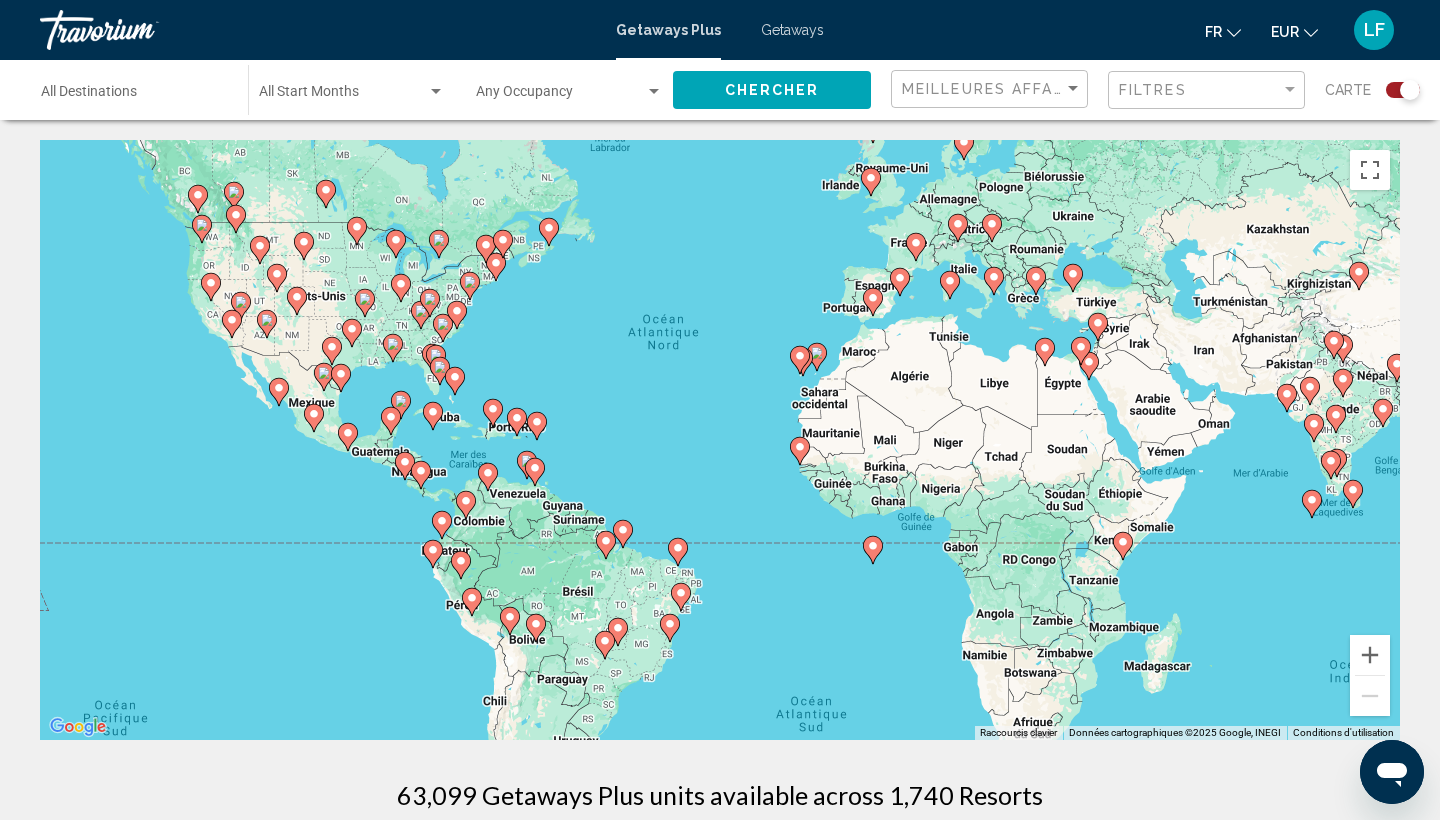 click 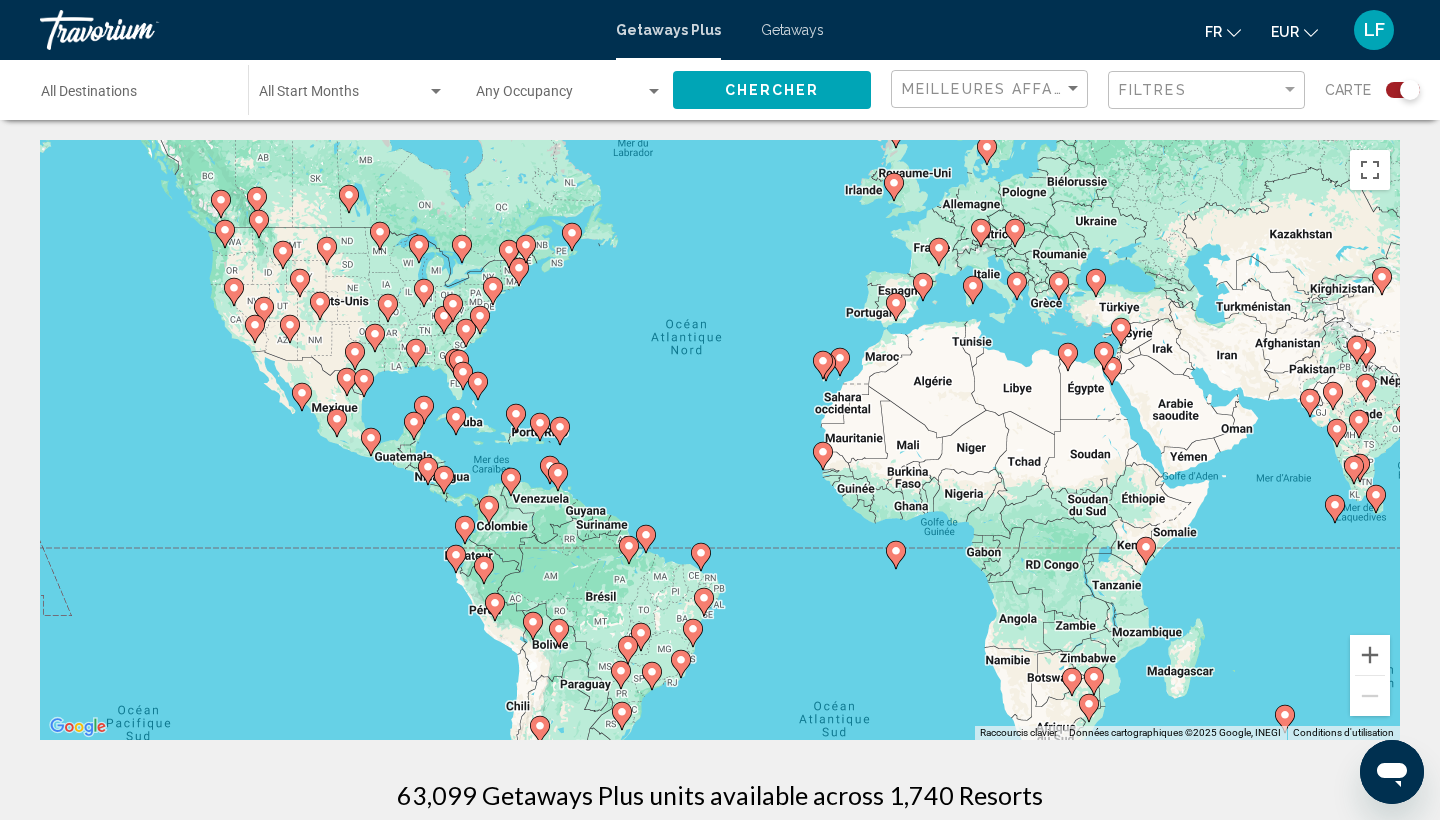 drag, startPoint x: 572, startPoint y: 306, endPoint x: 719, endPoint y: 365, distance: 158.39824 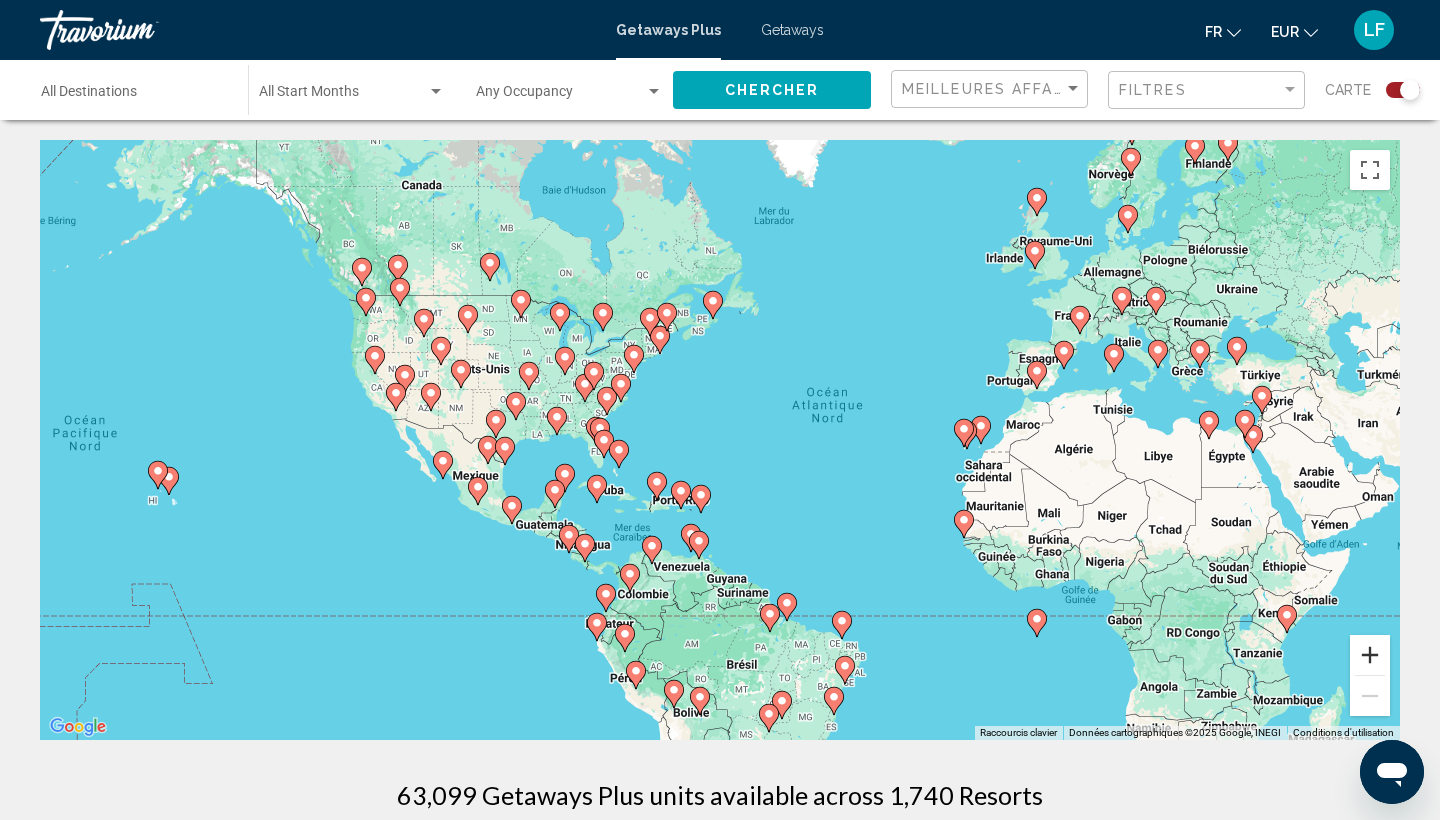 click at bounding box center [1370, 655] 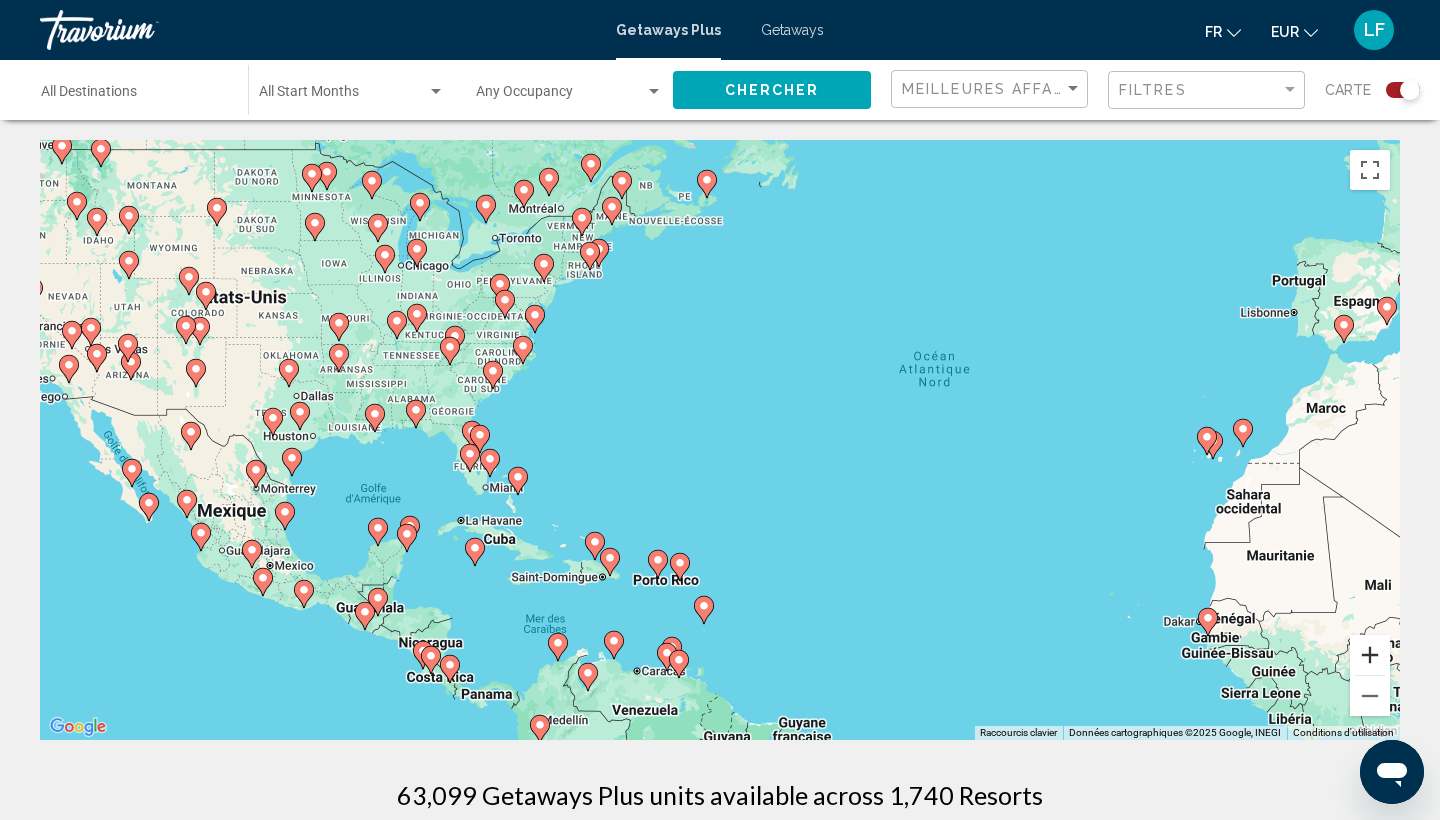 click at bounding box center [1370, 655] 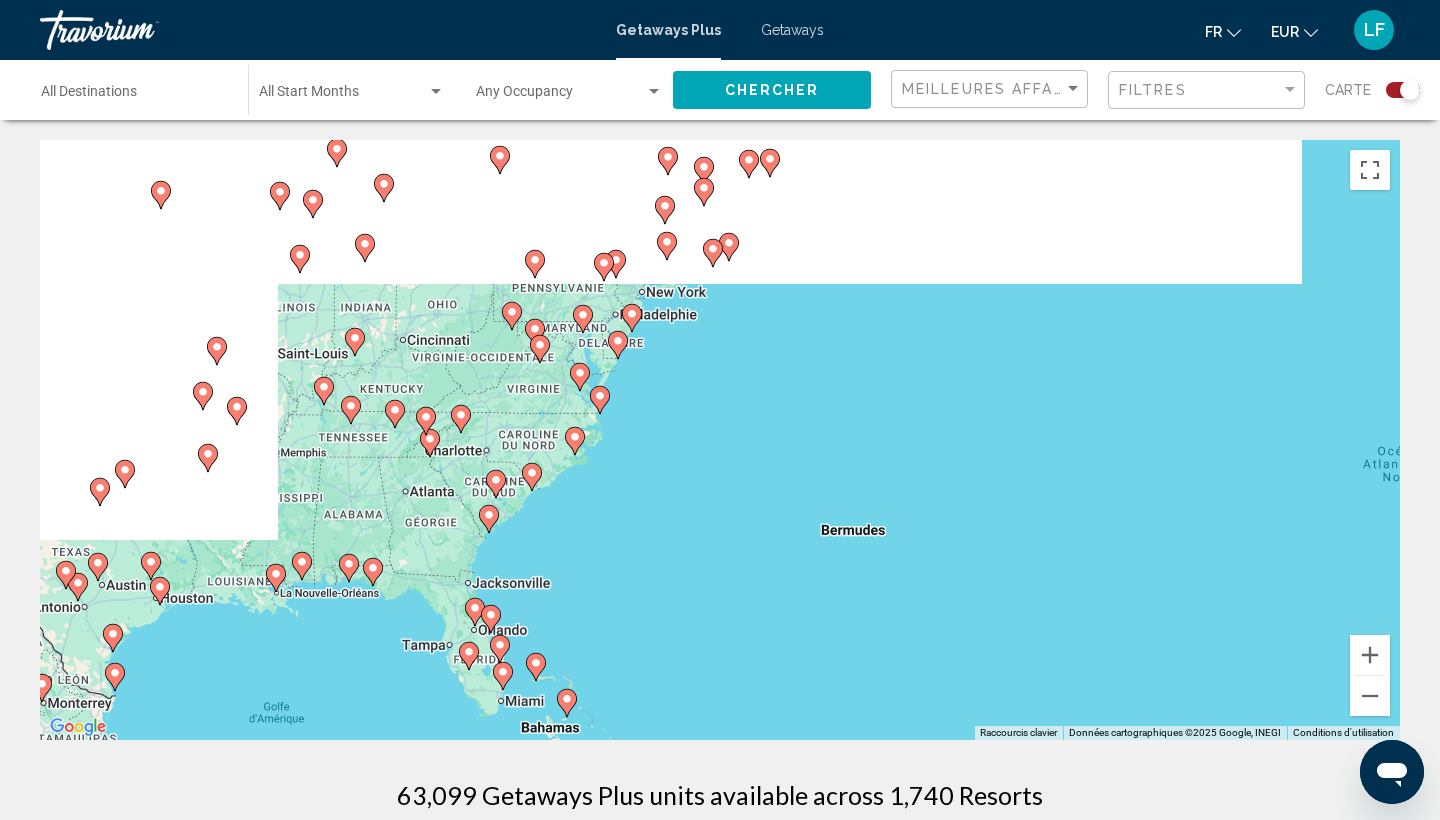 drag, startPoint x: 747, startPoint y: 455, endPoint x: 1042, endPoint y: 665, distance: 362.11185 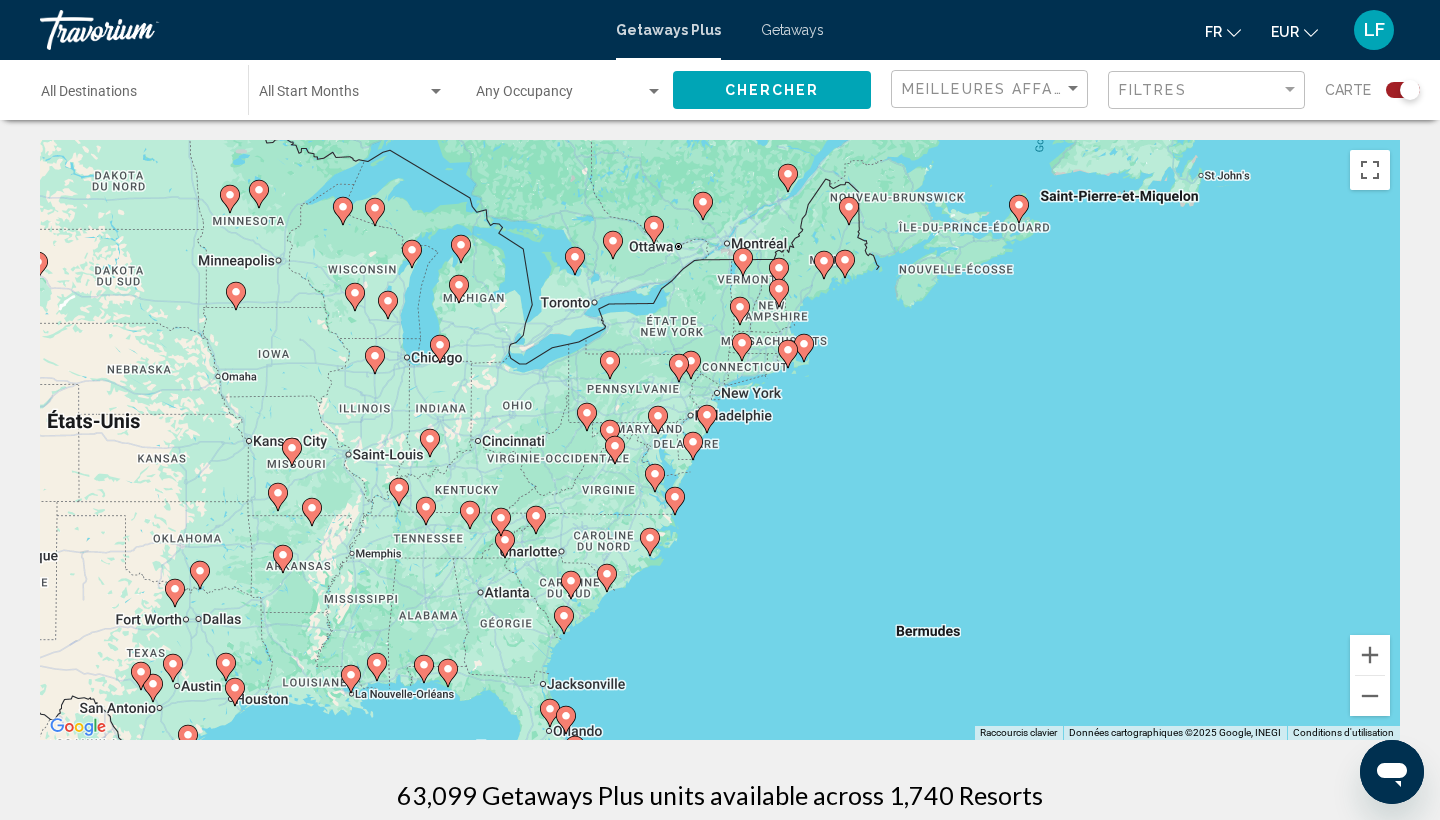 drag, startPoint x: 910, startPoint y: 459, endPoint x: 925, endPoint y: 503, distance: 46.486557 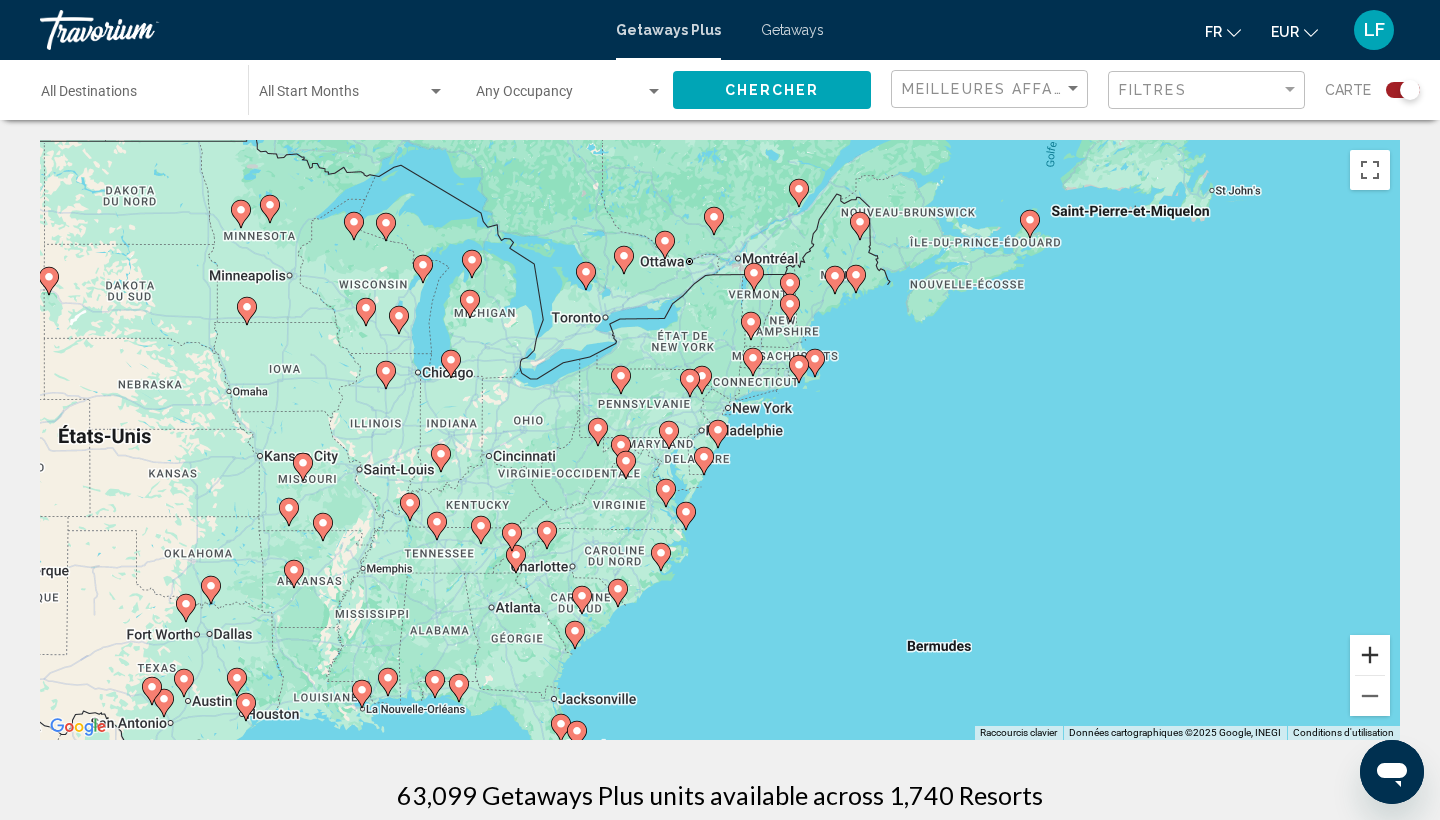 click at bounding box center [1370, 655] 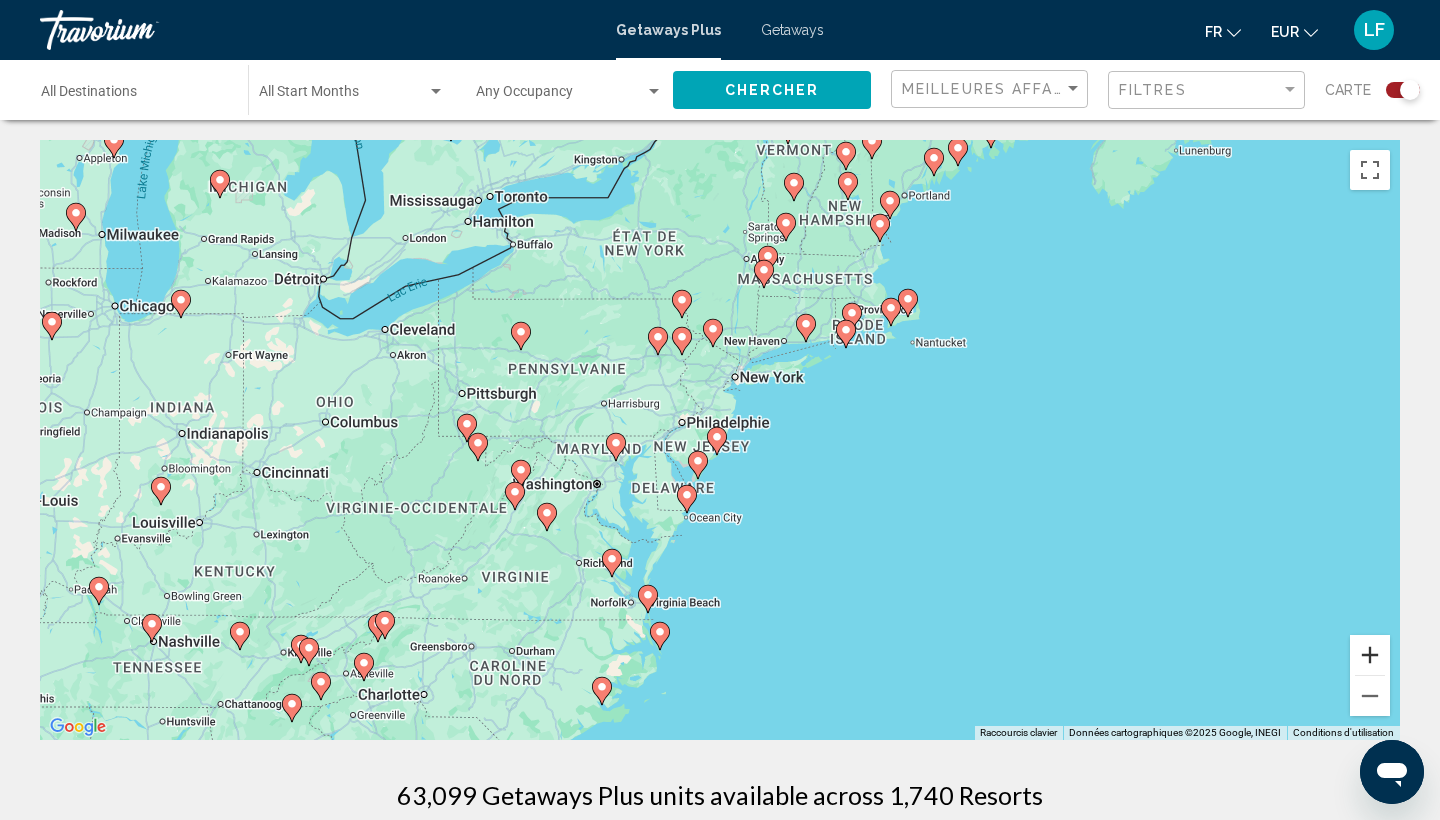 click at bounding box center (1370, 655) 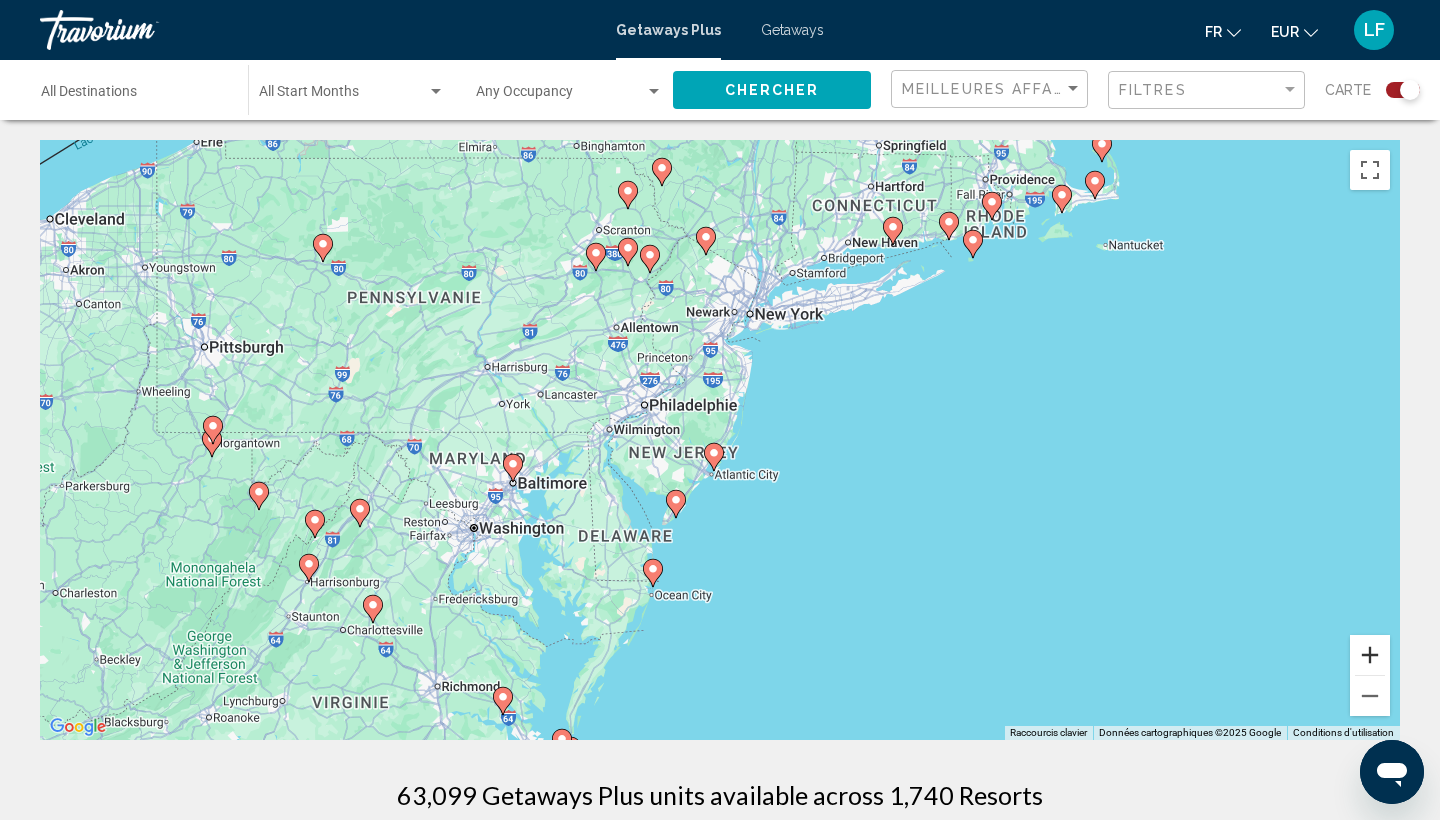 click at bounding box center [1370, 655] 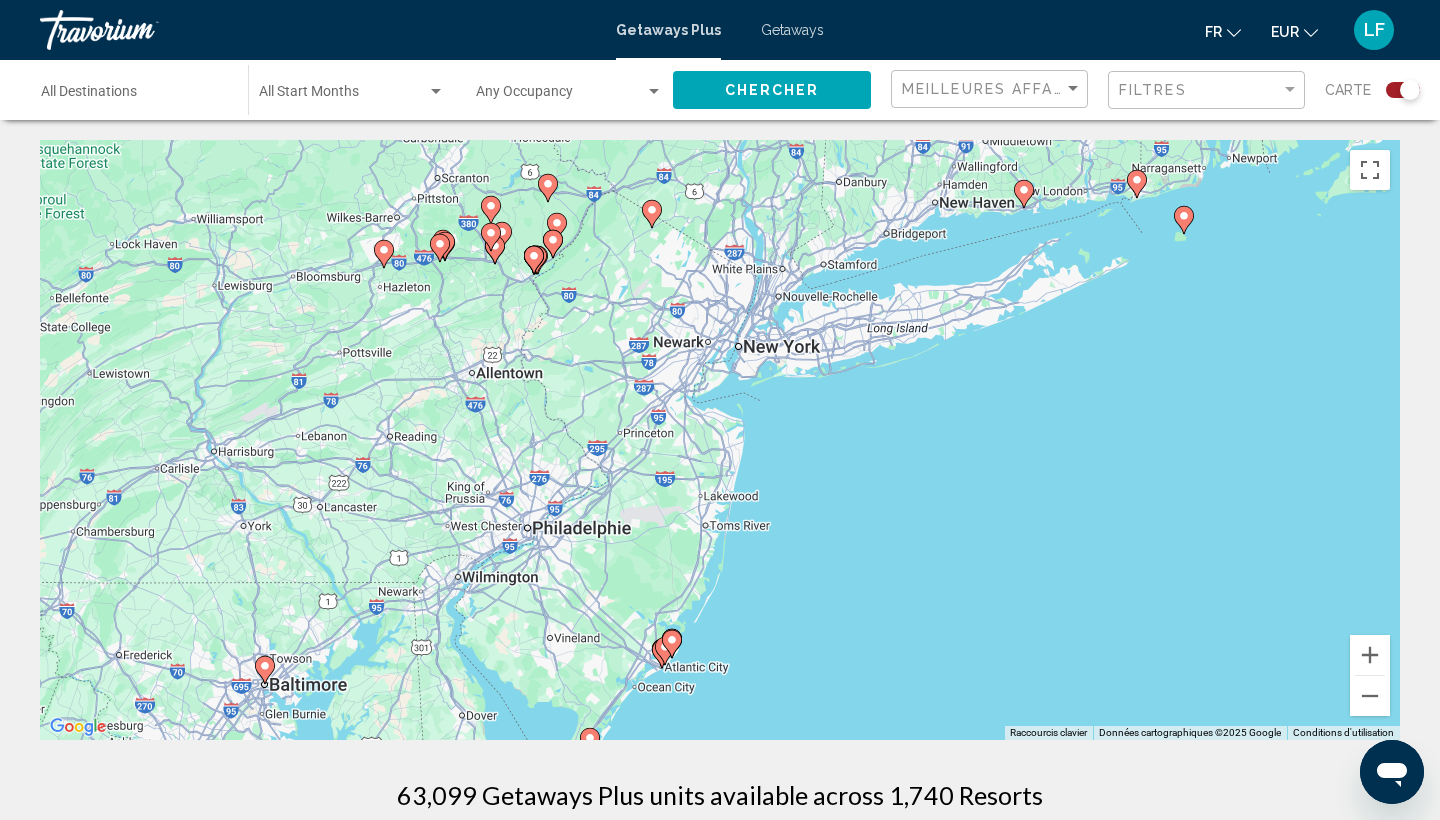 drag, startPoint x: 1091, startPoint y: 358, endPoint x: 1024, endPoint y: 539, distance: 193.0026 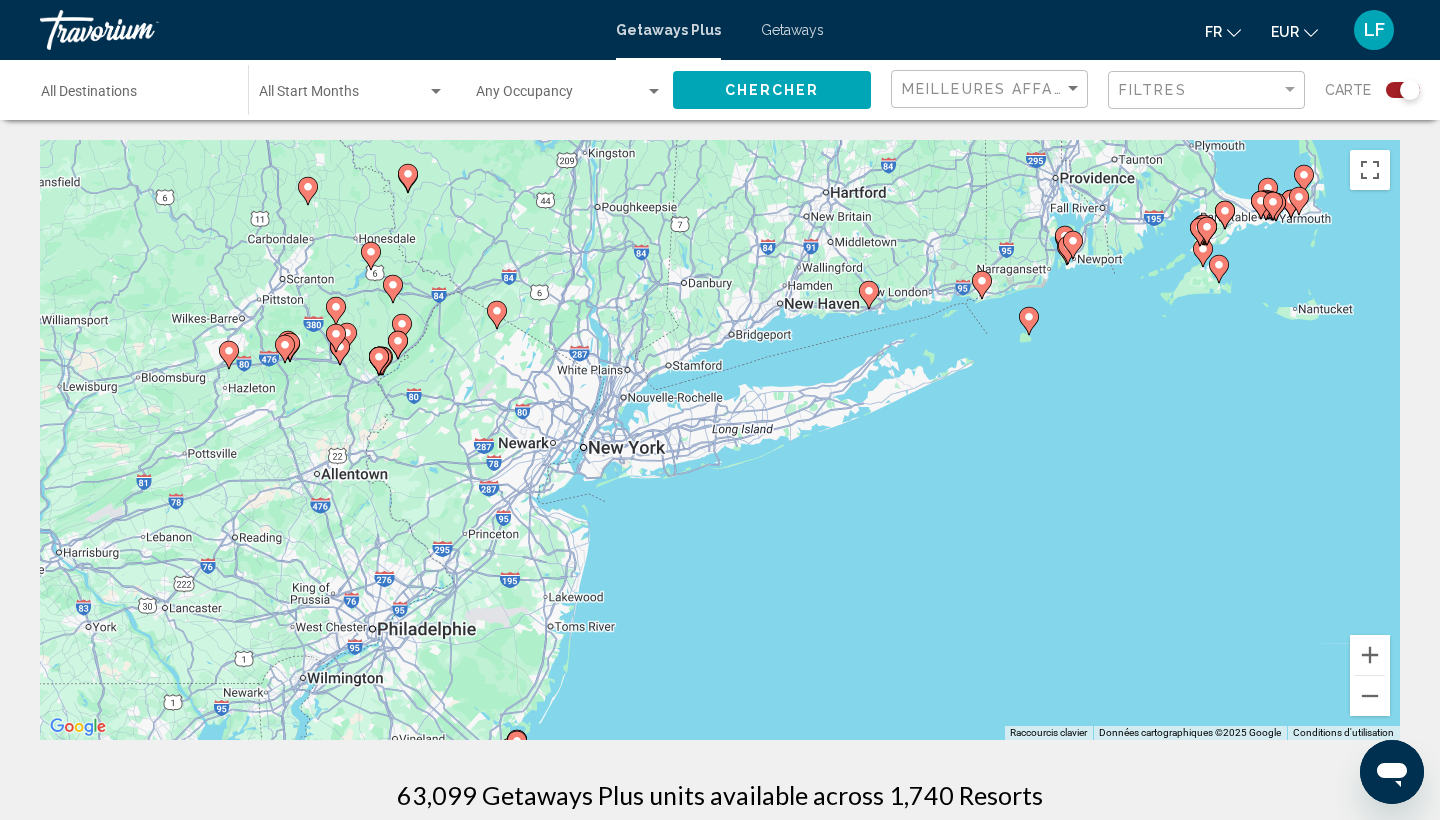 drag, startPoint x: 978, startPoint y: 447, endPoint x: 791, endPoint y: 527, distance: 203.3937 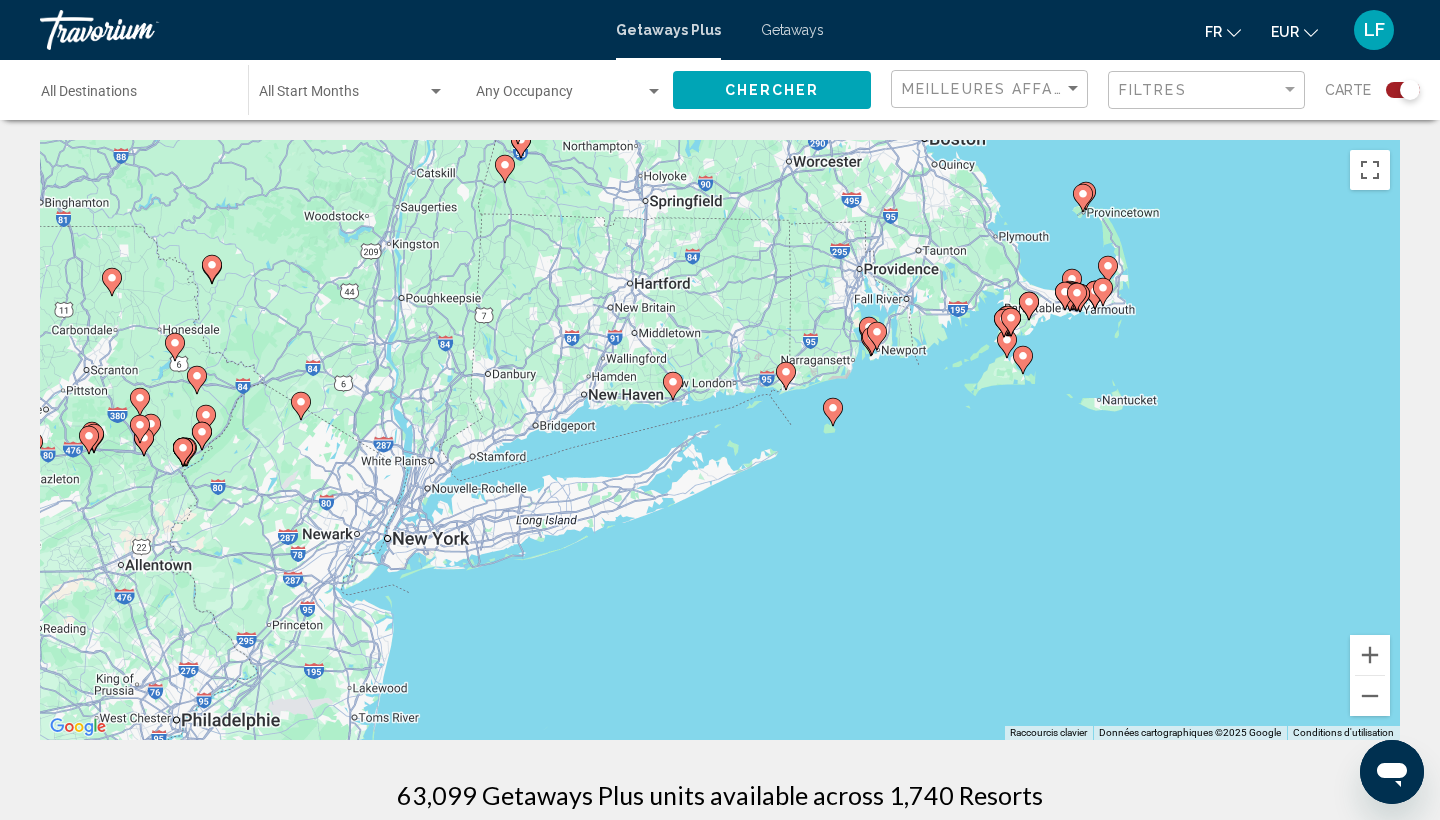 drag, startPoint x: 870, startPoint y: 402, endPoint x: 870, endPoint y: 606, distance: 204 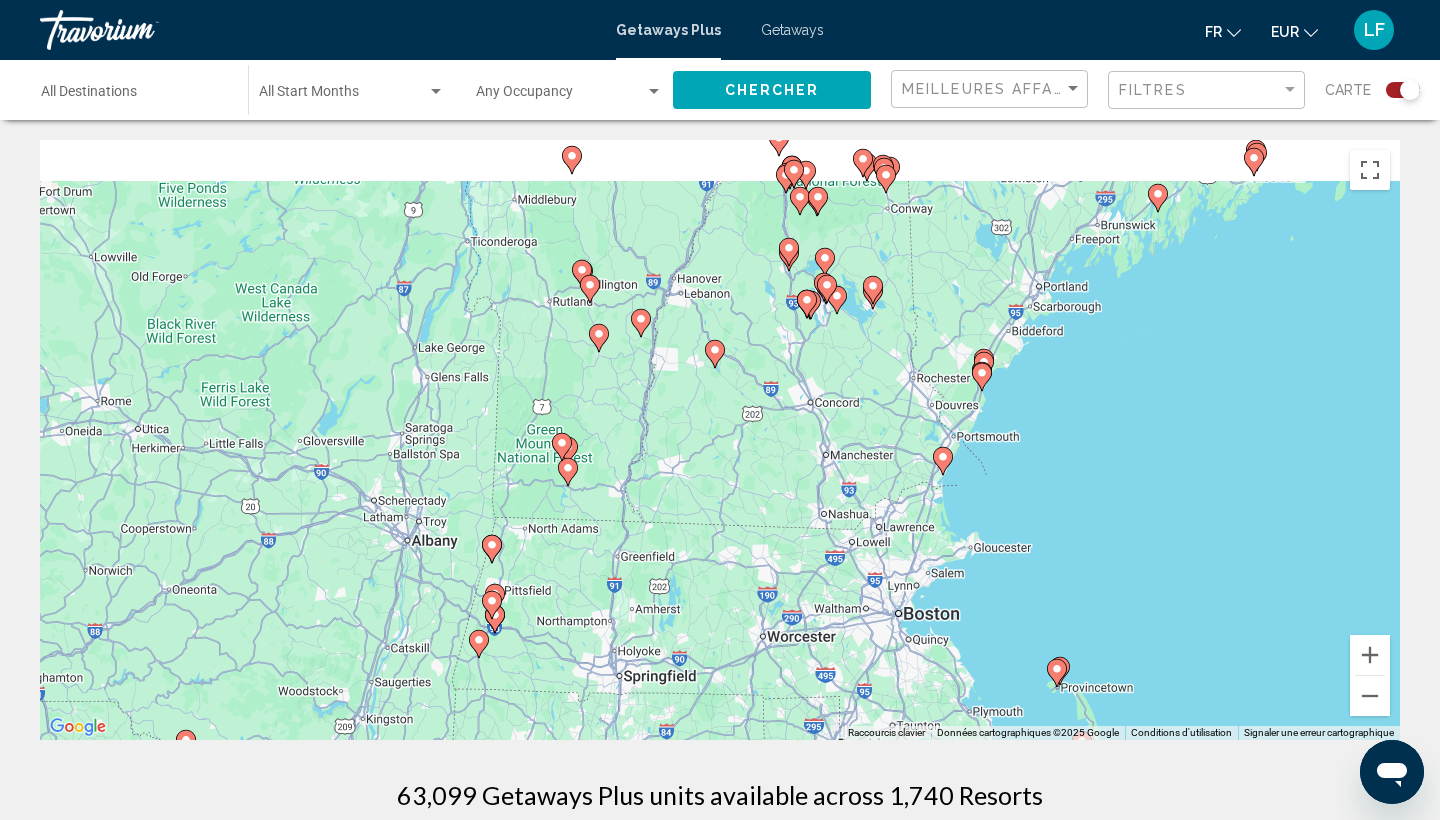 drag, startPoint x: 909, startPoint y: 436, endPoint x: 825, endPoint y: 667, distance: 245.79869 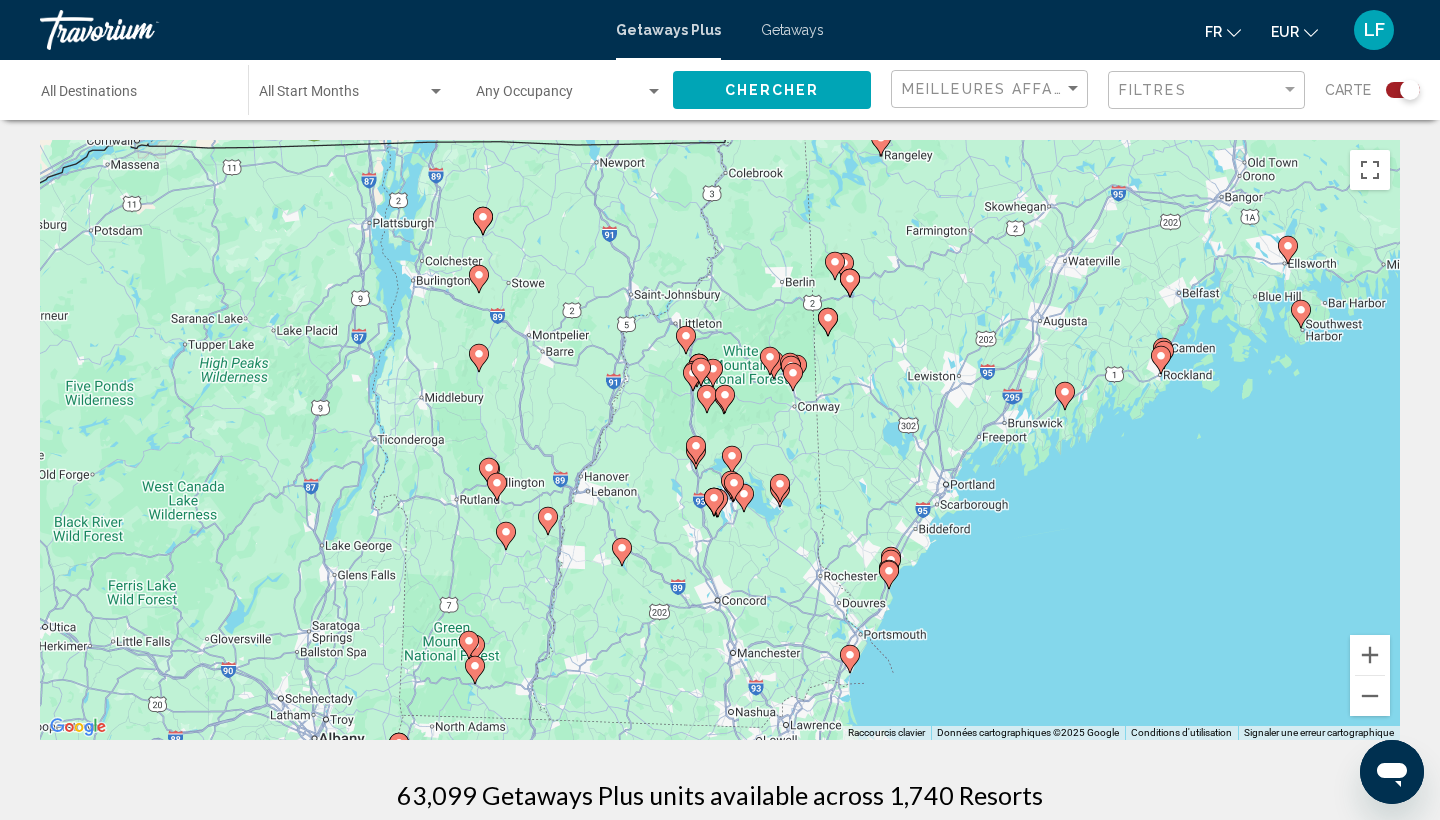 drag, startPoint x: 1109, startPoint y: 472, endPoint x: 1034, endPoint y: 591, distance: 140.66272 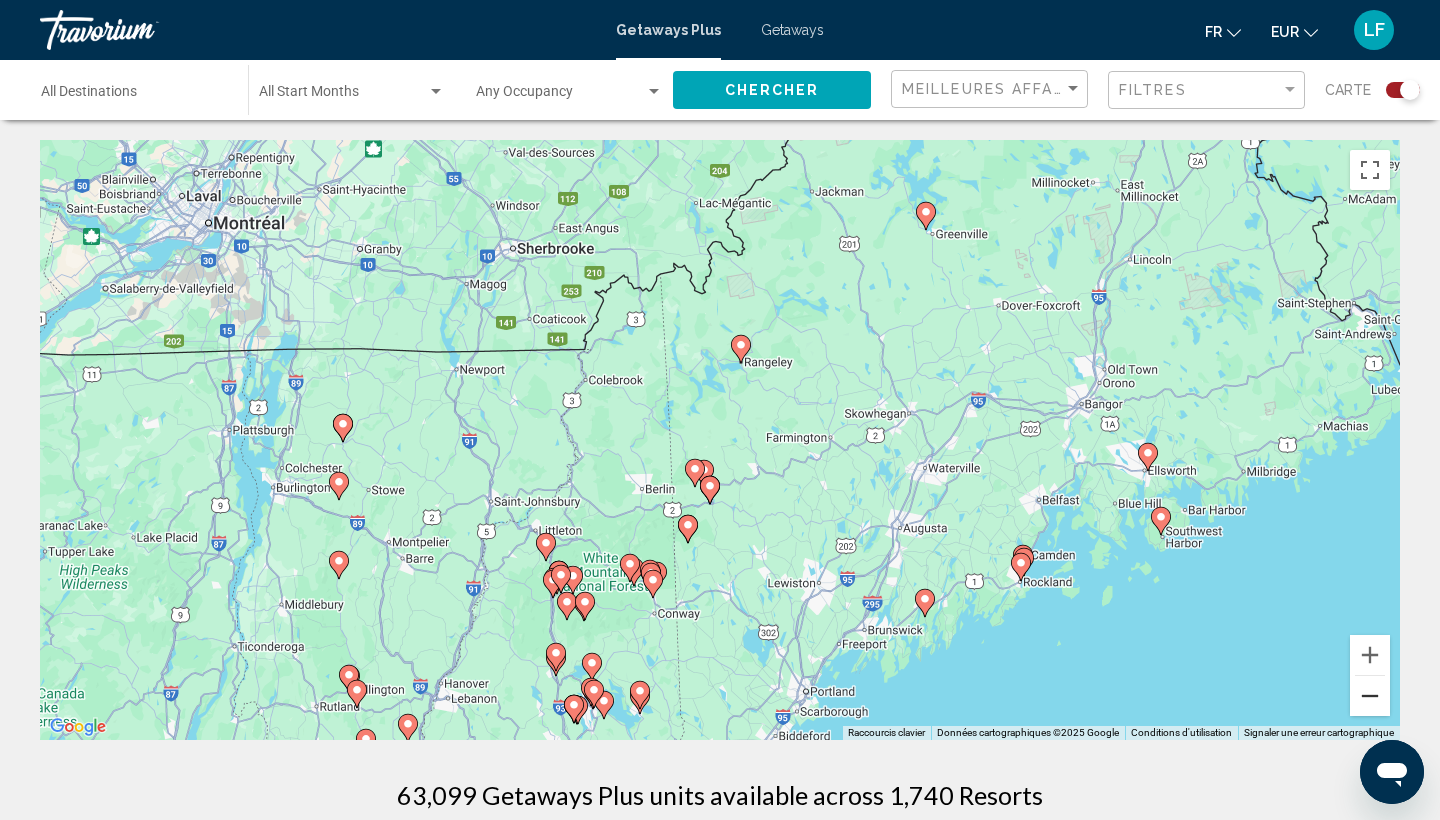 click at bounding box center (1370, 696) 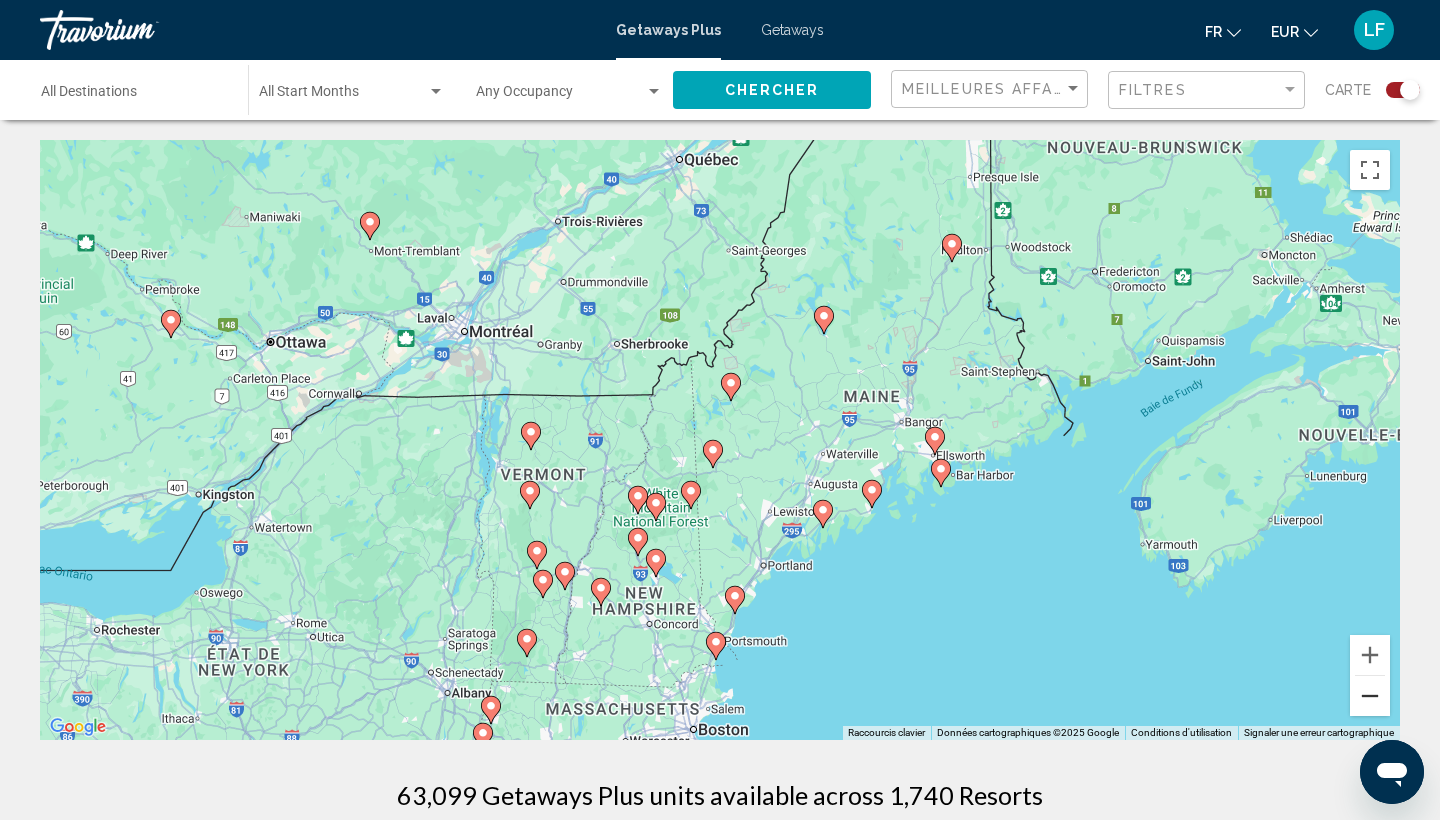 click at bounding box center (1370, 696) 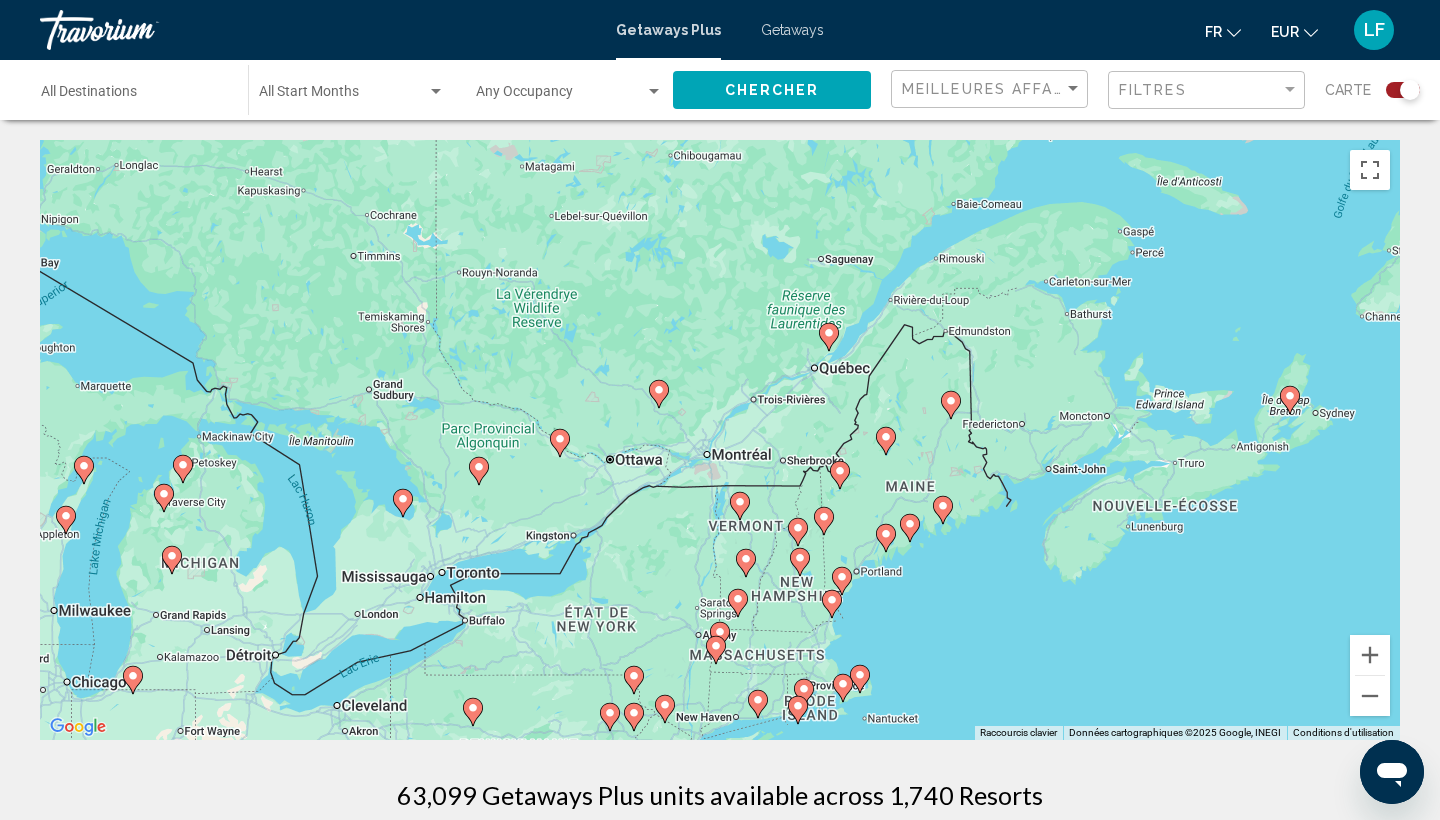 drag, startPoint x: 822, startPoint y: 364, endPoint x: 930, endPoint y: 433, distance: 128.16005 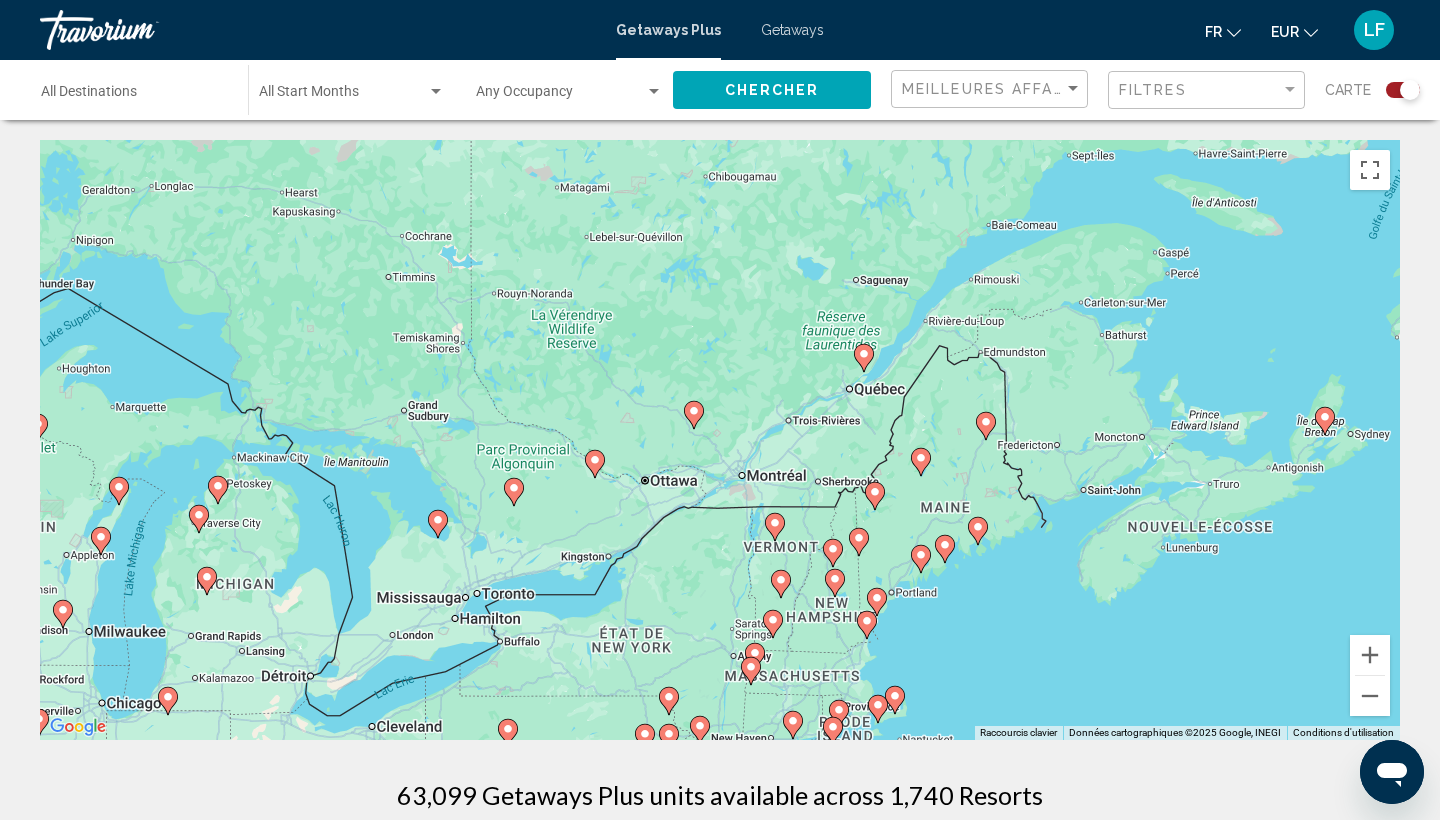 drag, startPoint x: 734, startPoint y: 421, endPoint x: 768, endPoint y: 439, distance: 38.470768 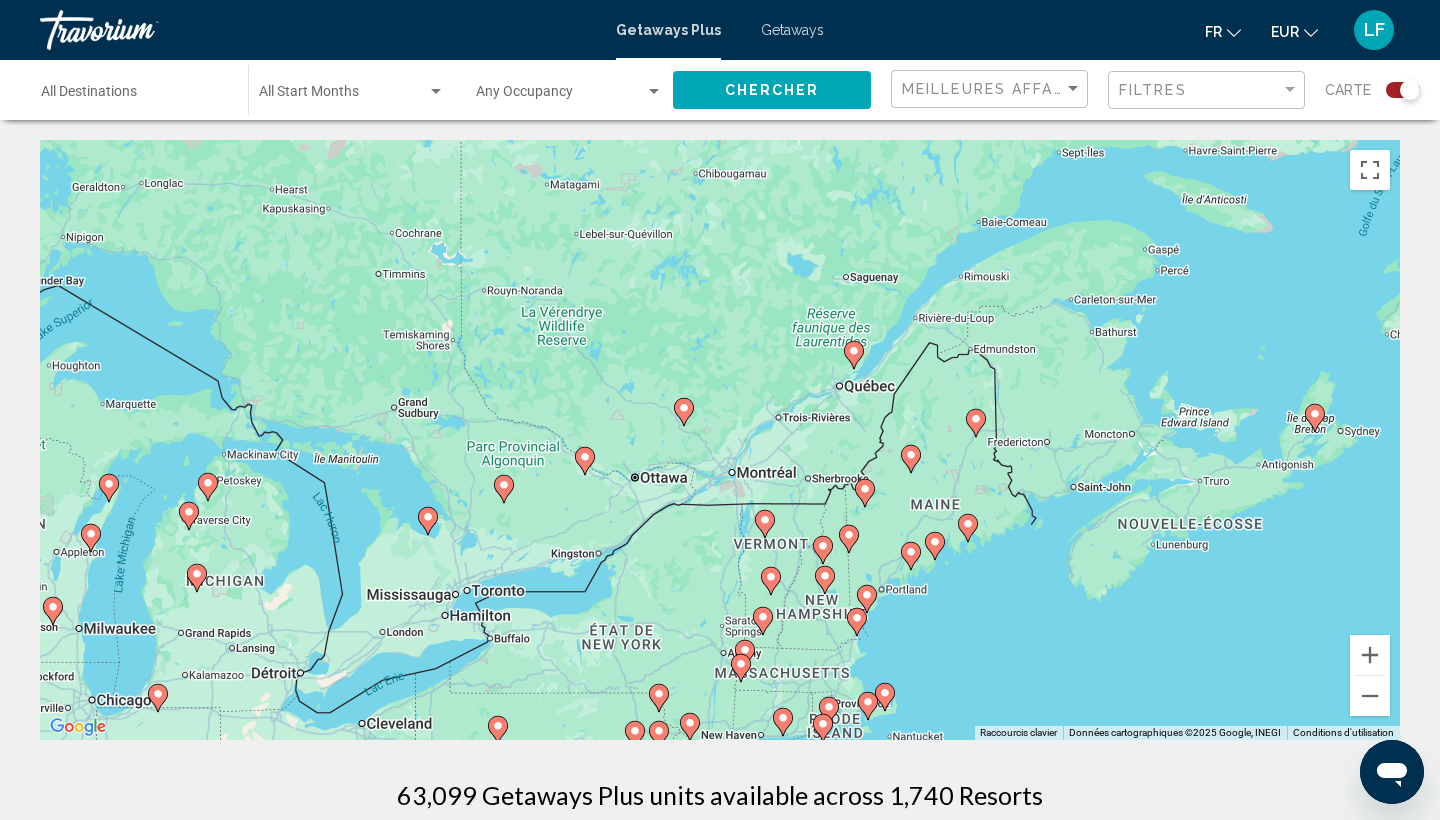 click 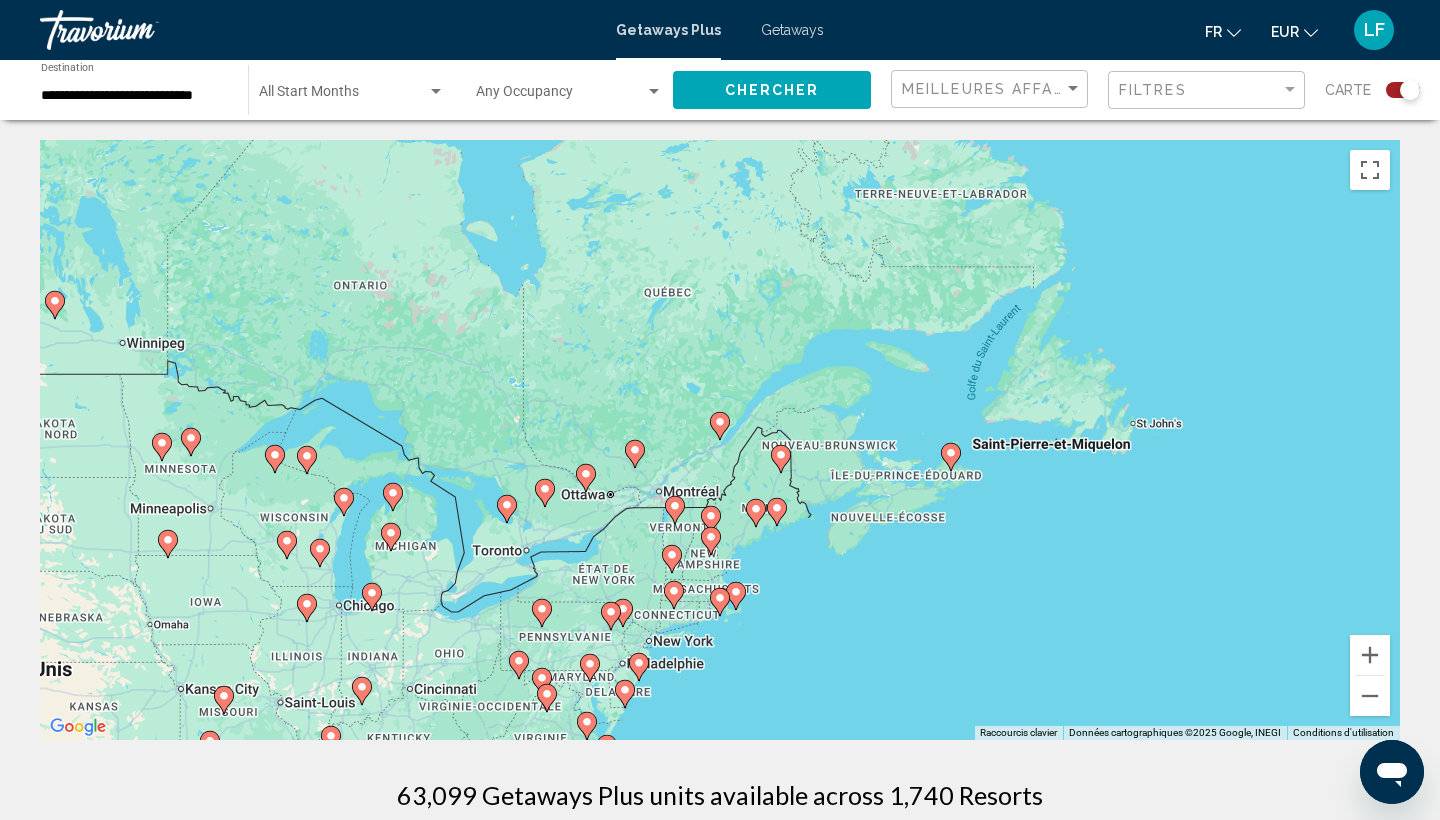 click 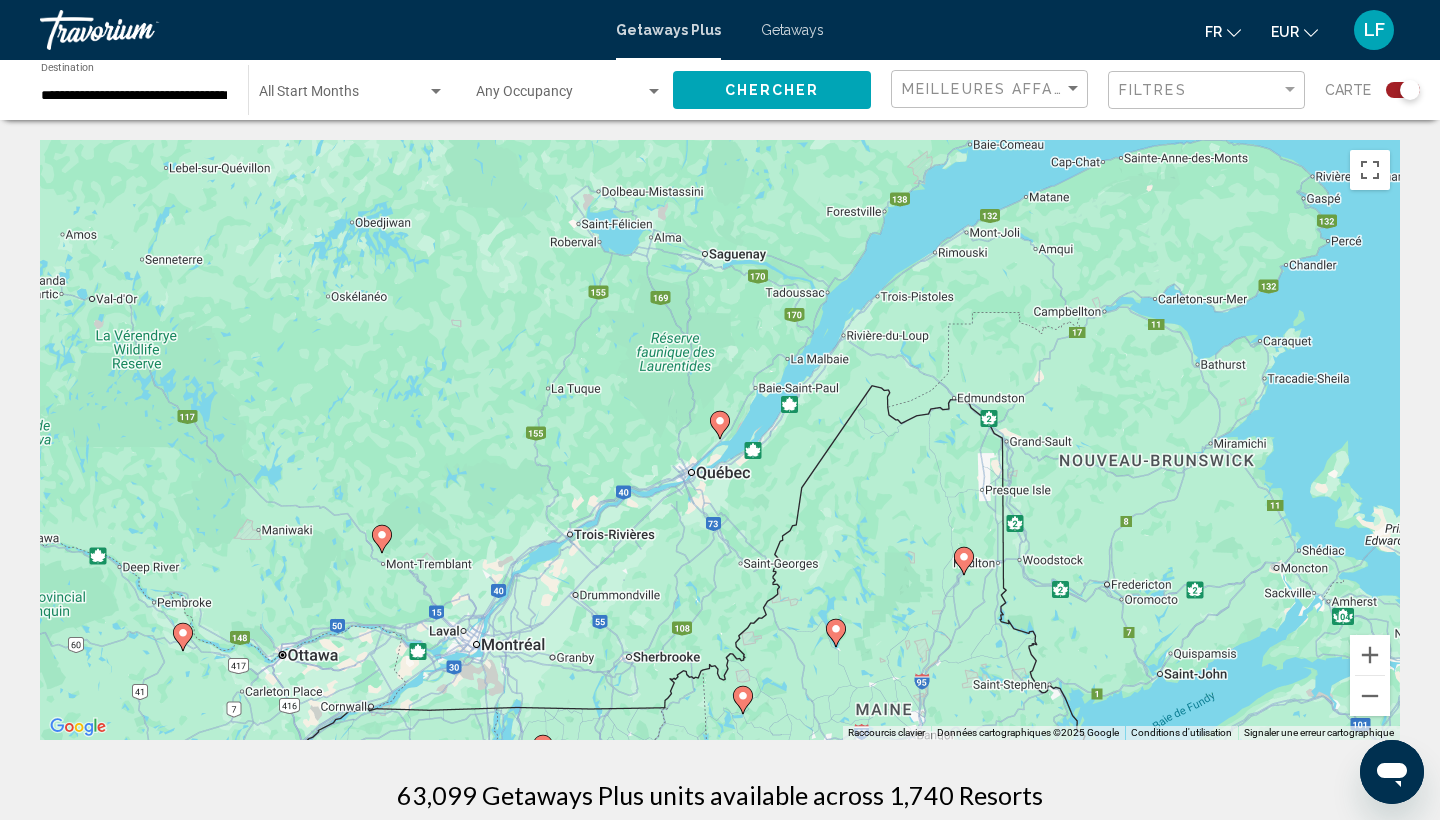 click 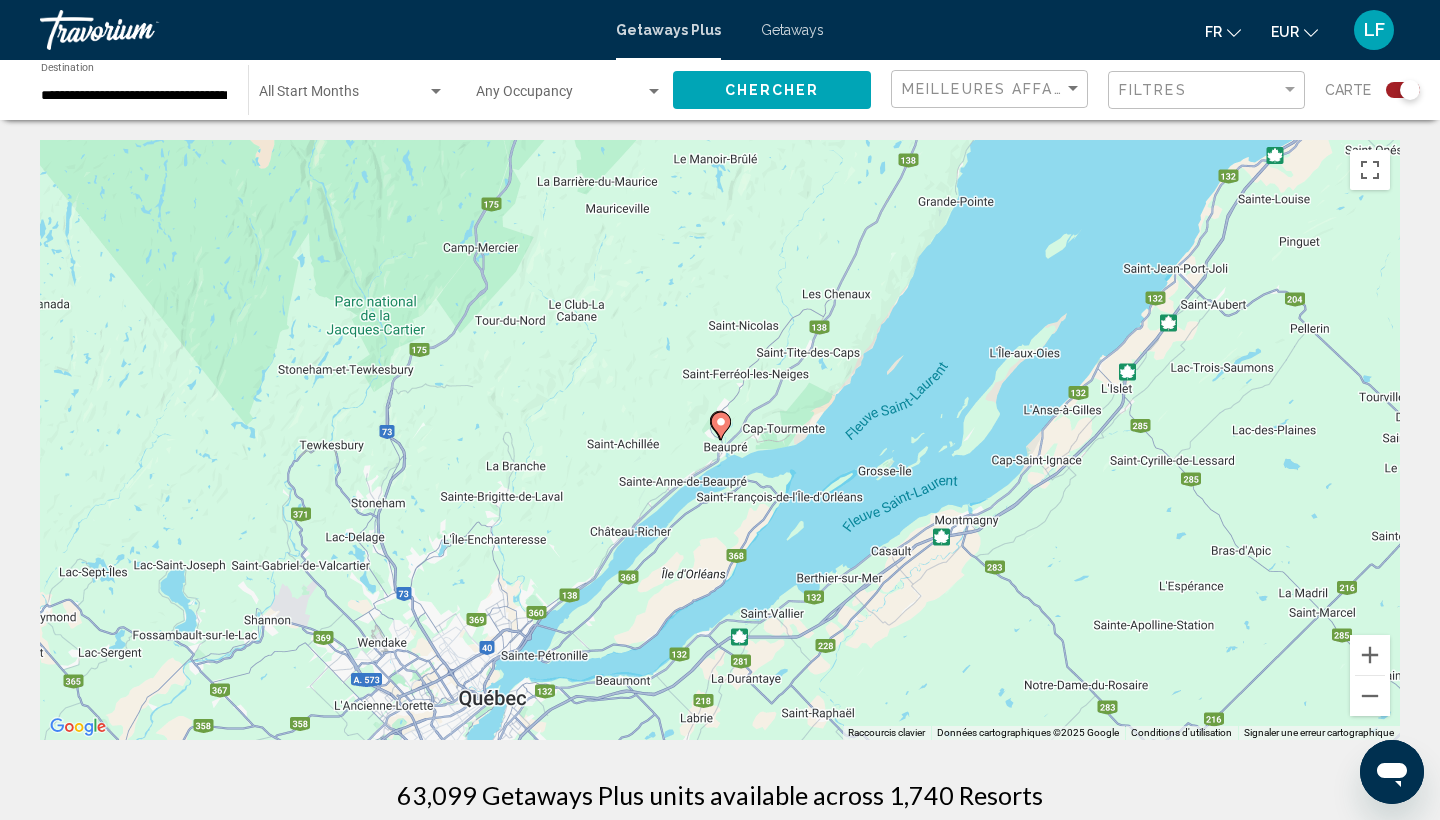 click at bounding box center (721, 426) 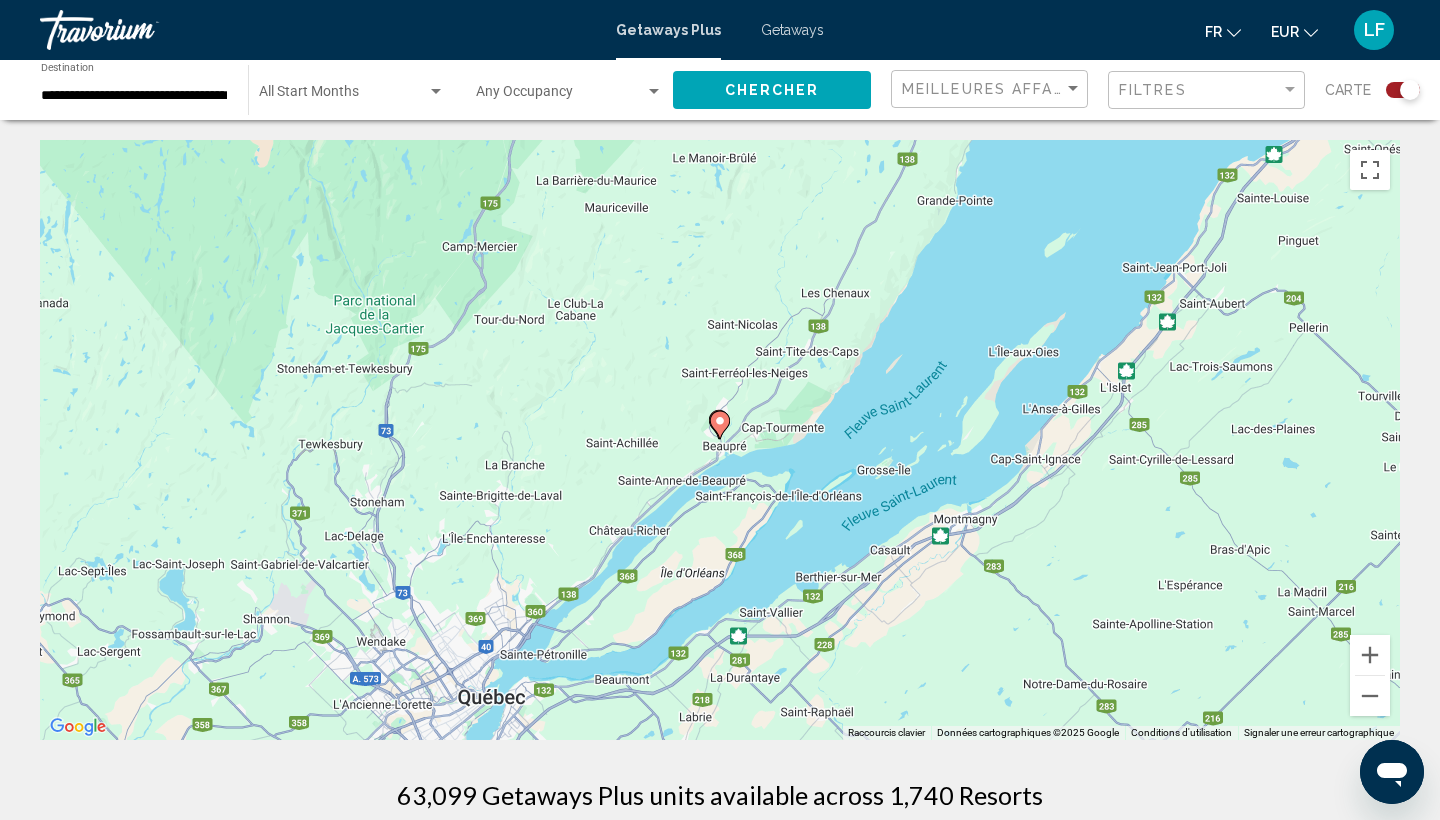click 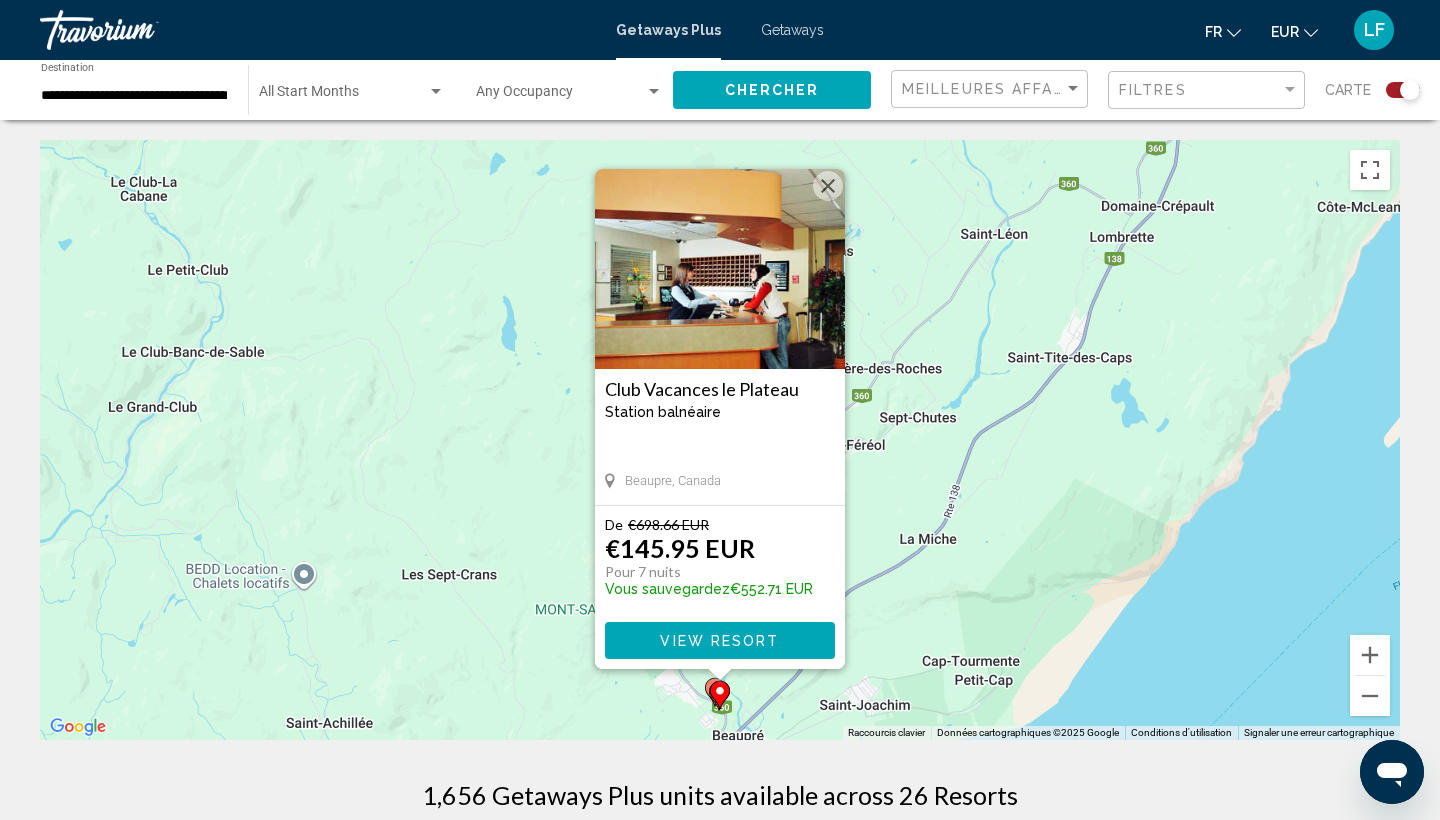 scroll, scrollTop: 0, scrollLeft: 0, axis: both 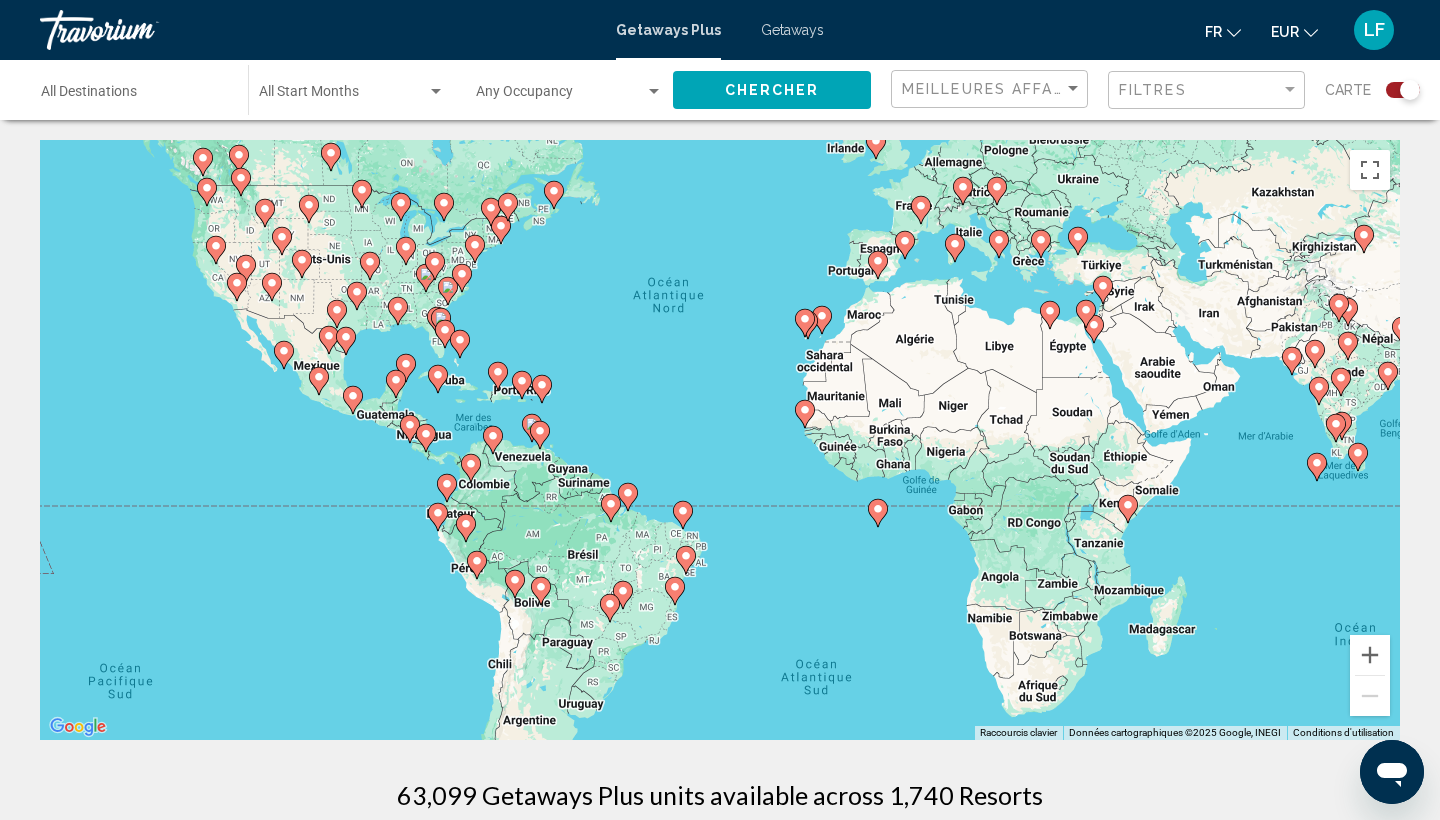 drag, startPoint x: 1077, startPoint y: 561, endPoint x: 1095, endPoint y: 408, distance: 154.05519 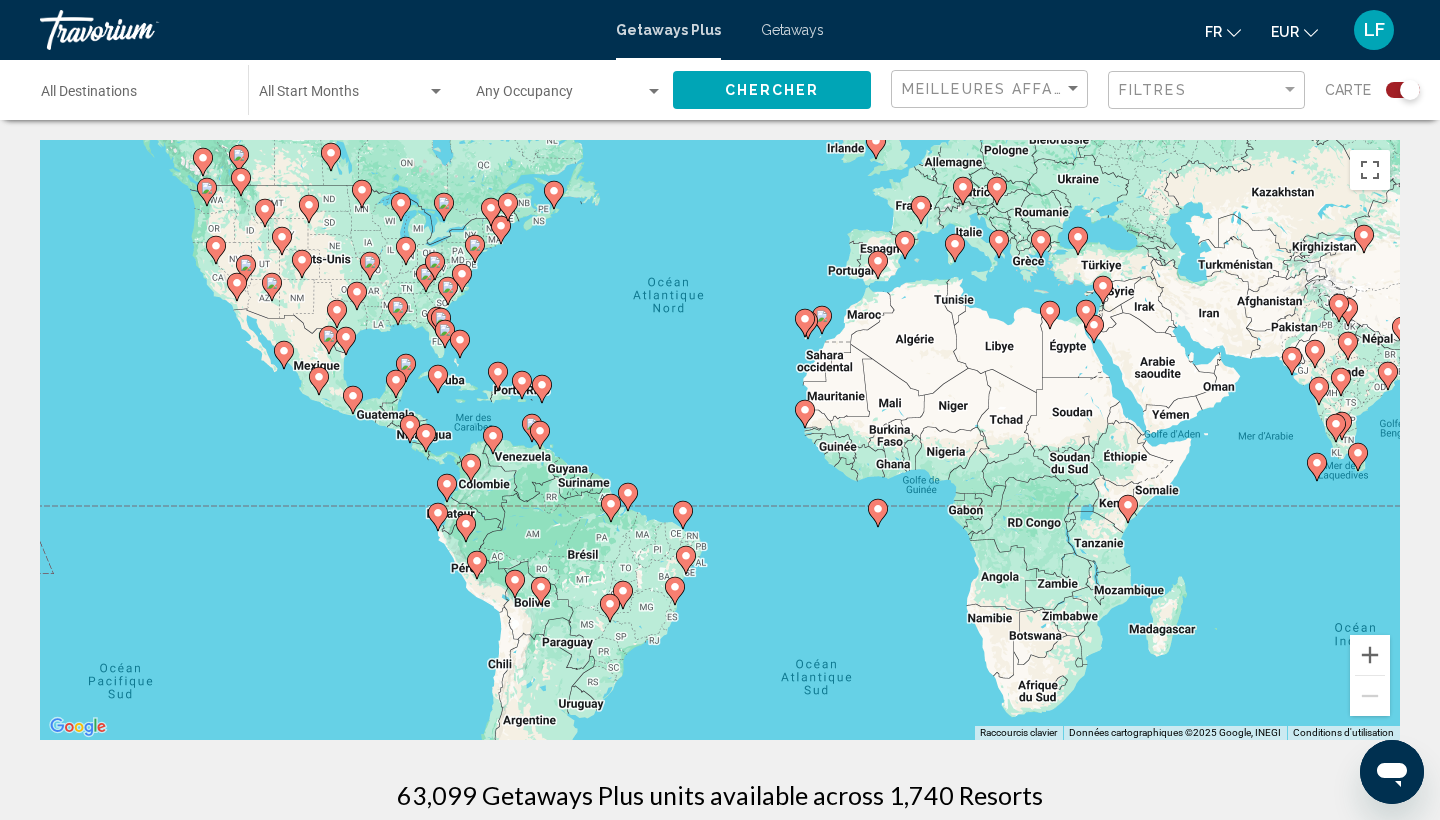 click on "Pour activer le glissement avec le clavier, appuyez sur Alt+Entrée. Une fois ce mode activé, utilisez les touches fléchées pour déplacer le repère. Pour valider le déplacement, appuyez sur Entrée. Pour annuler, appuyez sur Échap." at bounding box center (720, 440) 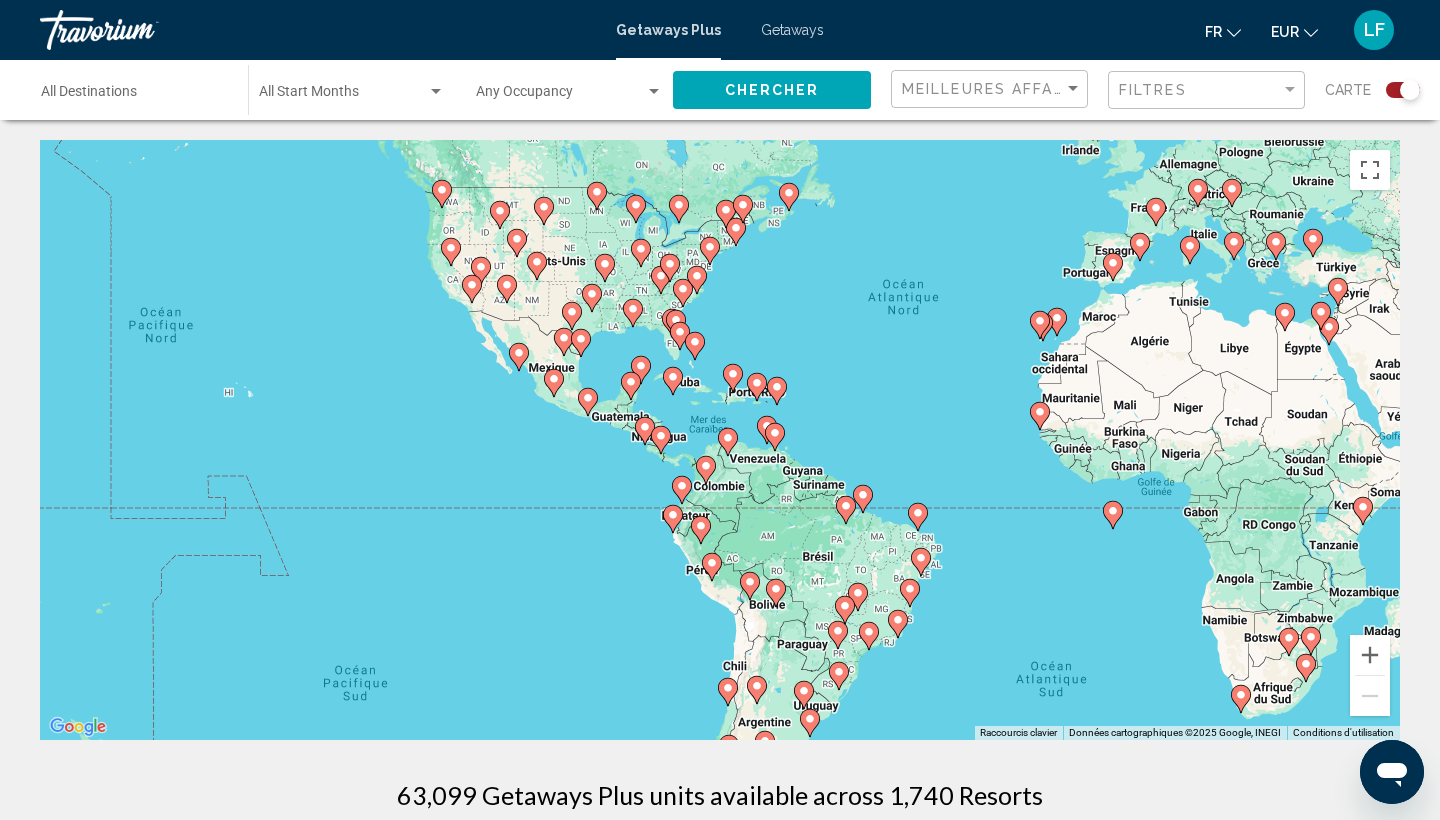 drag, startPoint x: 562, startPoint y: 471, endPoint x: 793, endPoint y: 549, distance: 243.81345 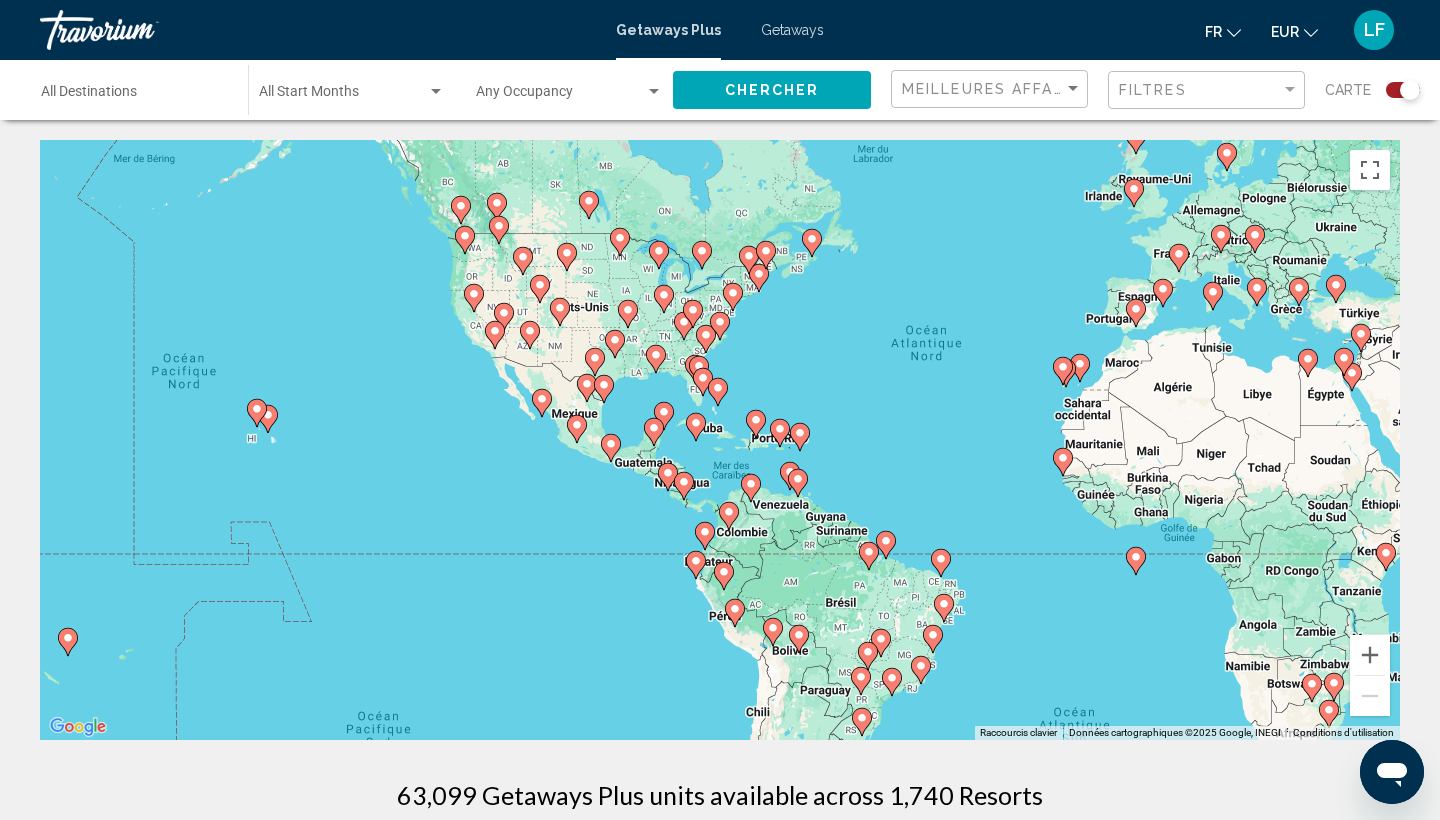 click 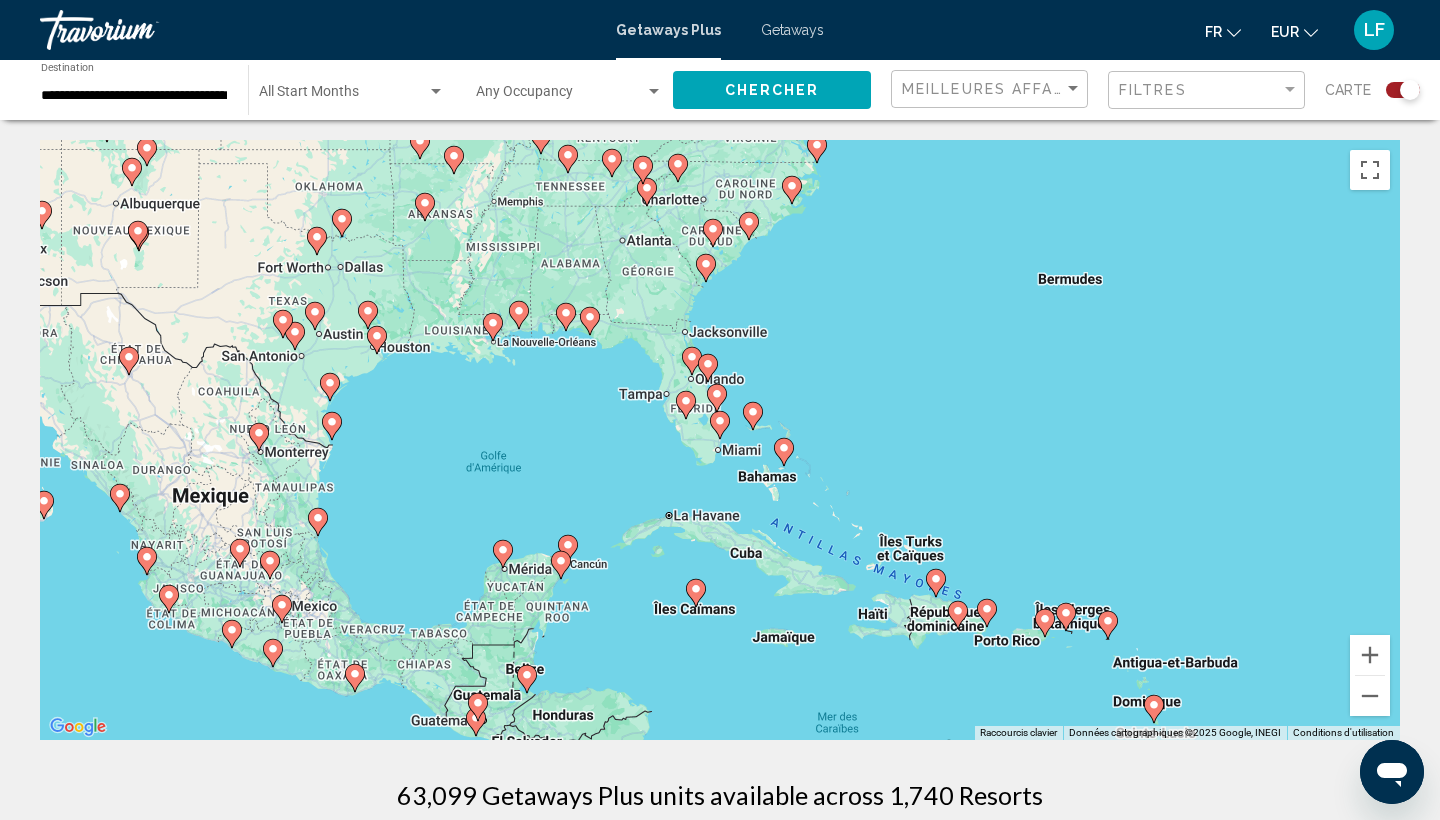 click 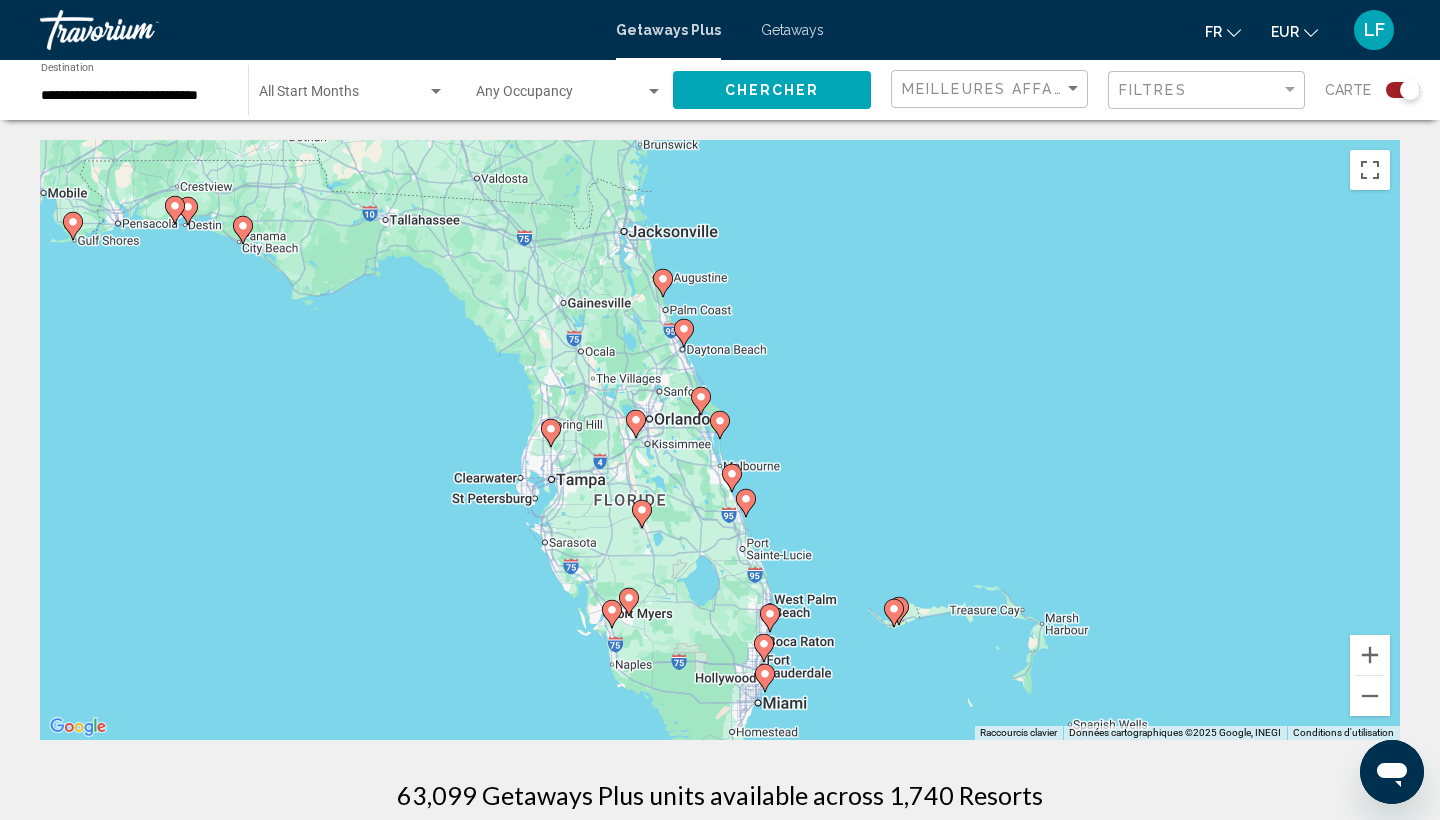 click 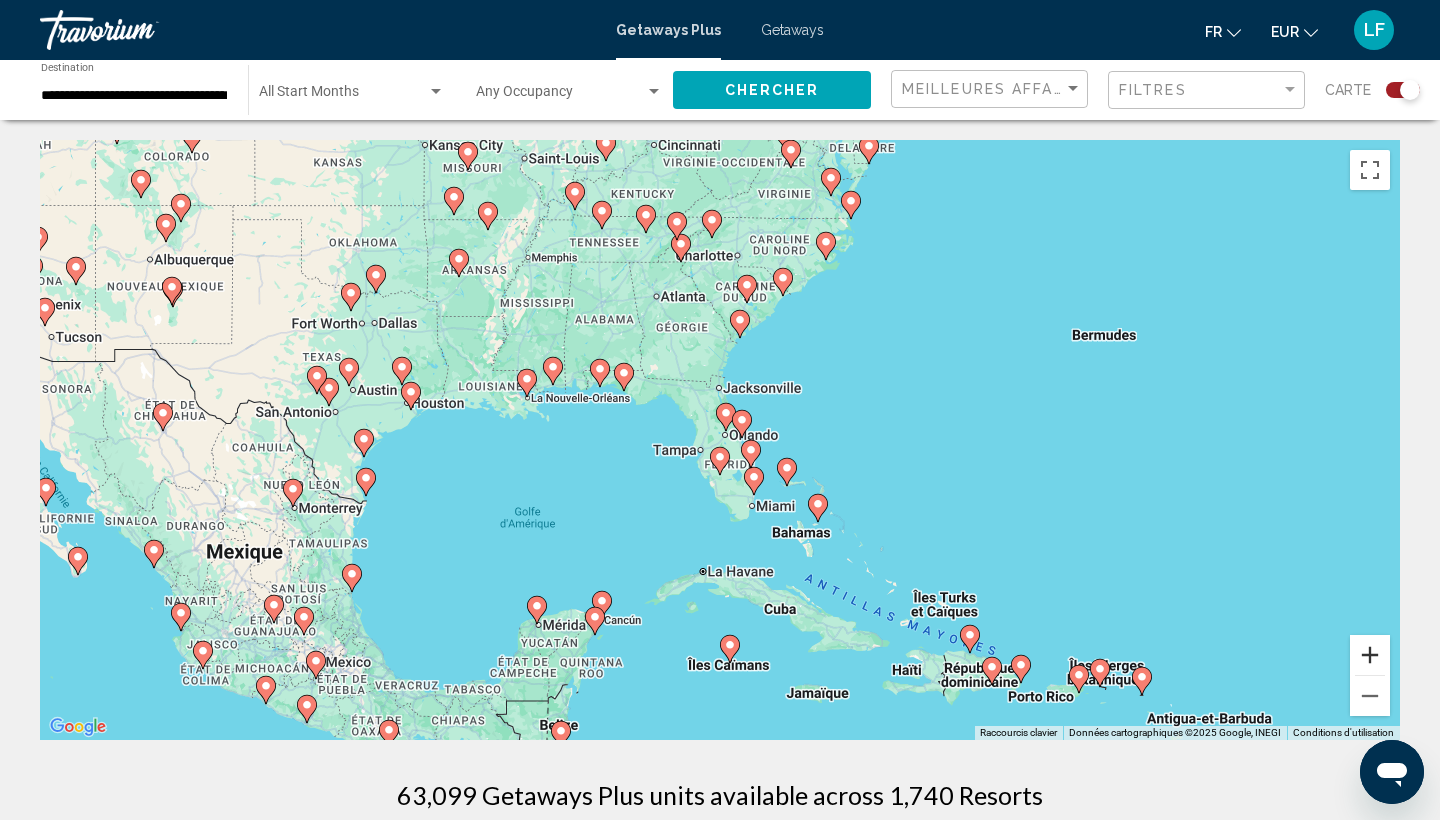 click at bounding box center [1370, 655] 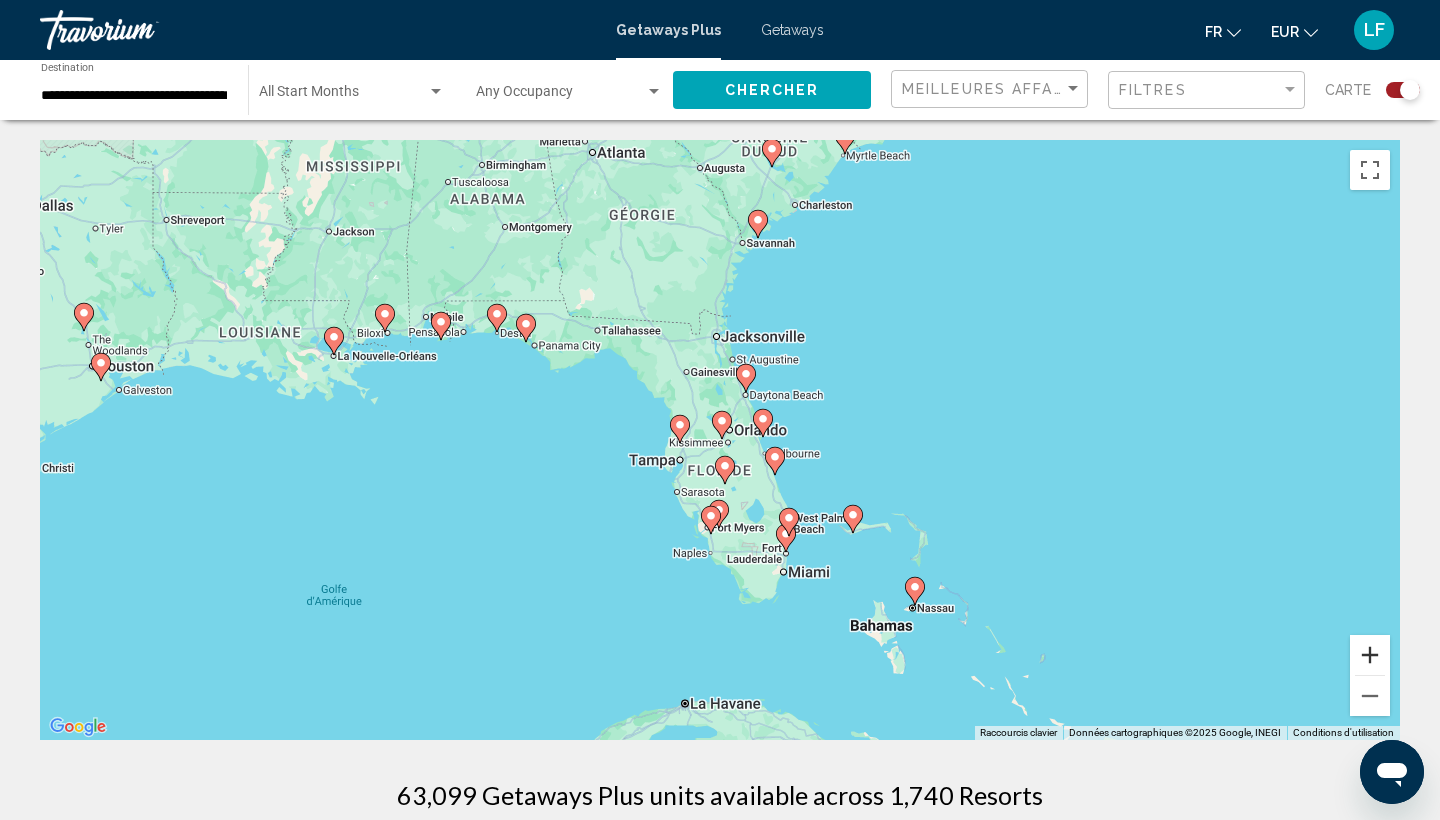 click at bounding box center (1370, 655) 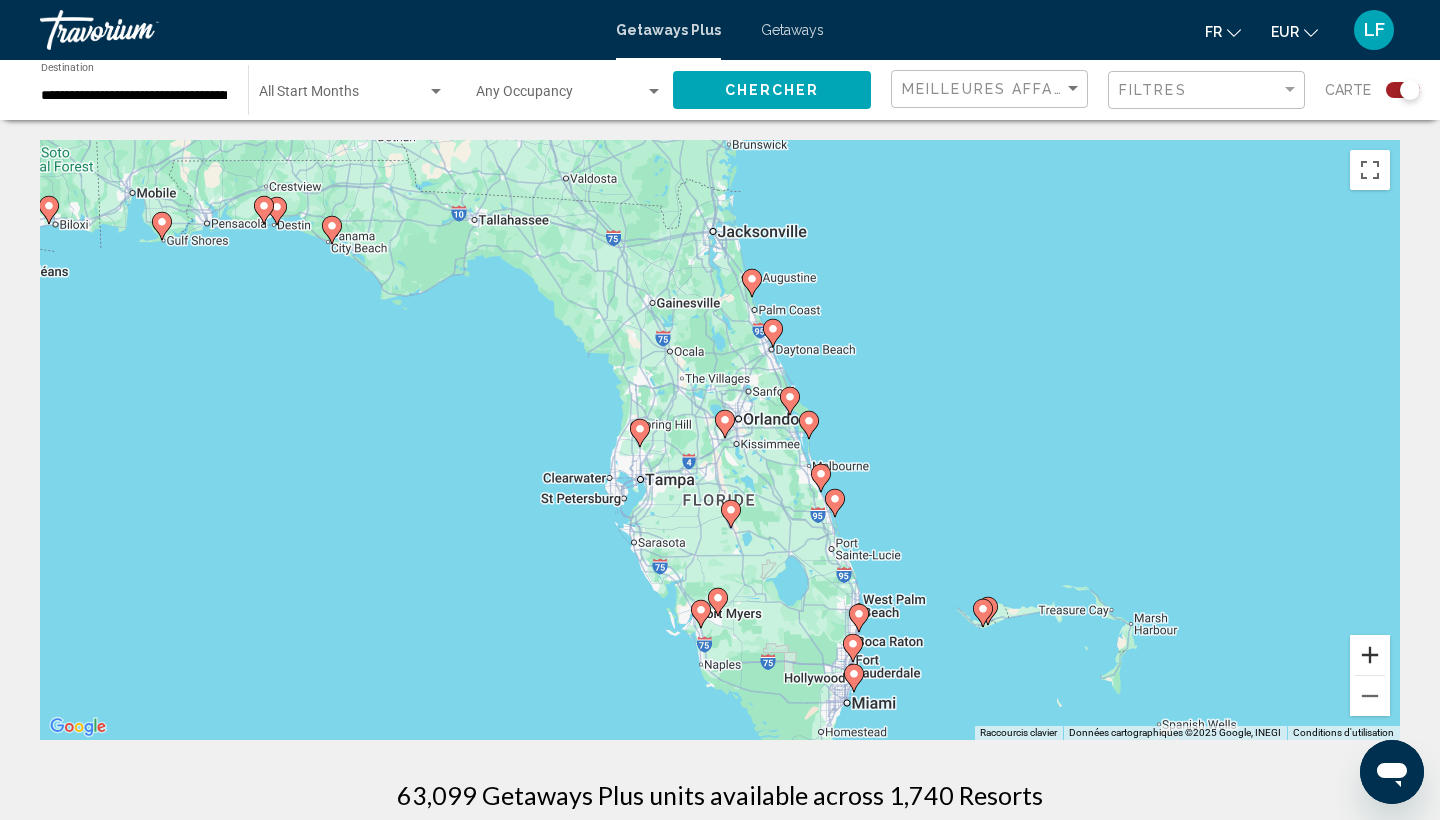 click at bounding box center (1370, 655) 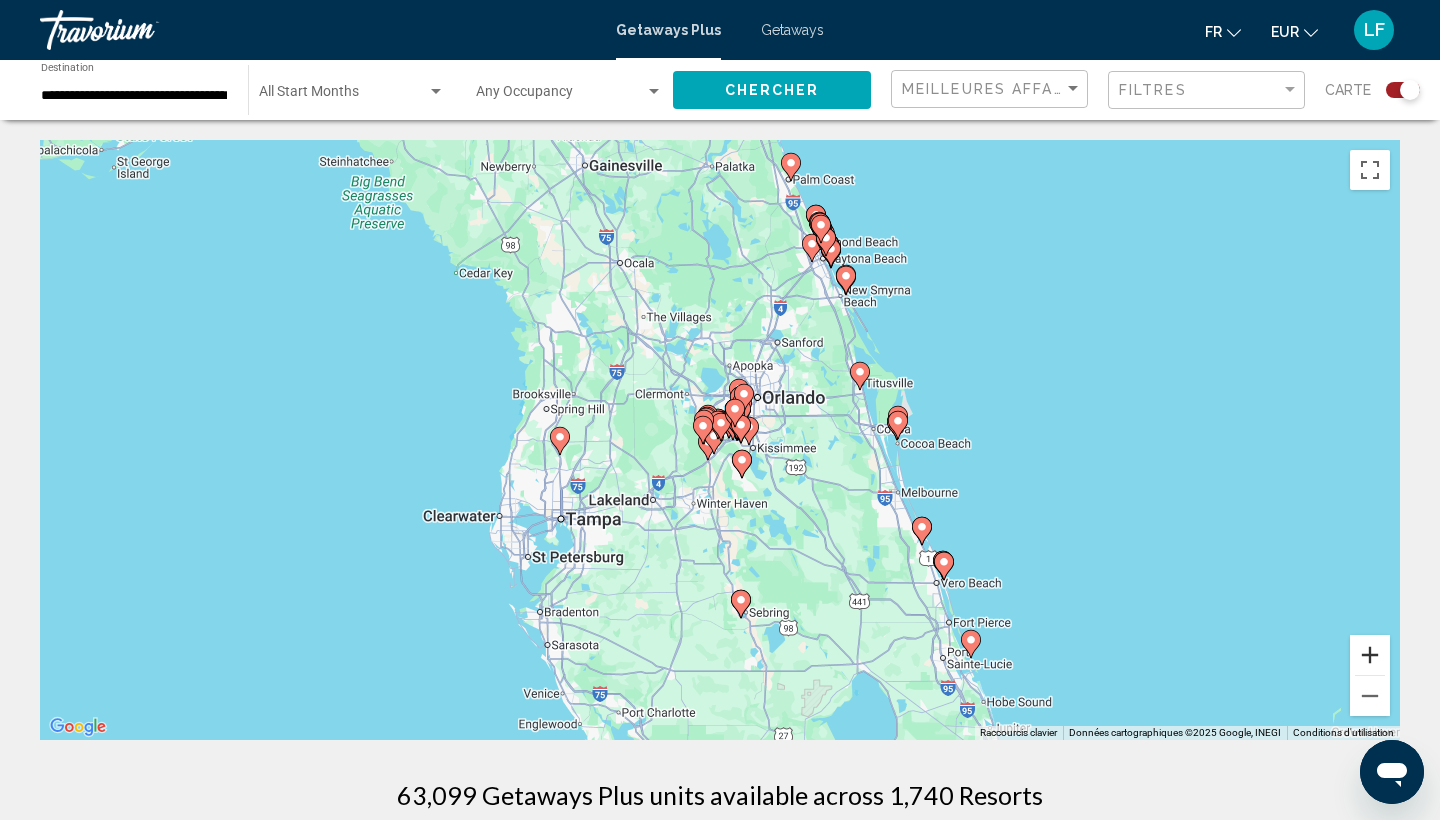 click at bounding box center [1370, 655] 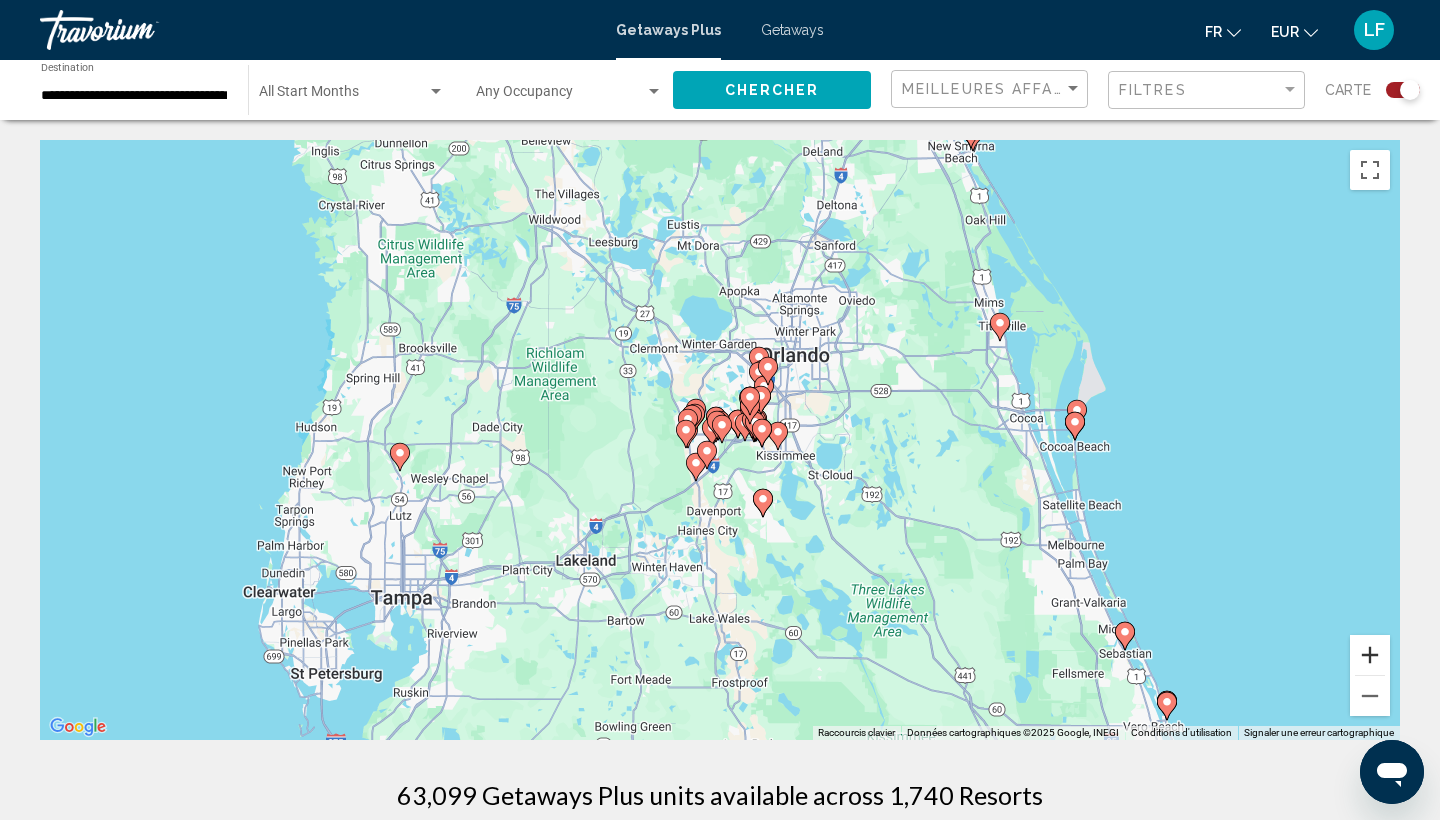 click at bounding box center (1370, 655) 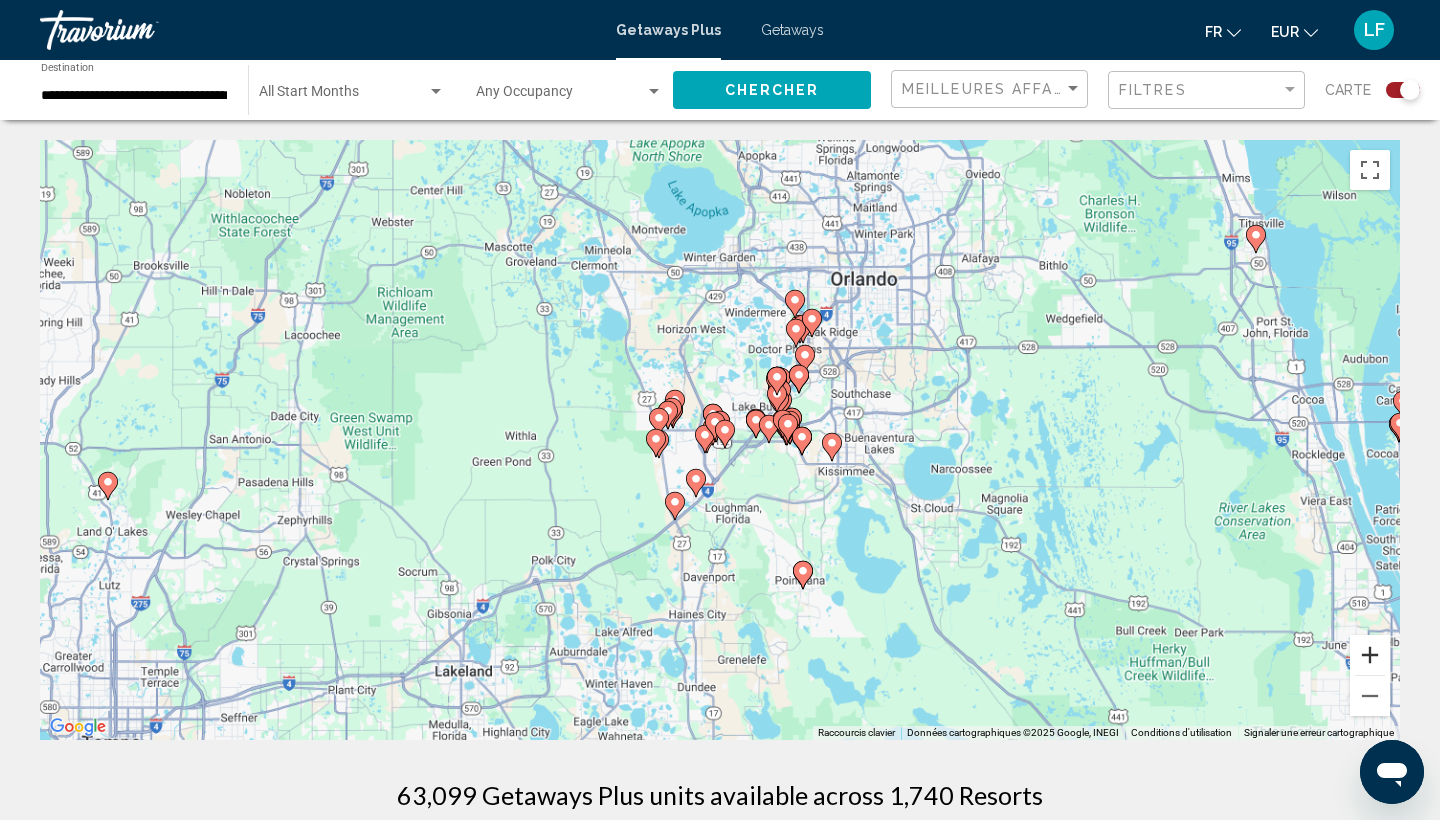 click at bounding box center [1370, 655] 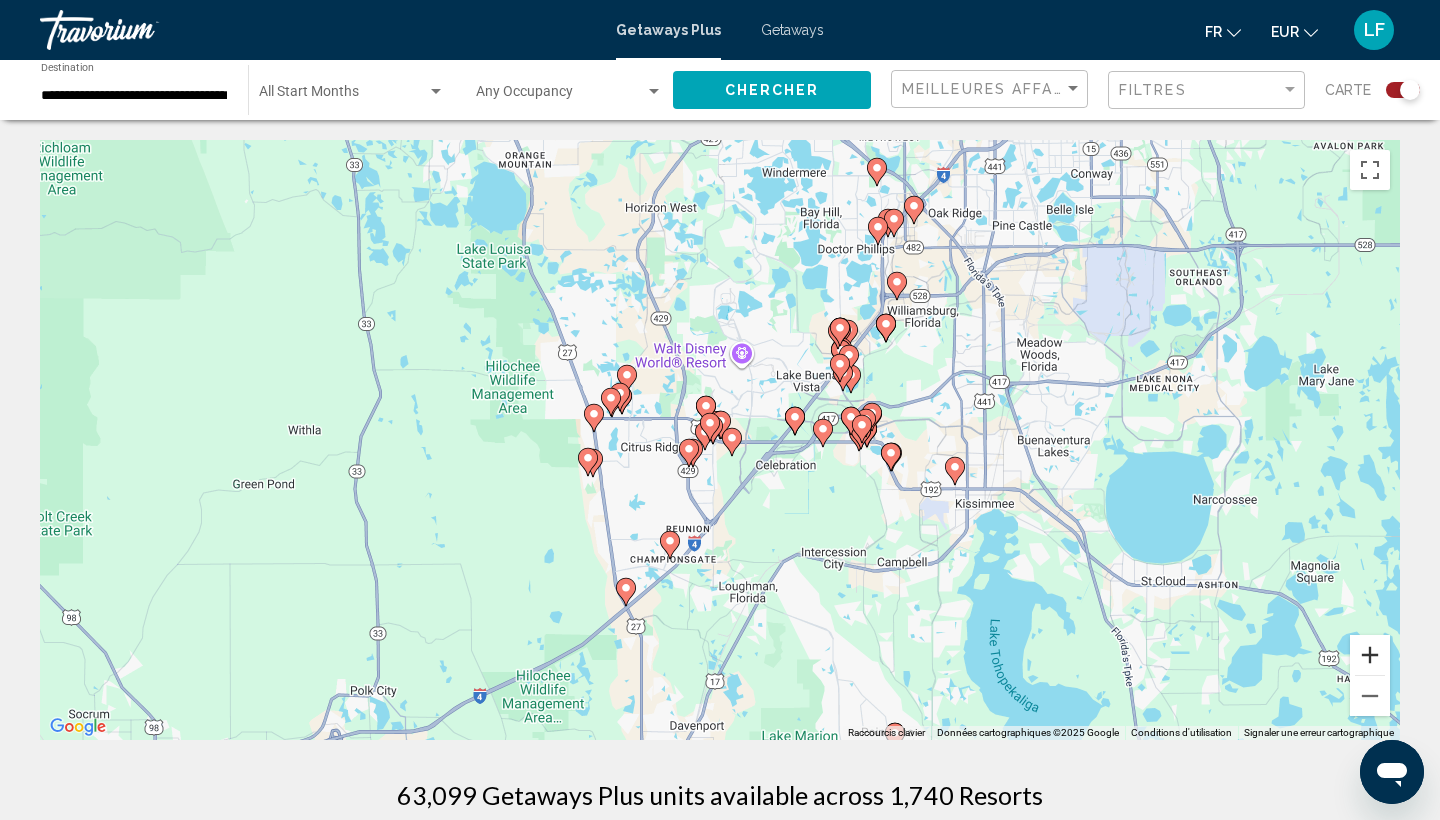 click at bounding box center (1370, 655) 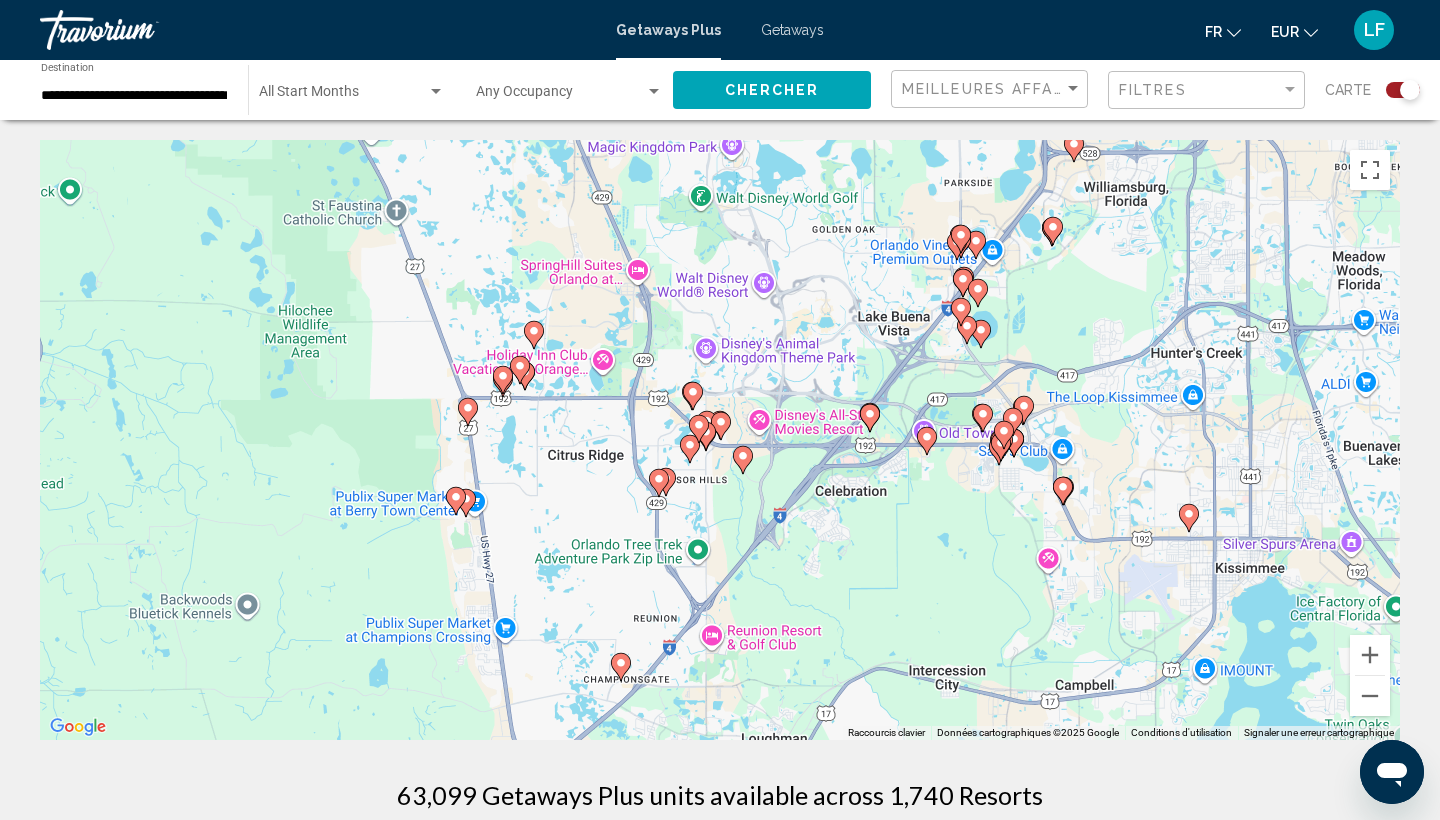 click 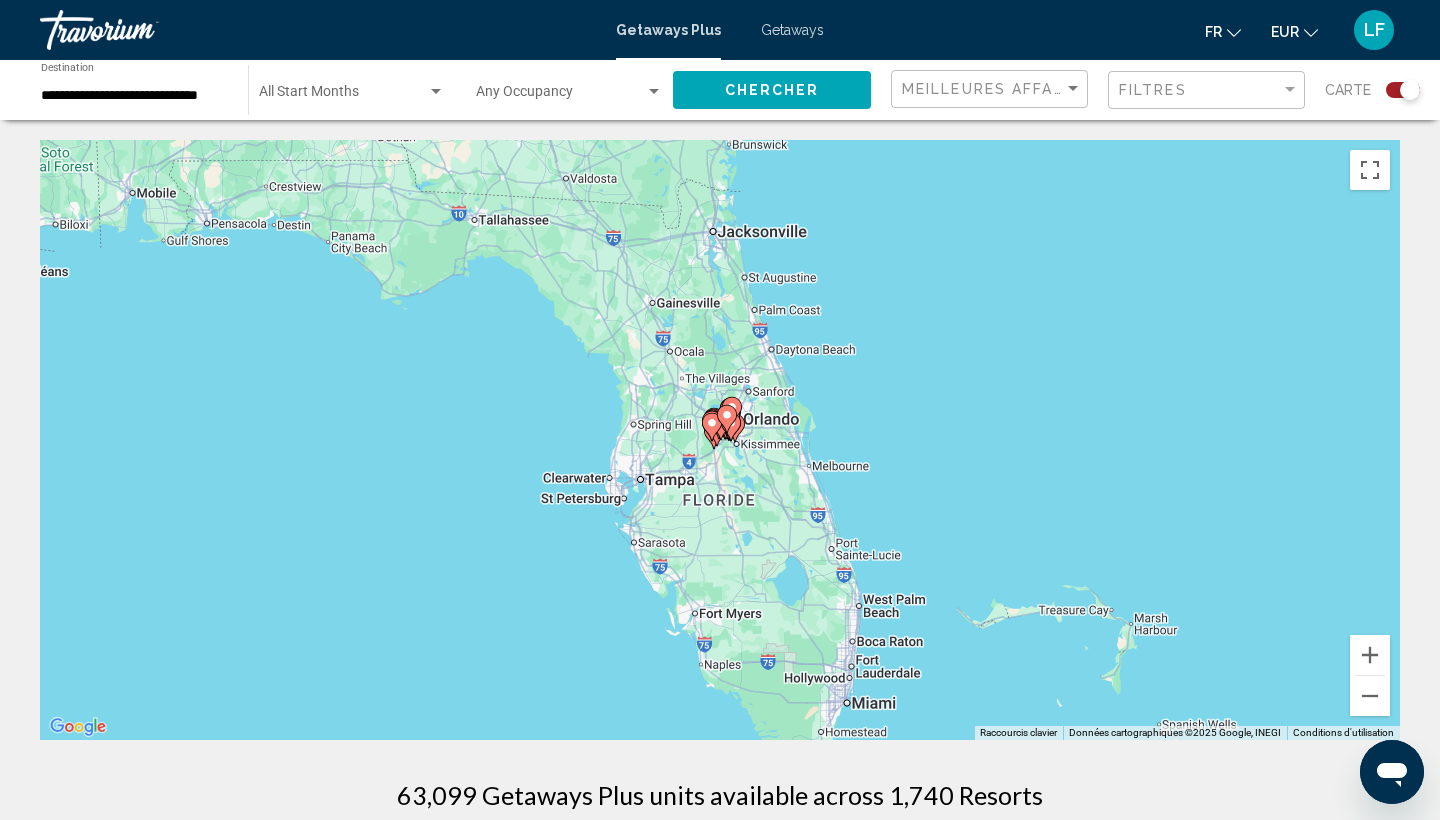 click 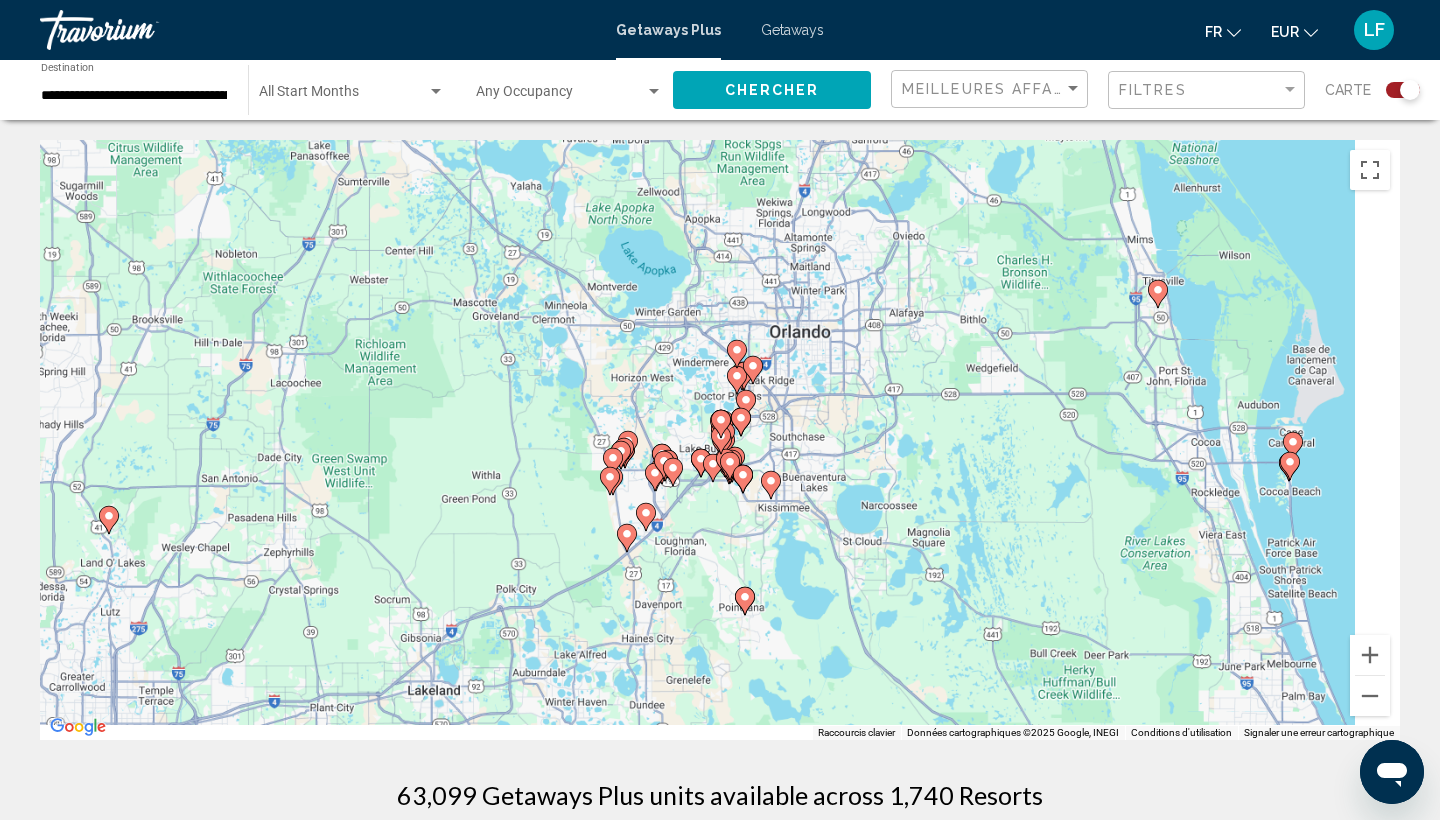 click 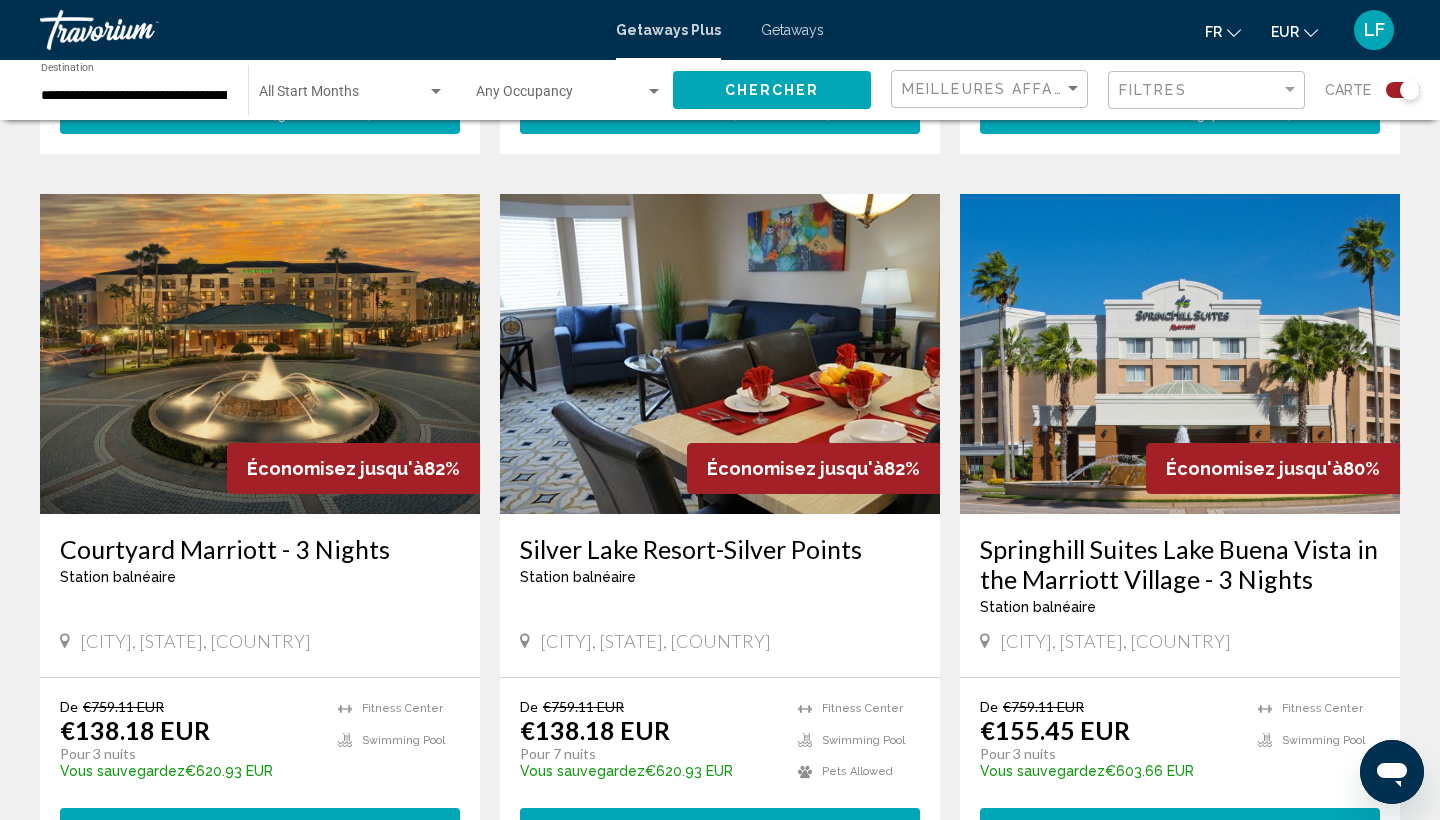 scroll, scrollTop: 2090, scrollLeft: 0, axis: vertical 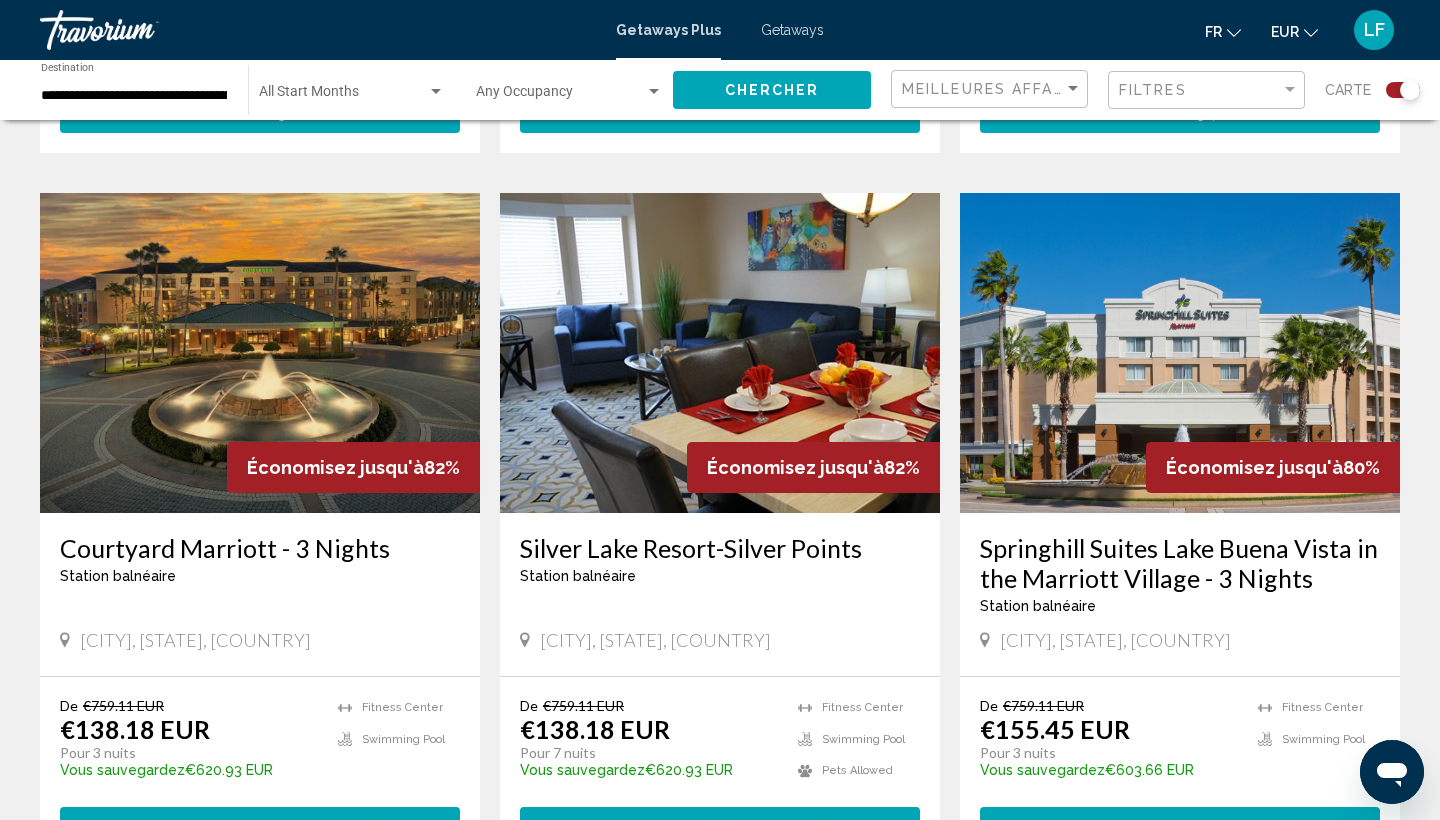 click at bounding box center (268, 826) 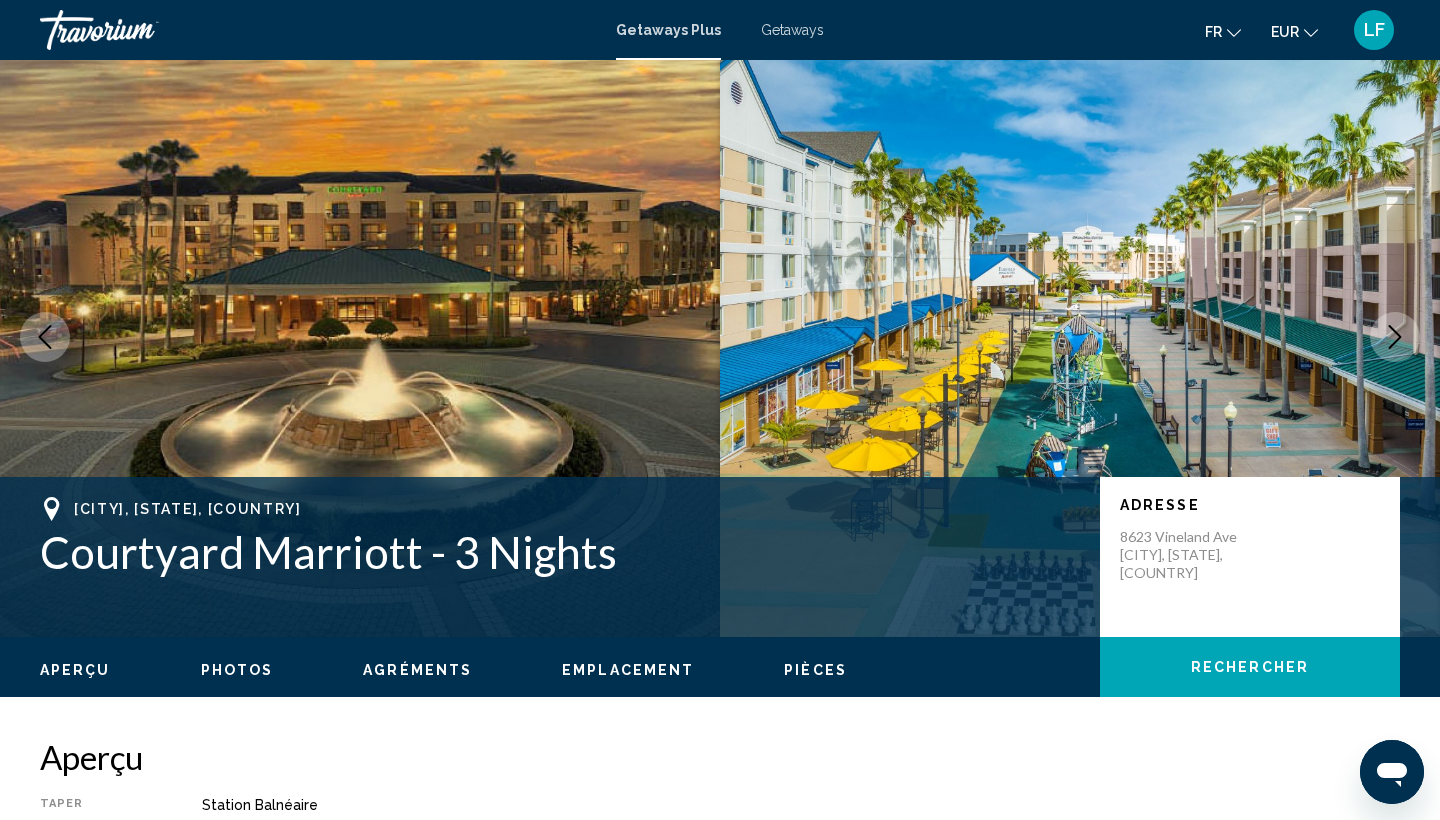 scroll, scrollTop: 24, scrollLeft: 0, axis: vertical 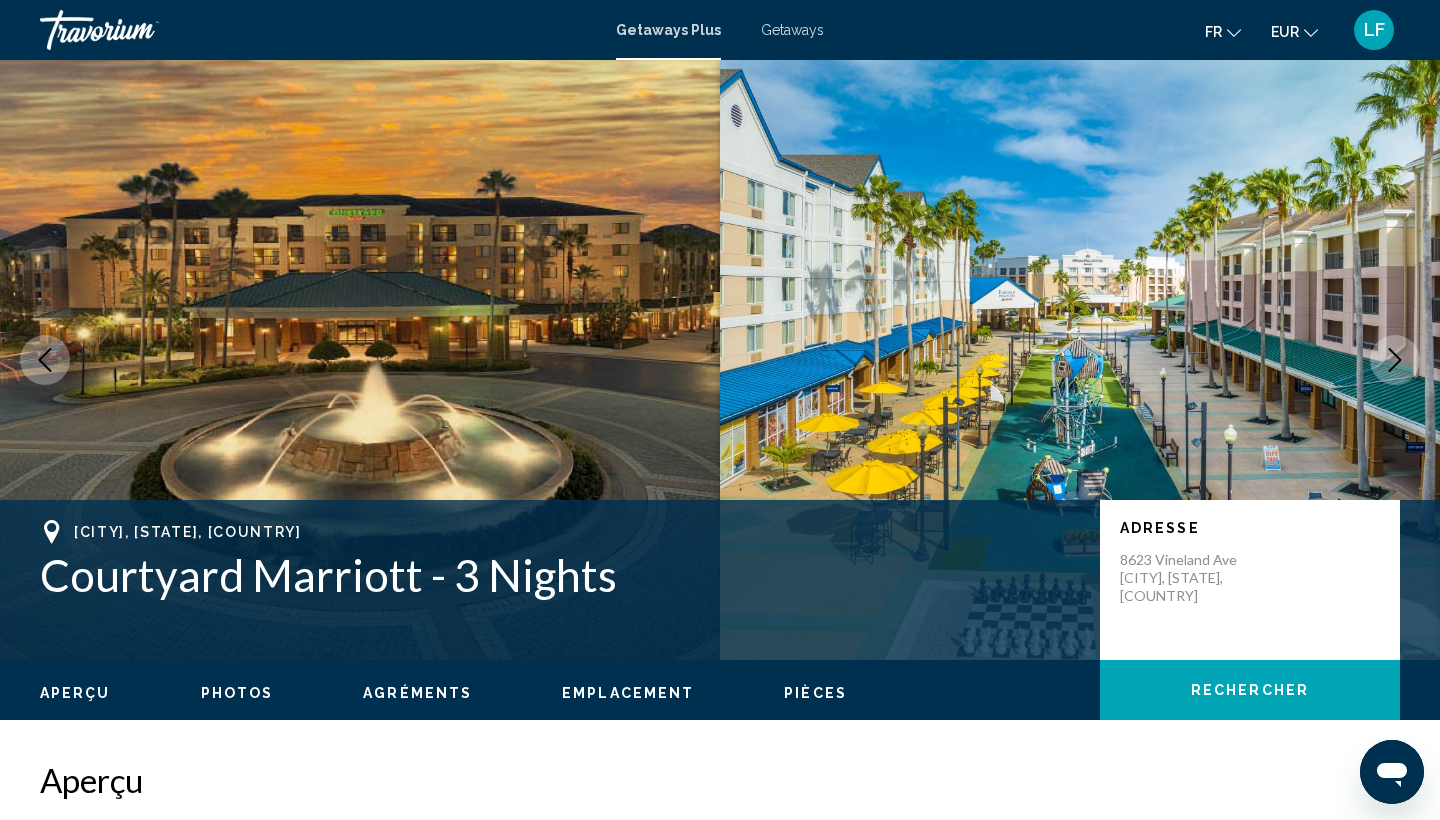 click at bounding box center (140, 30) 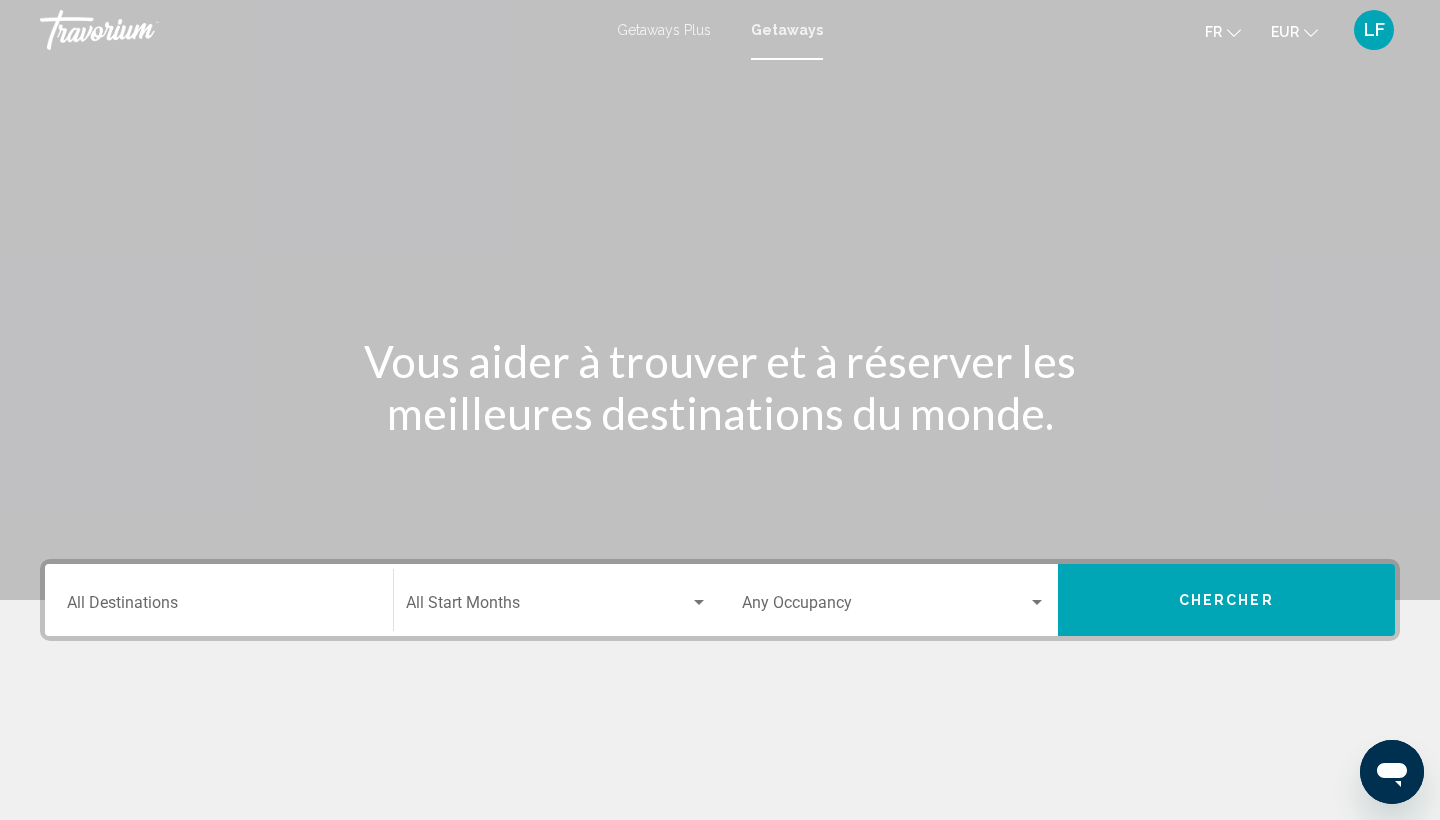 click on "Chercher" at bounding box center [1227, 600] 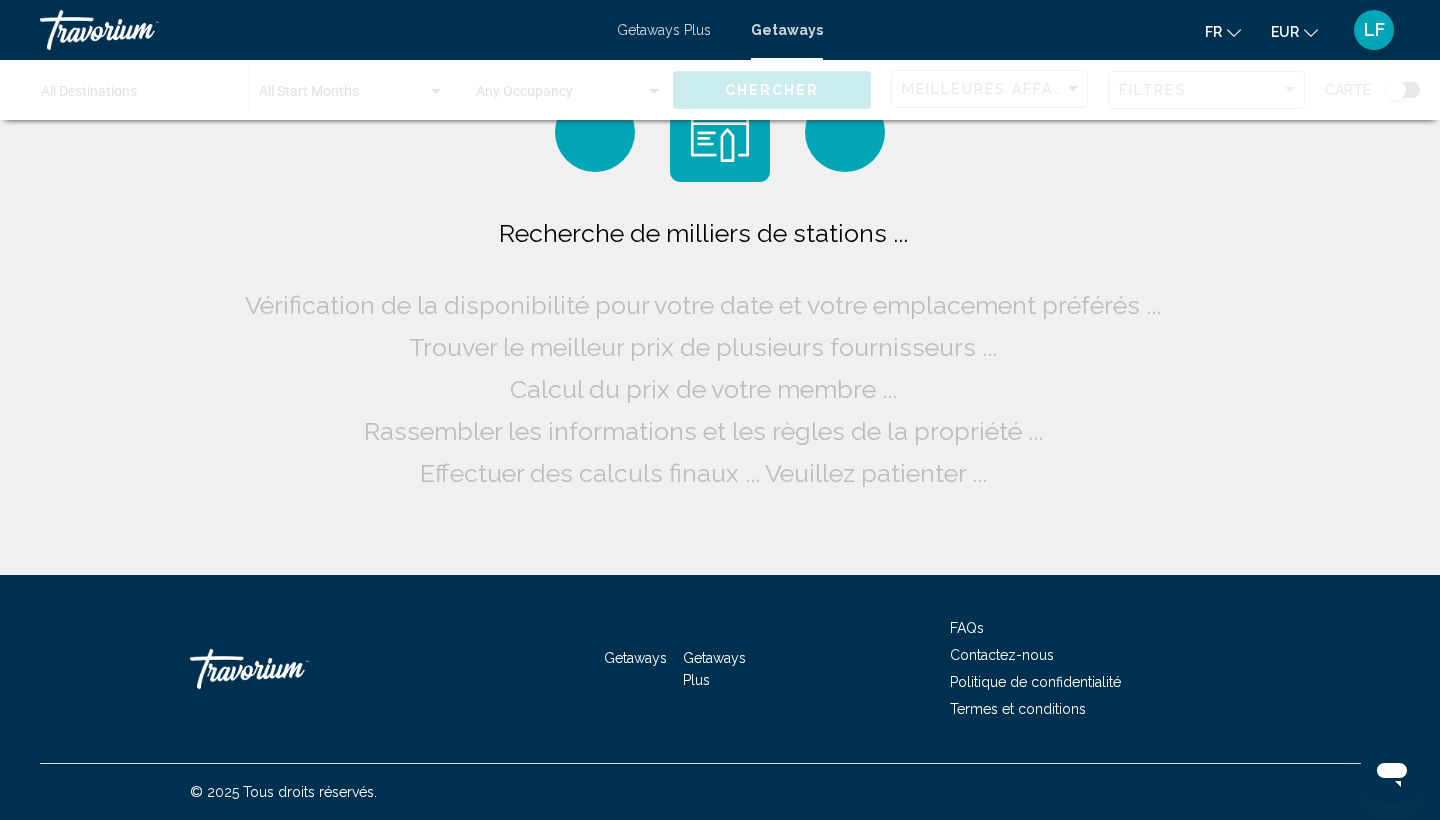 scroll, scrollTop: 0, scrollLeft: 0, axis: both 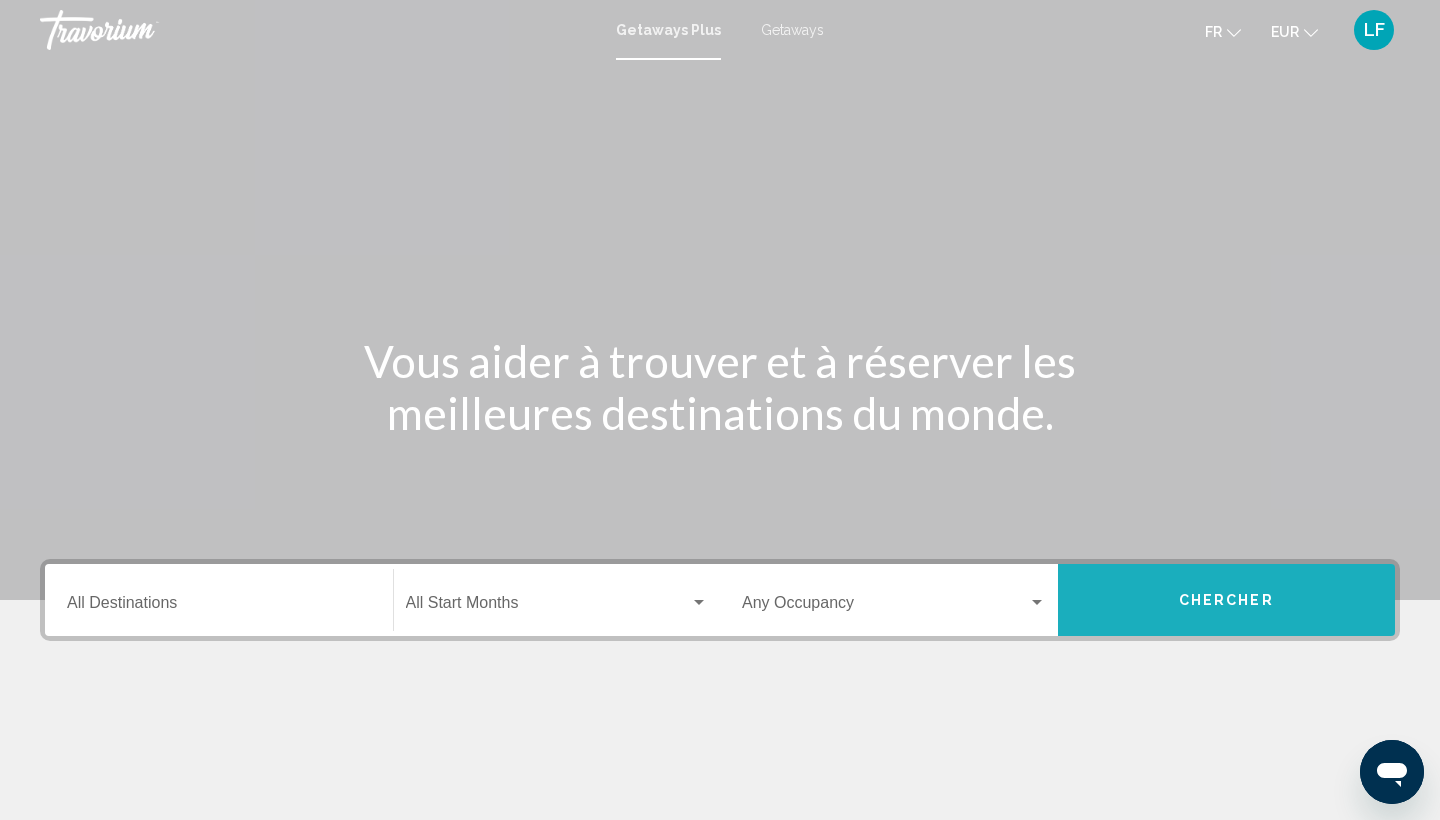 click on "Chercher" at bounding box center (1226, 601) 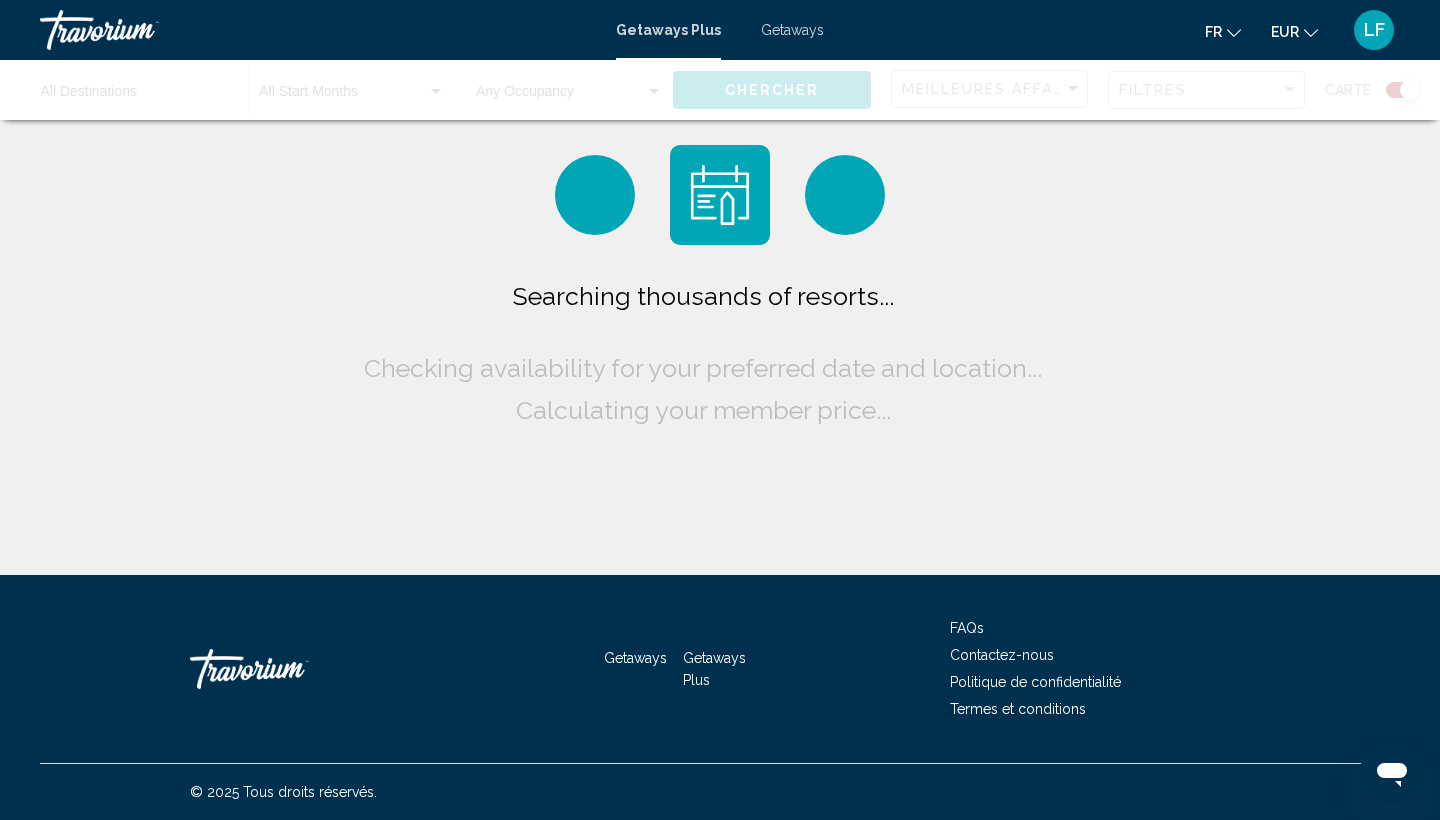 scroll, scrollTop: 0, scrollLeft: 0, axis: both 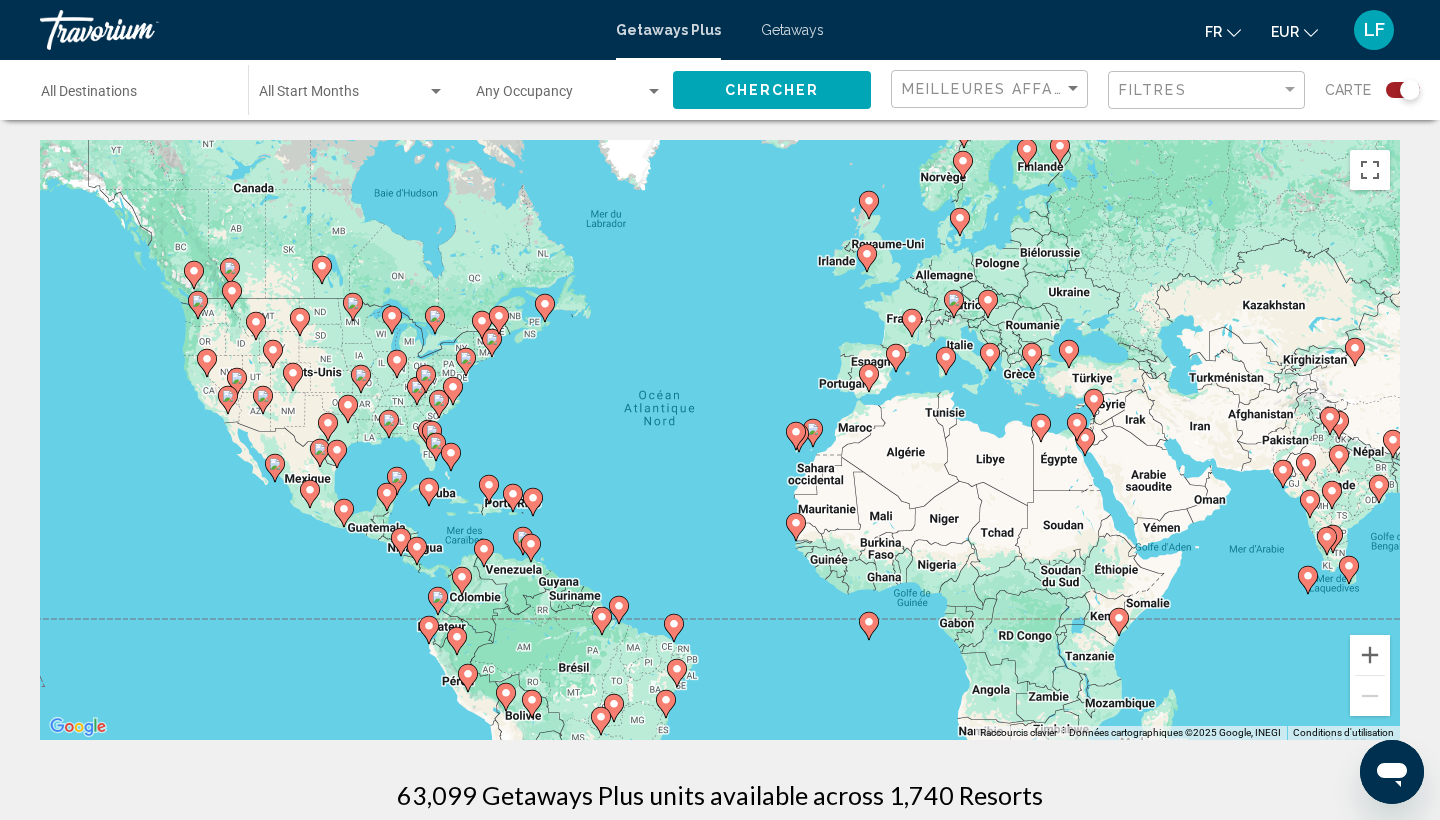 click 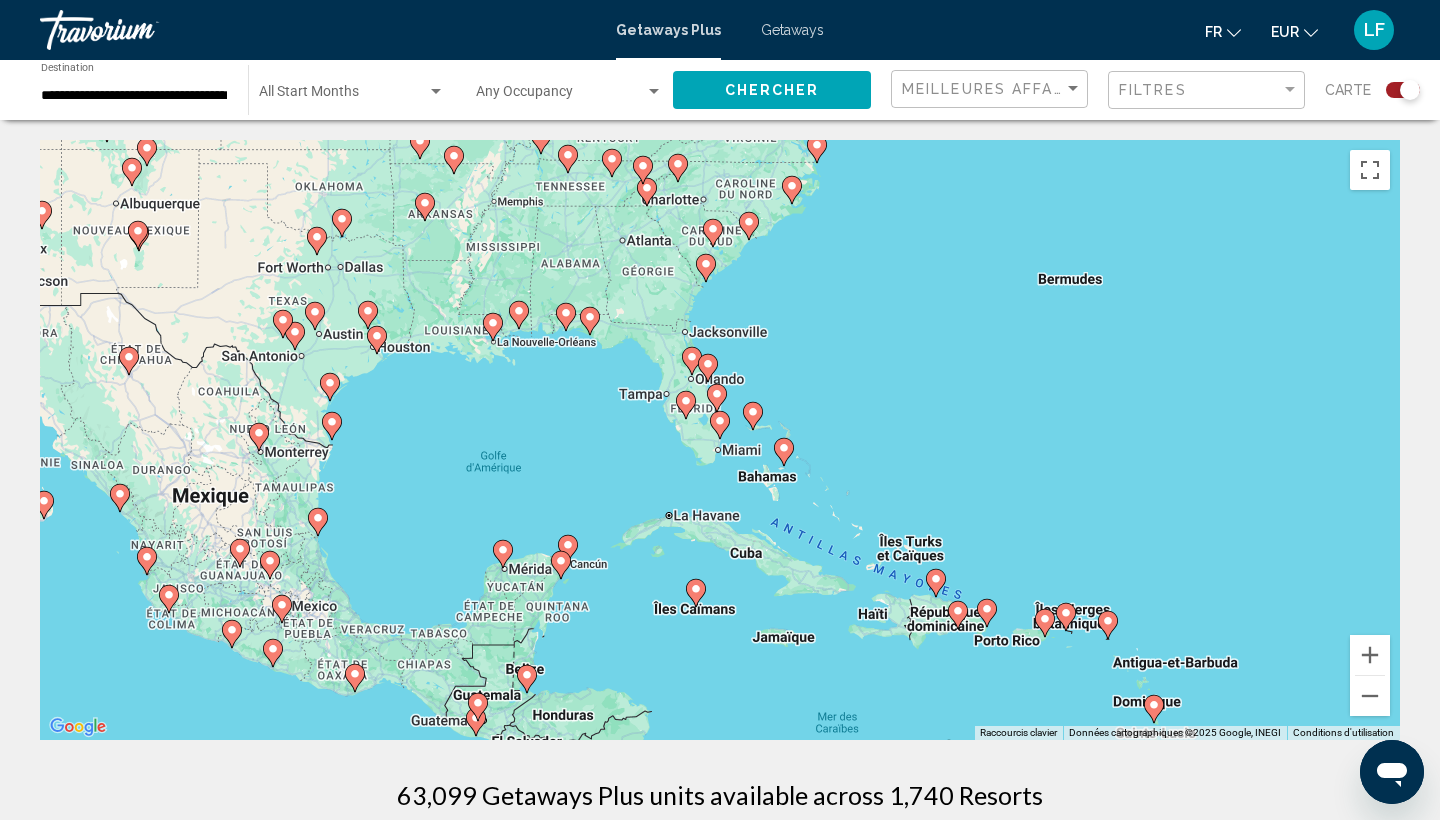 click 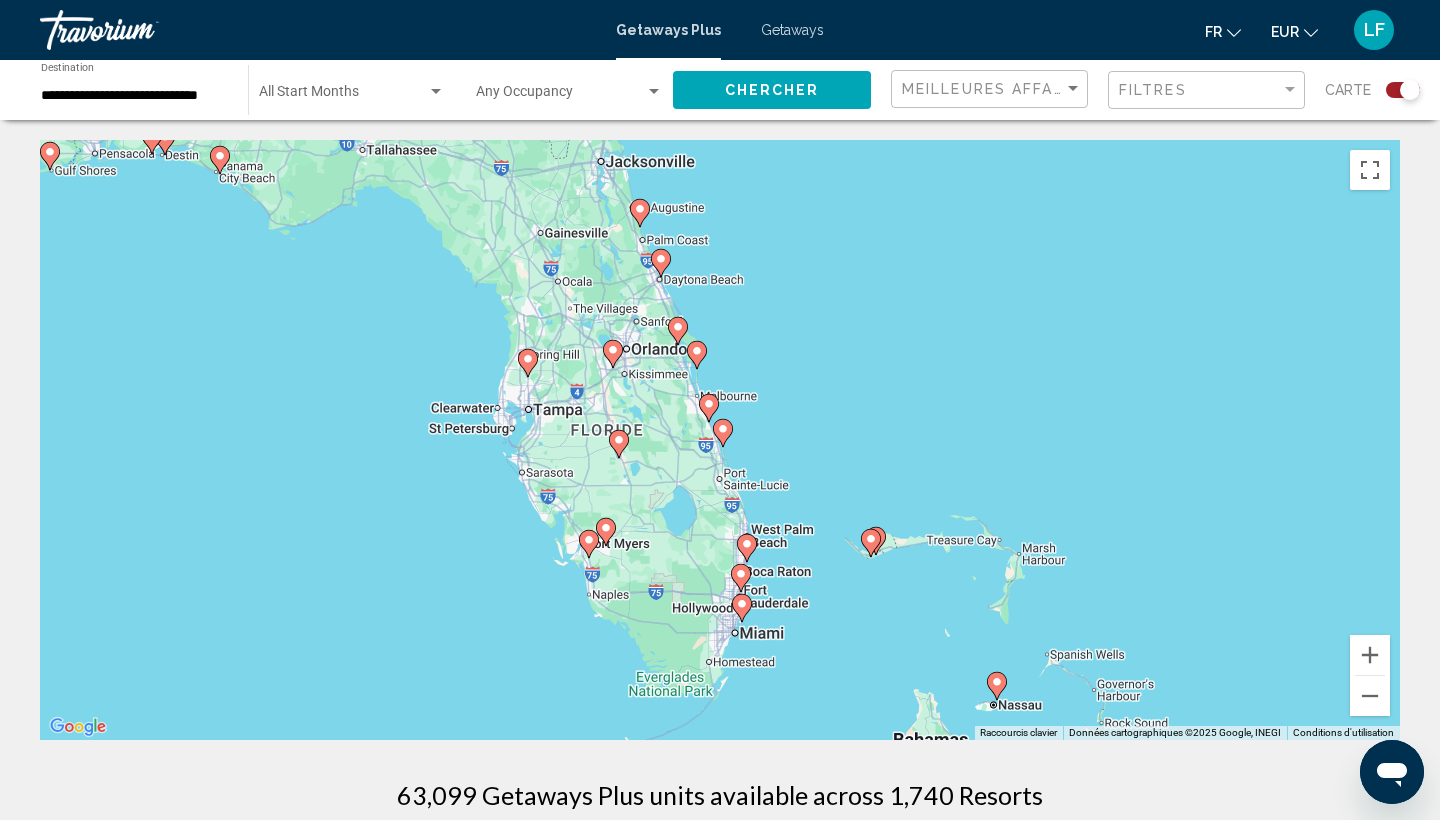 click at bounding box center [613, 354] 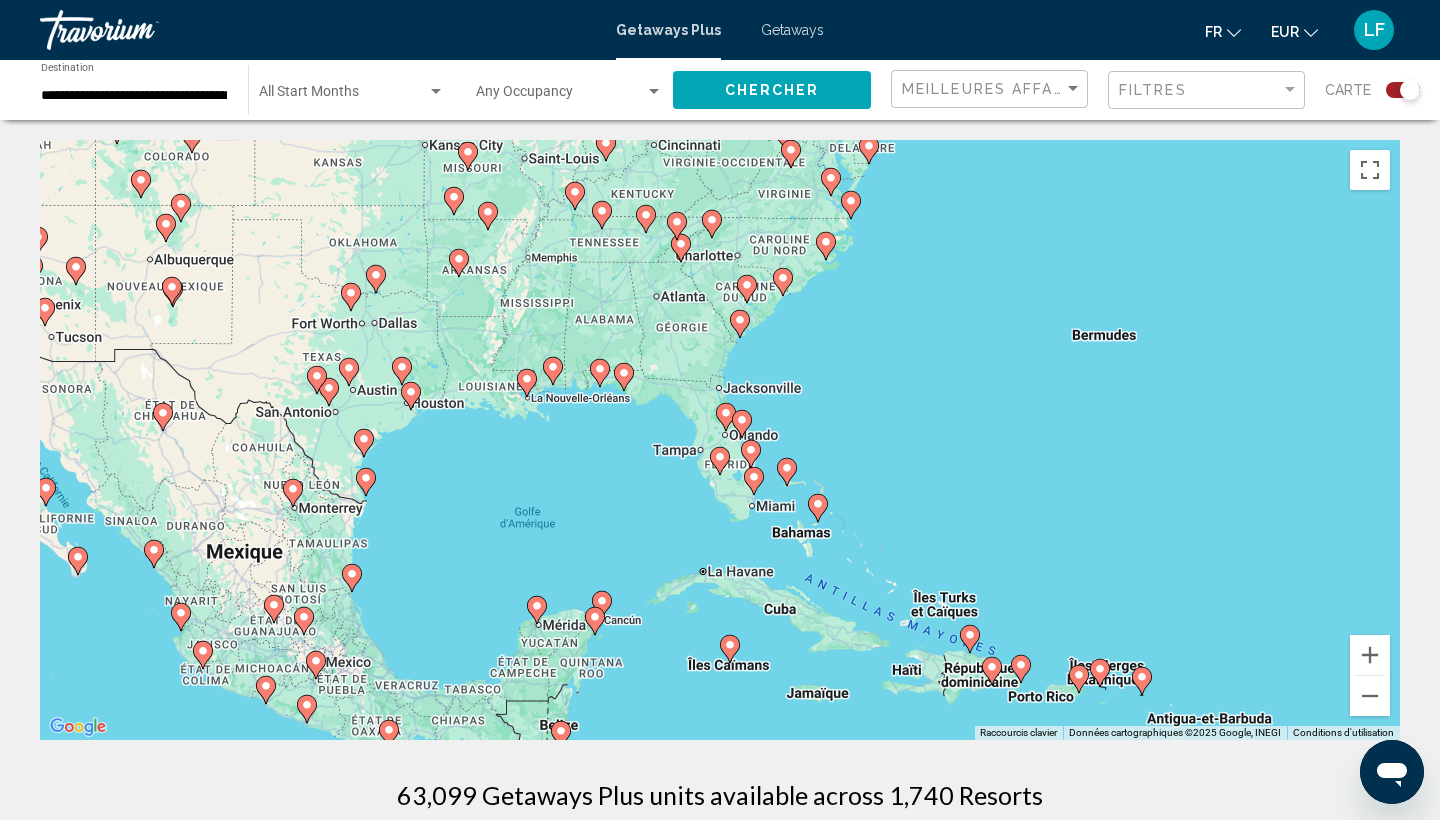 click 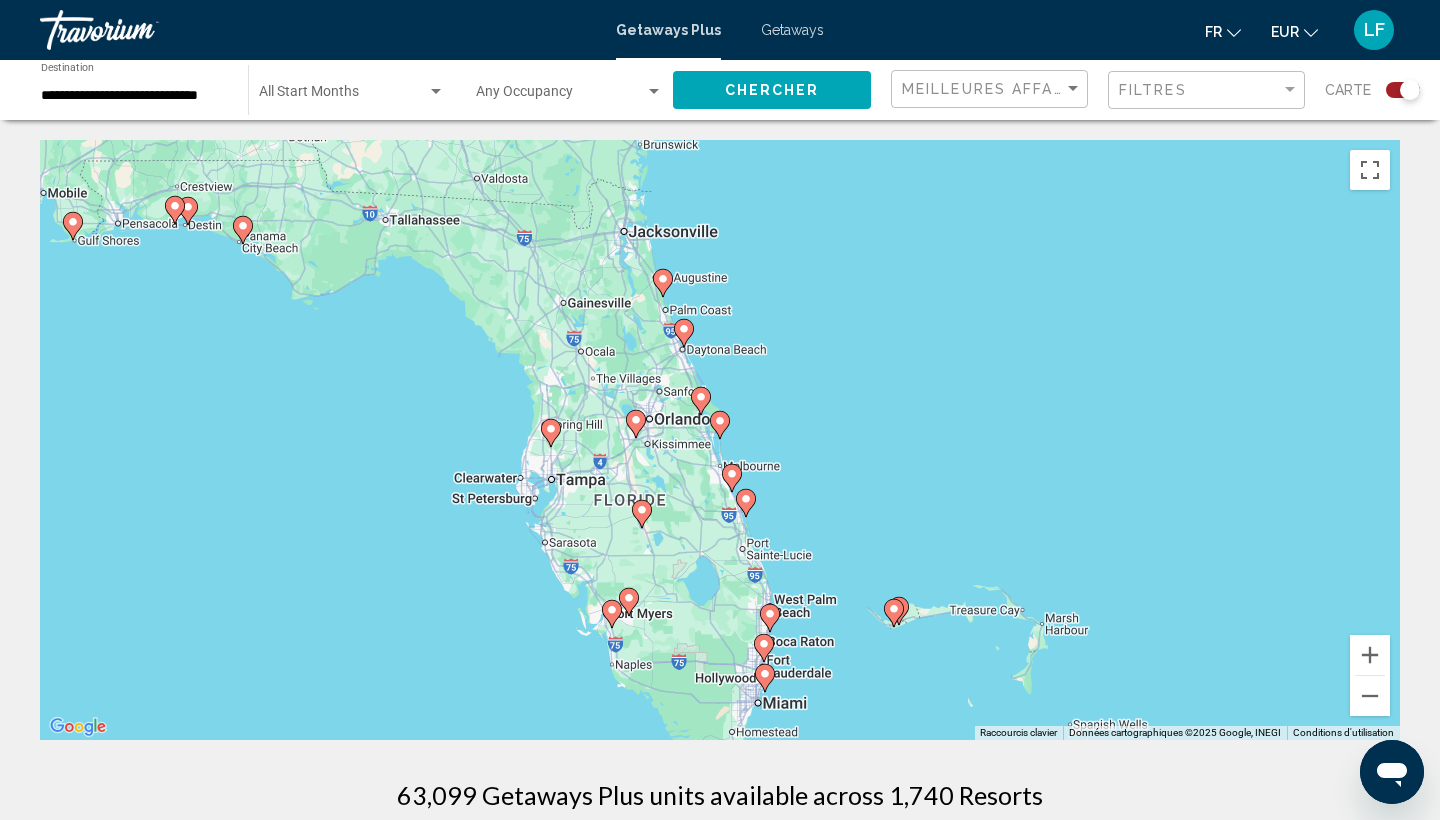 click at bounding box center [636, 424] 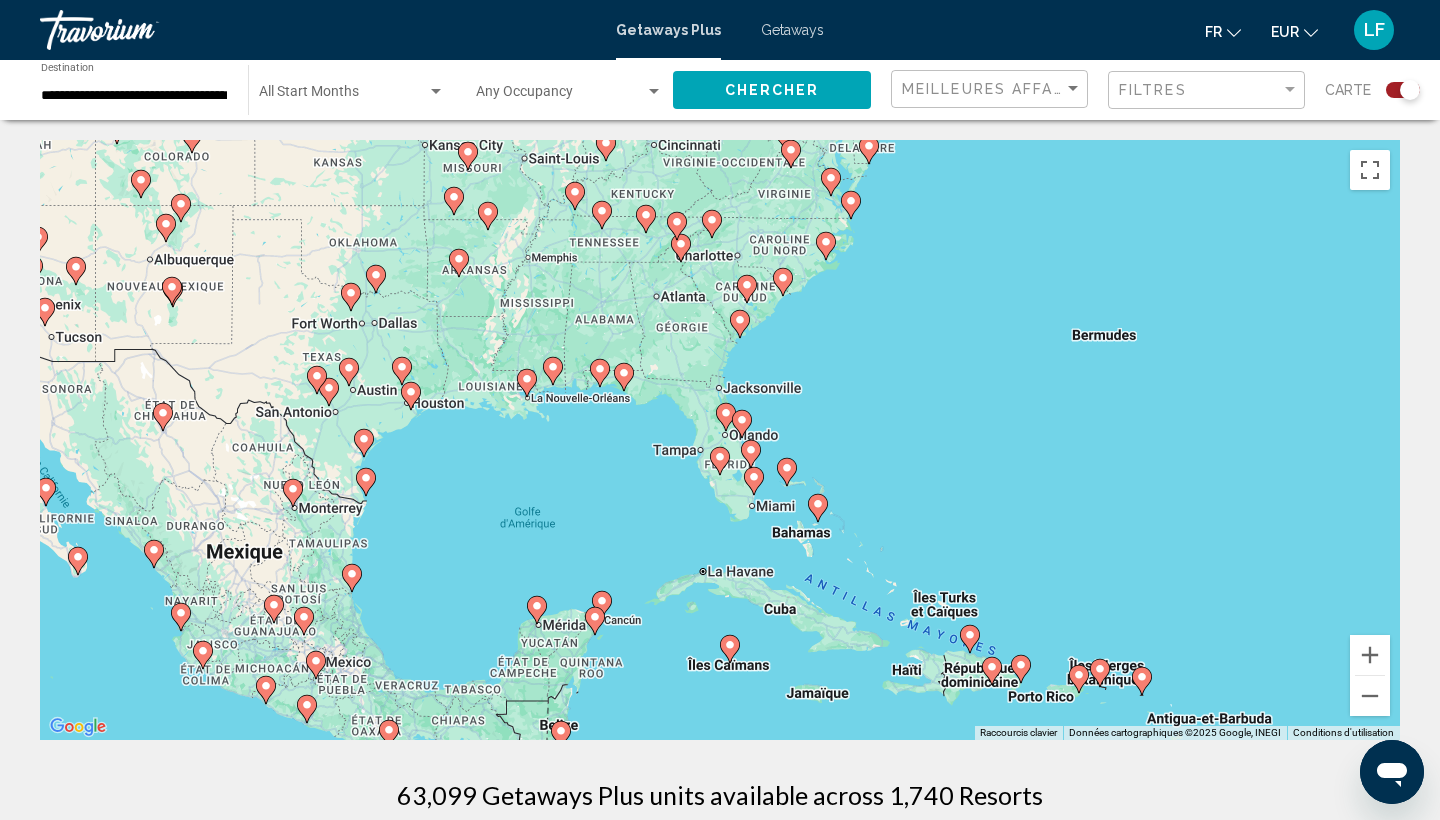 click at bounding box center (742, 424) 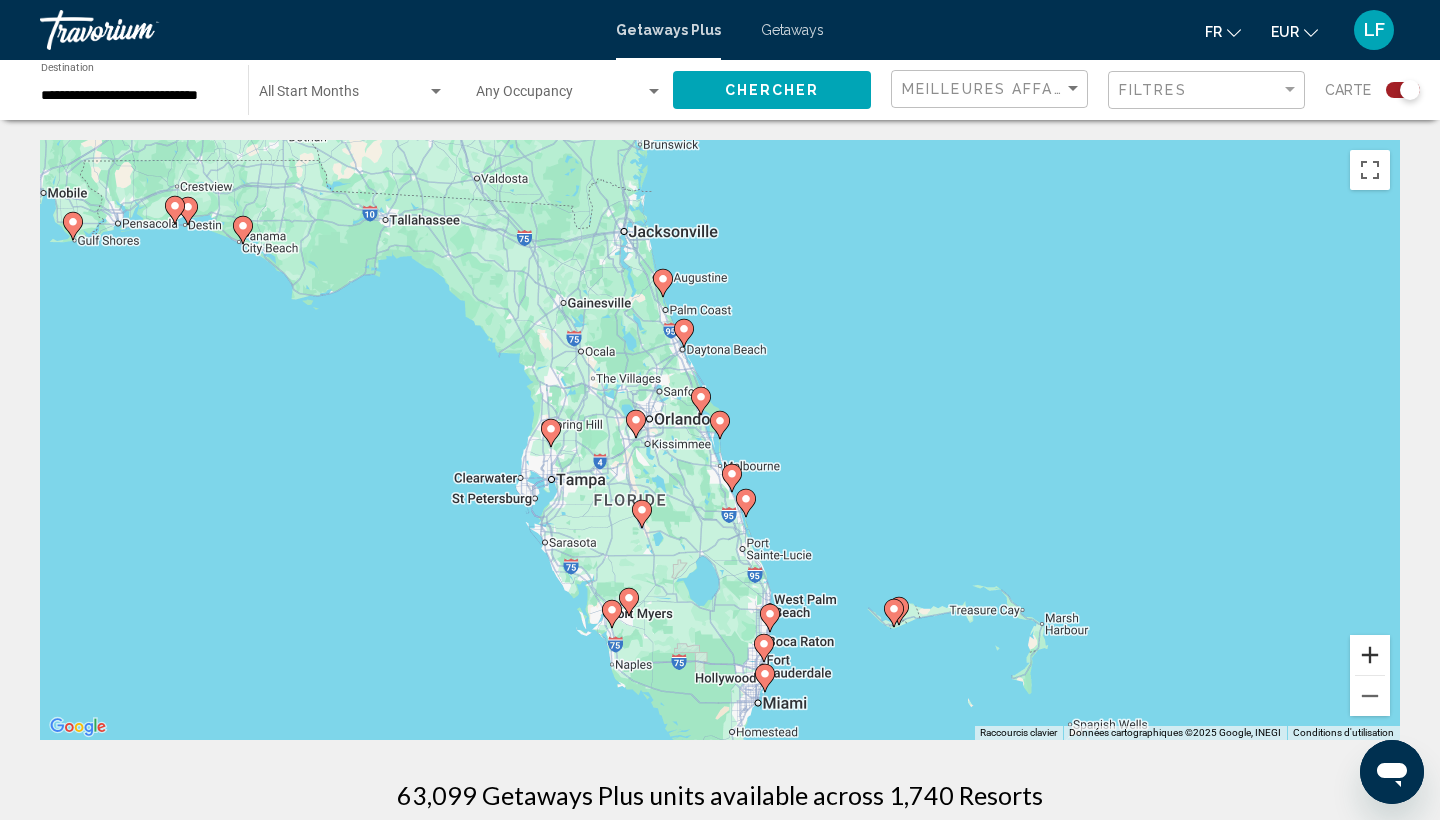 click at bounding box center (1370, 655) 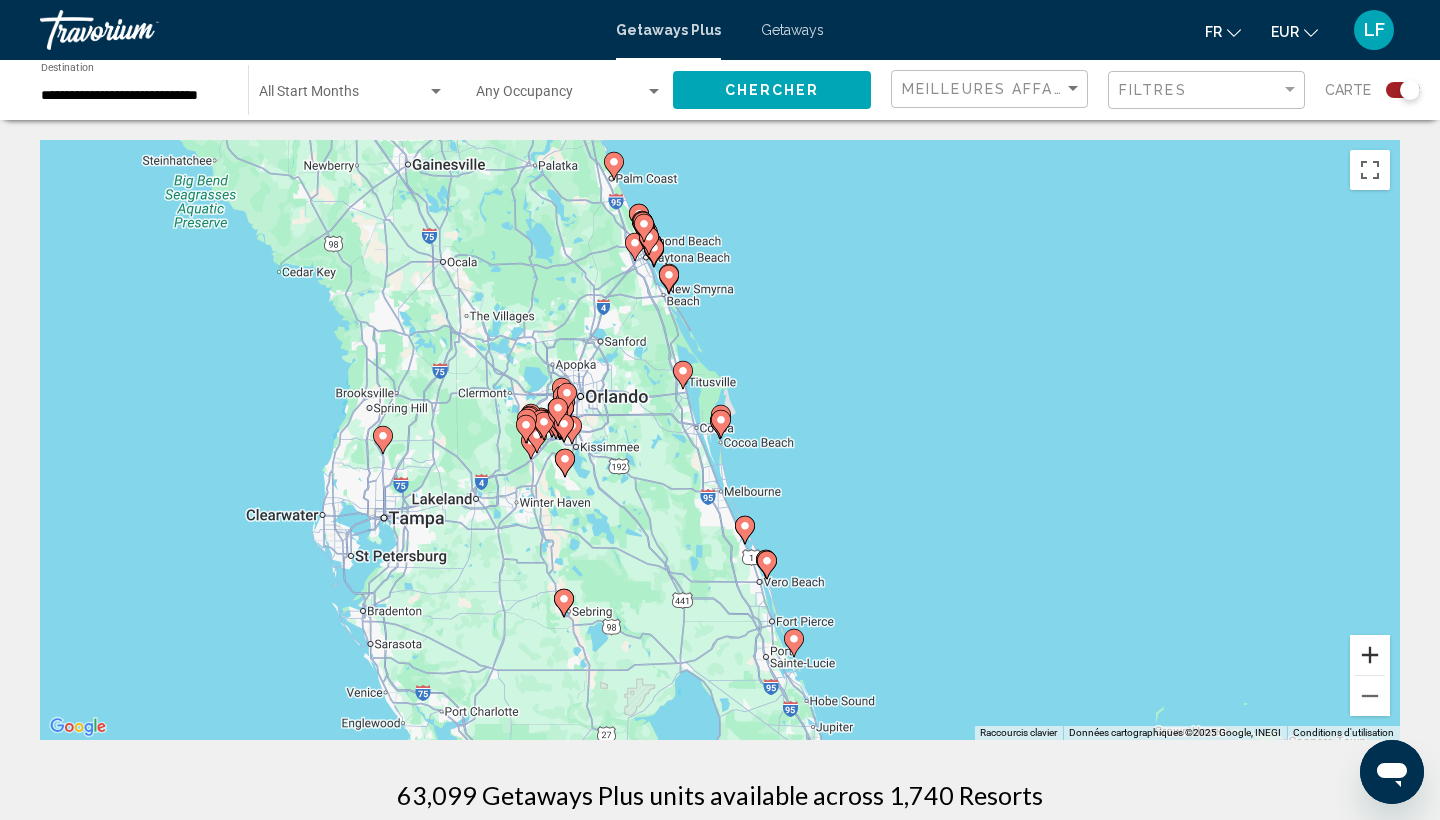 click at bounding box center [1370, 655] 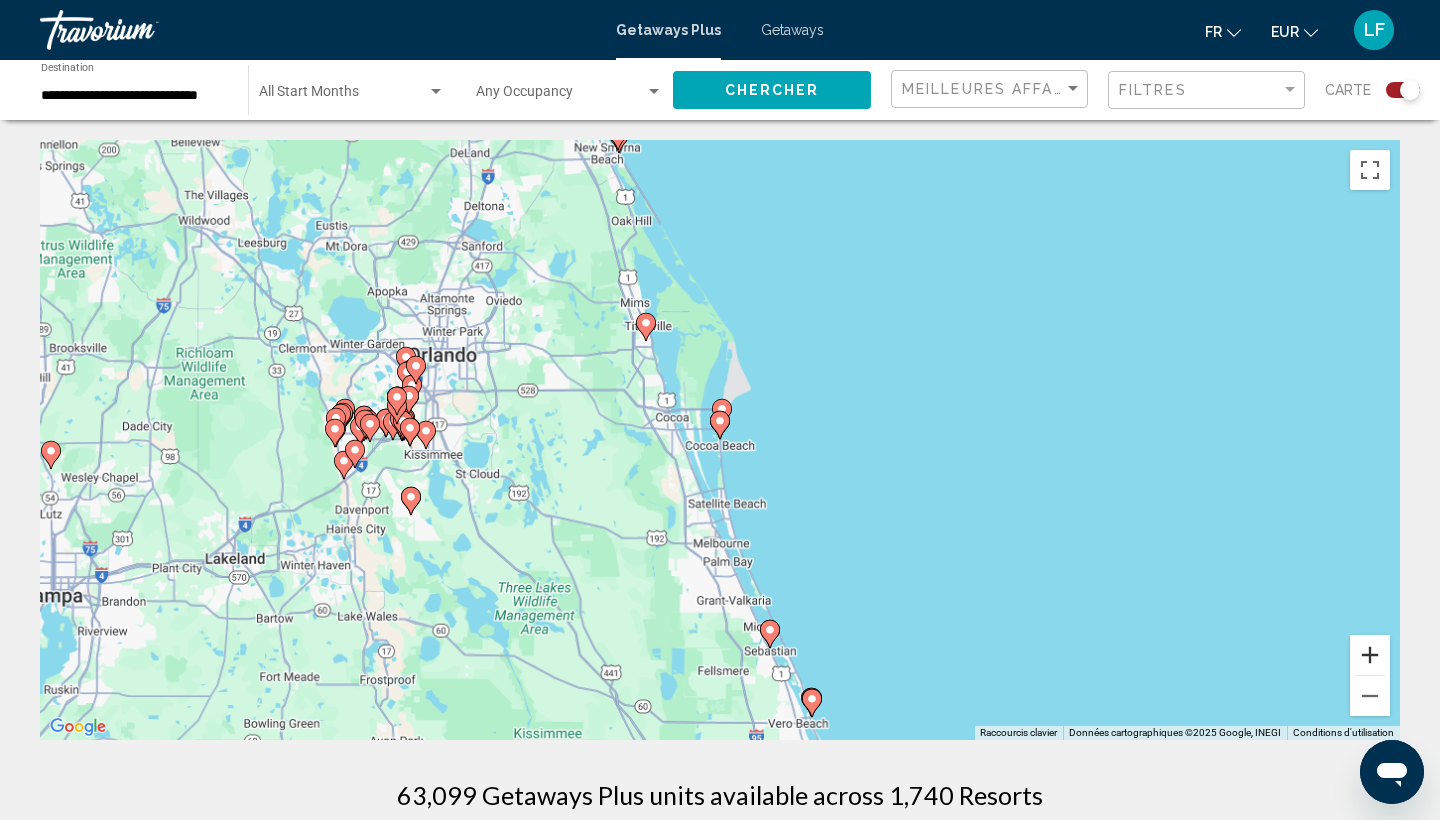 click at bounding box center [1370, 655] 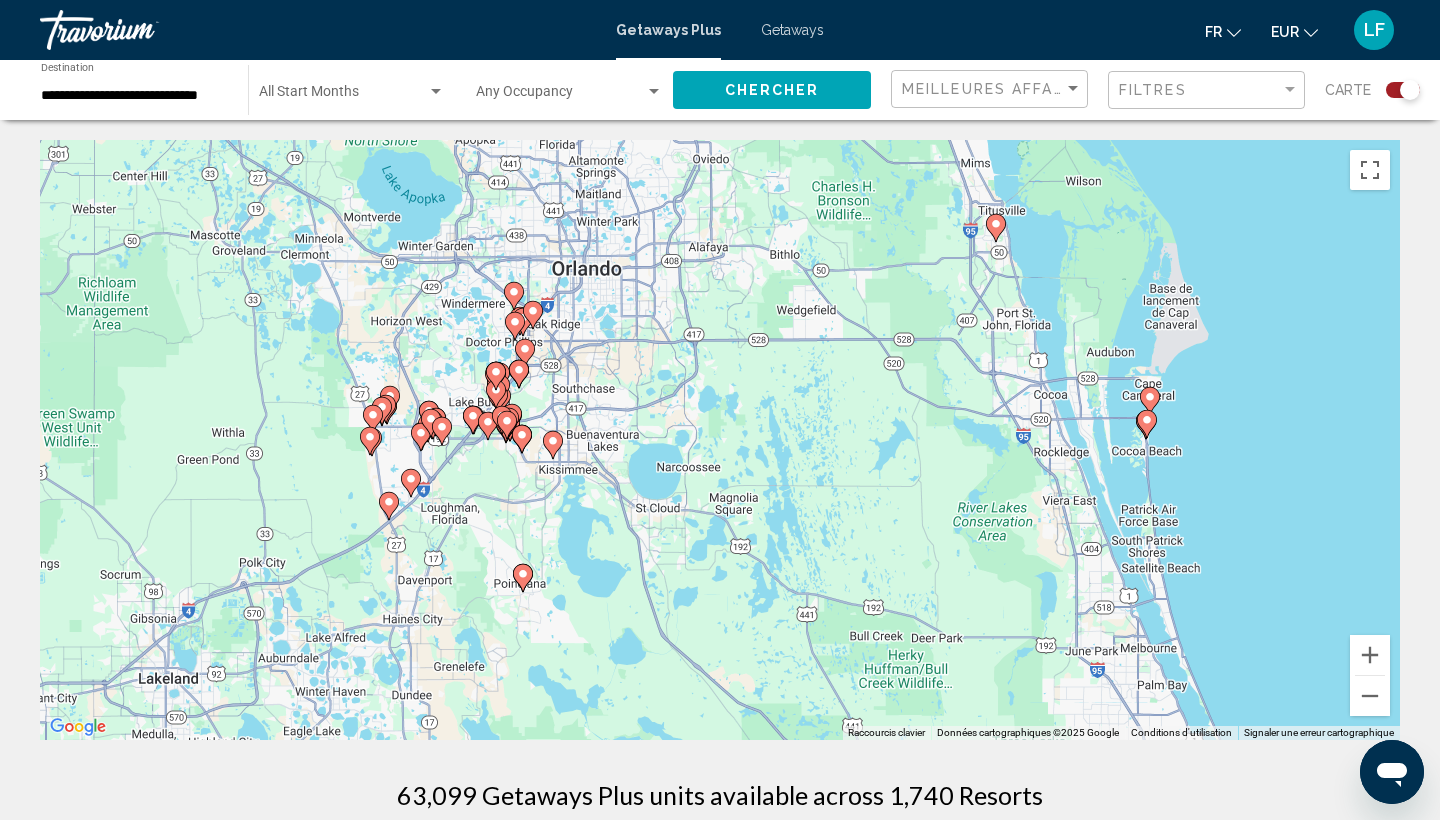drag, startPoint x: 479, startPoint y: 536, endPoint x: 926, endPoint y: 537, distance: 447.00113 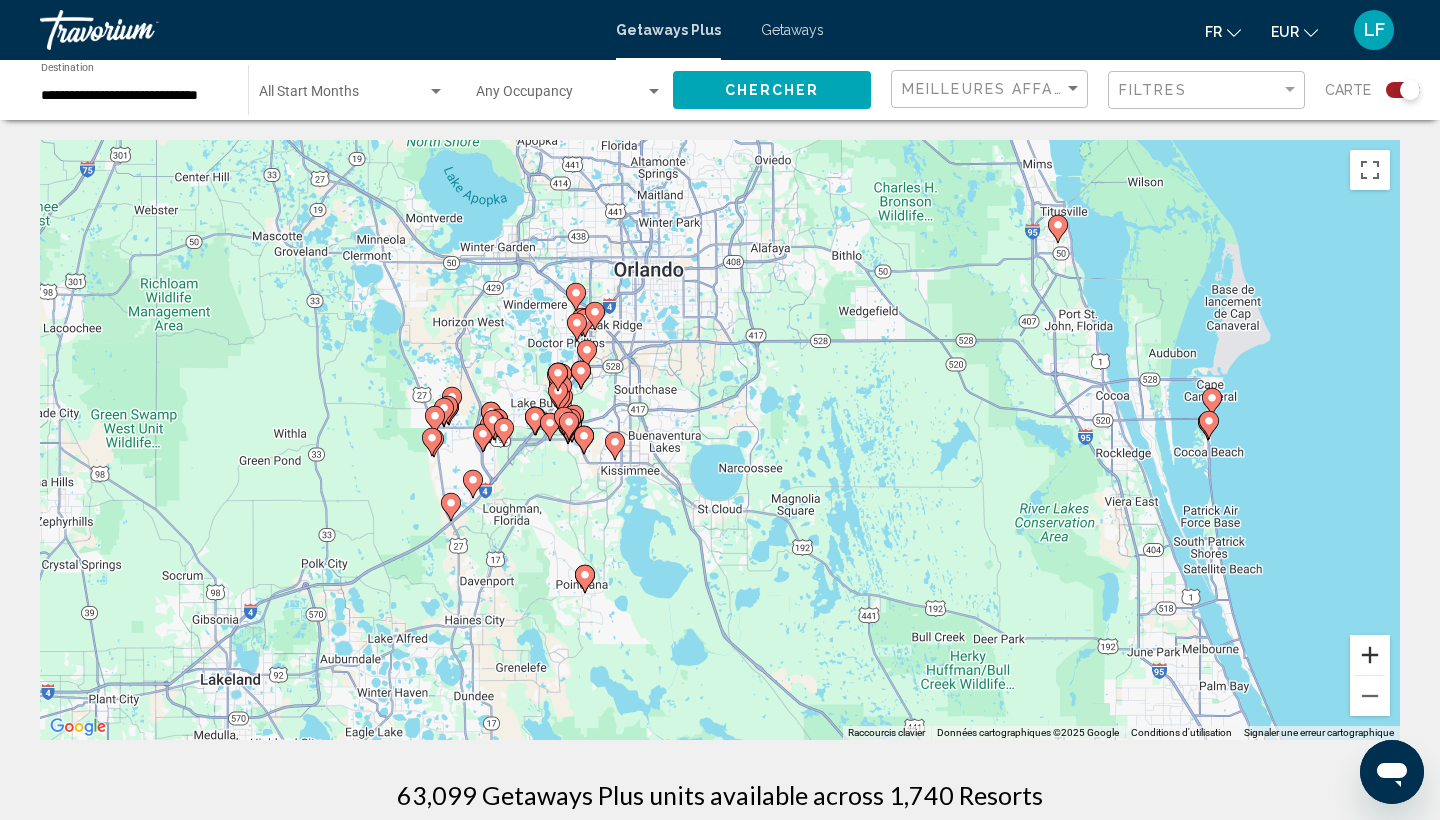 click at bounding box center (1370, 655) 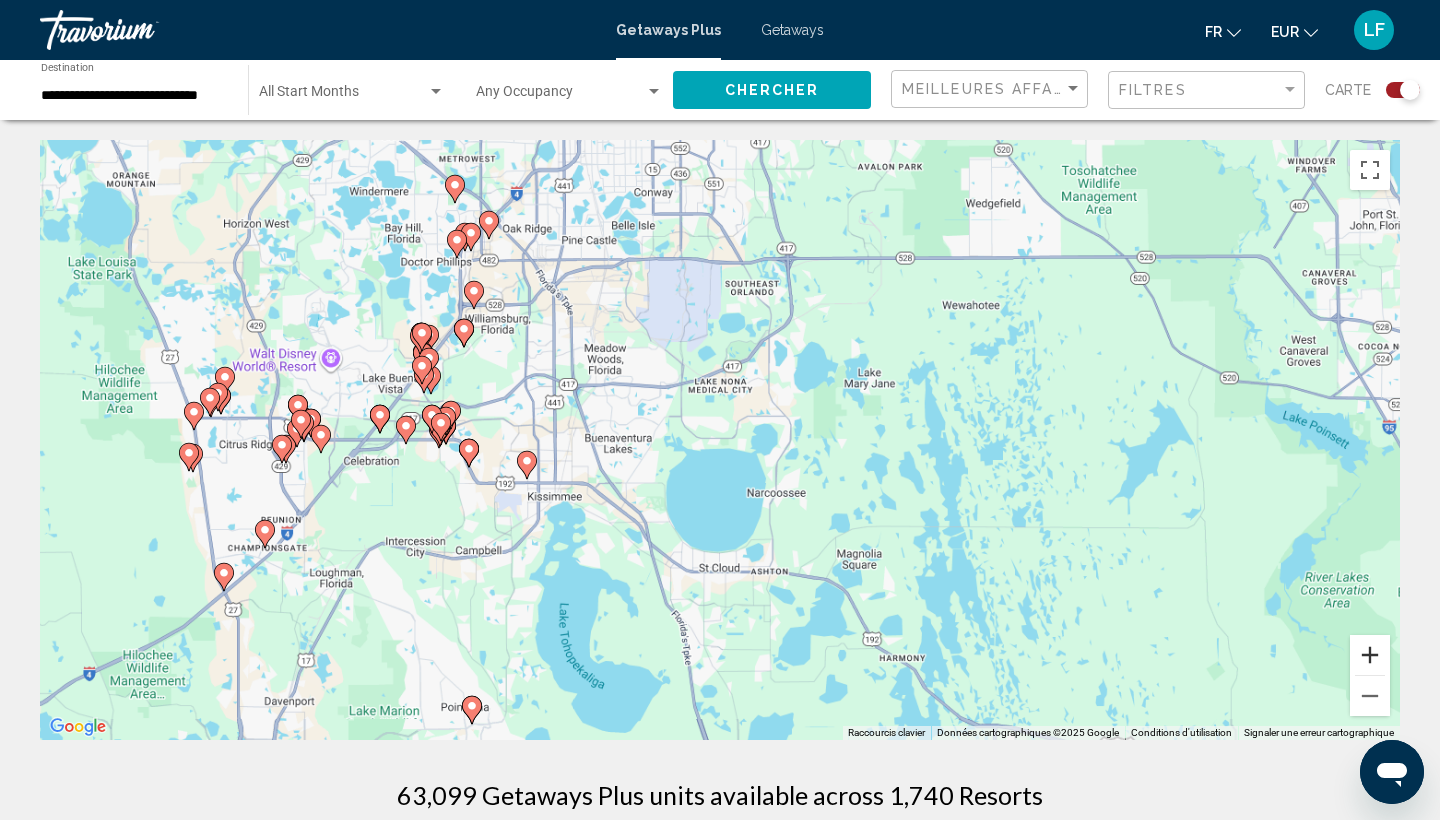 click at bounding box center [1370, 655] 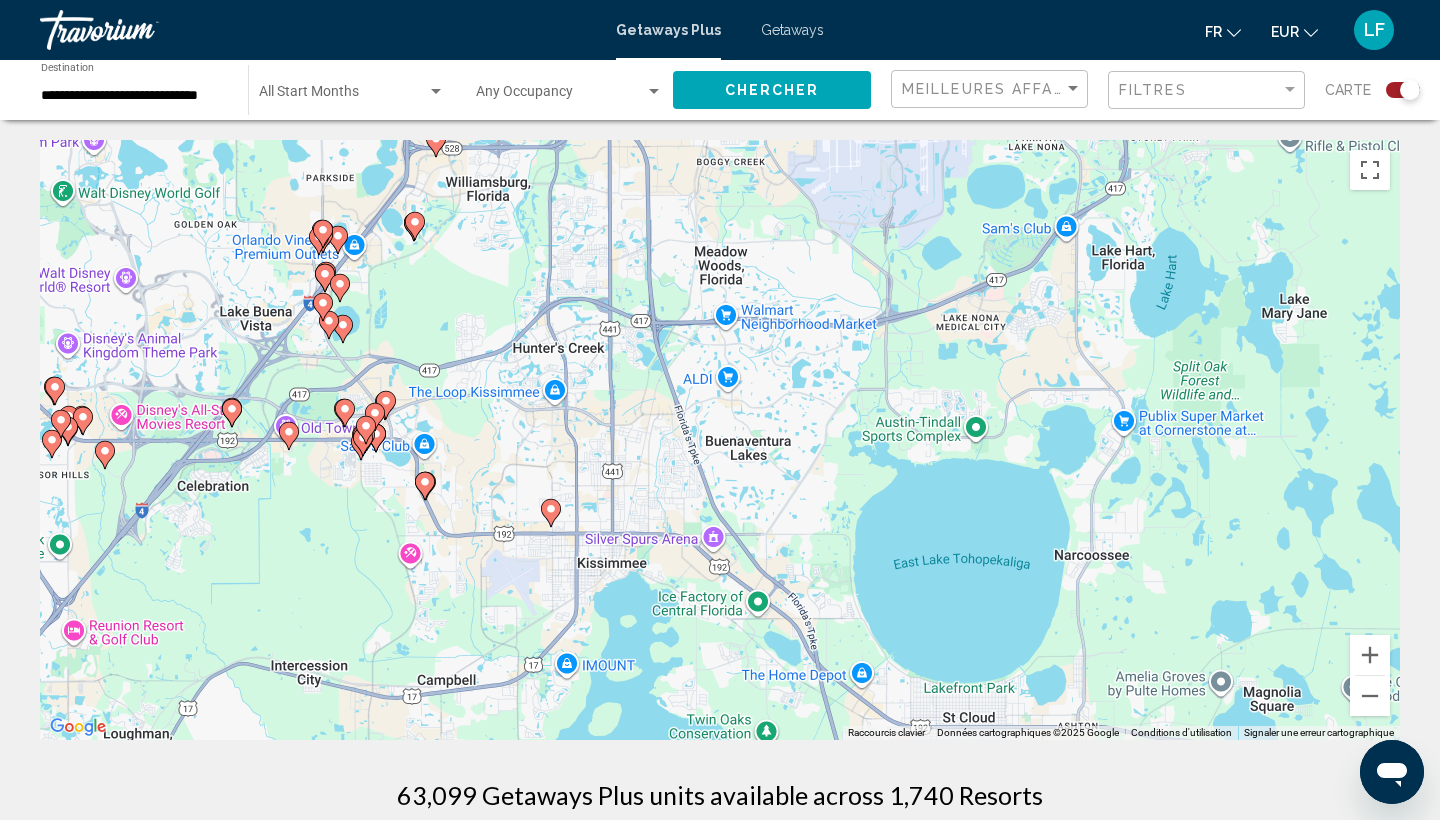 drag, startPoint x: 514, startPoint y: 415, endPoint x: 920, endPoint y: 431, distance: 406.31516 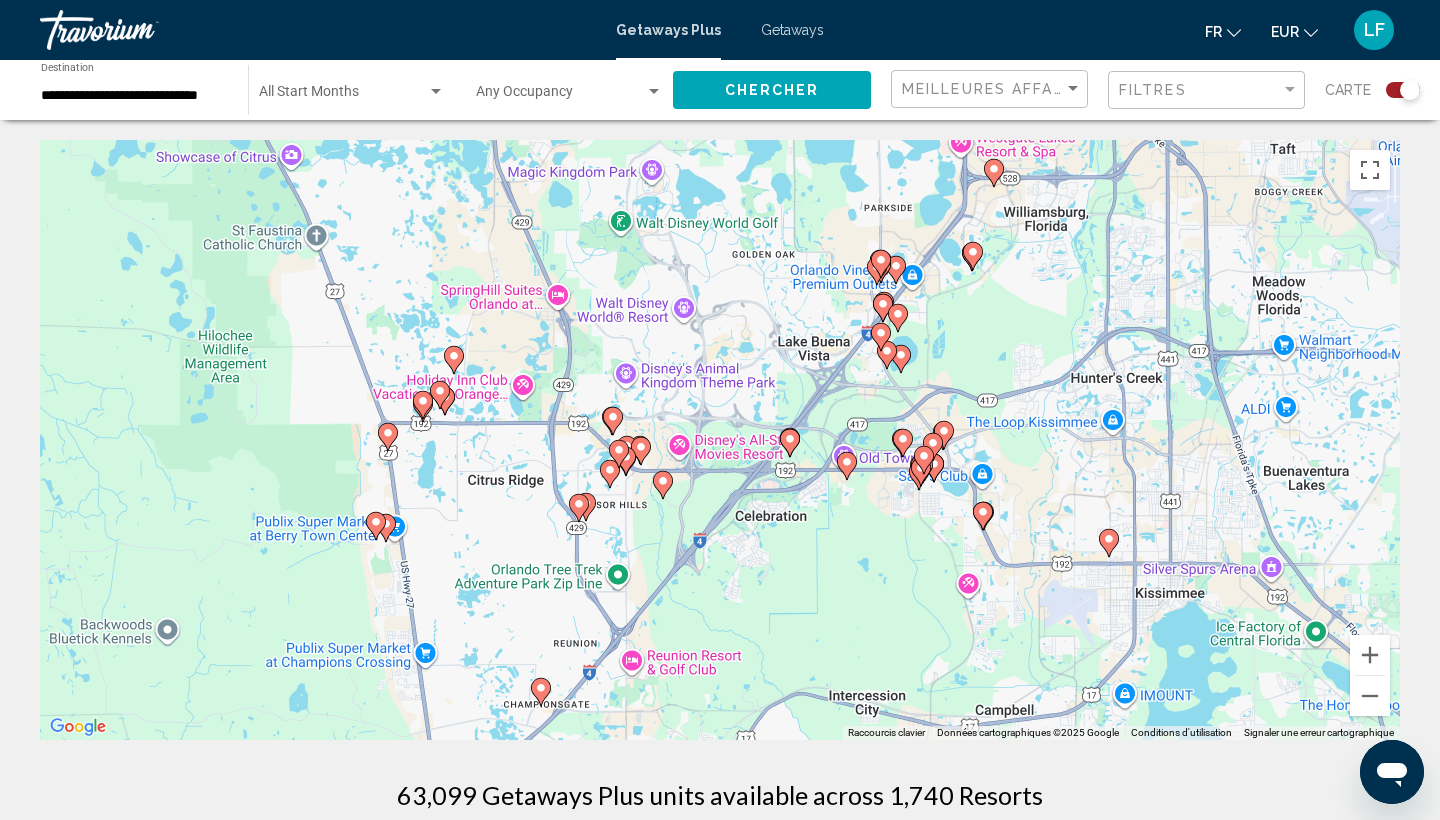 drag, startPoint x: 902, startPoint y: 515, endPoint x: 1291, endPoint y: 517, distance: 389.00513 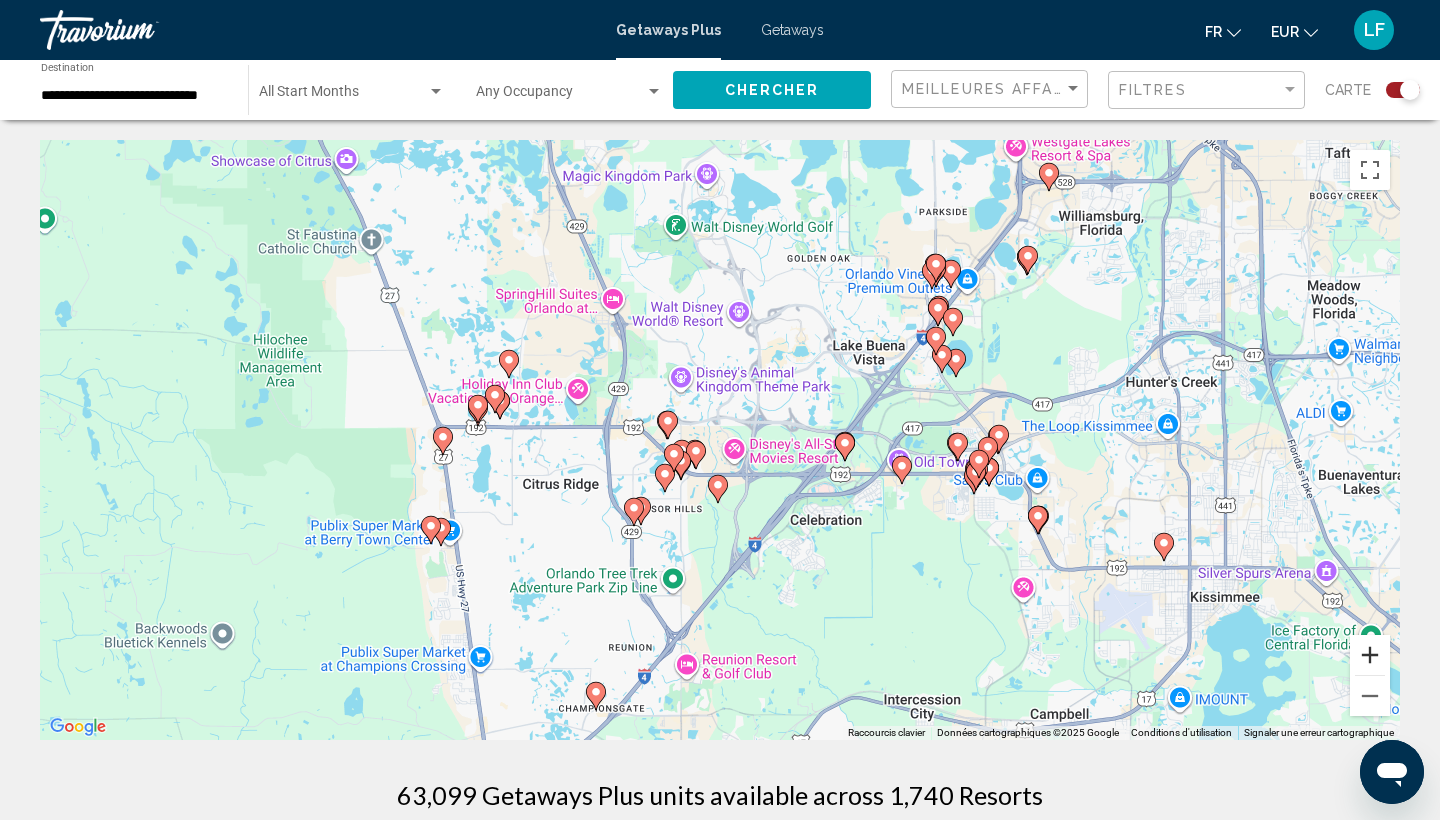 click at bounding box center [1370, 655] 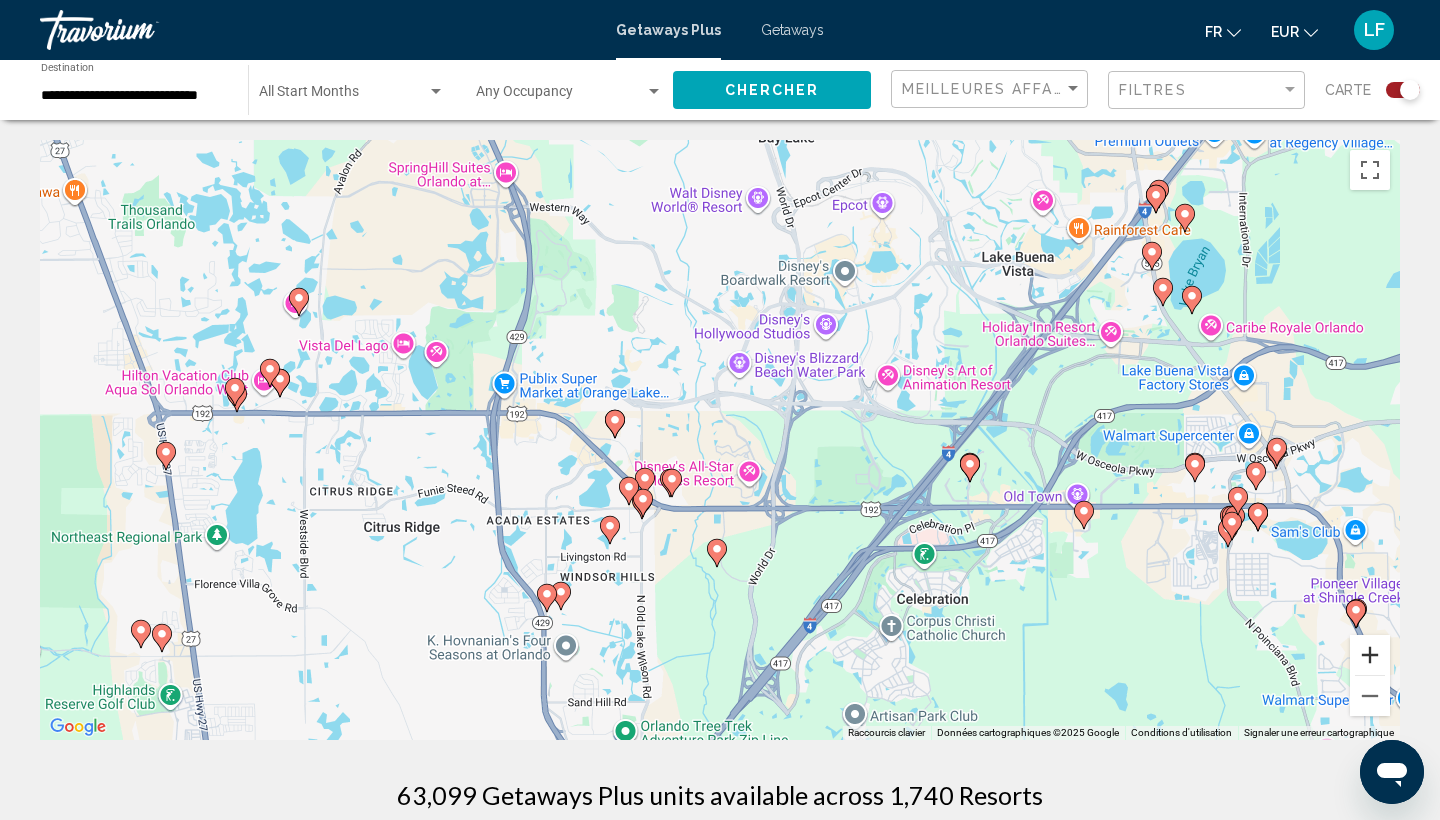 click at bounding box center [1370, 655] 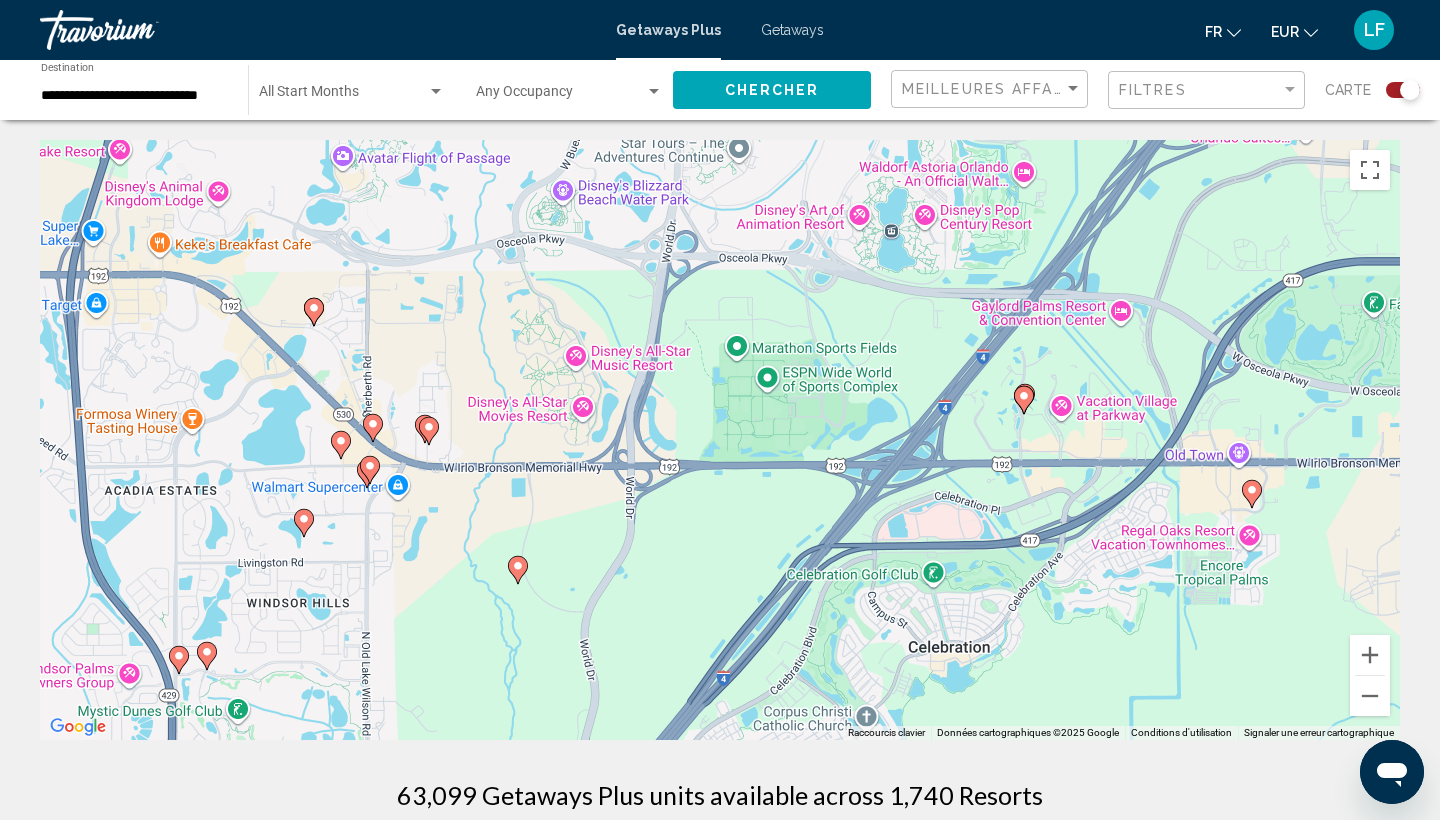 drag, startPoint x: 823, startPoint y: 601, endPoint x: 592, endPoint y: 487, distance: 257.5985 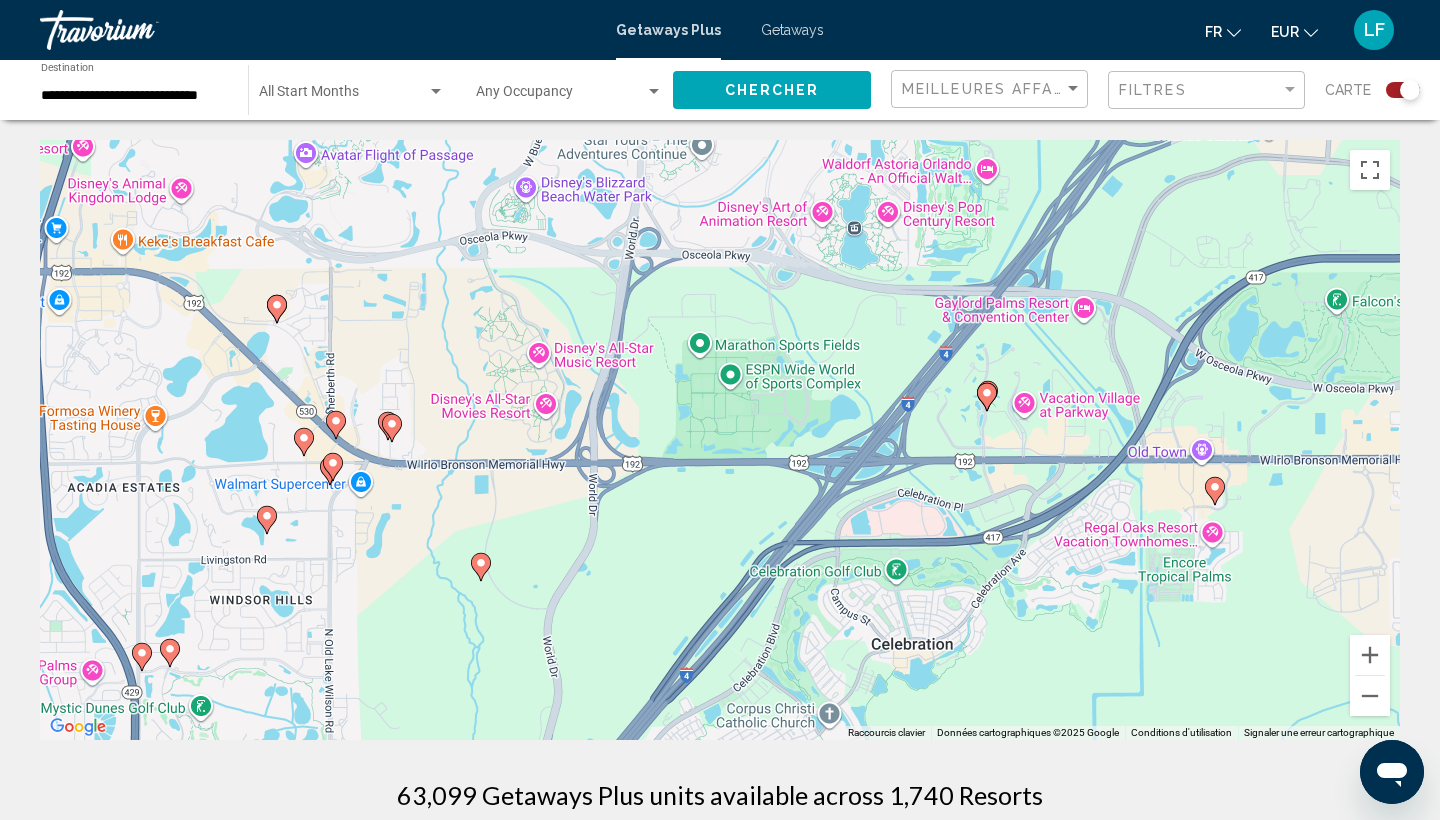 click 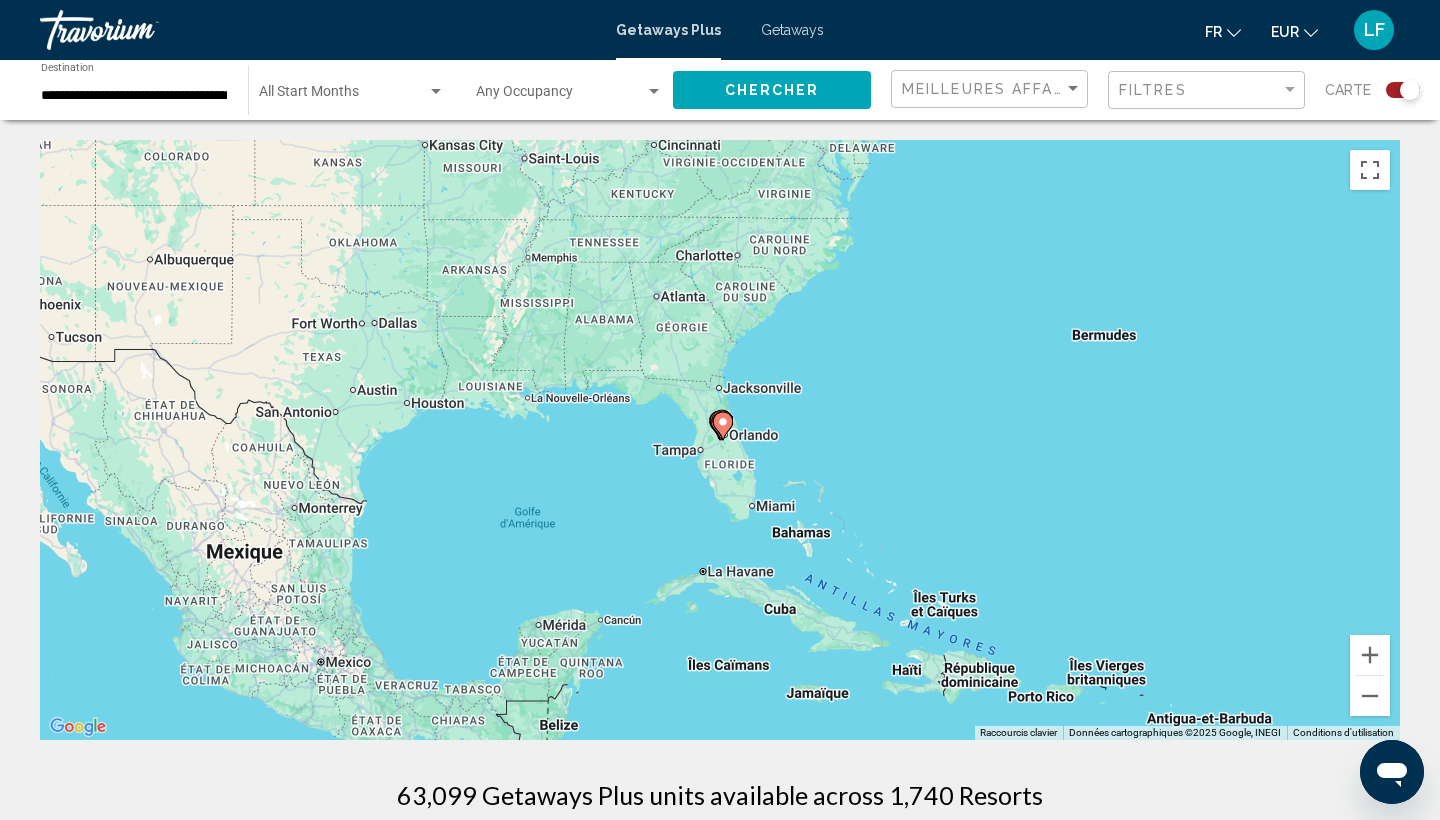 click 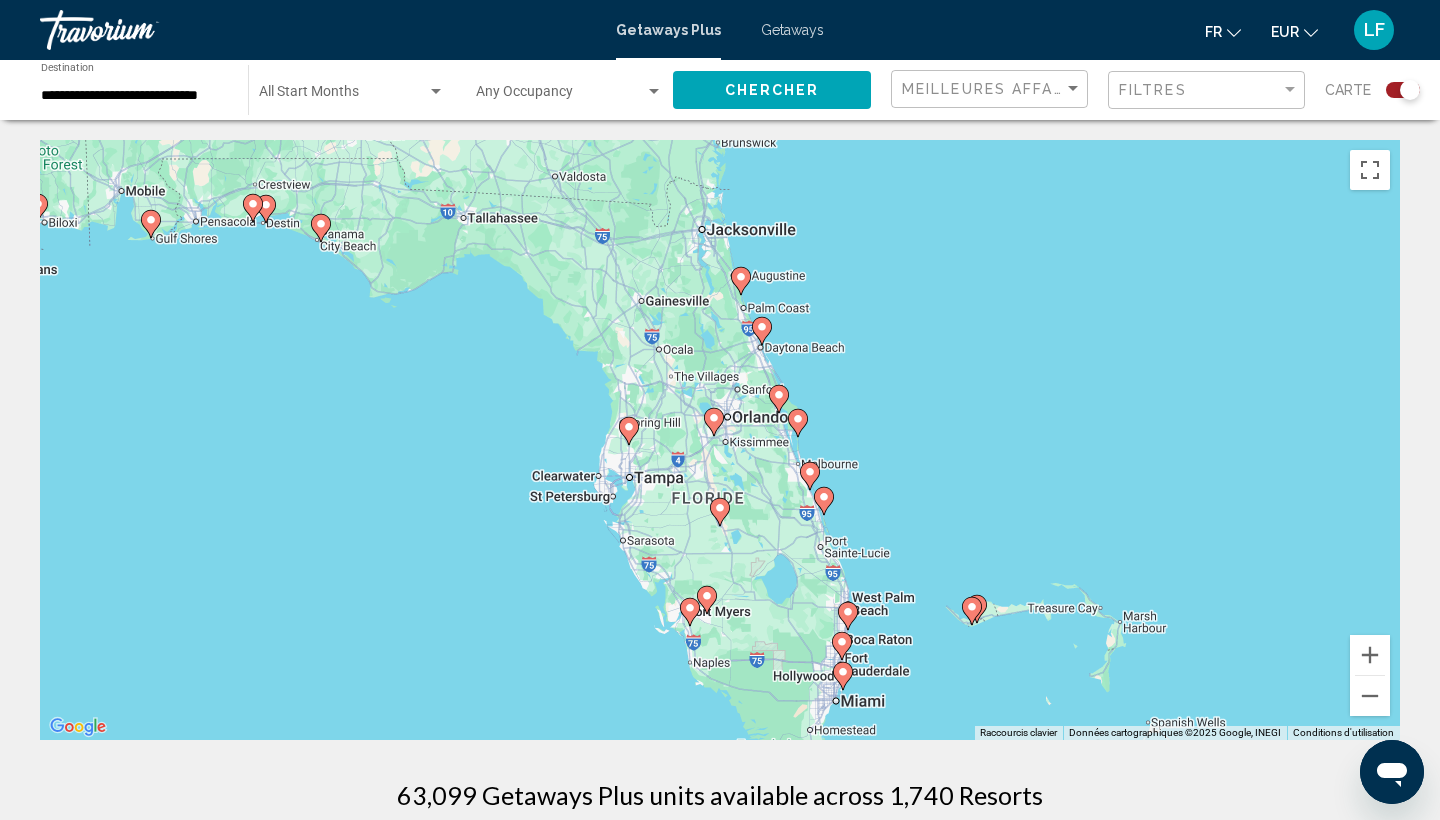 click 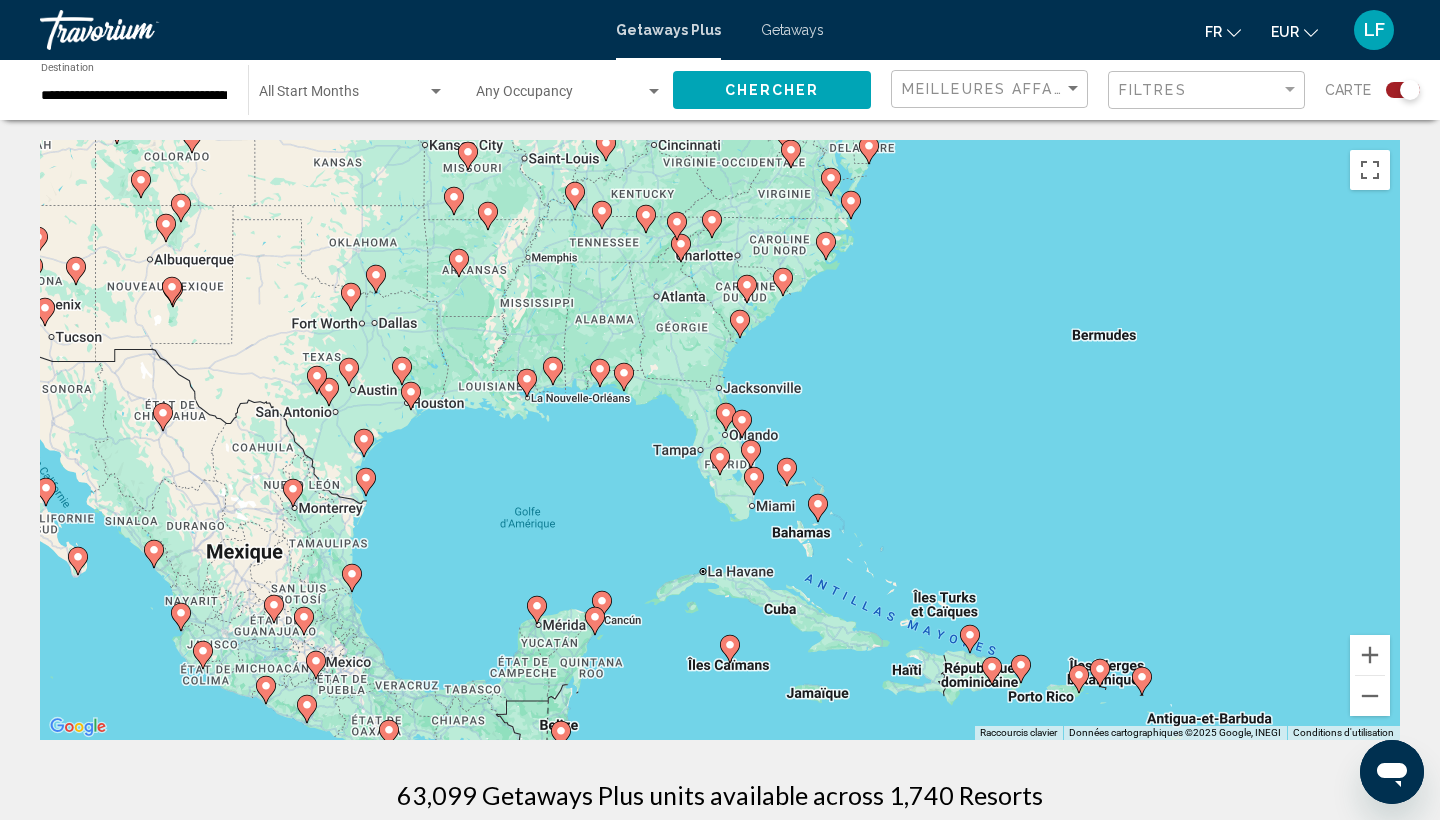 click 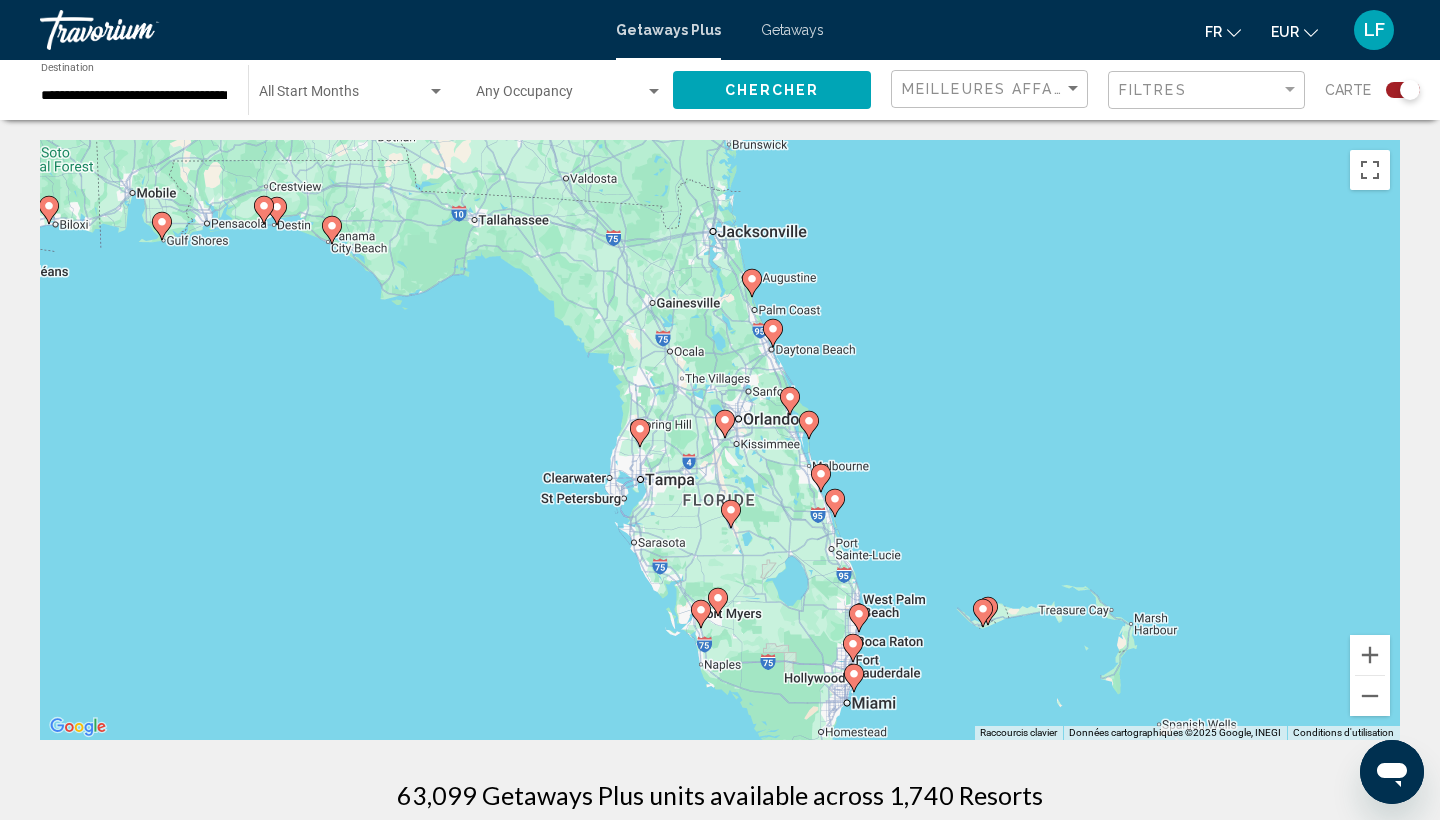 click 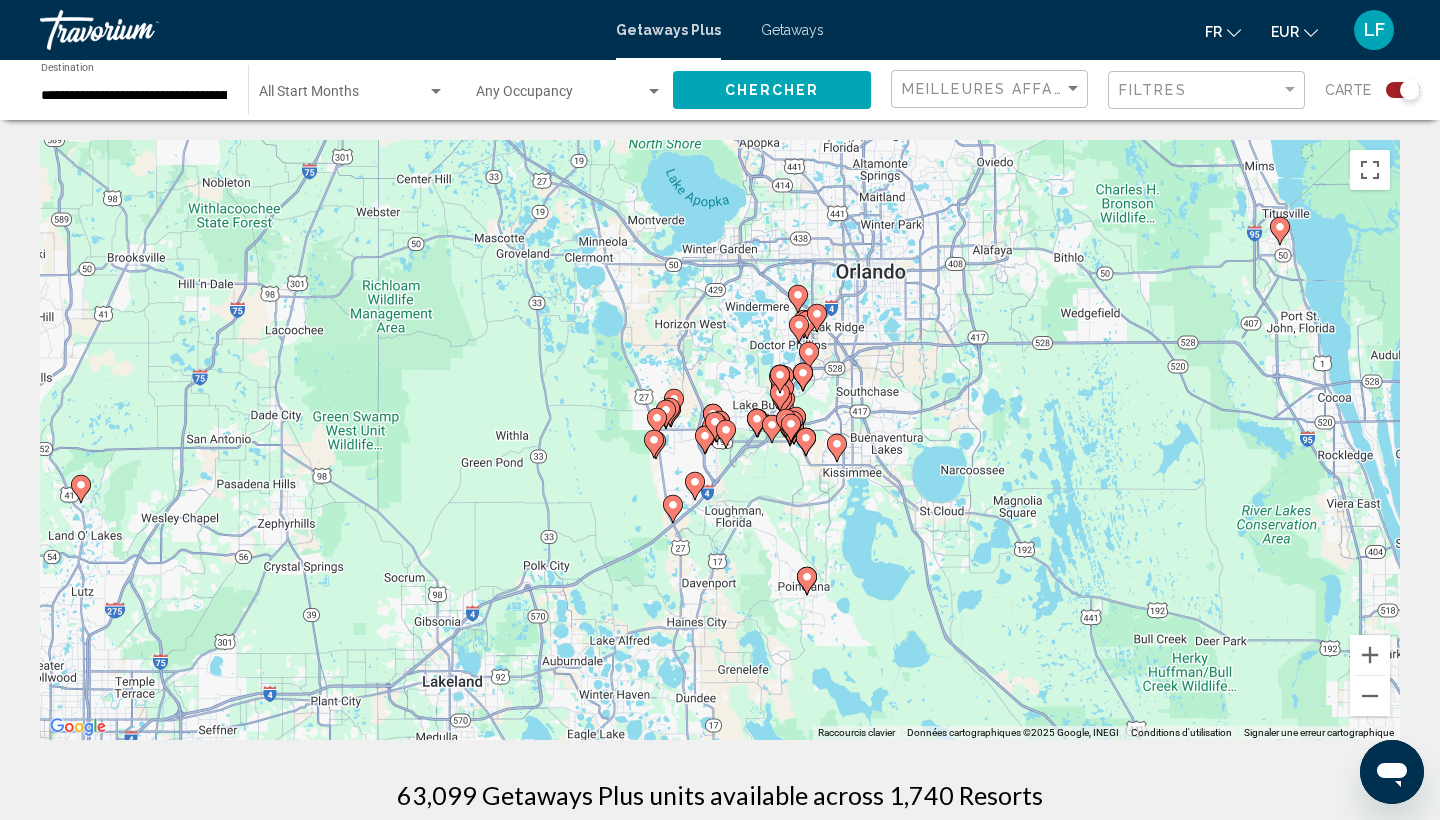 click 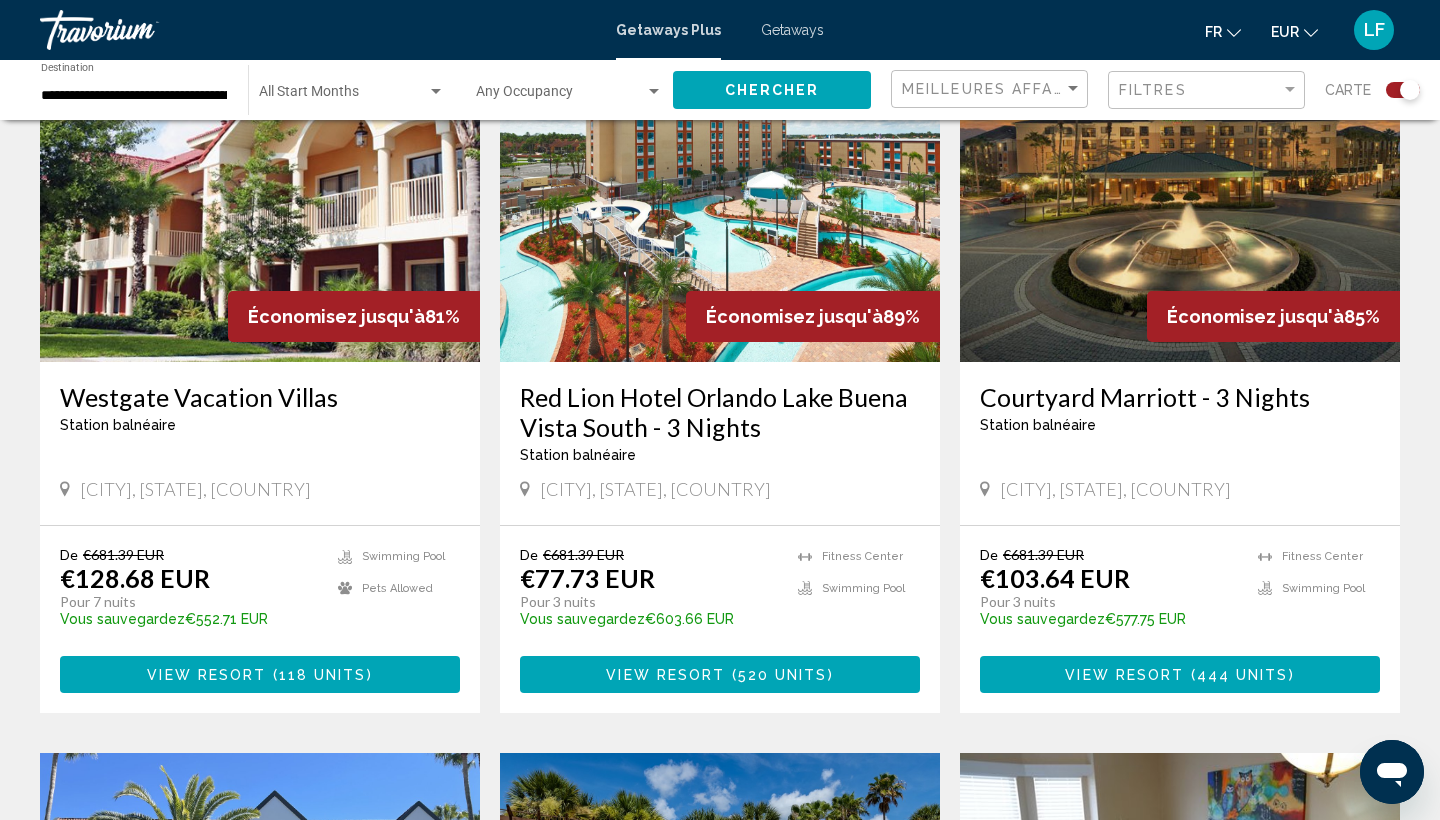 scroll, scrollTop: 787, scrollLeft: 0, axis: vertical 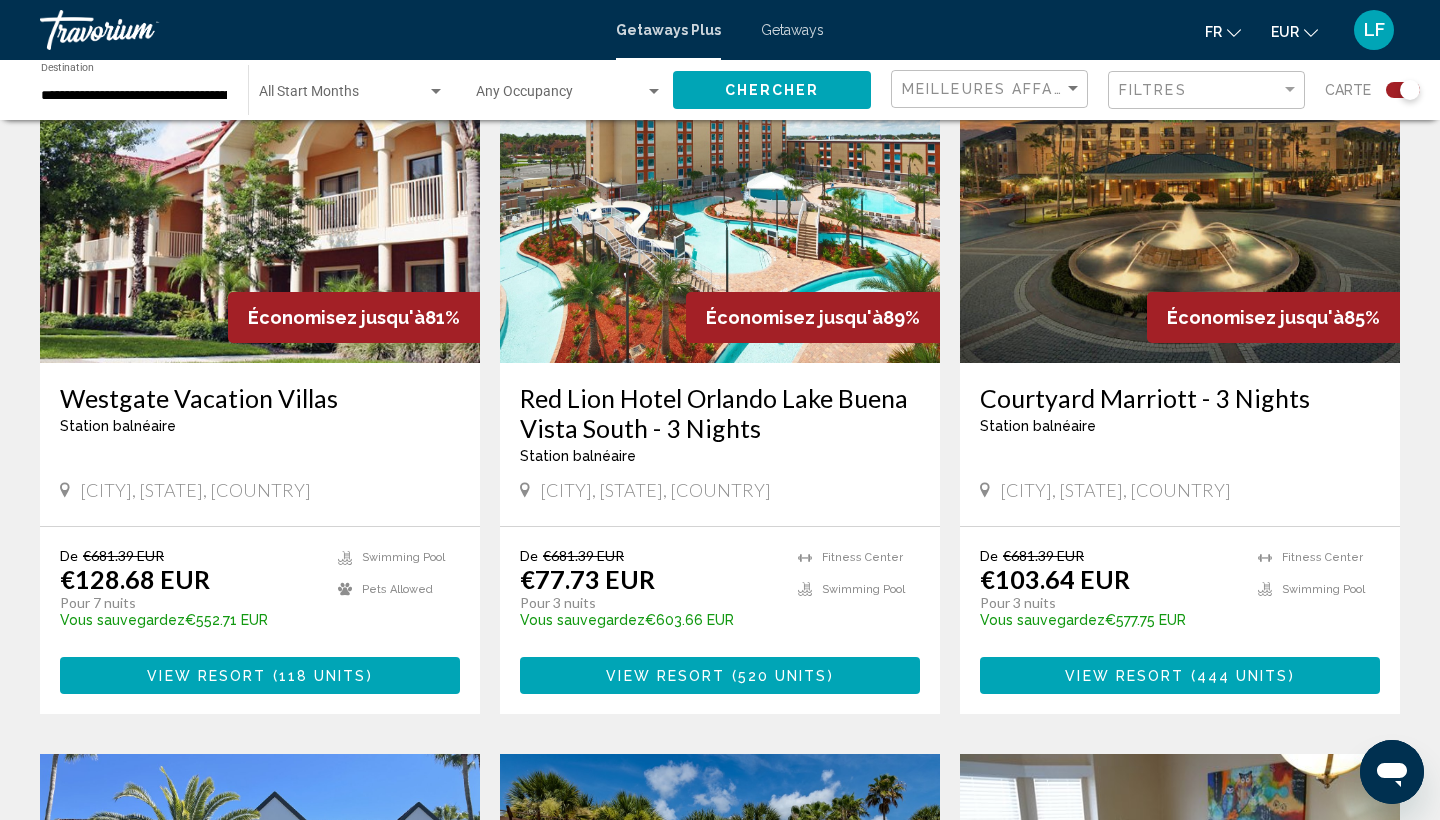 click on "View Resort" at bounding box center (1124, 676) 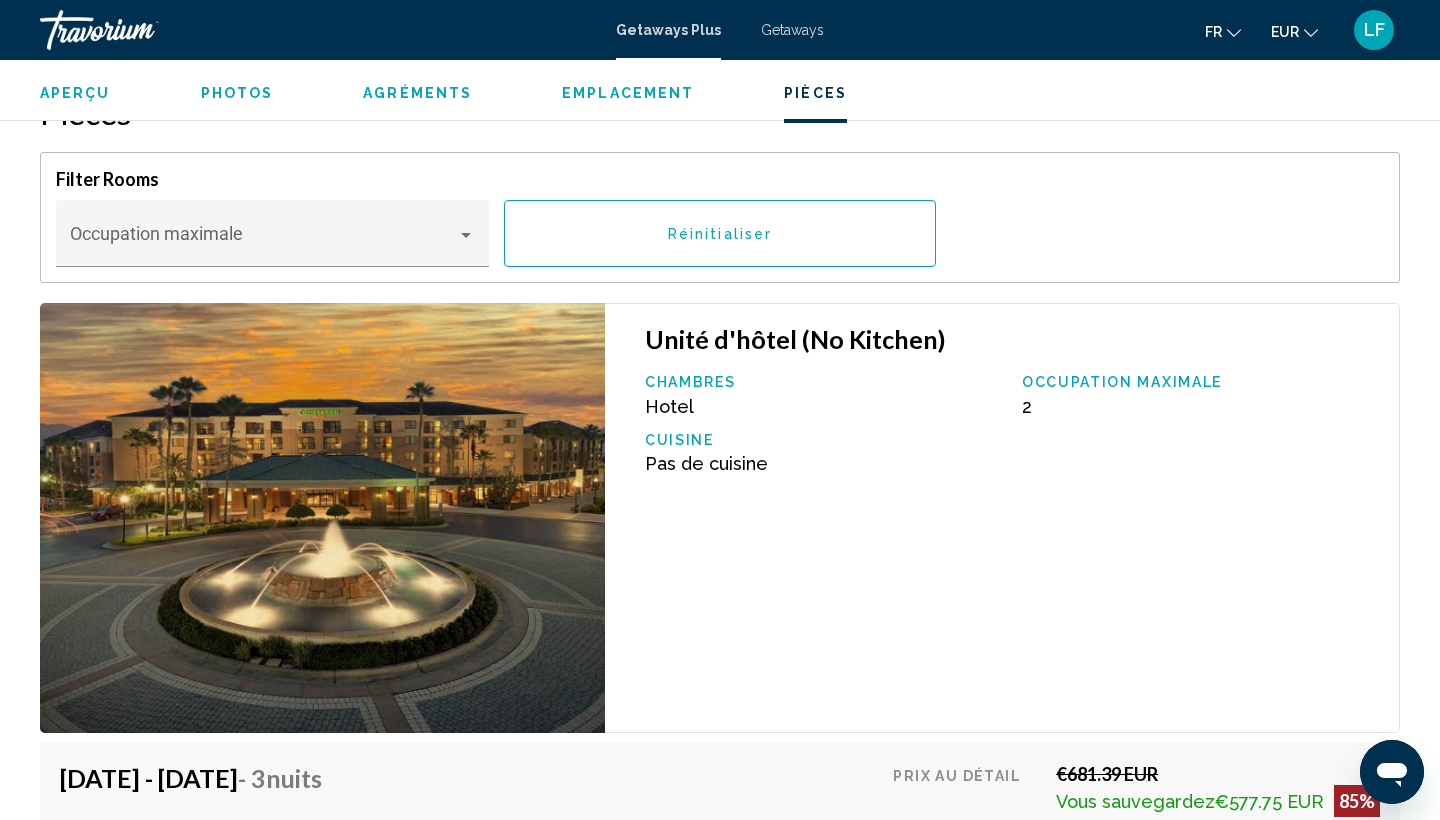 scroll, scrollTop: 2810, scrollLeft: 0, axis: vertical 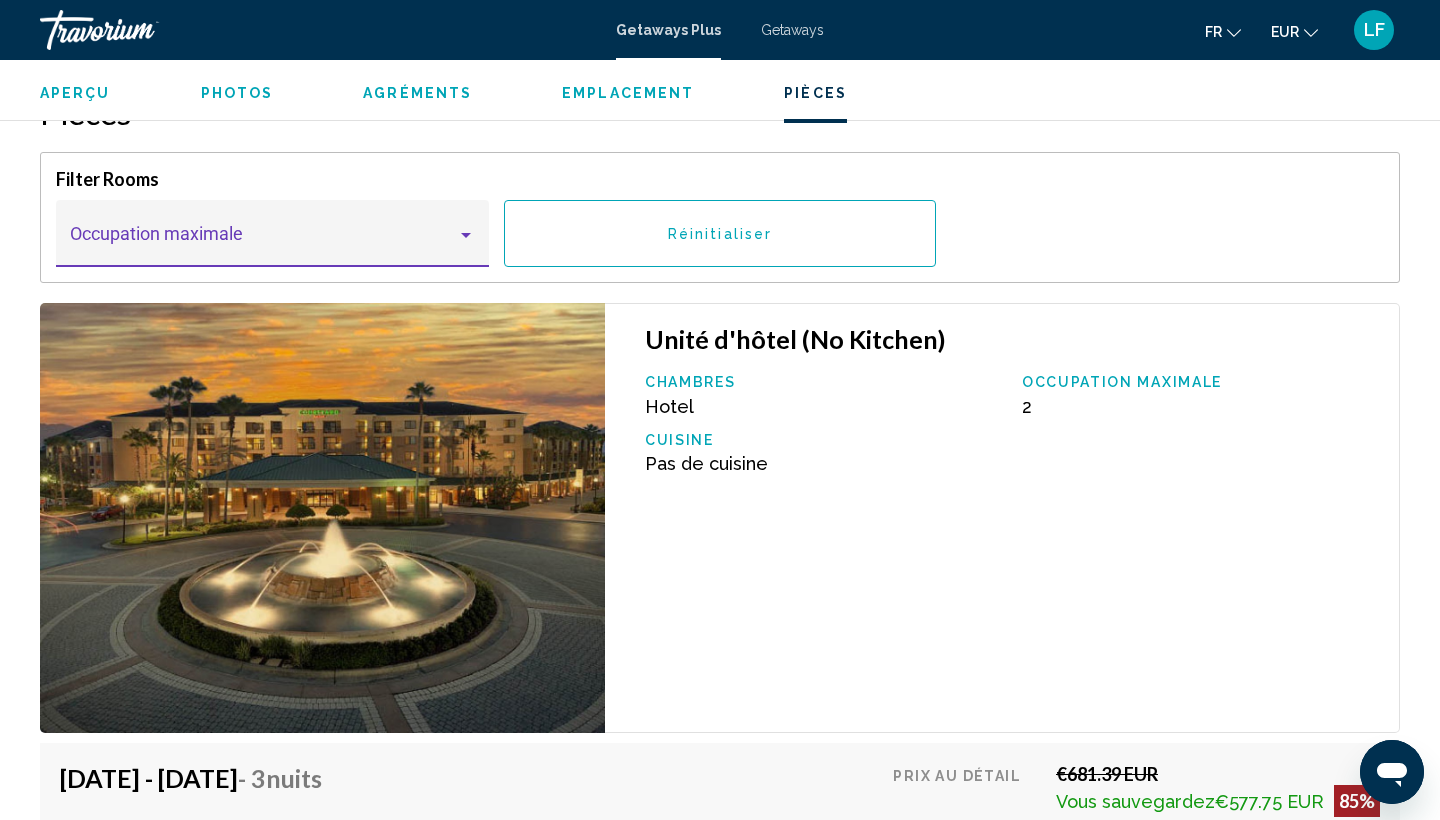 click at bounding box center (466, 235) 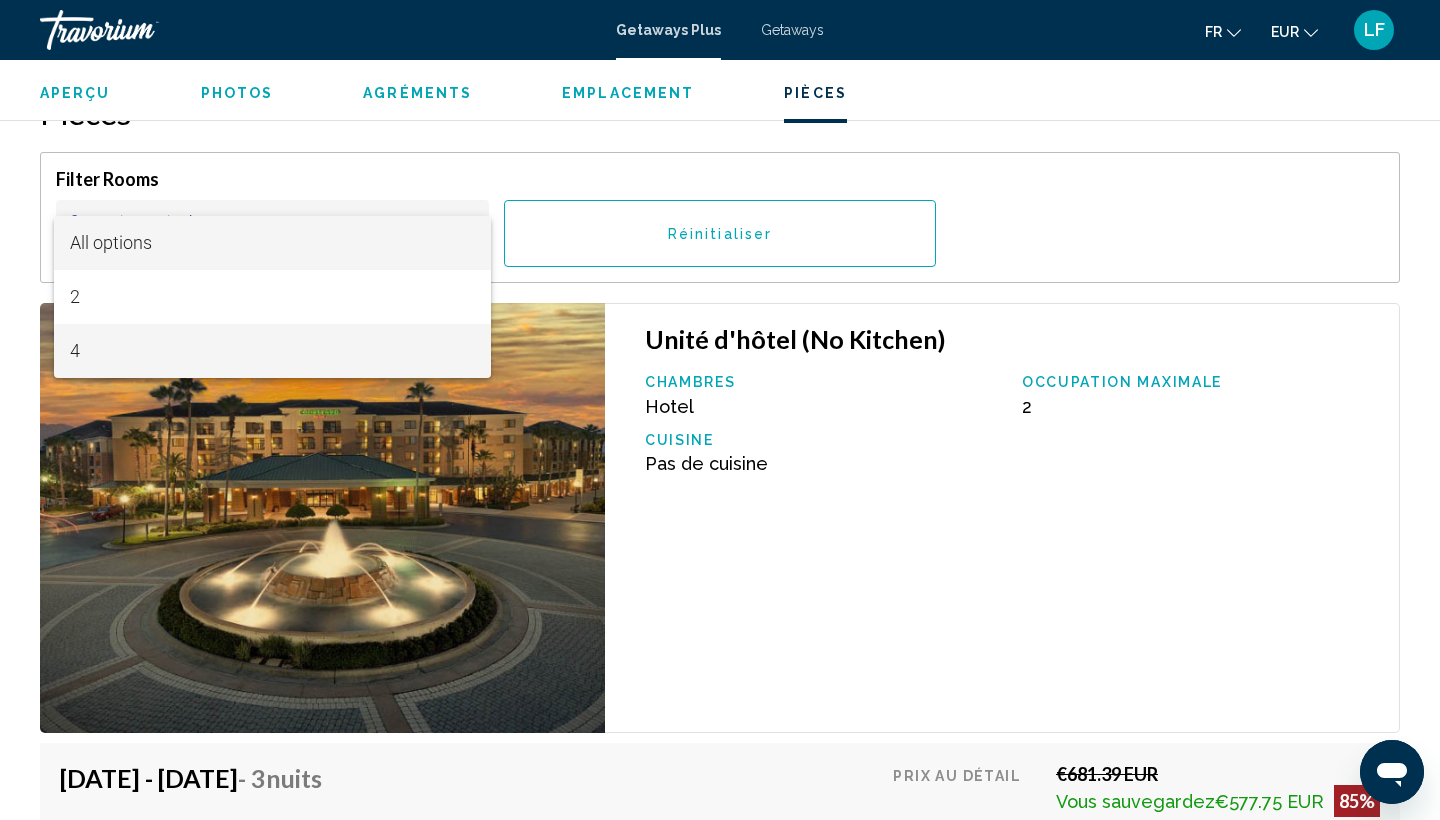click on "4" at bounding box center [273, 351] 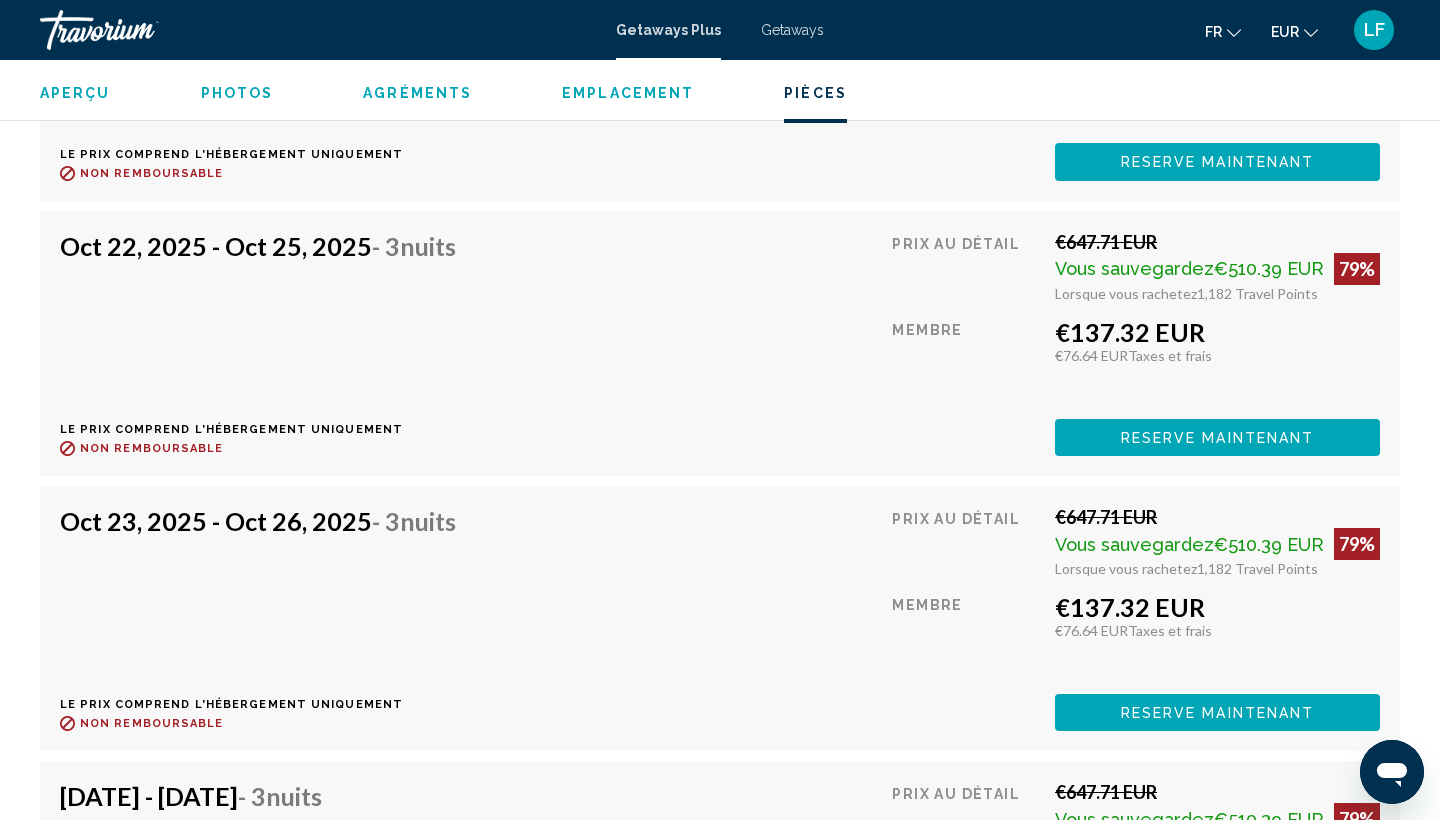 scroll, scrollTop: 20689, scrollLeft: 0, axis: vertical 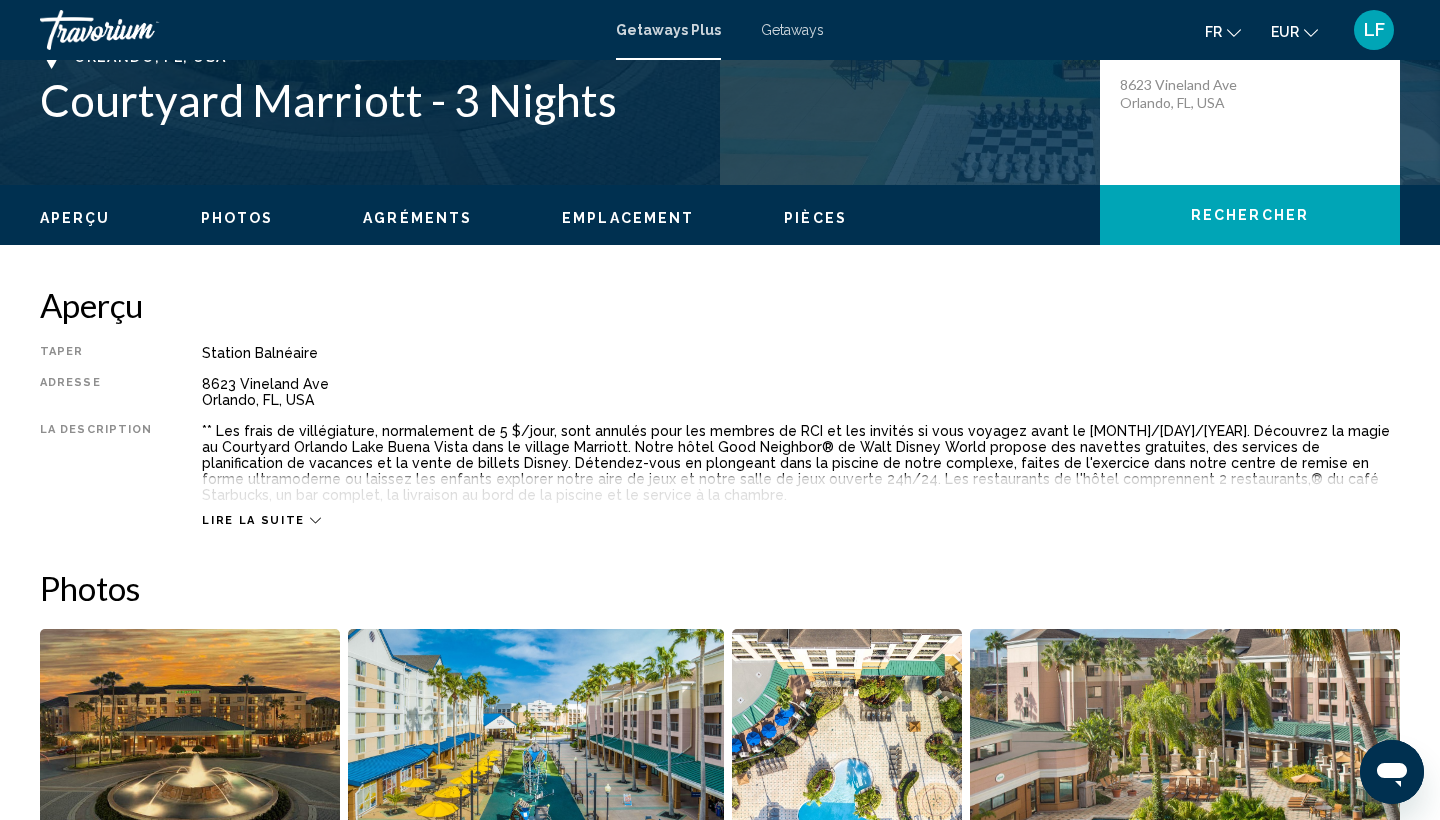 click on "Lire la suite" at bounding box center [253, 520] 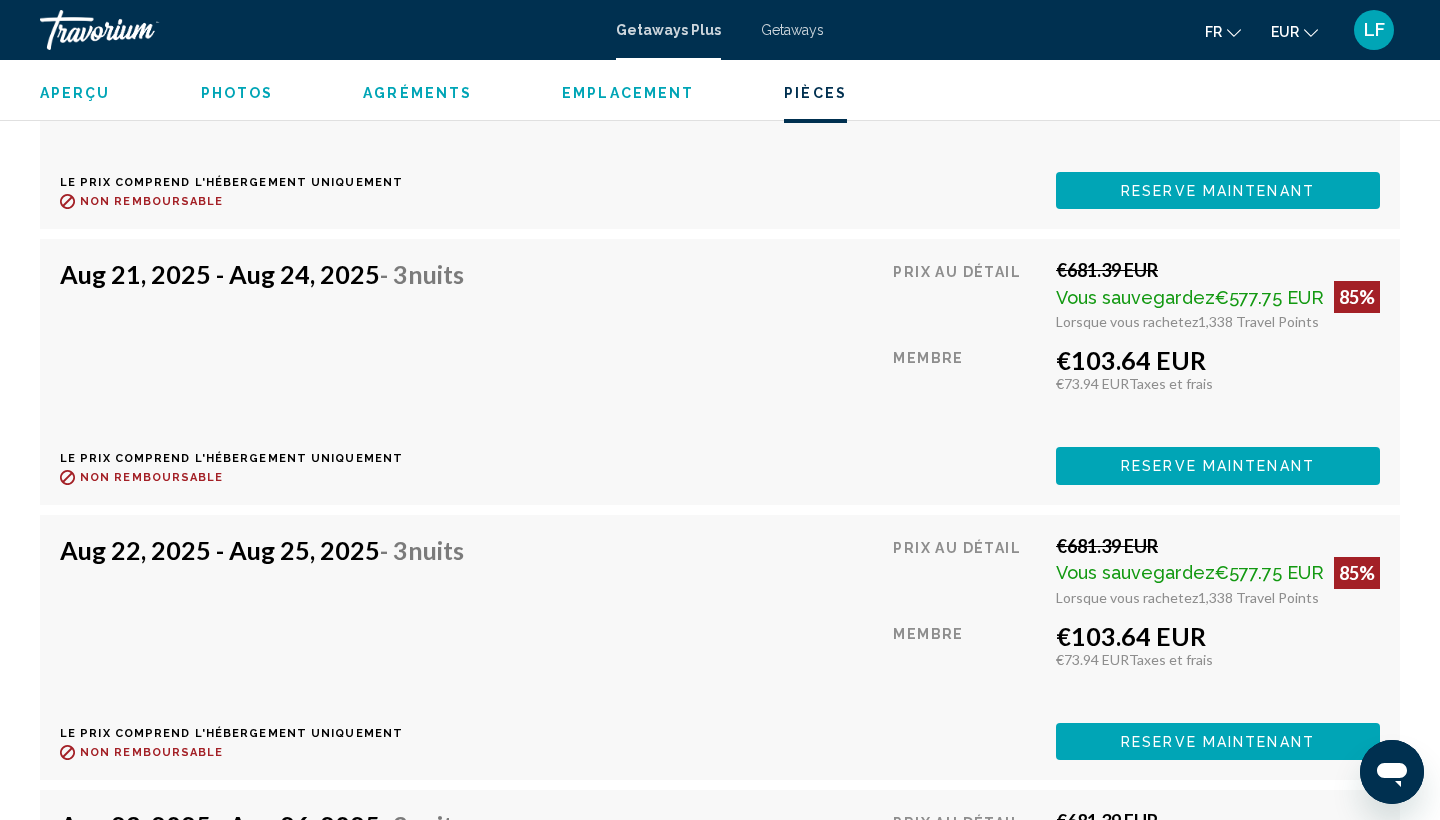 scroll, scrollTop: 3591, scrollLeft: 0, axis: vertical 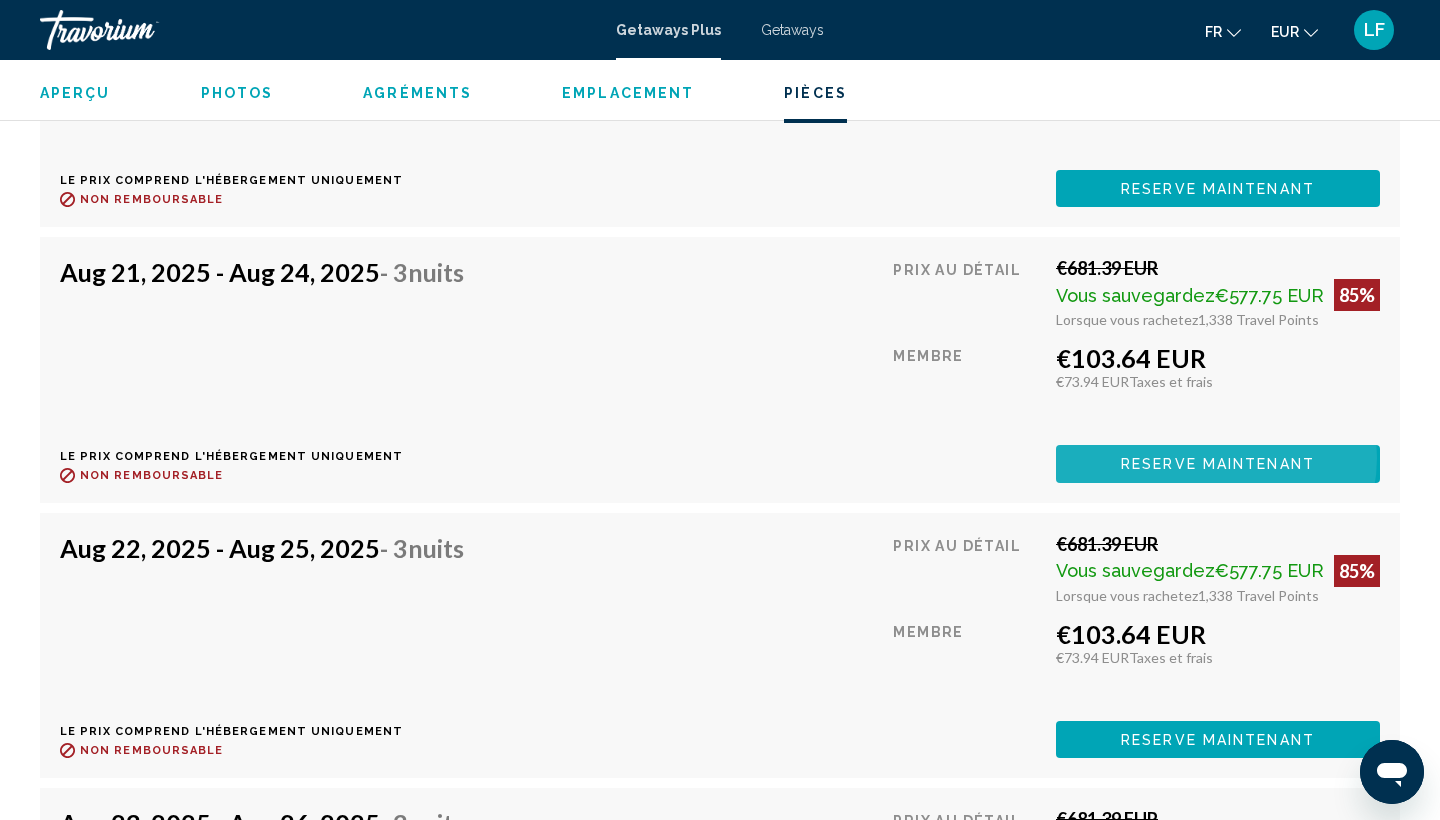 click on "Reserve maintenant" at bounding box center (1218, 465) 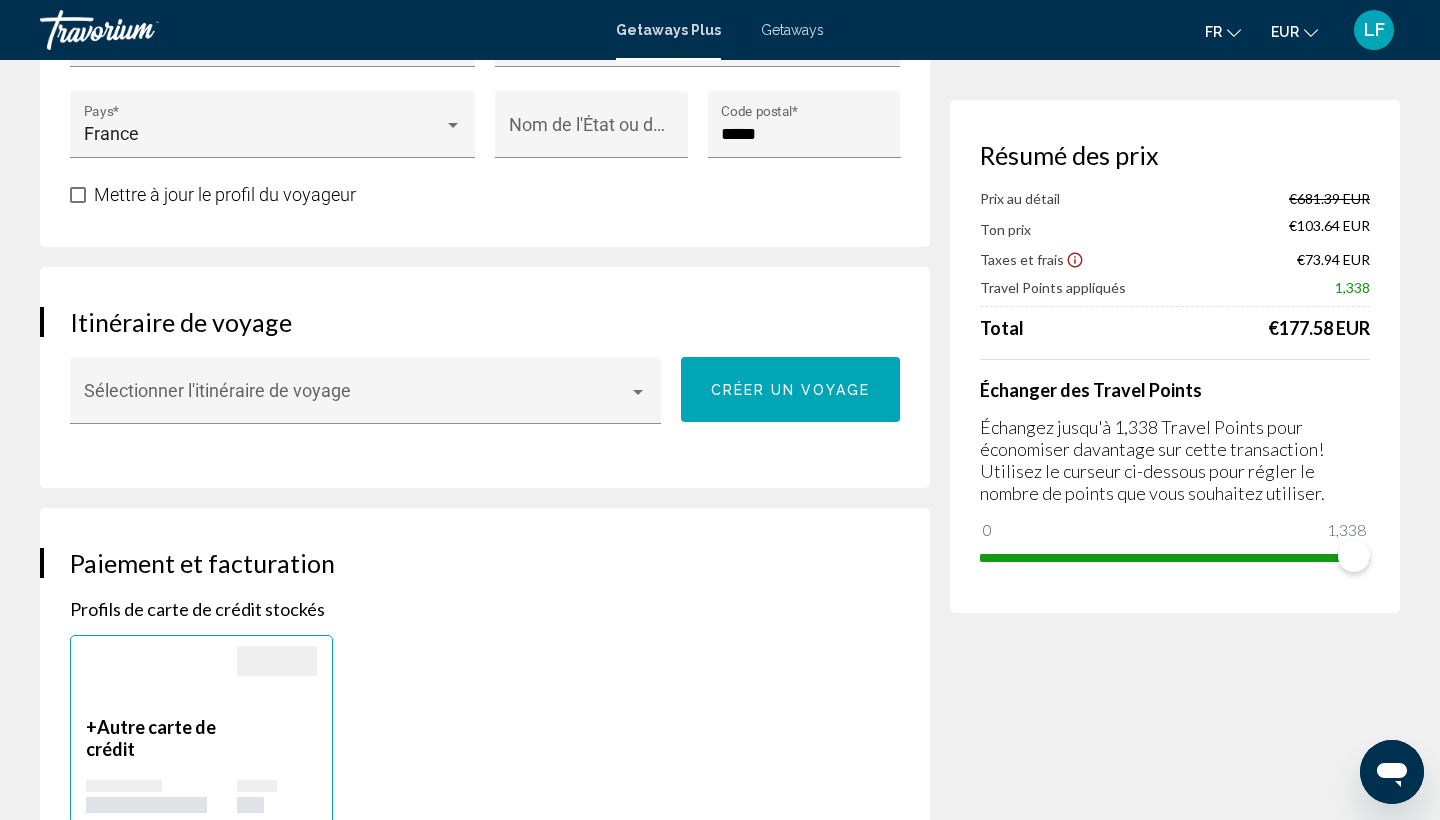 scroll, scrollTop: 948, scrollLeft: 0, axis: vertical 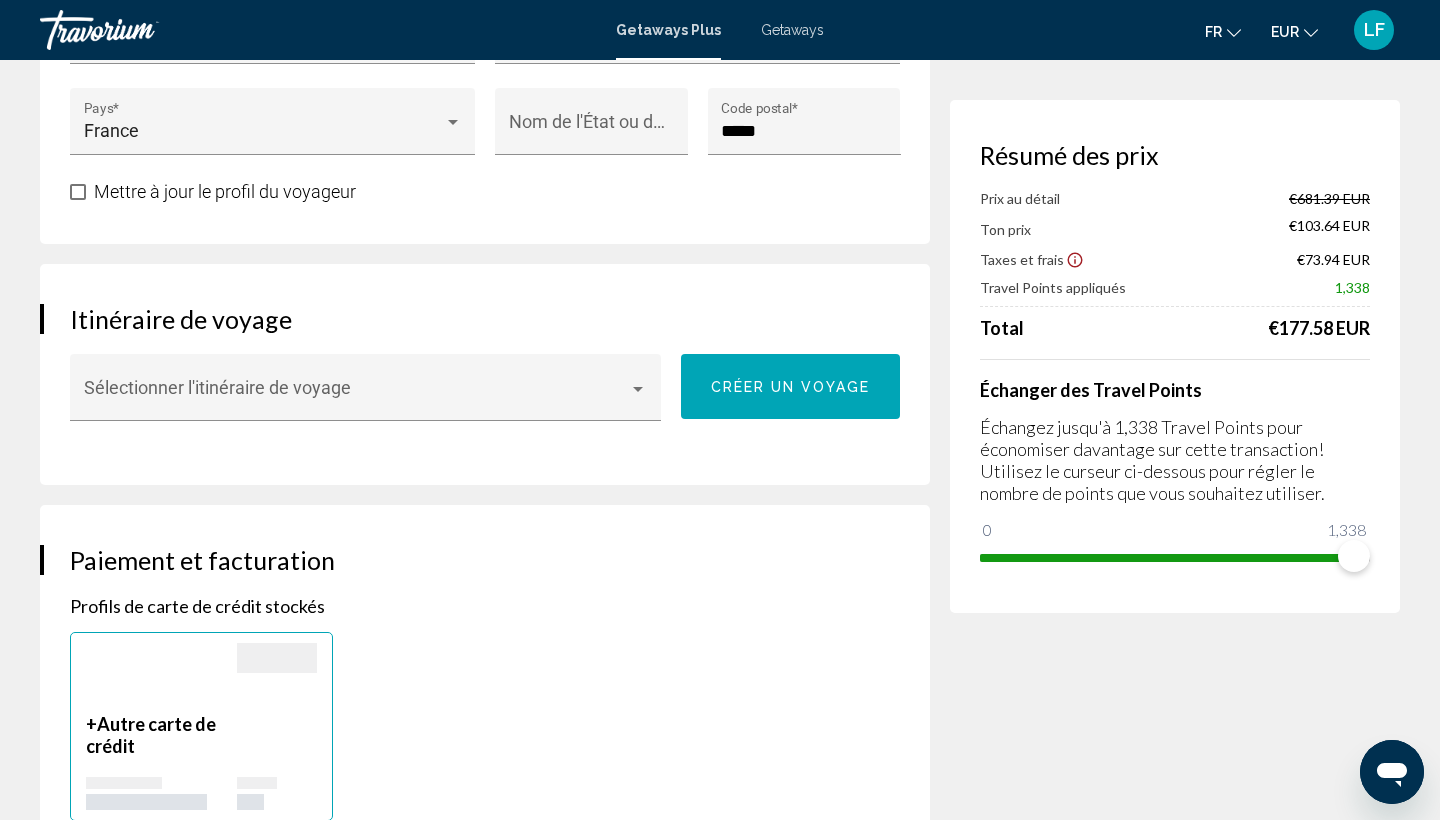 click on "Sélectionner l'itinéraire de voyage" at bounding box center (375, 399) 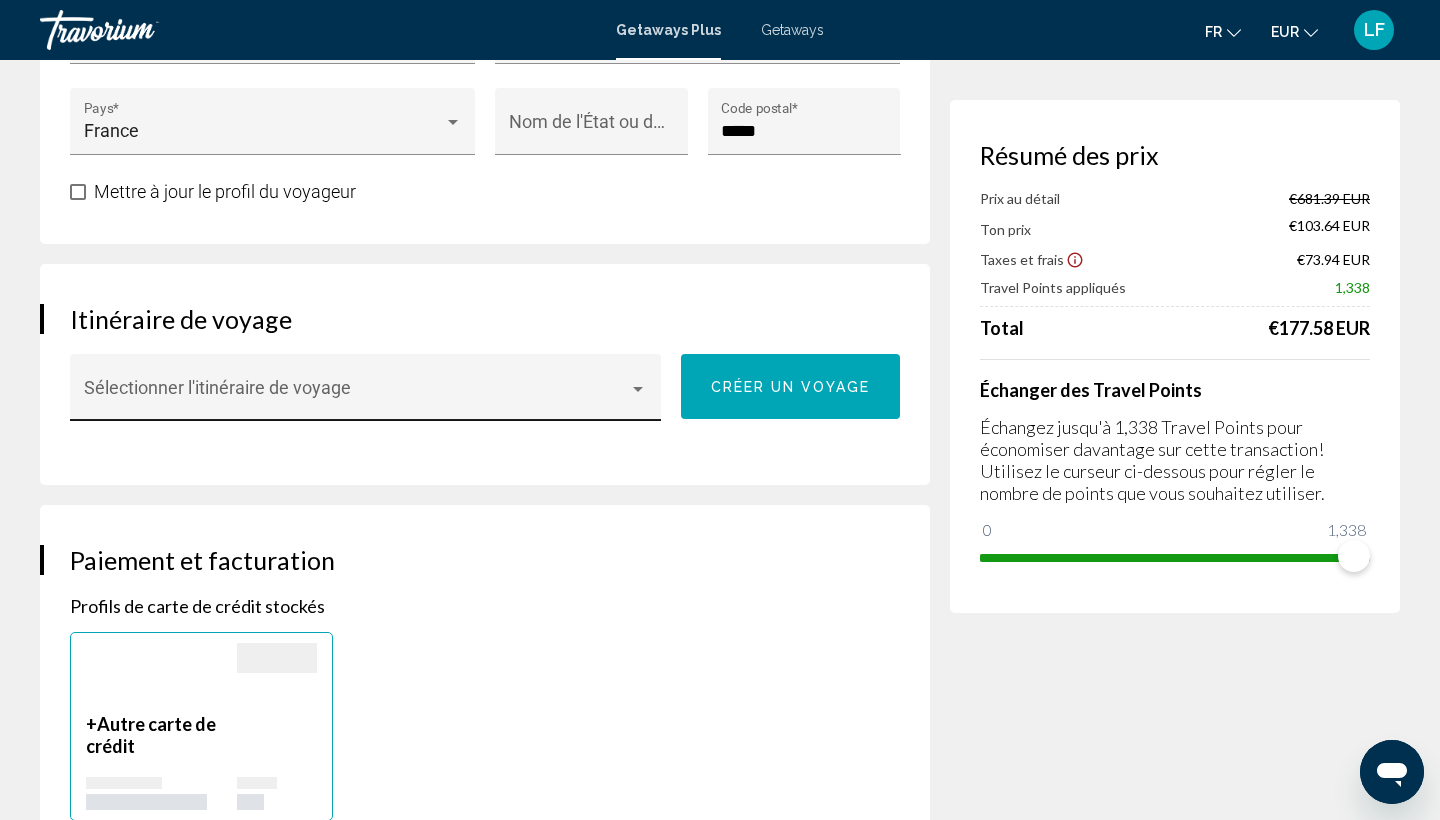 click at bounding box center [638, 389] 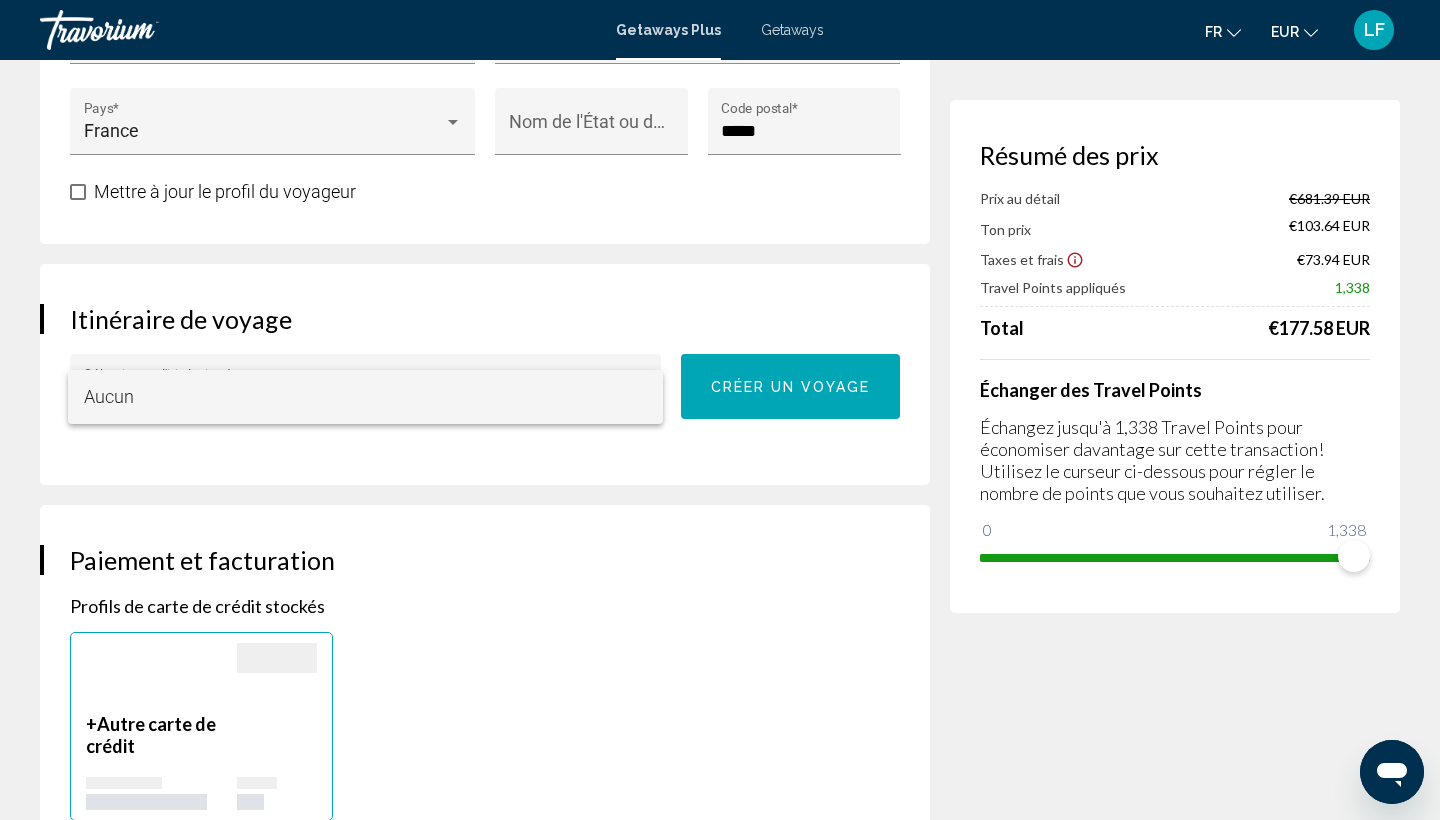click on "Aucun" at bounding box center [366, 397] 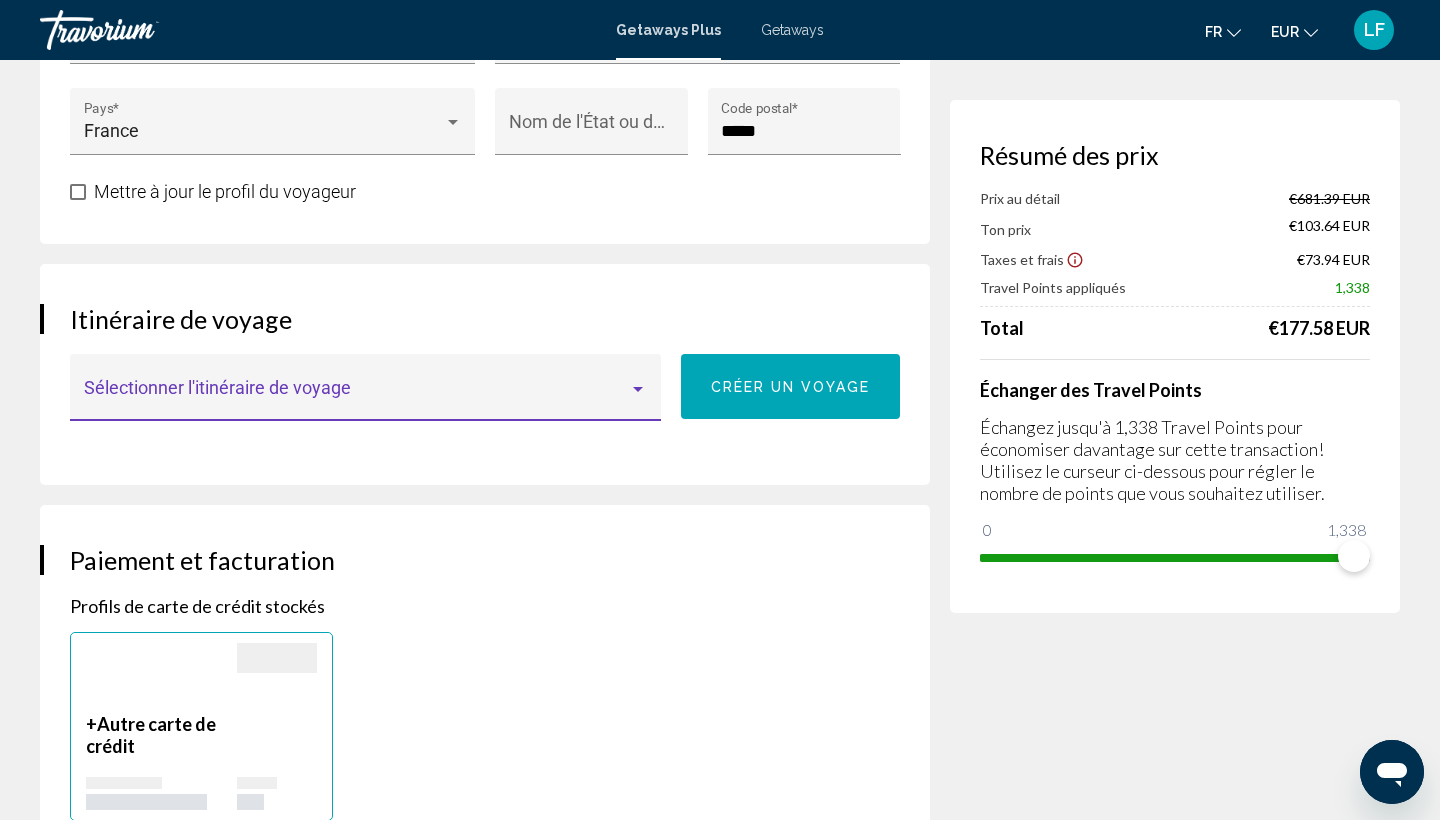 click on "Sélectionner l'itinéraire de voyage" at bounding box center [366, 394] 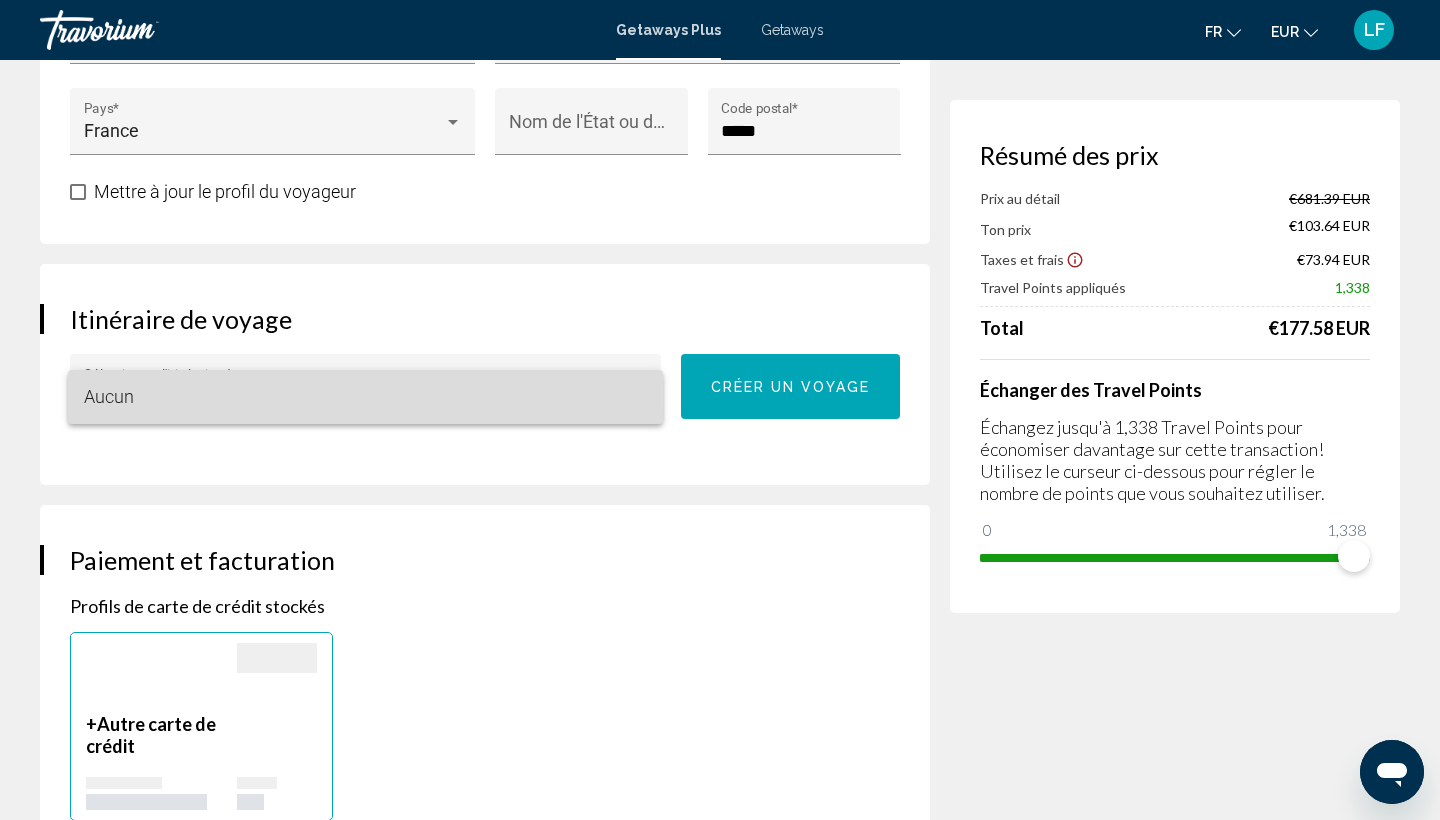 click on "Aucun" at bounding box center (366, 397) 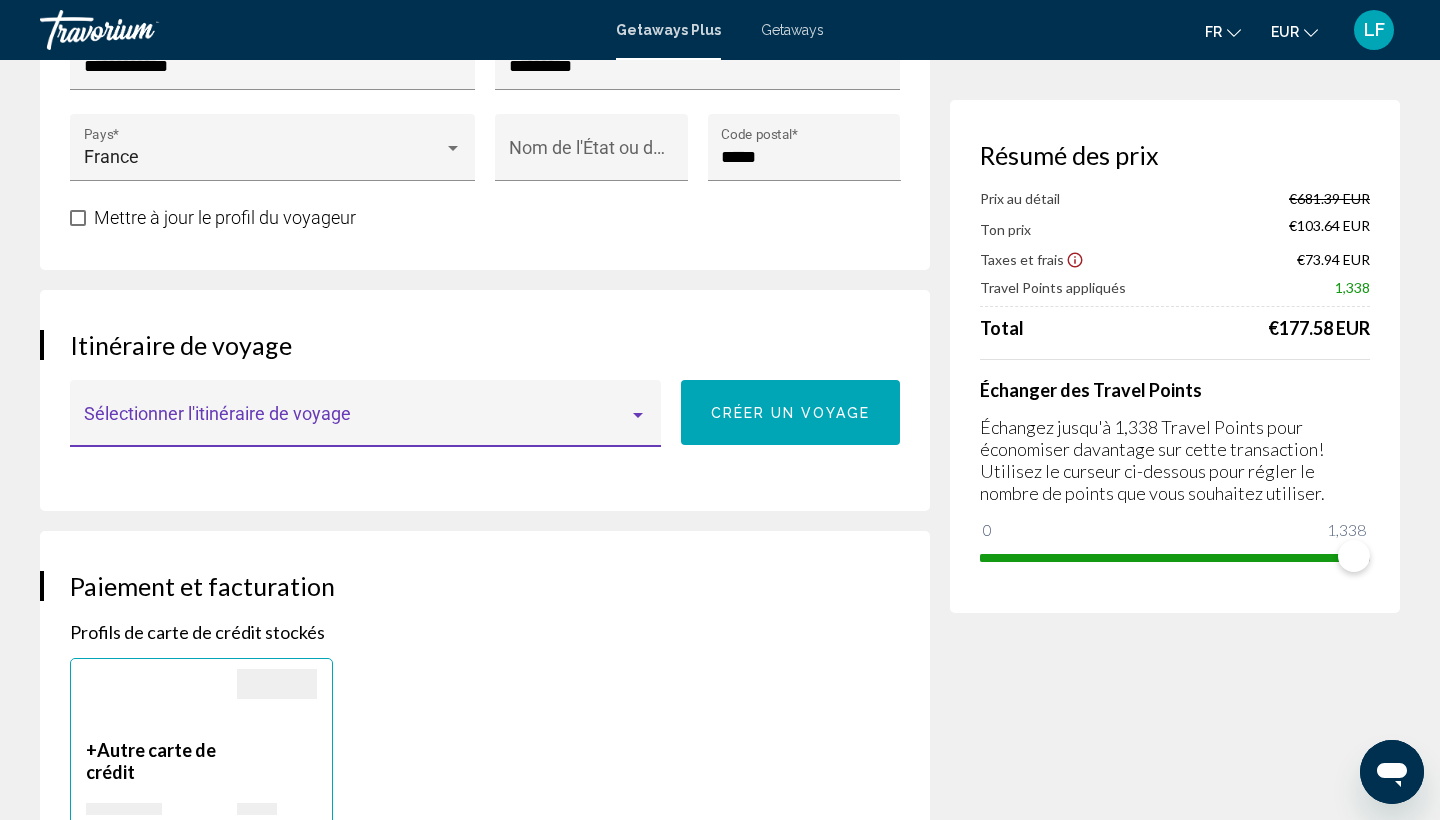 scroll, scrollTop: 907, scrollLeft: 0, axis: vertical 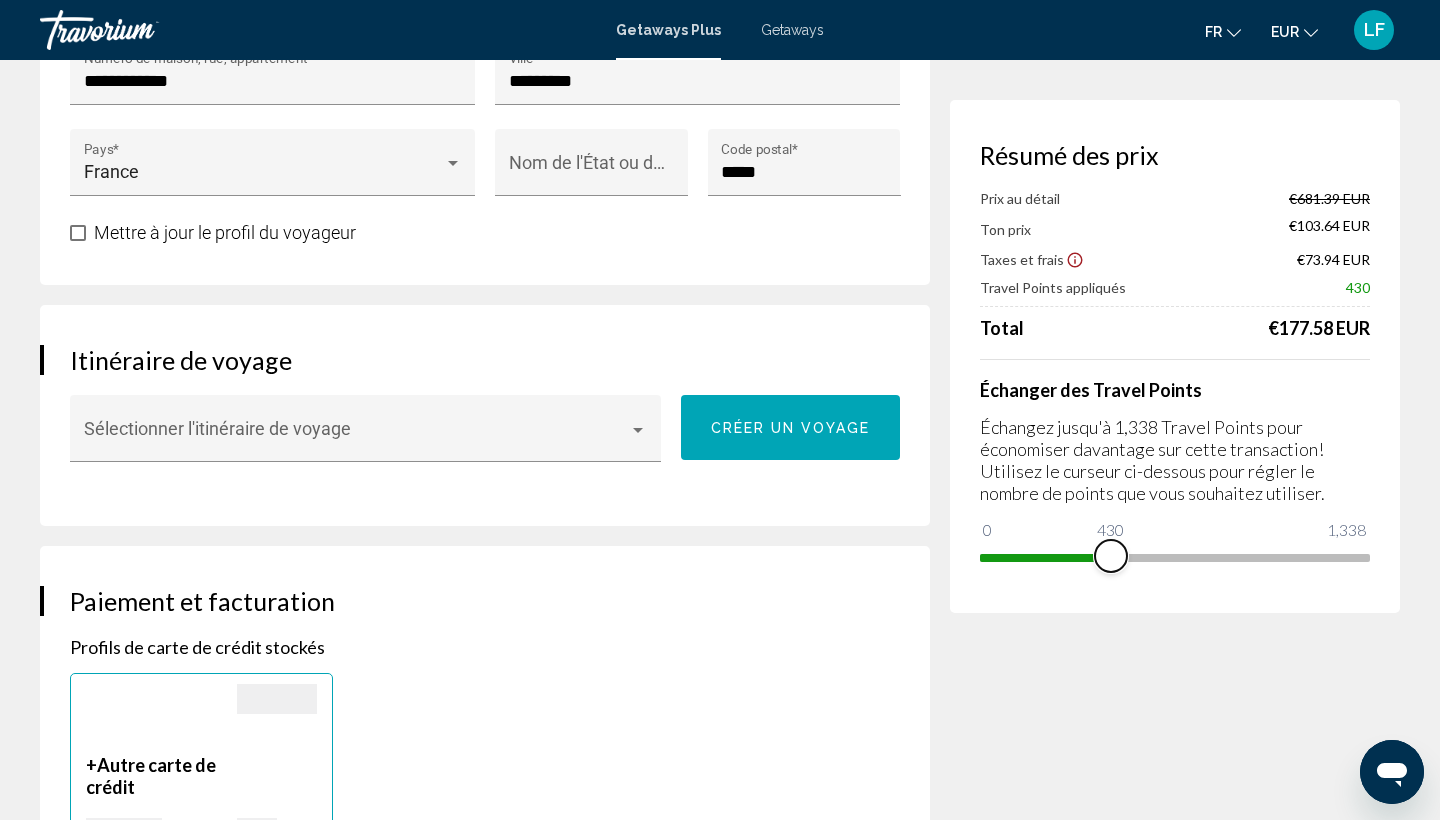 drag, startPoint x: 1353, startPoint y: 553, endPoint x: 1111, endPoint y: 525, distance: 243.61446 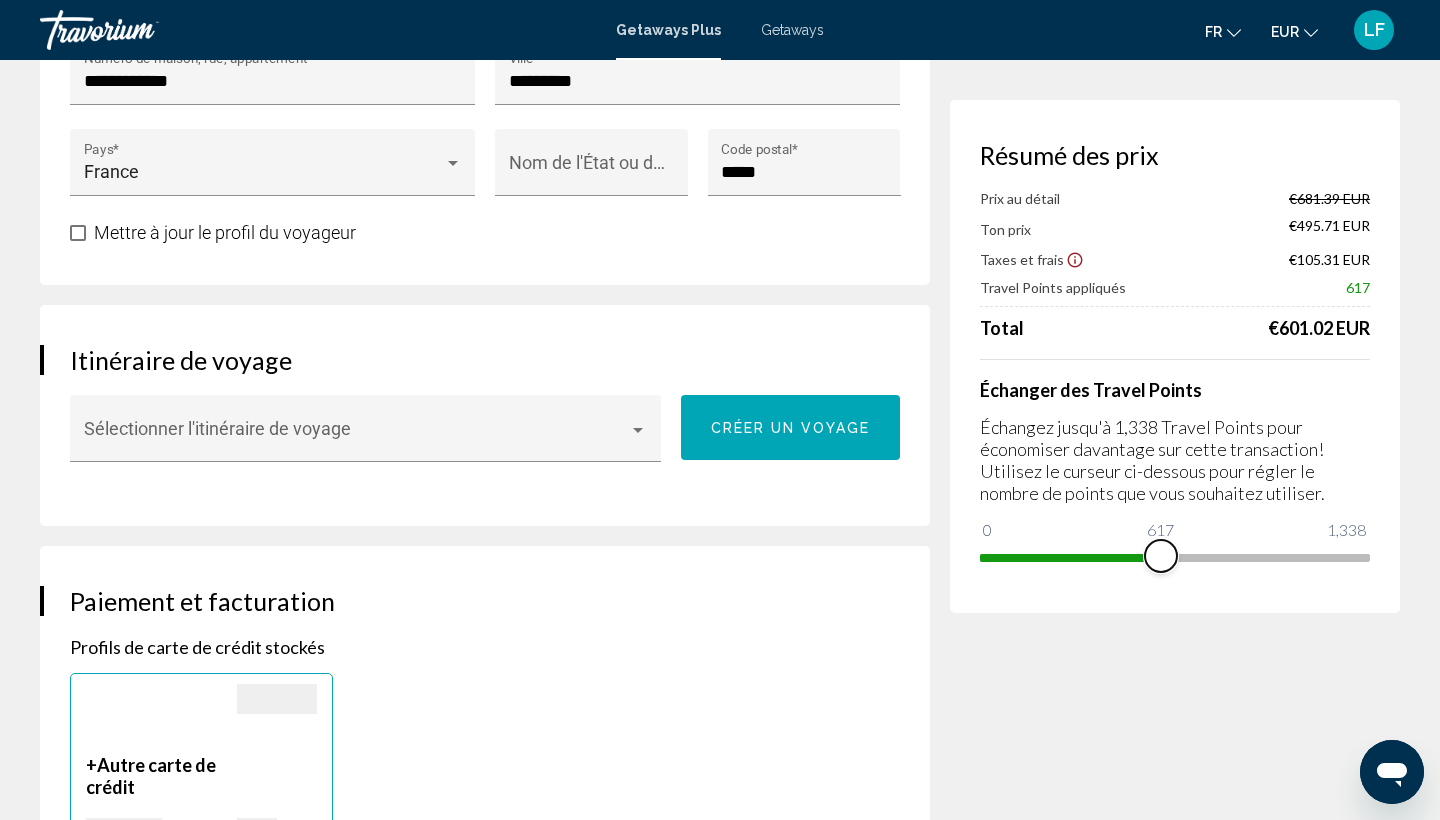 drag, startPoint x: 1118, startPoint y: 552, endPoint x: 1160, endPoint y: 551, distance: 42.0119 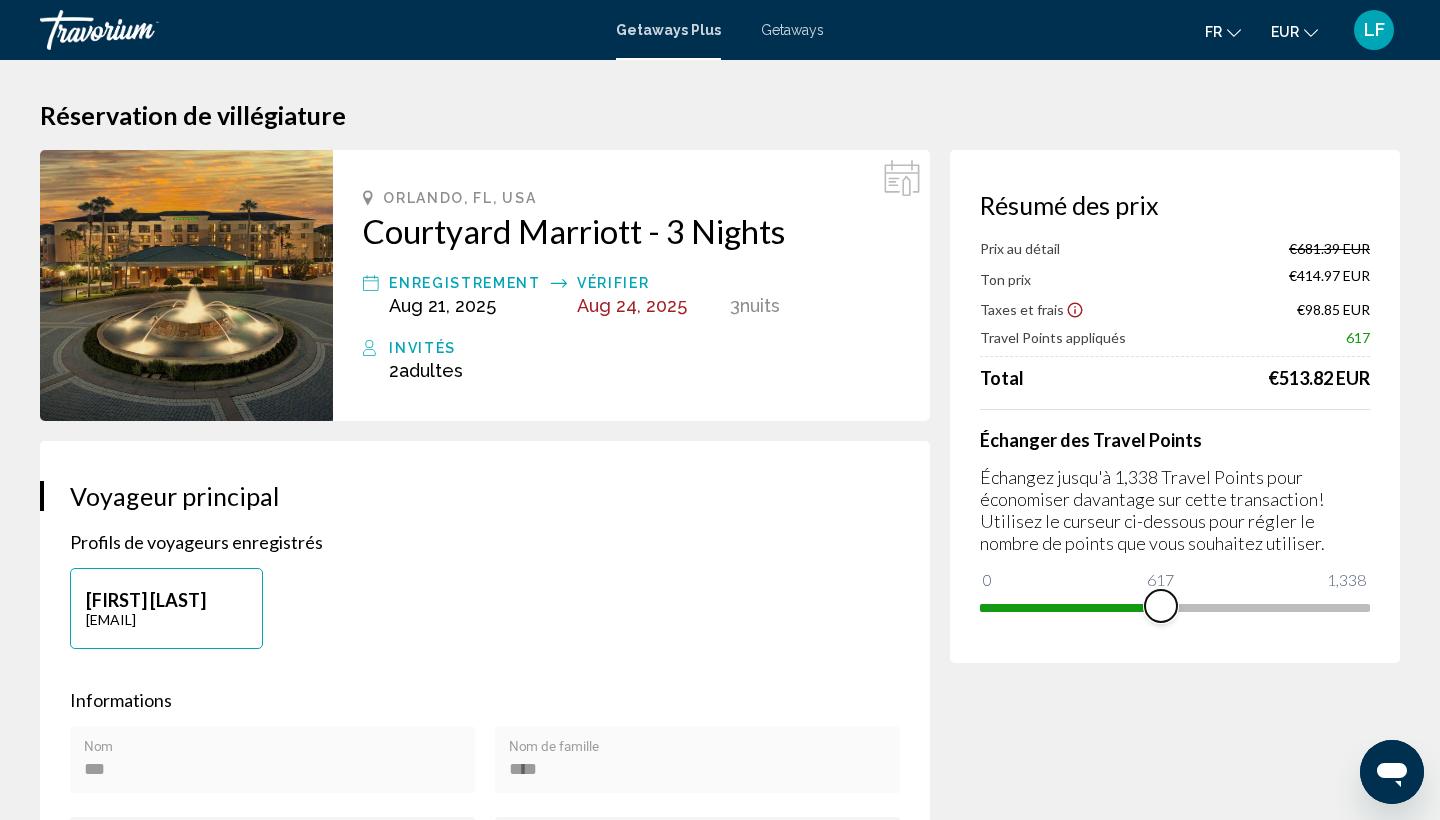 scroll, scrollTop: 0, scrollLeft: 0, axis: both 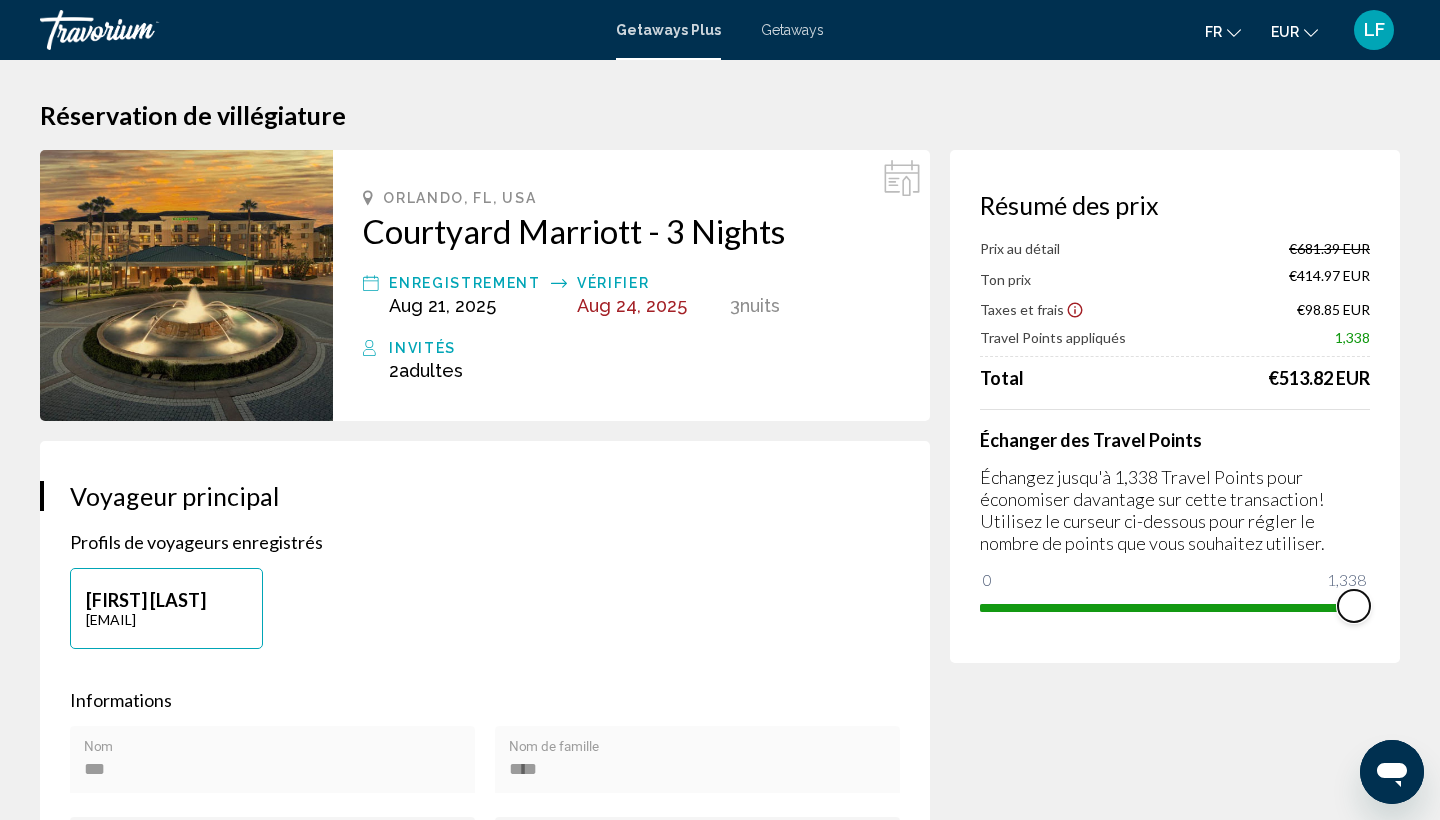 drag, startPoint x: 1161, startPoint y: 609, endPoint x: 1364, endPoint y: 624, distance: 203.55344 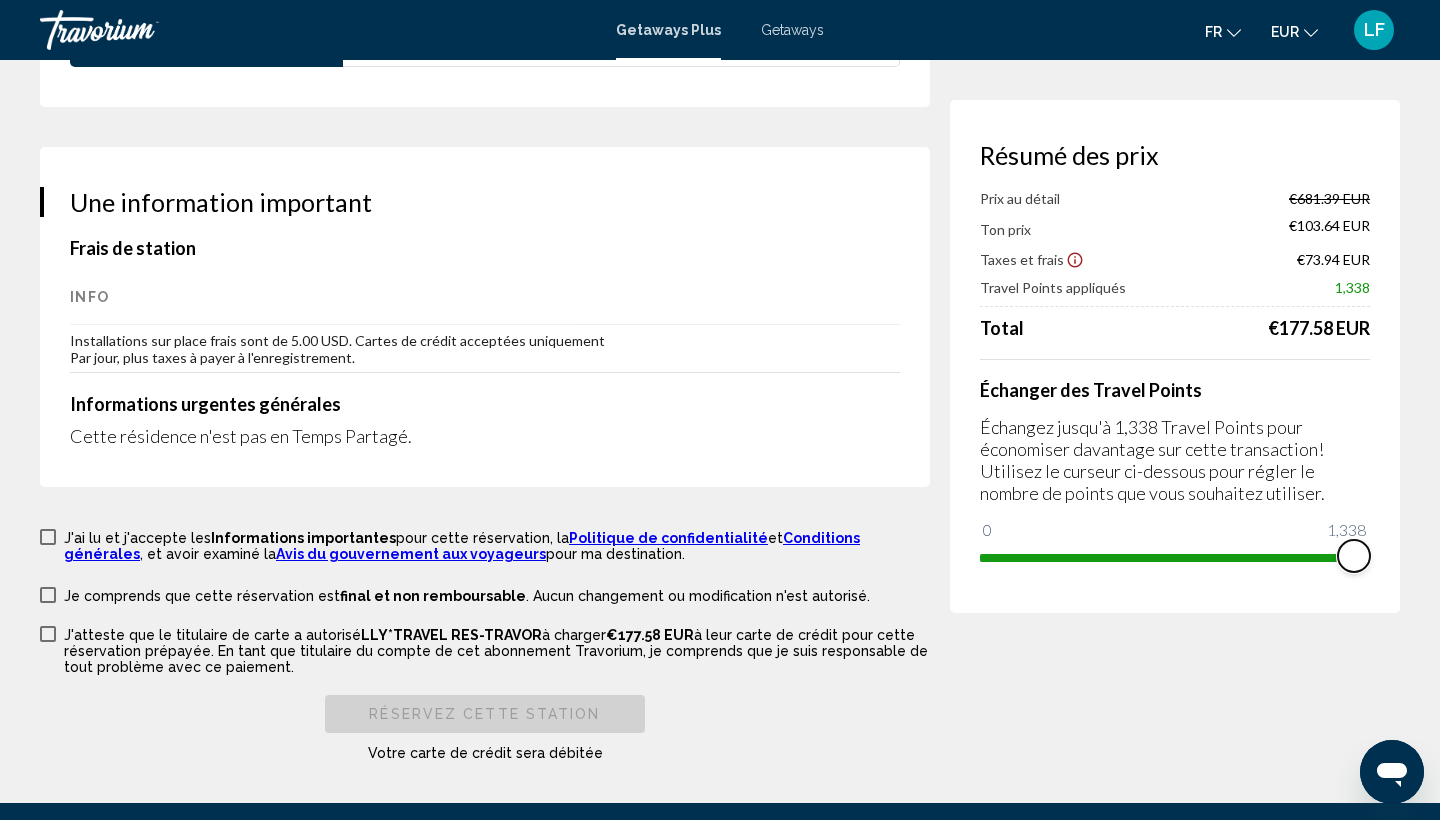 scroll, scrollTop: 2951, scrollLeft: 0, axis: vertical 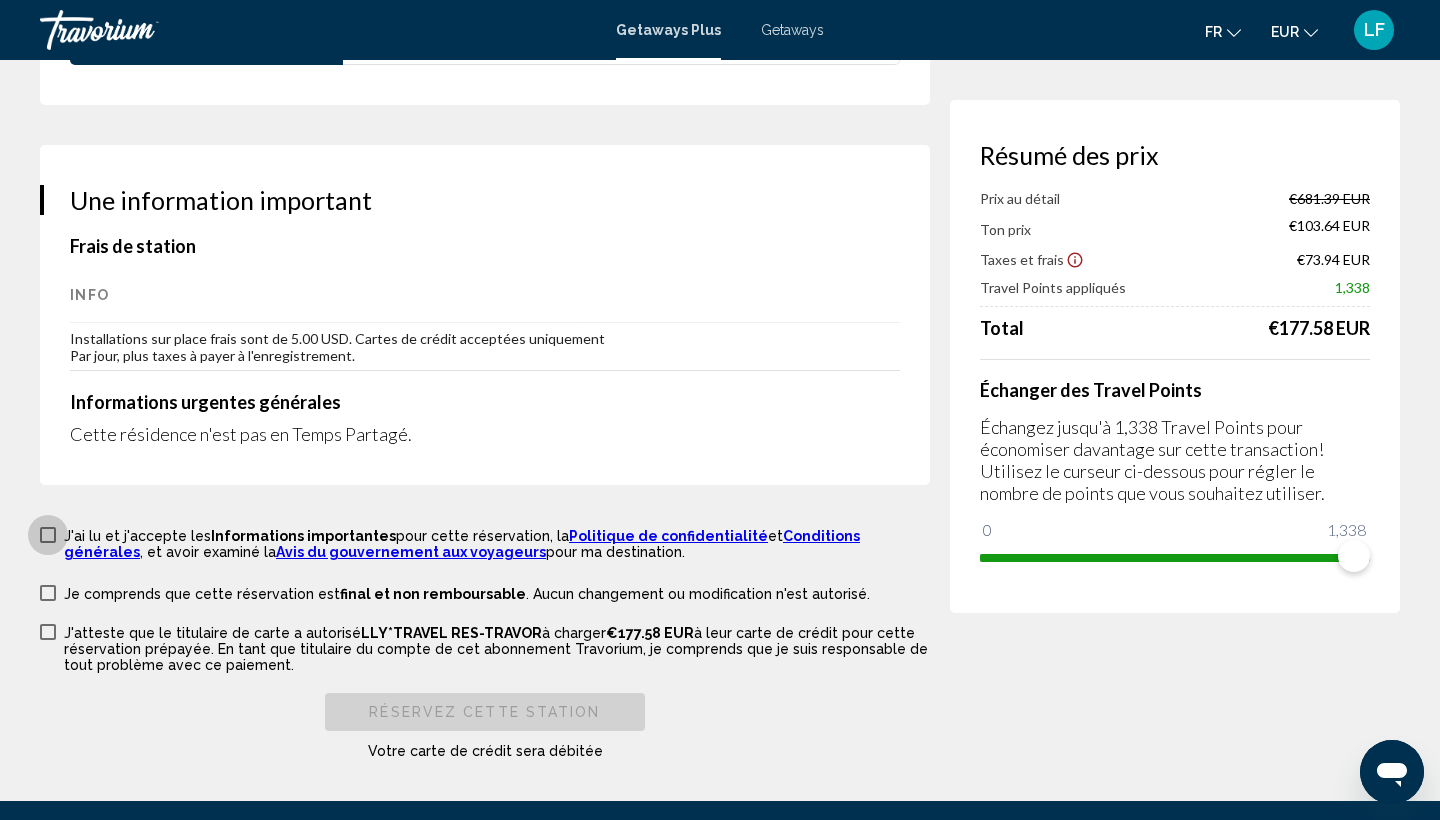 click at bounding box center [48, 535] 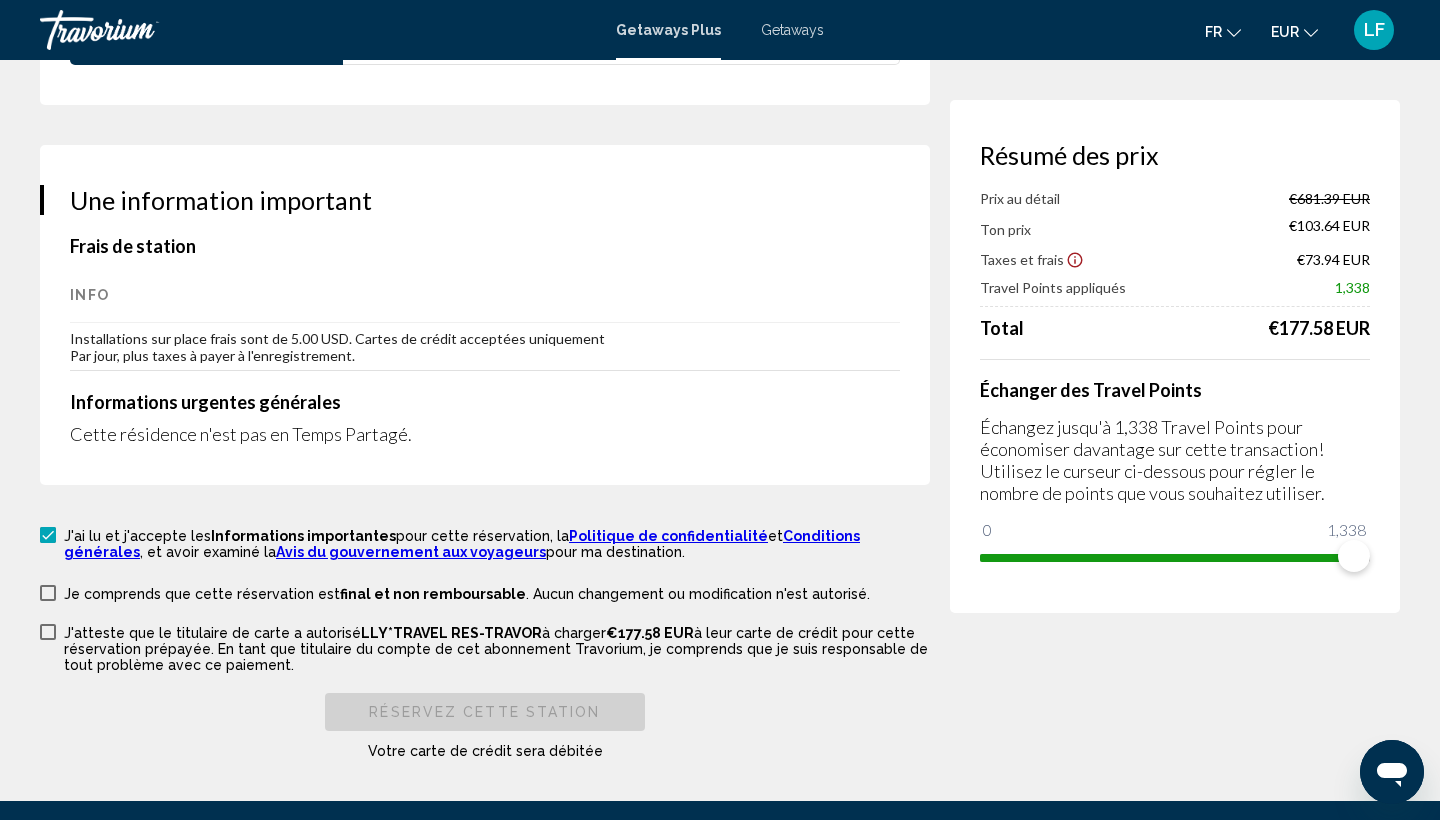 click at bounding box center (48, 593) 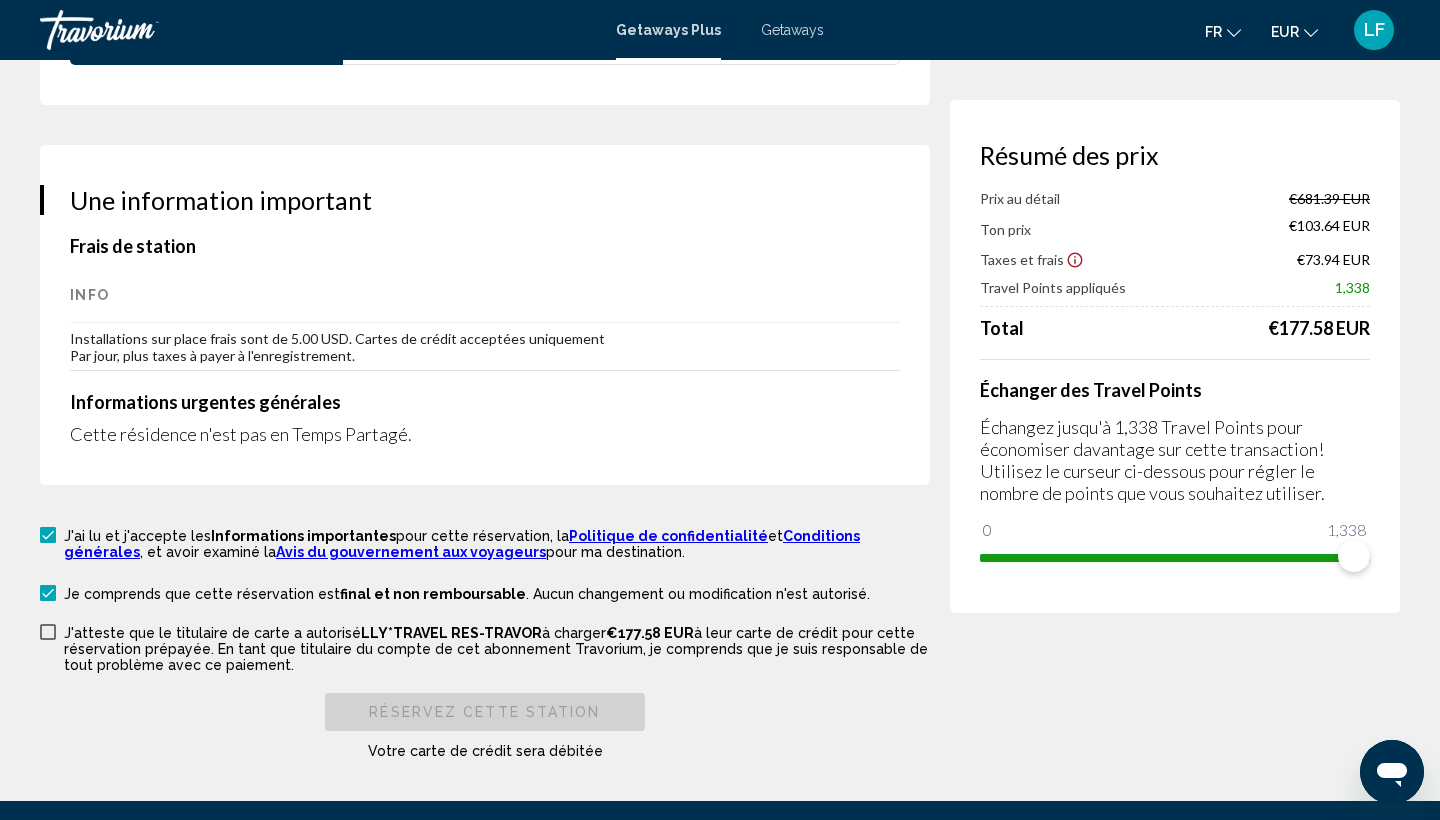 click at bounding box center (48, 632) 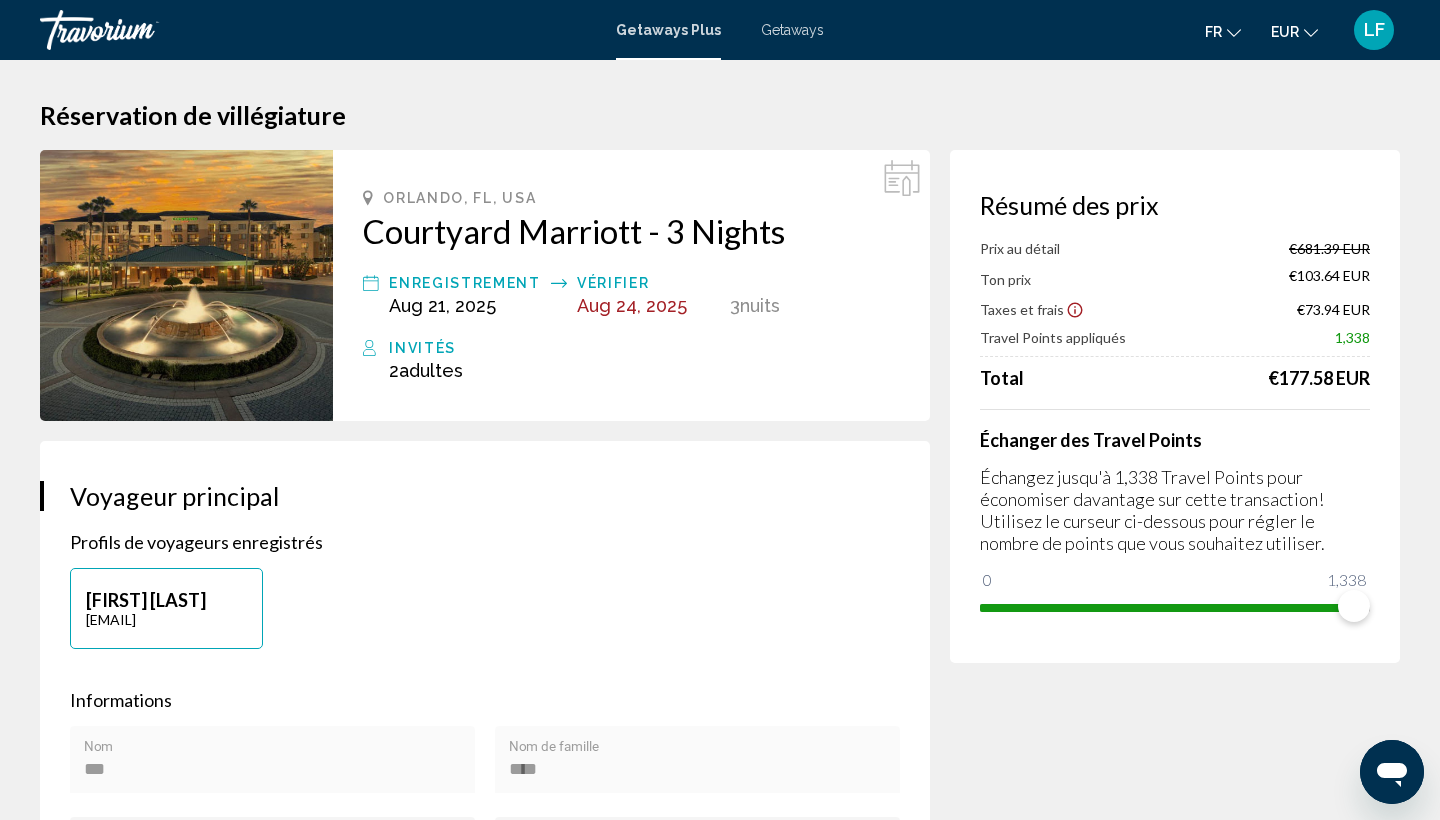 scroll, scrollTop: 0, scrollLeft: 0, axis: both 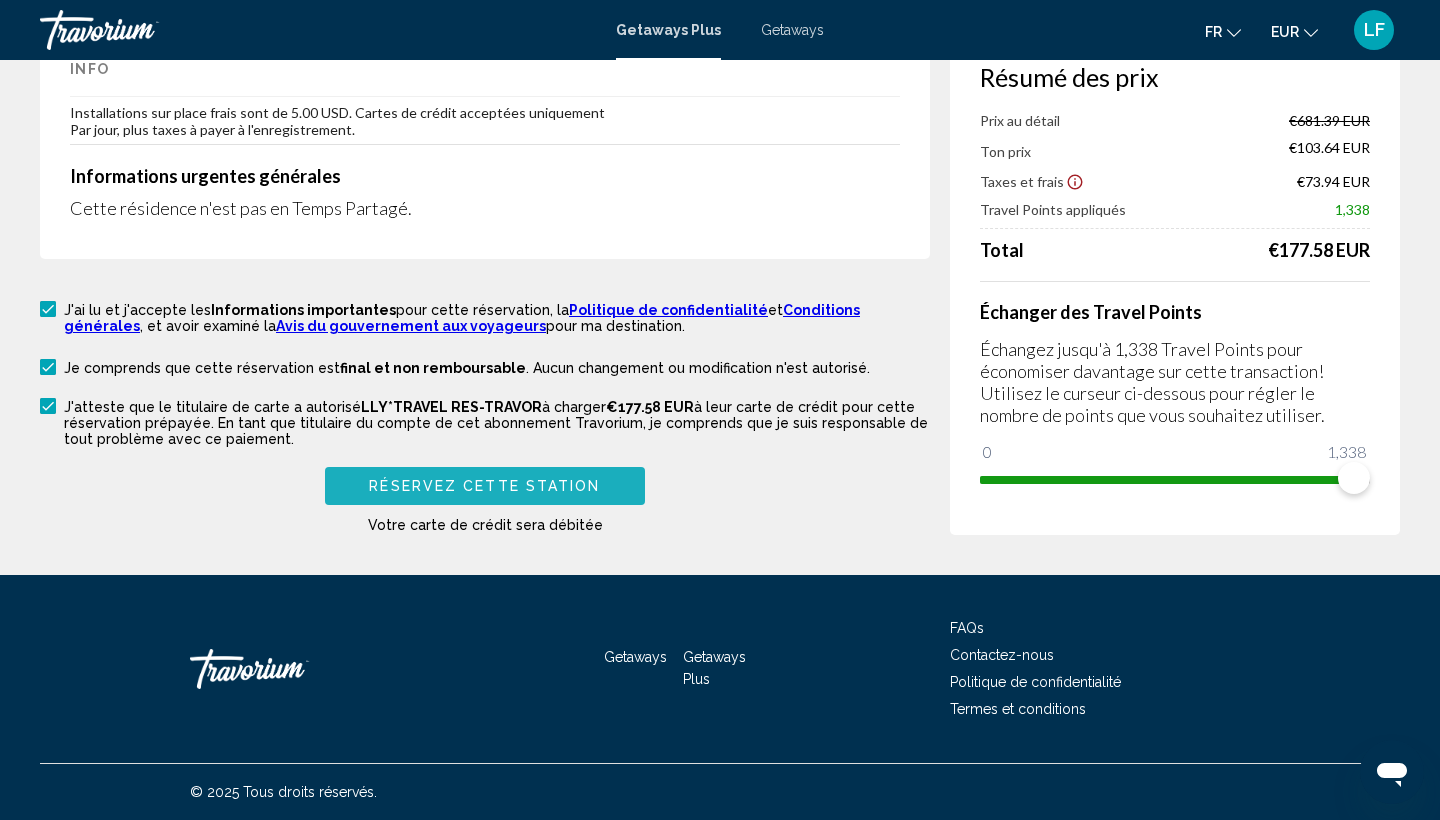 click on "Réservez cette station" at bounding box center (485, 485) 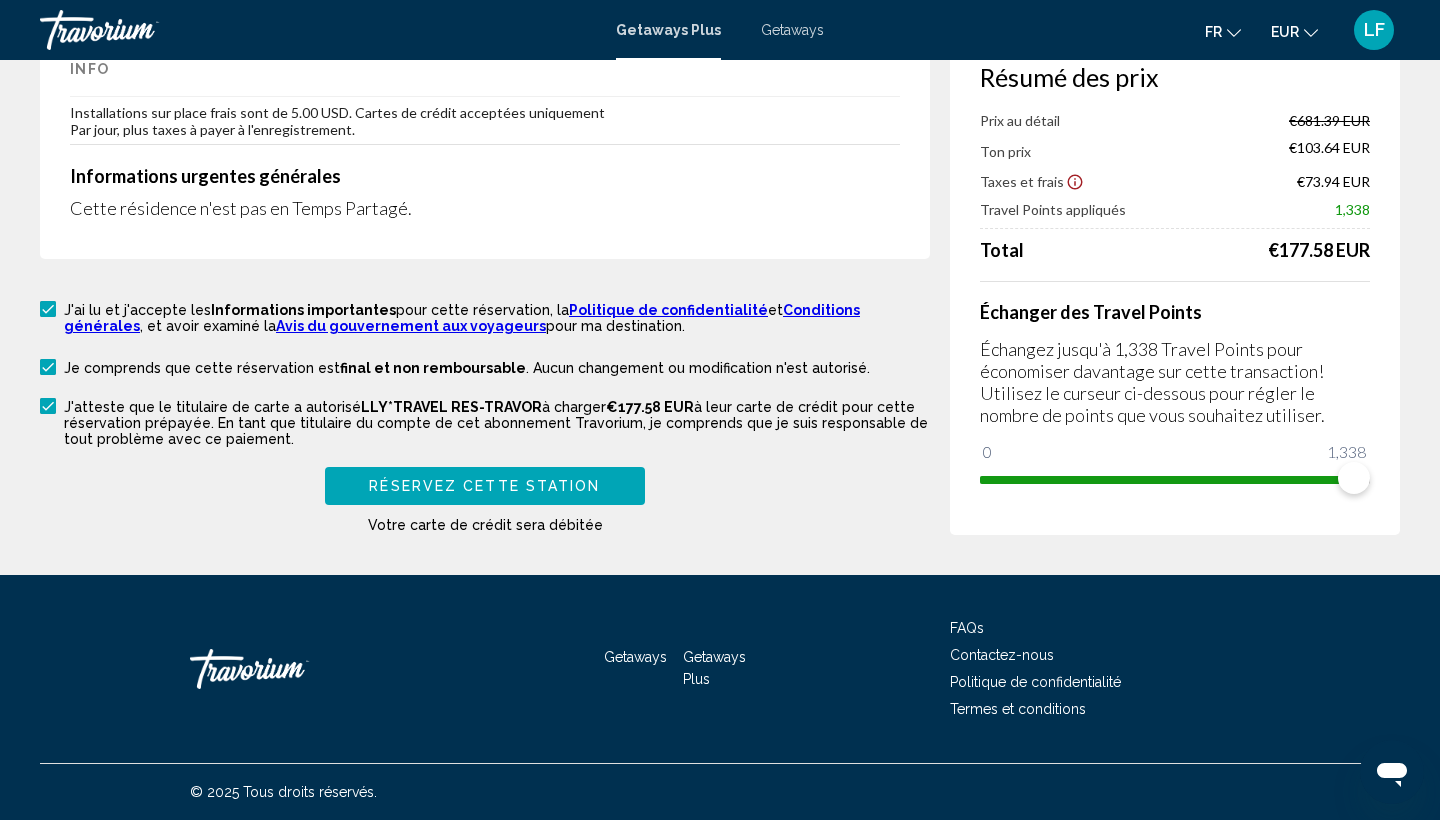 scroll, scrollTop: 449, scrollLeft: 0, axis: vertical 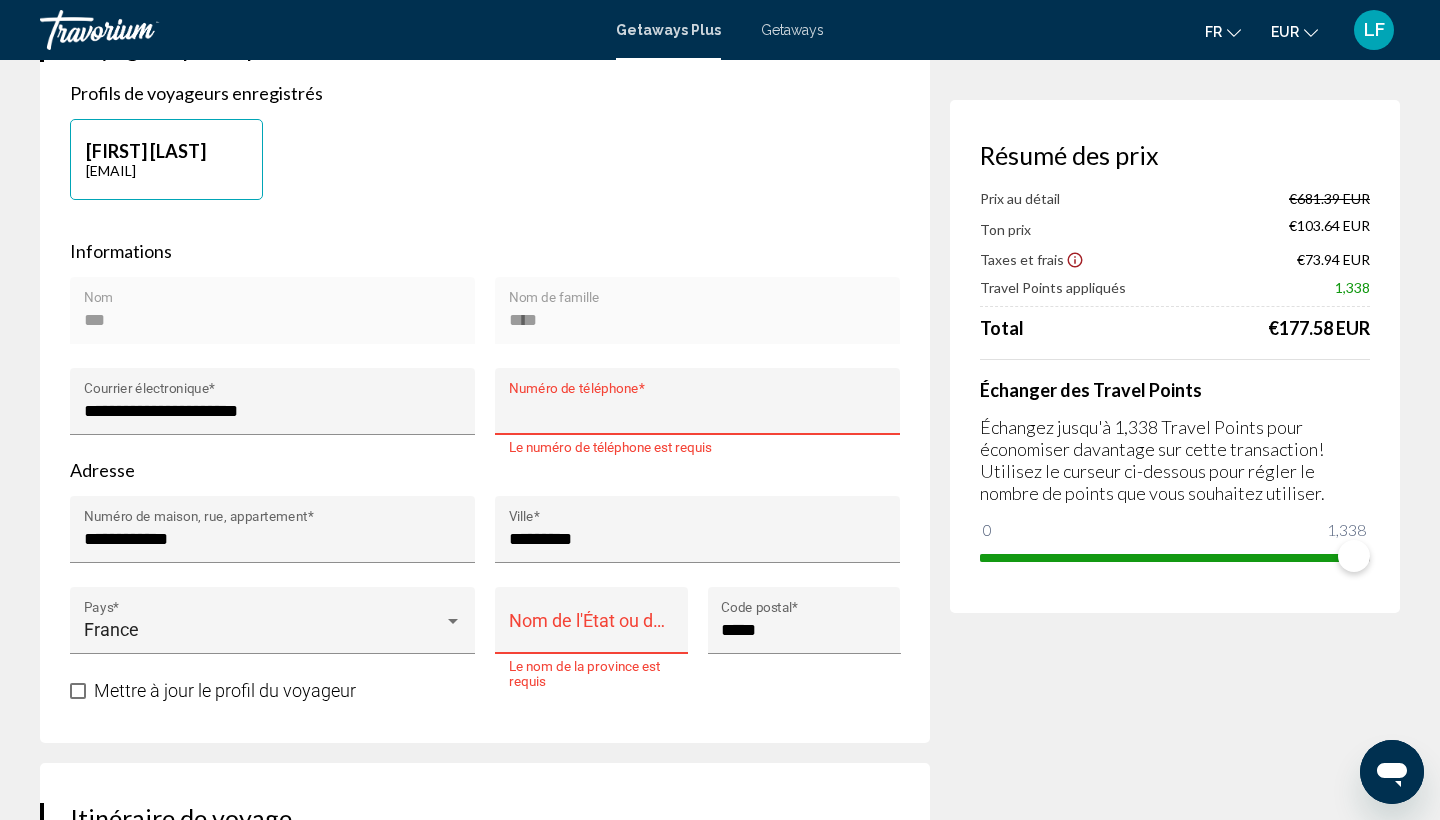 click on "Numéro de téléphone  *" at bounding box center (698, 411) 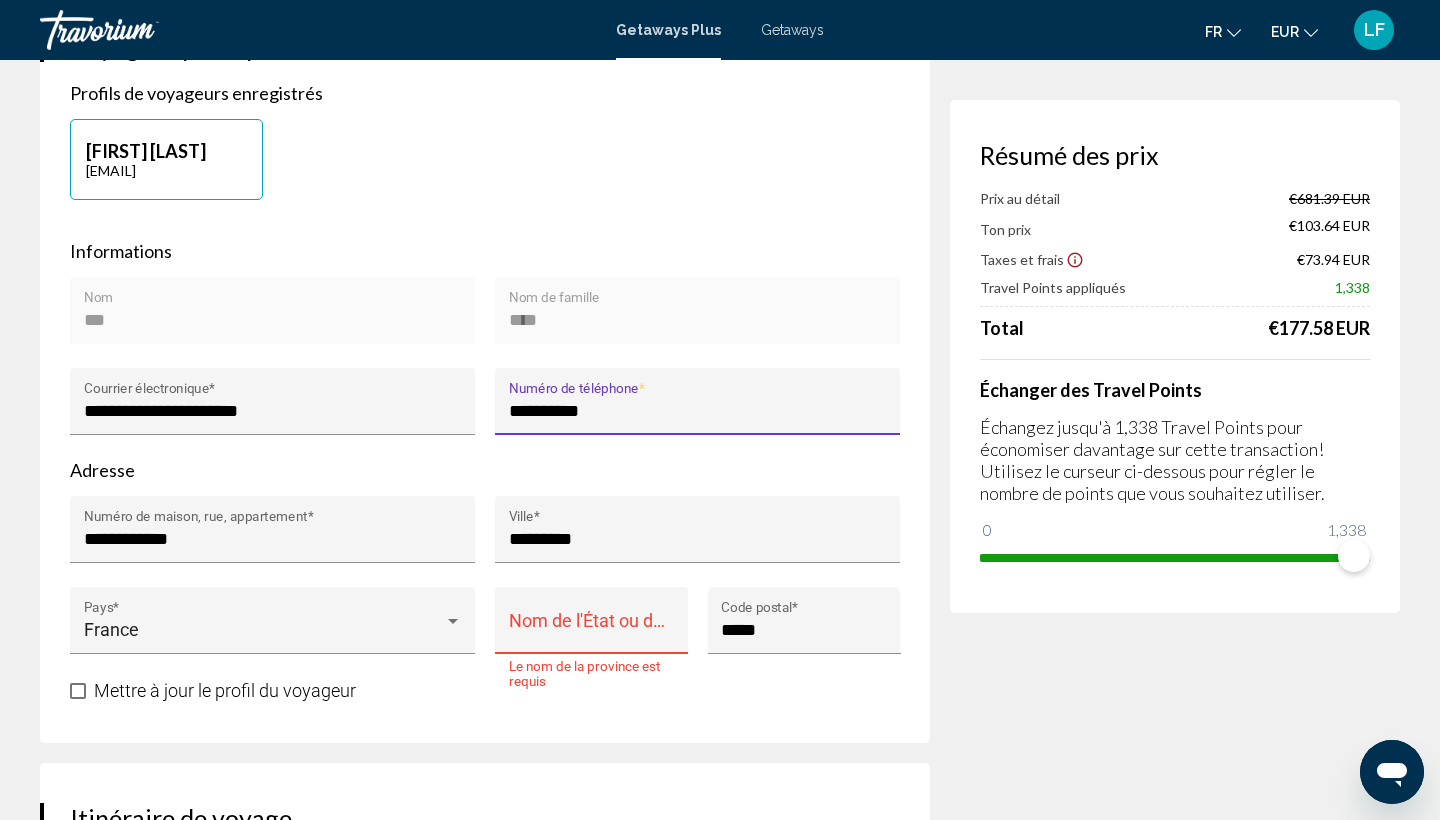 type on "**********" 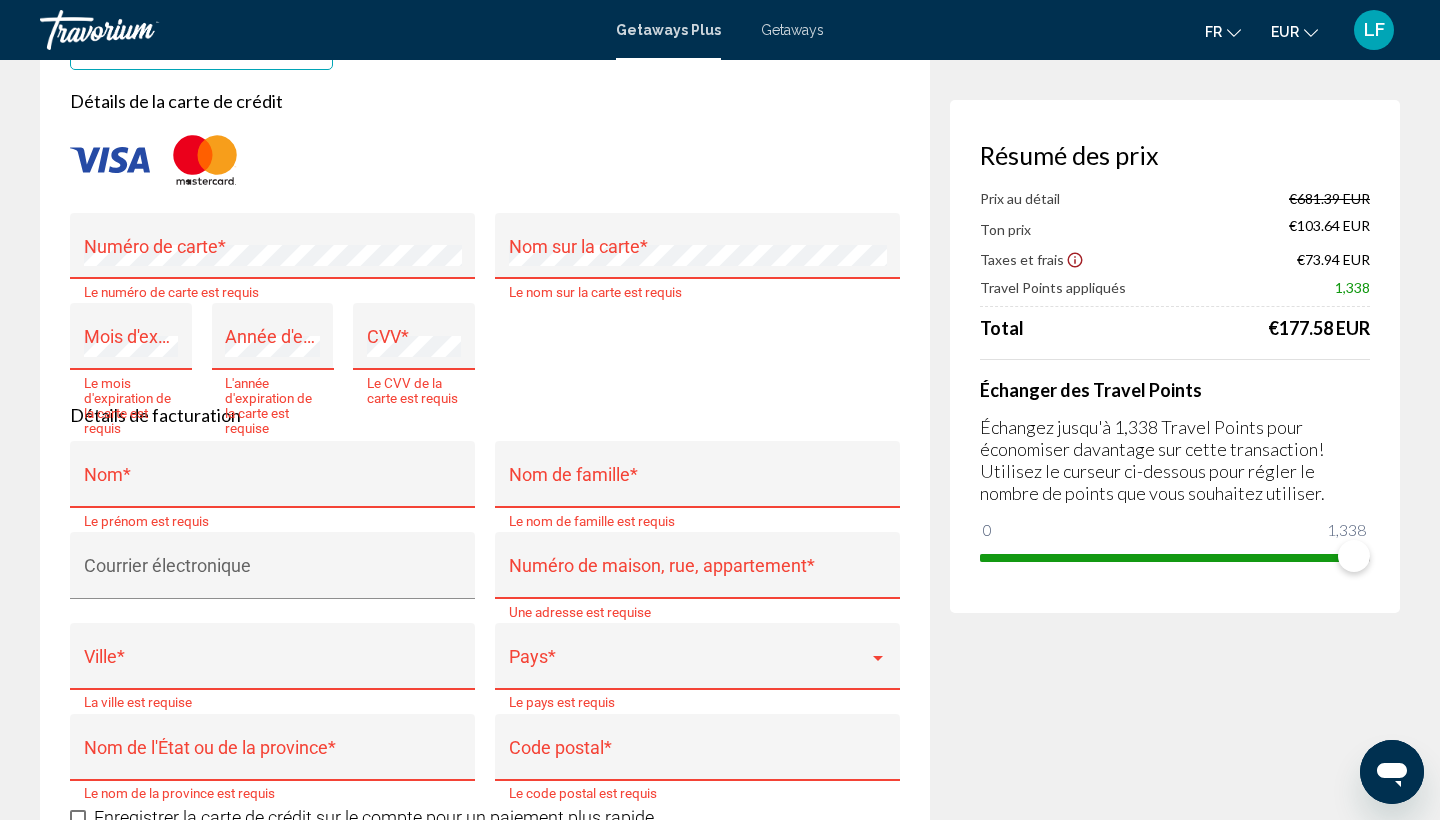 scroll, scrollTop: 1736, scrollLeft: 1, axis: both 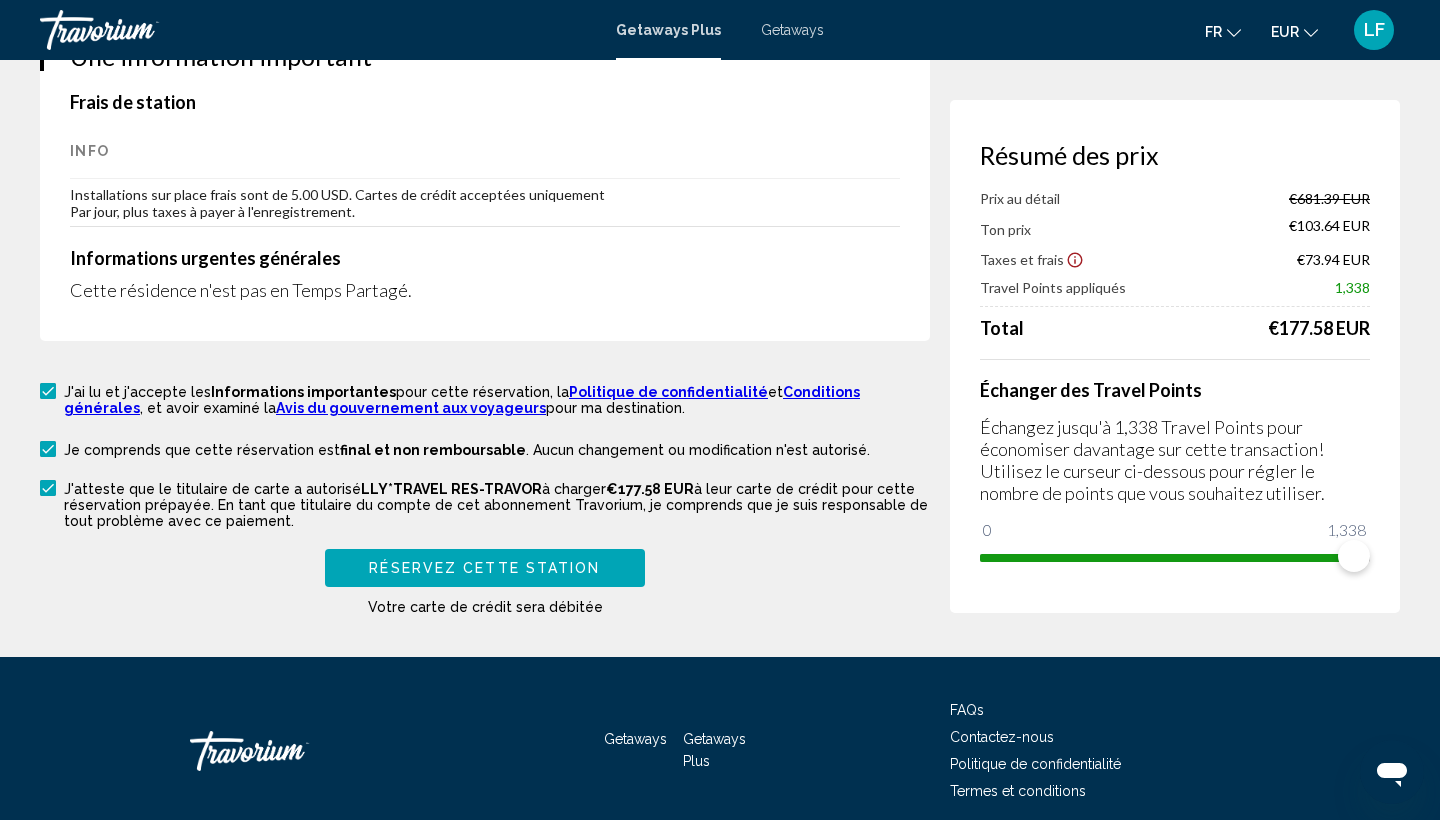 type on "*****" 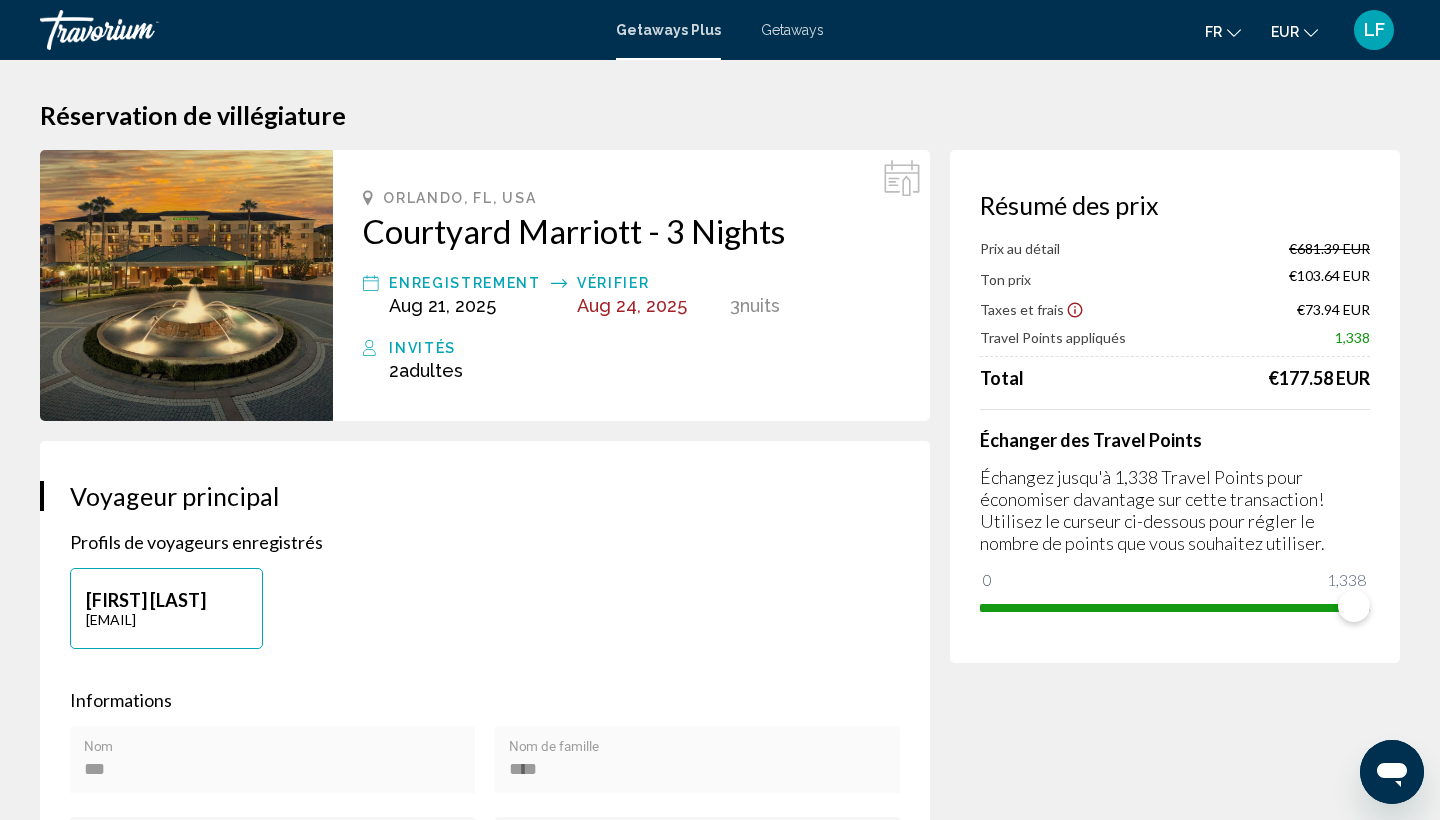 scroll, scrollTop: 0, scrollLeft: 0, axis: both 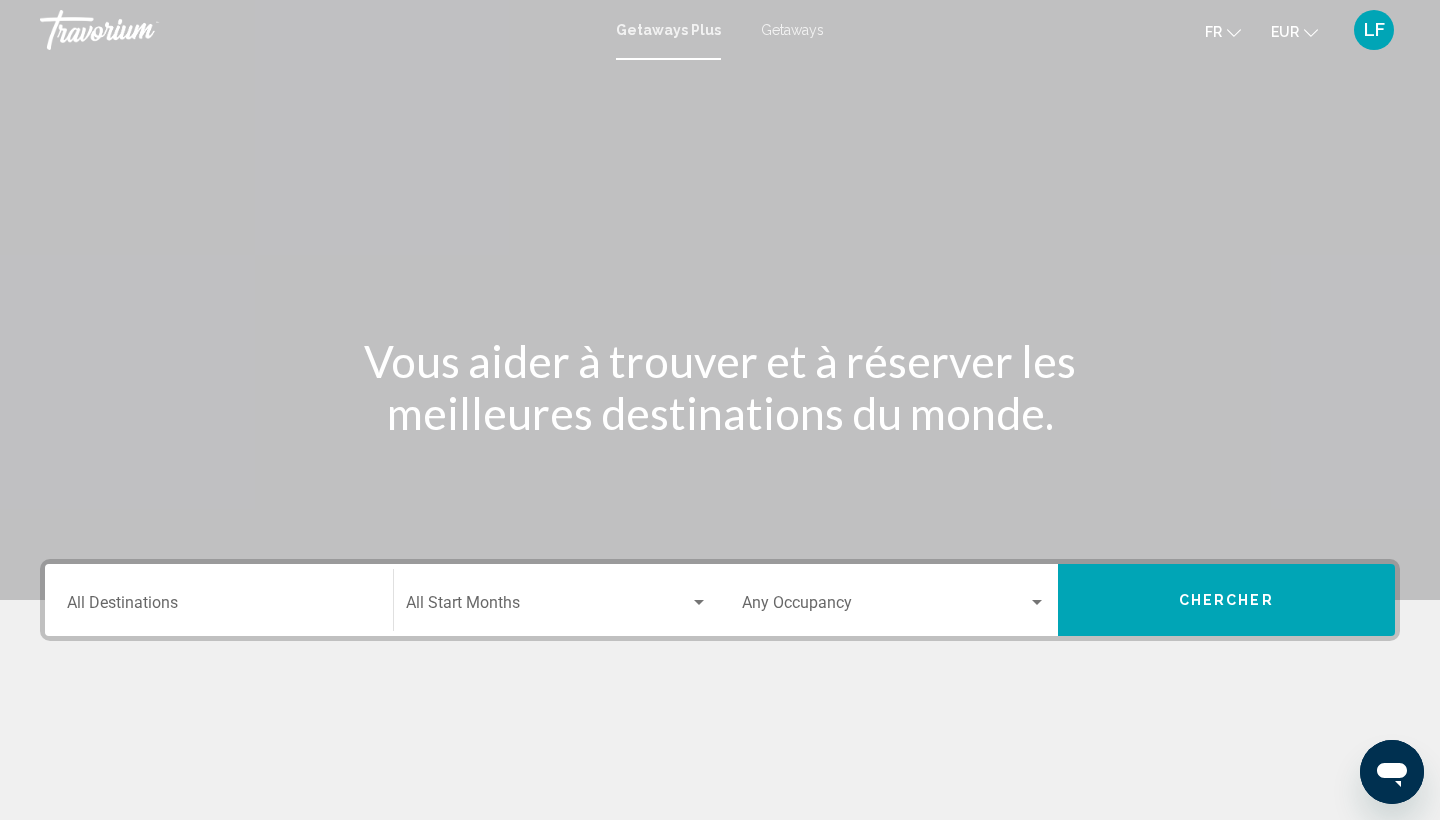 click on "LF" at bounding box center (1374, 30) 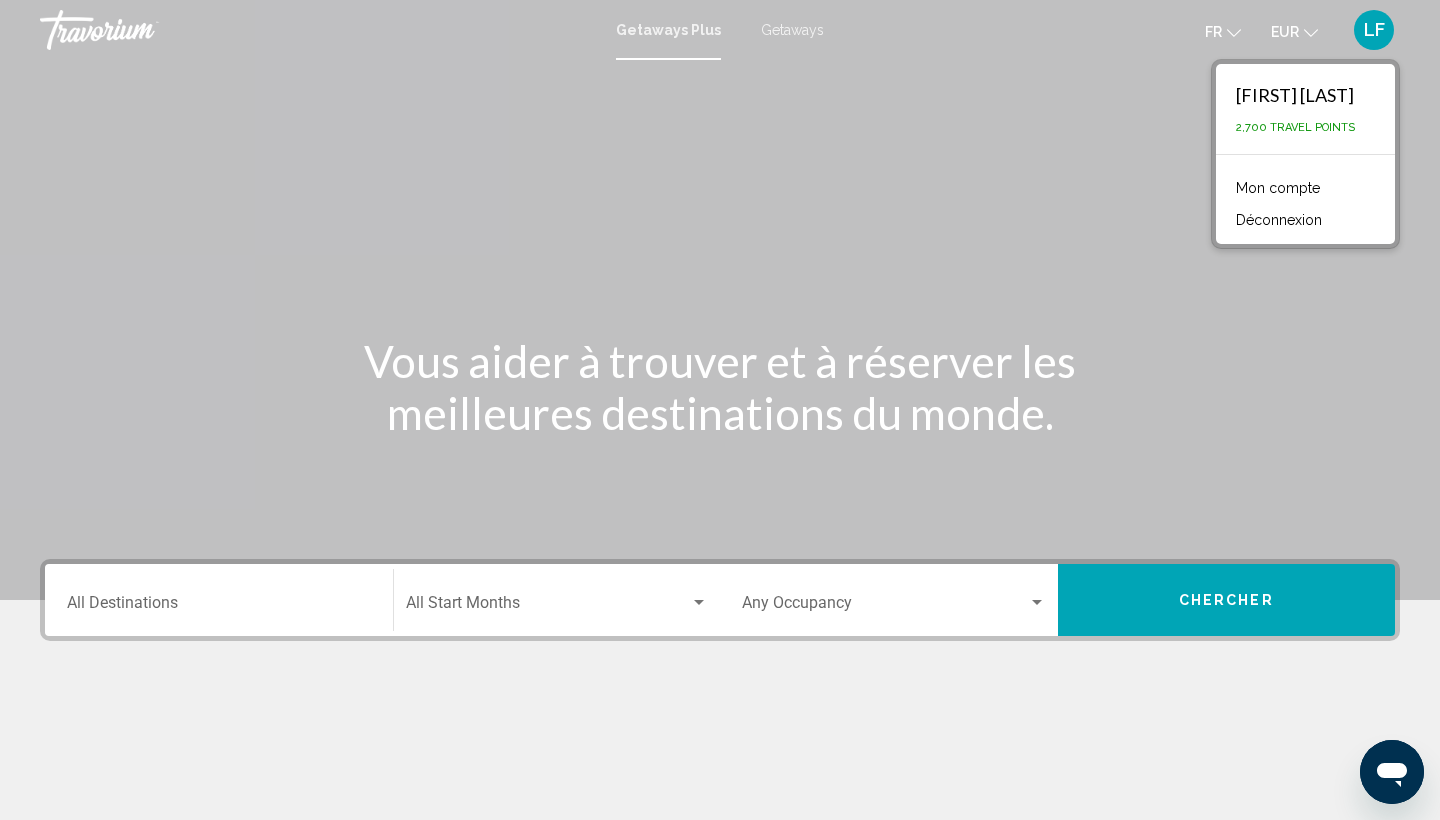 click on "2,700  Travel Points" at bounding box center [1295, 127] 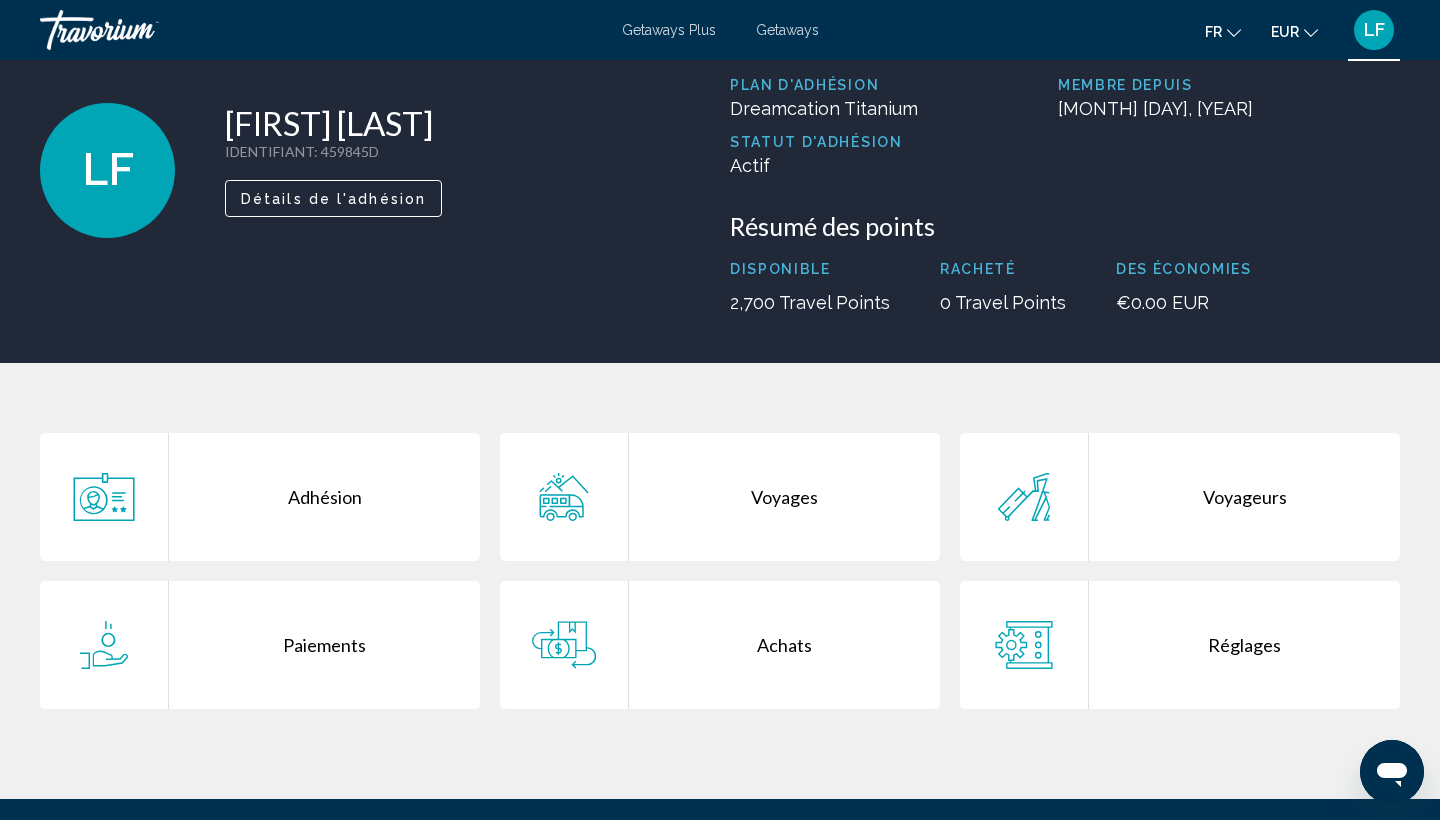 scroll, scrollTop: 67, scrollLeft: 0, axis: vertical 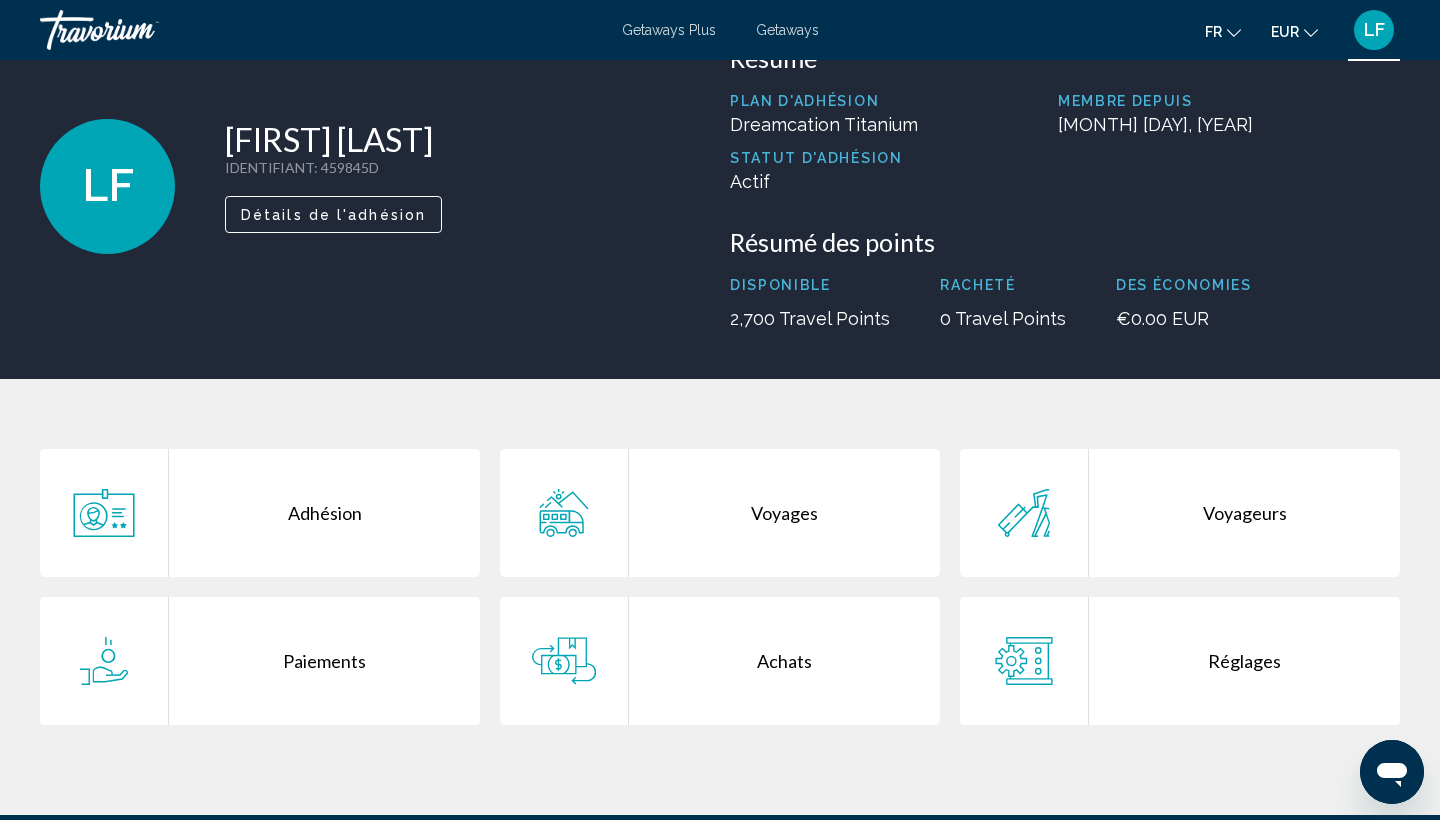 click on "Voyages" at bounding box center [784, 513] 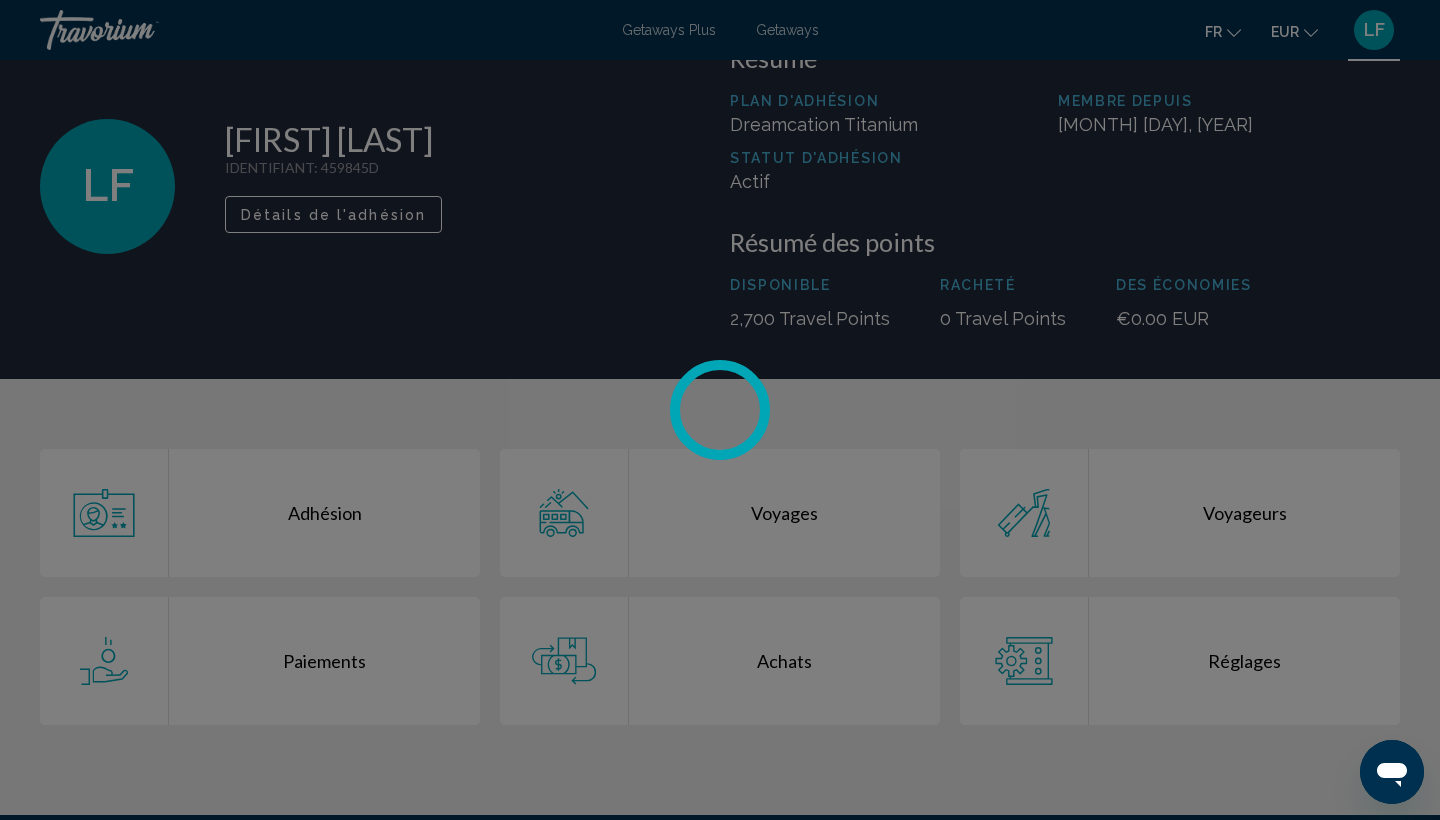 scroll, scrollTop: 0, scrollLeft: 0, axis: both 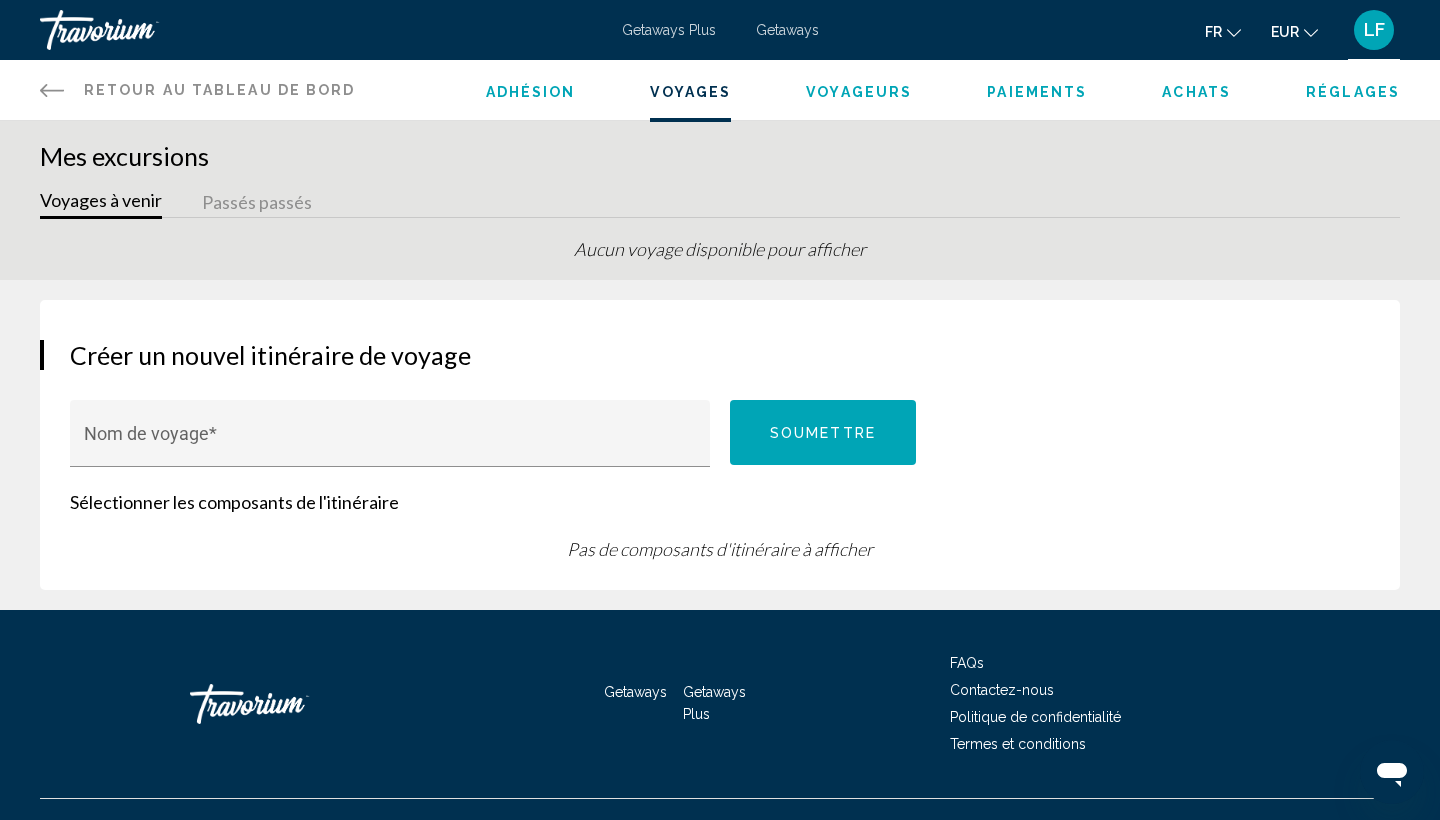 click 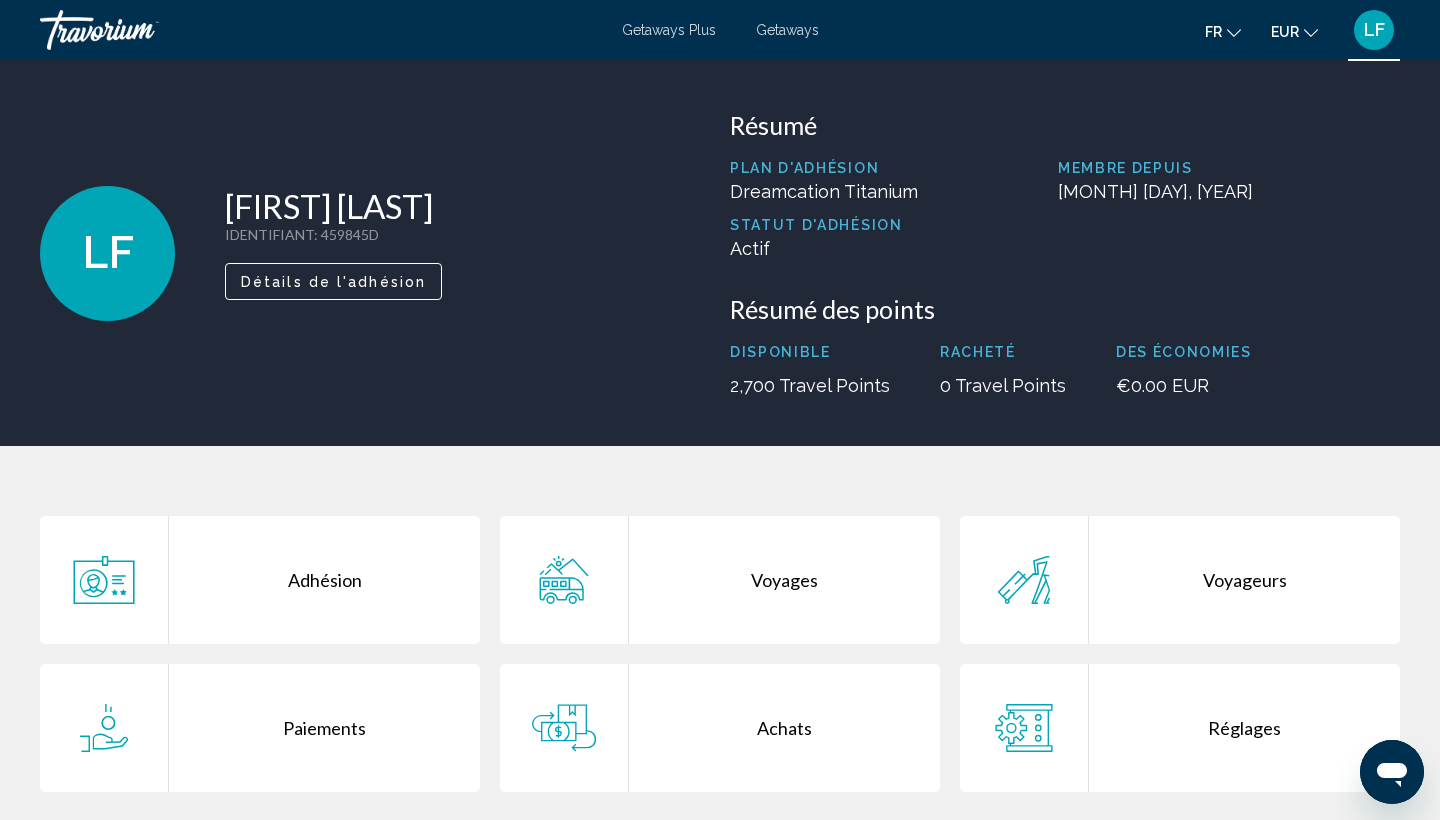 scroll, scrollTop: 0, scrollLeft: 0, axis: both 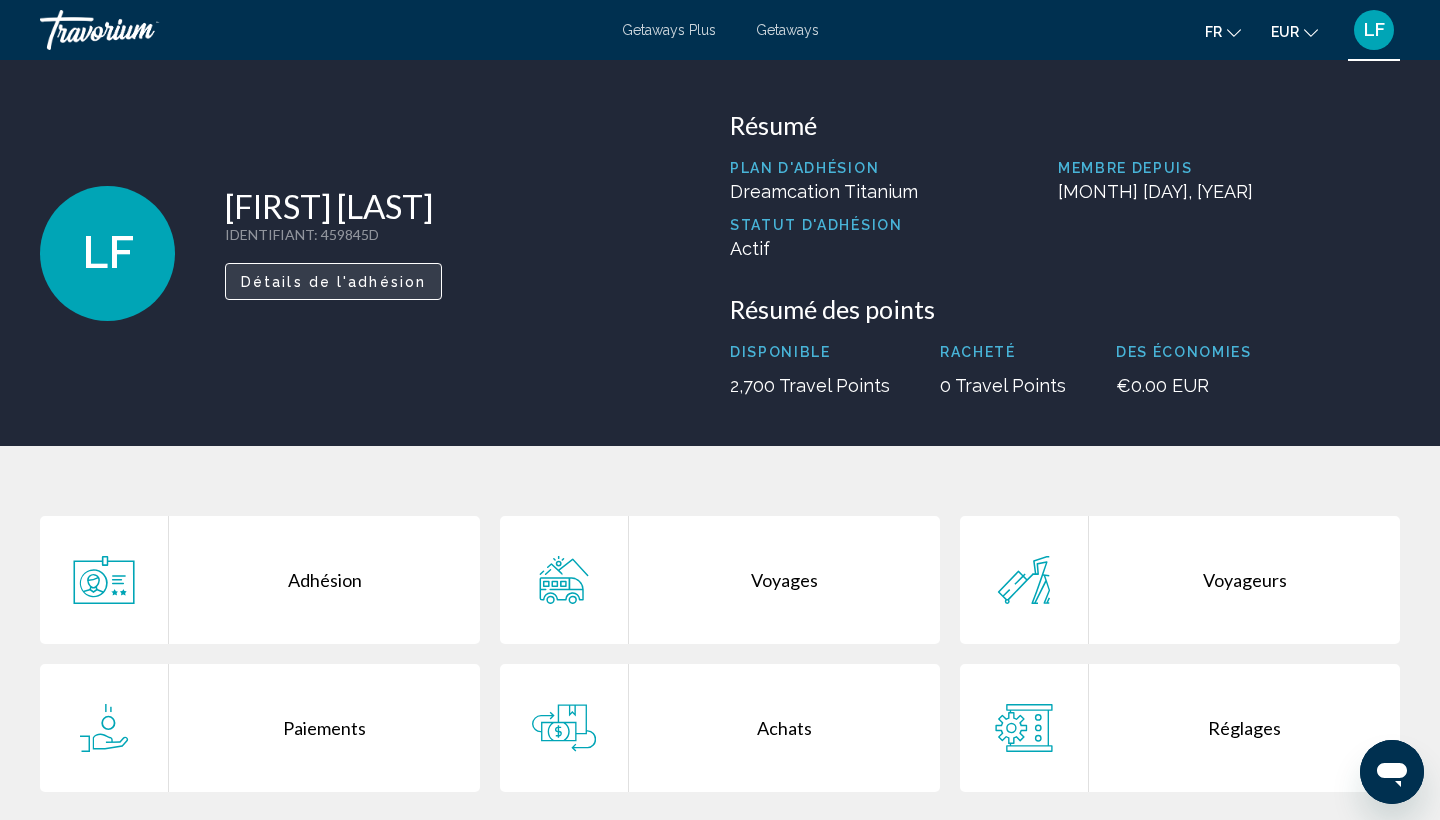 click on "Détails de l'adhésion" at bounding box center [333, 282] 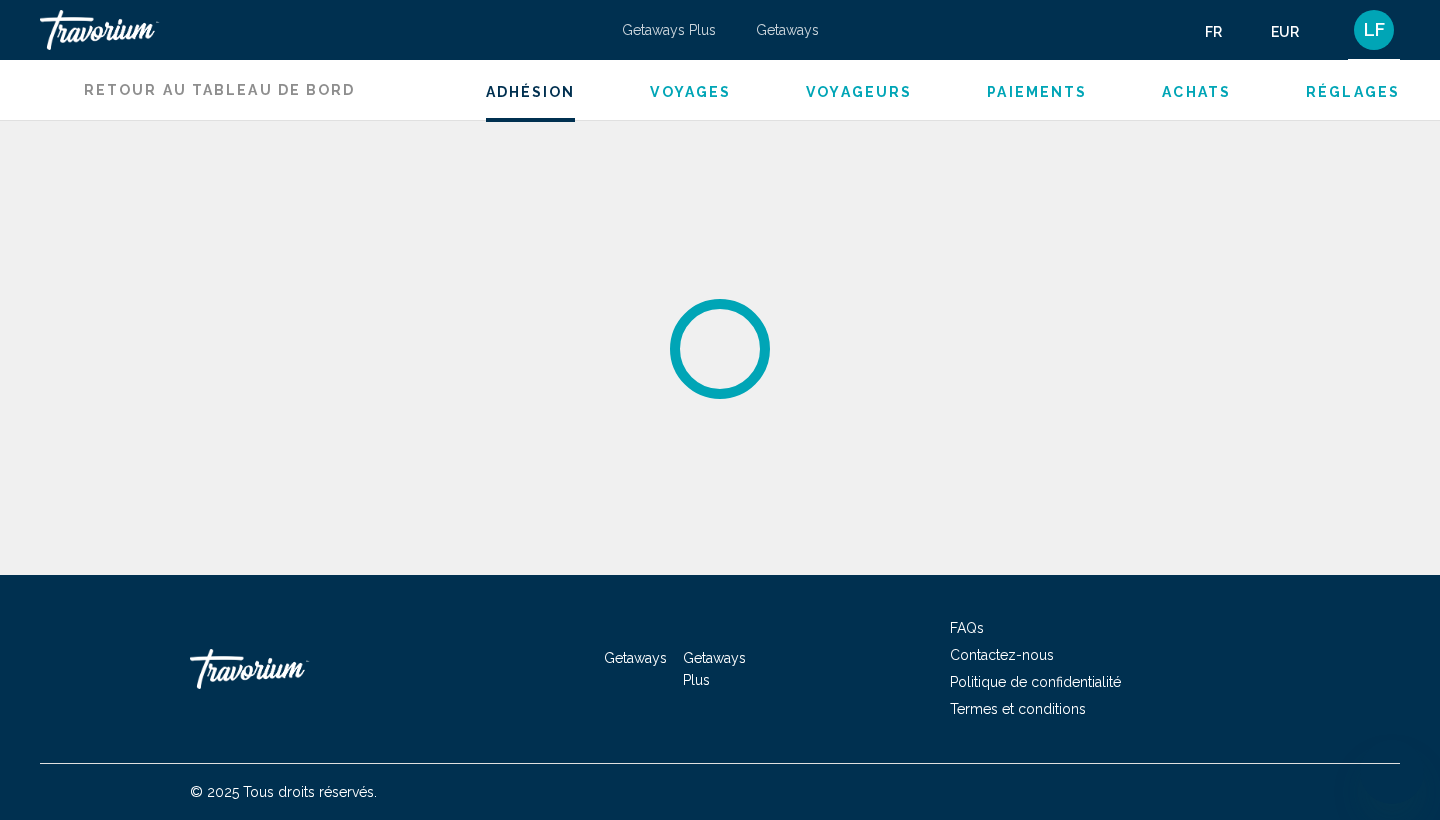 scroll, scrollTop: 0, scrollLeft: 0, axis: both 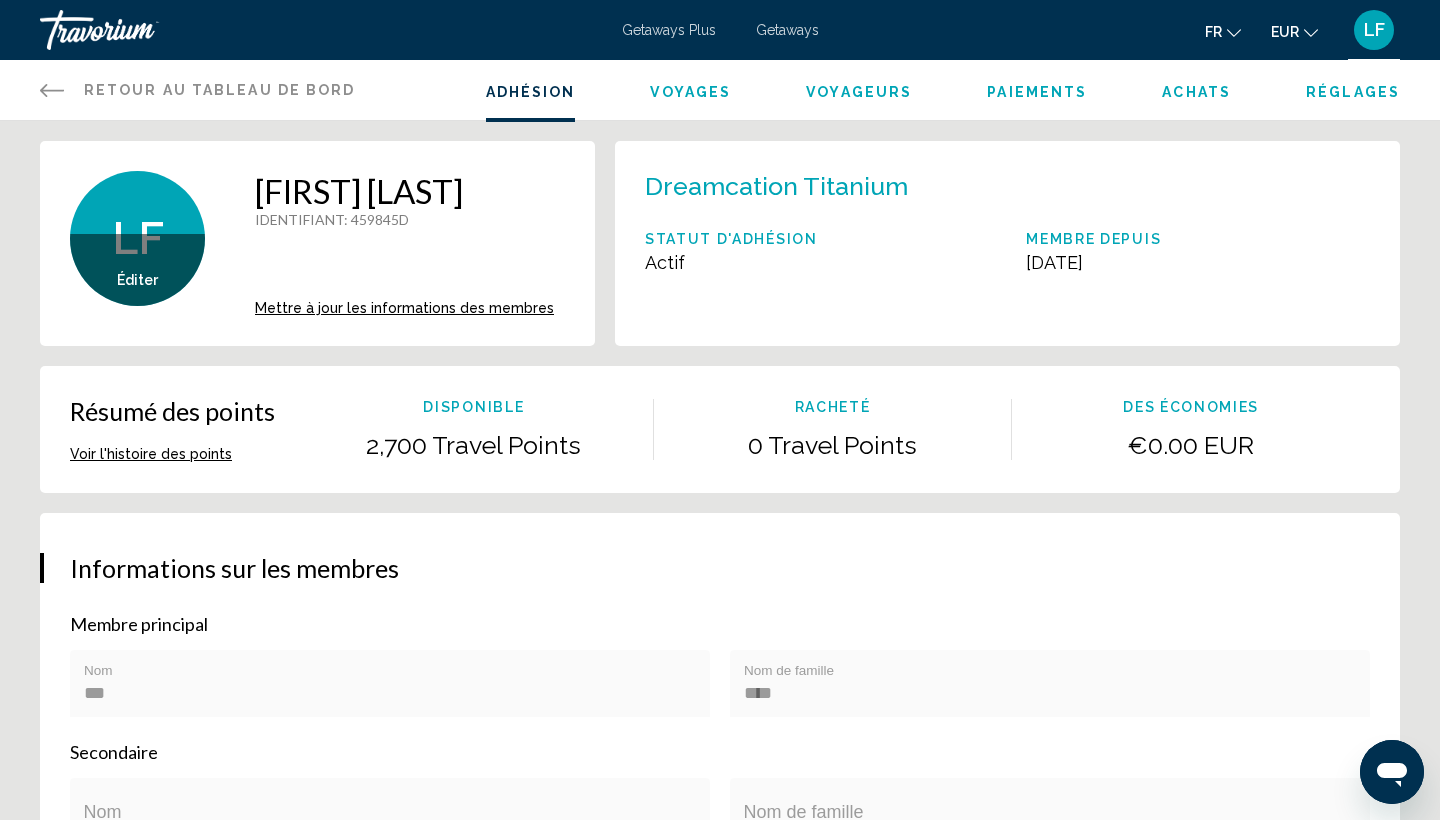 click 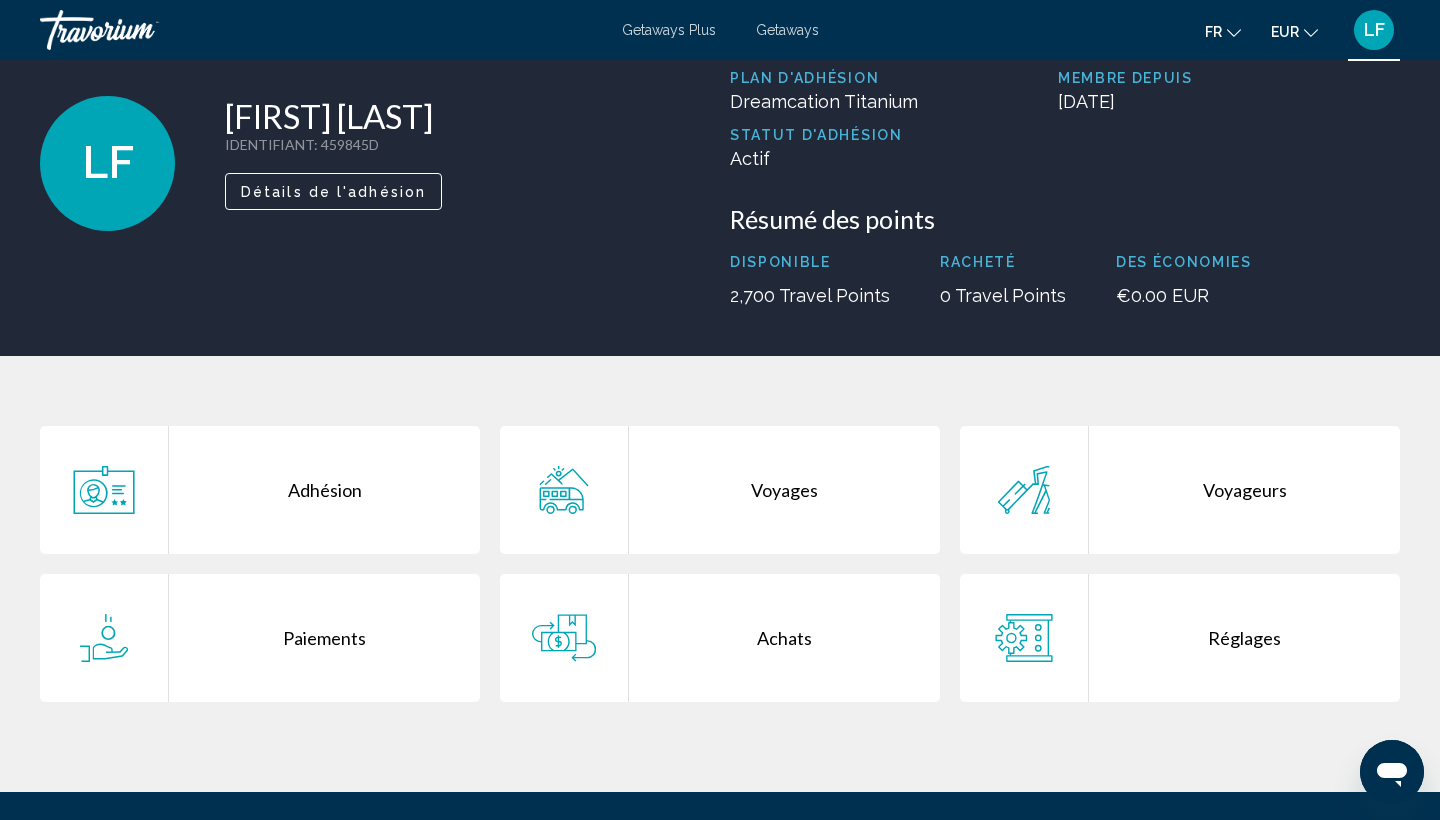 scroll, scrollTop: 307, scrollLeft: 0, axis: vertical 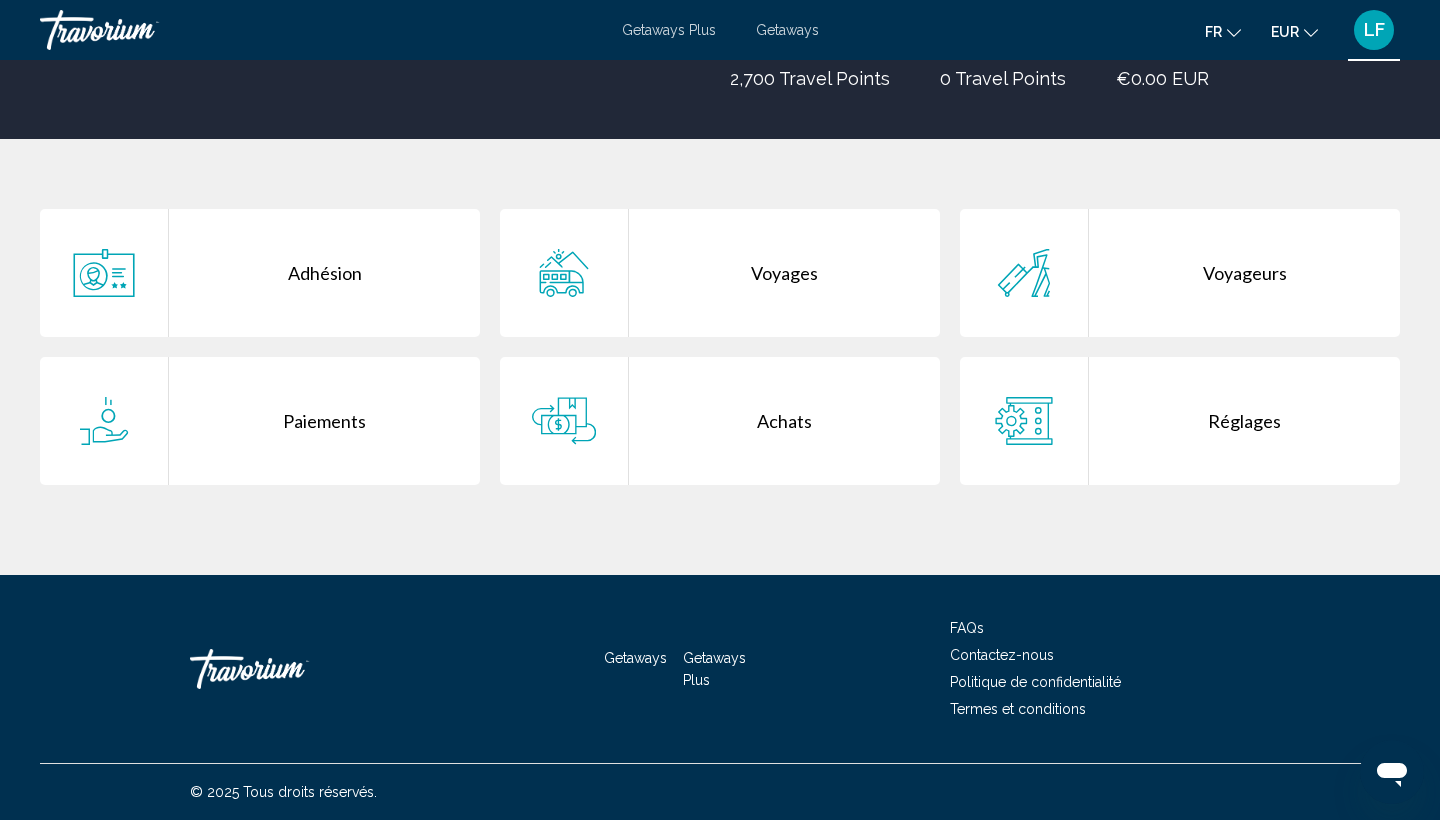 click on "Paiements" at bounding box center (324, 421) 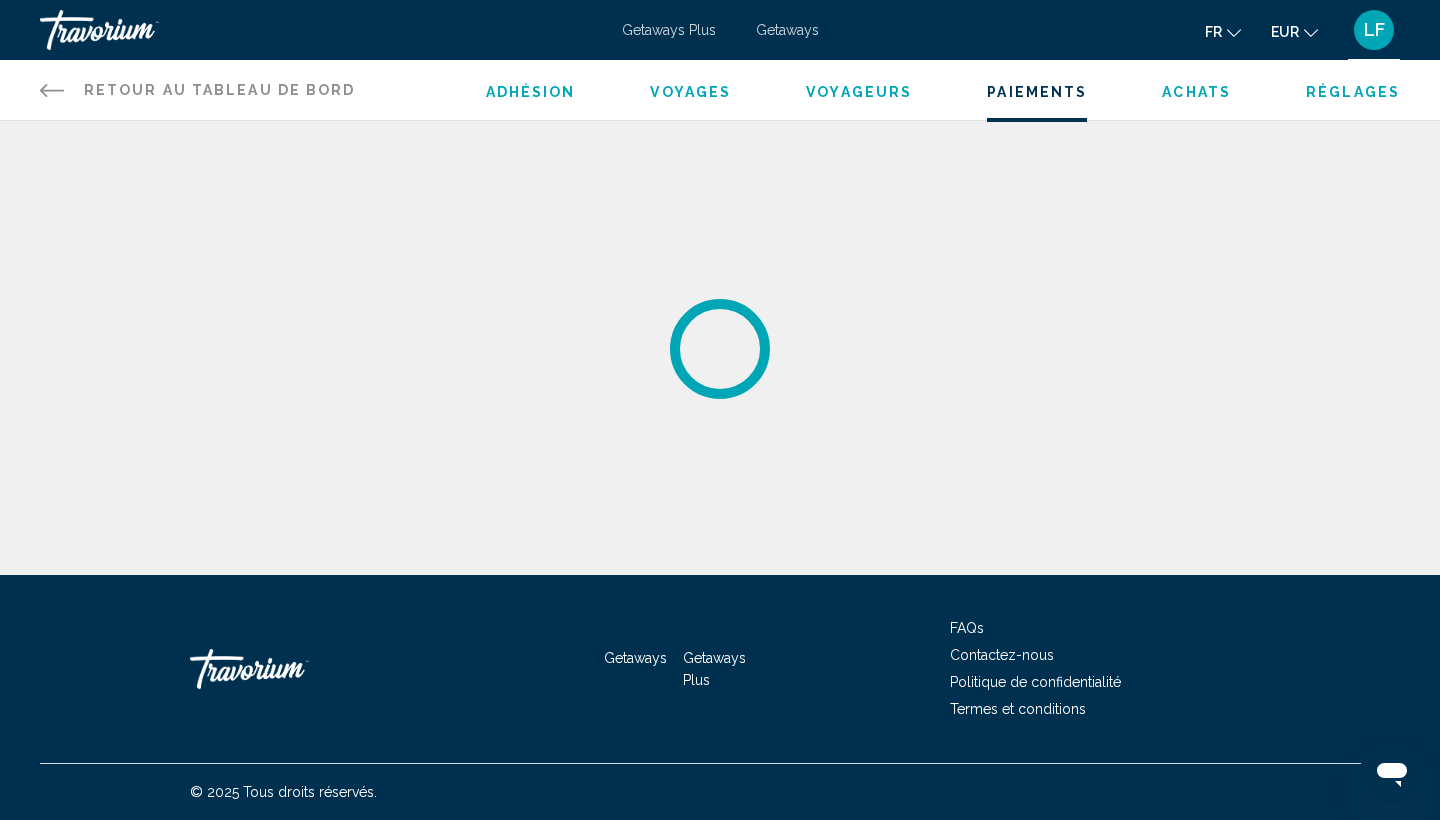 scroll, scrollTop: 0, scrollLeft: 0, axis: both 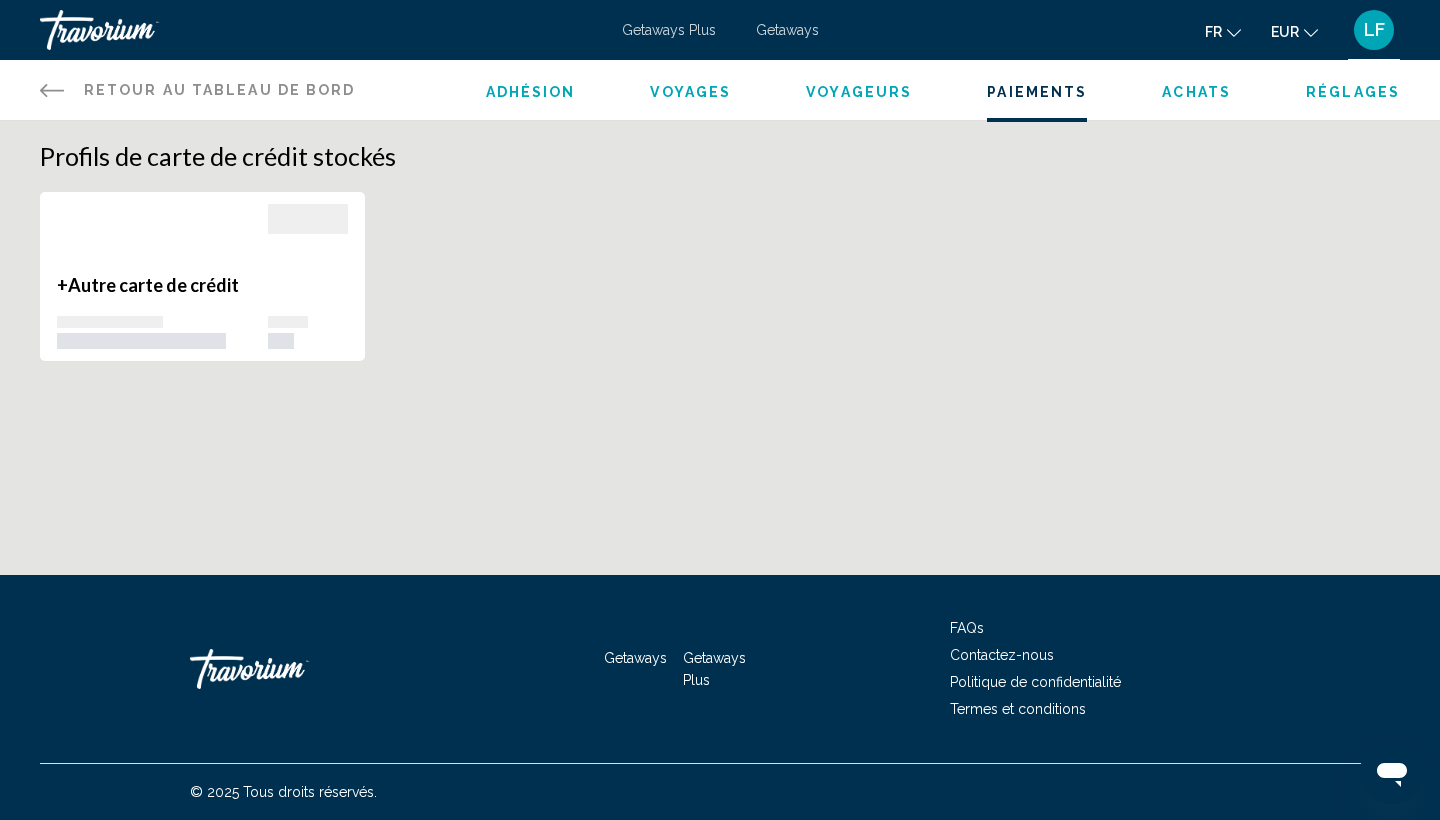 click 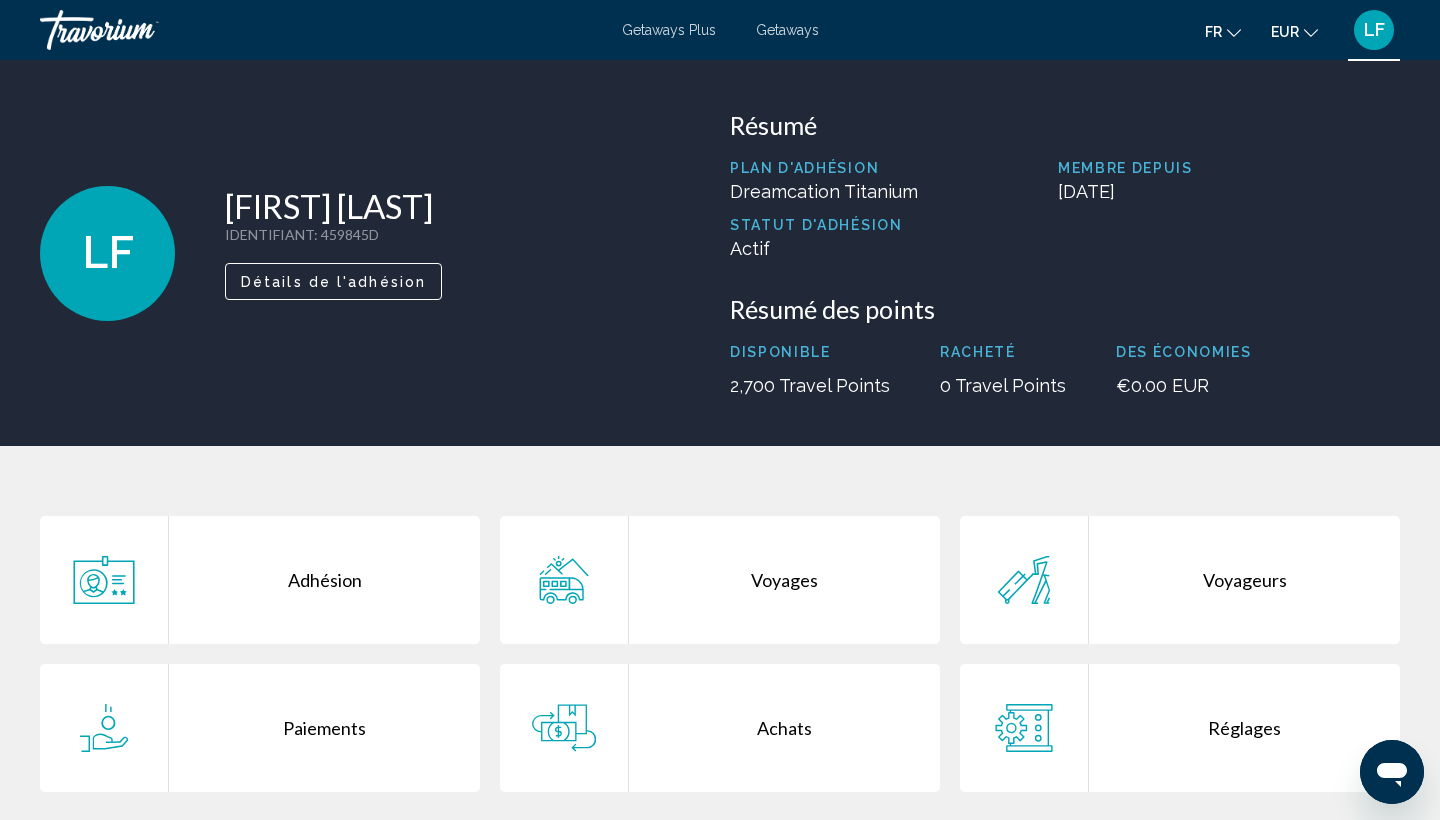 scroll, scrollTop: 0, scrollLeft: 0, axis: both 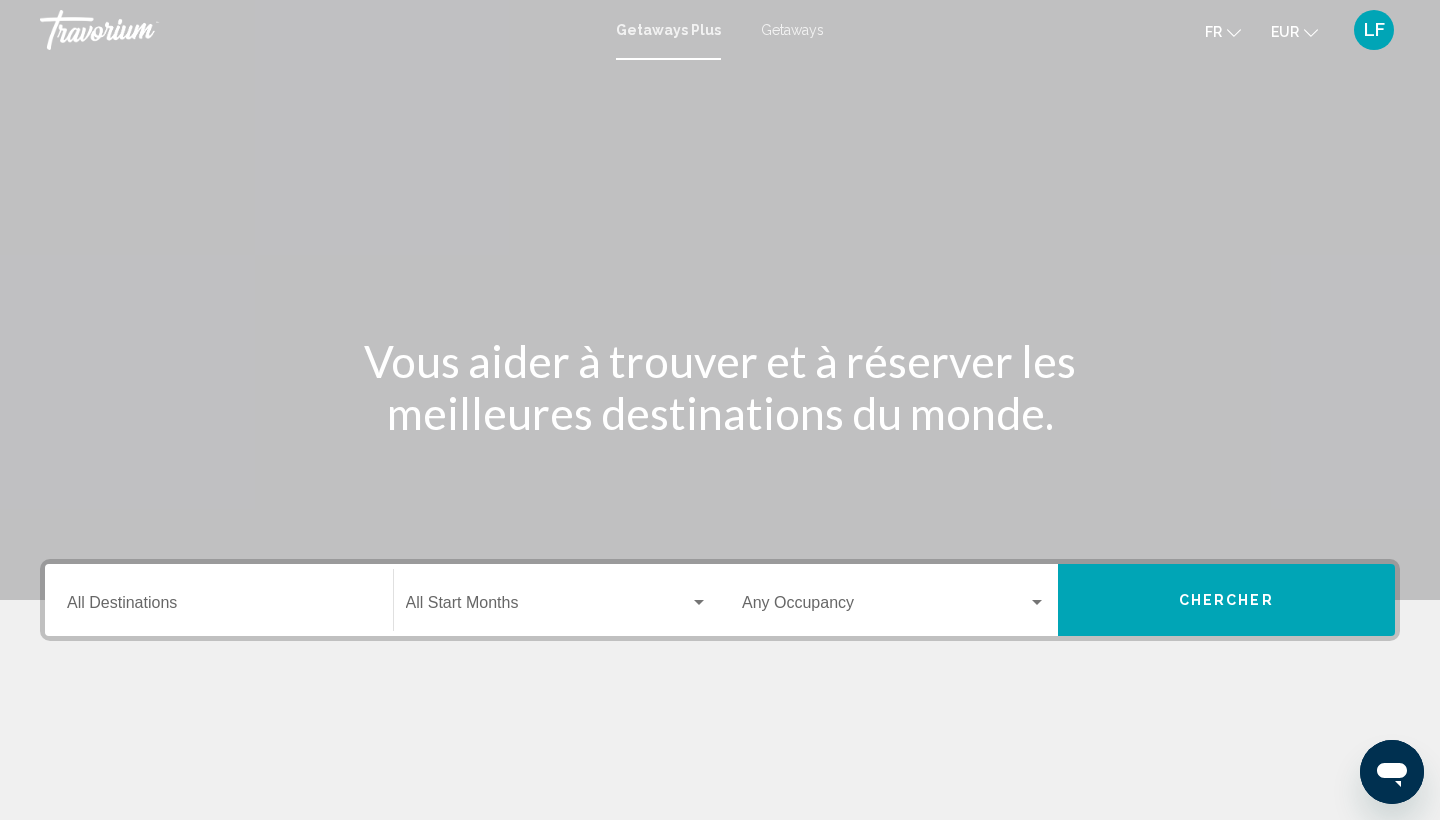 click on "Getaways" at bounding box center (792, 30) 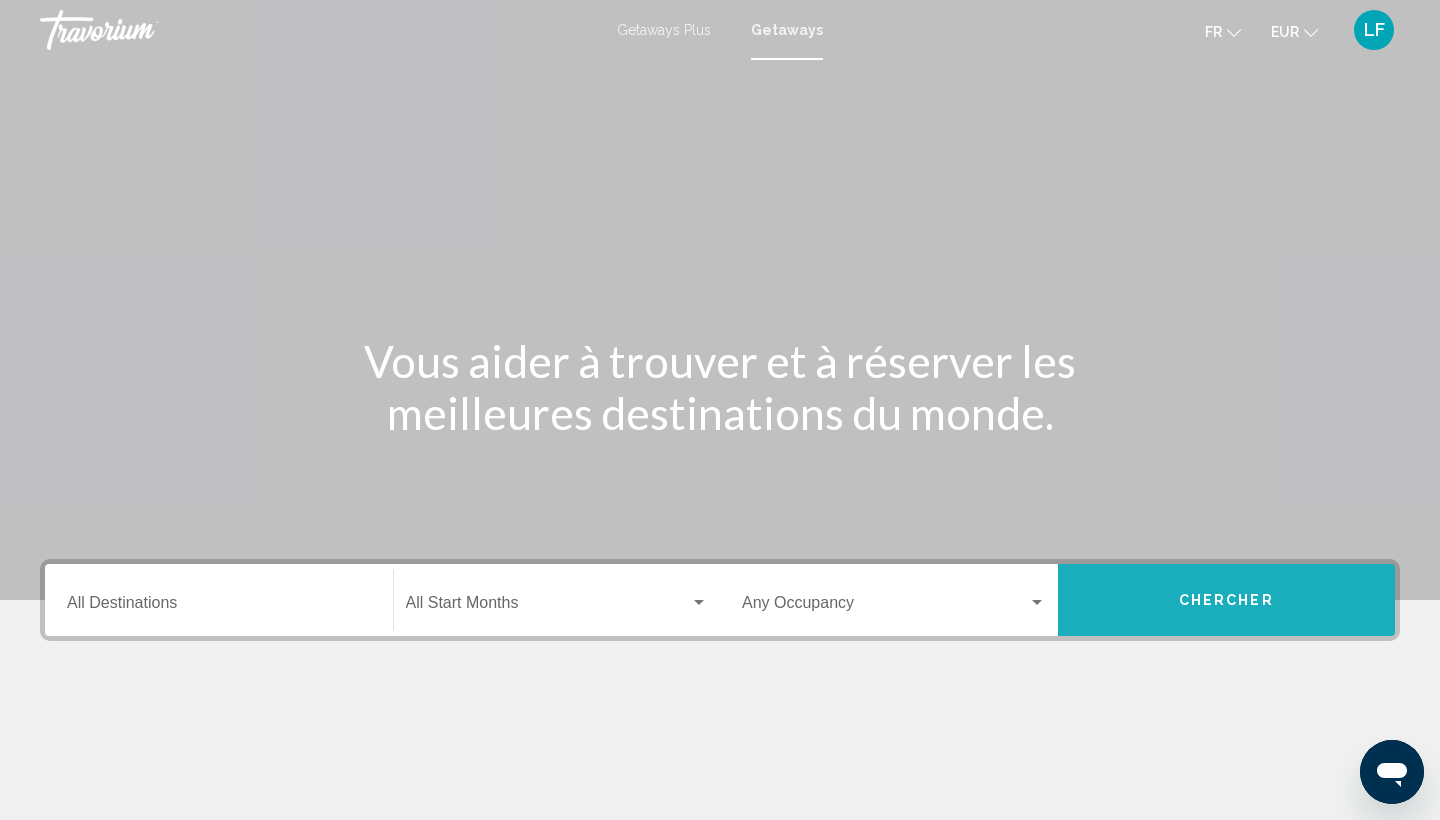 click on "Chercher" at bounding box center [1227, 600] 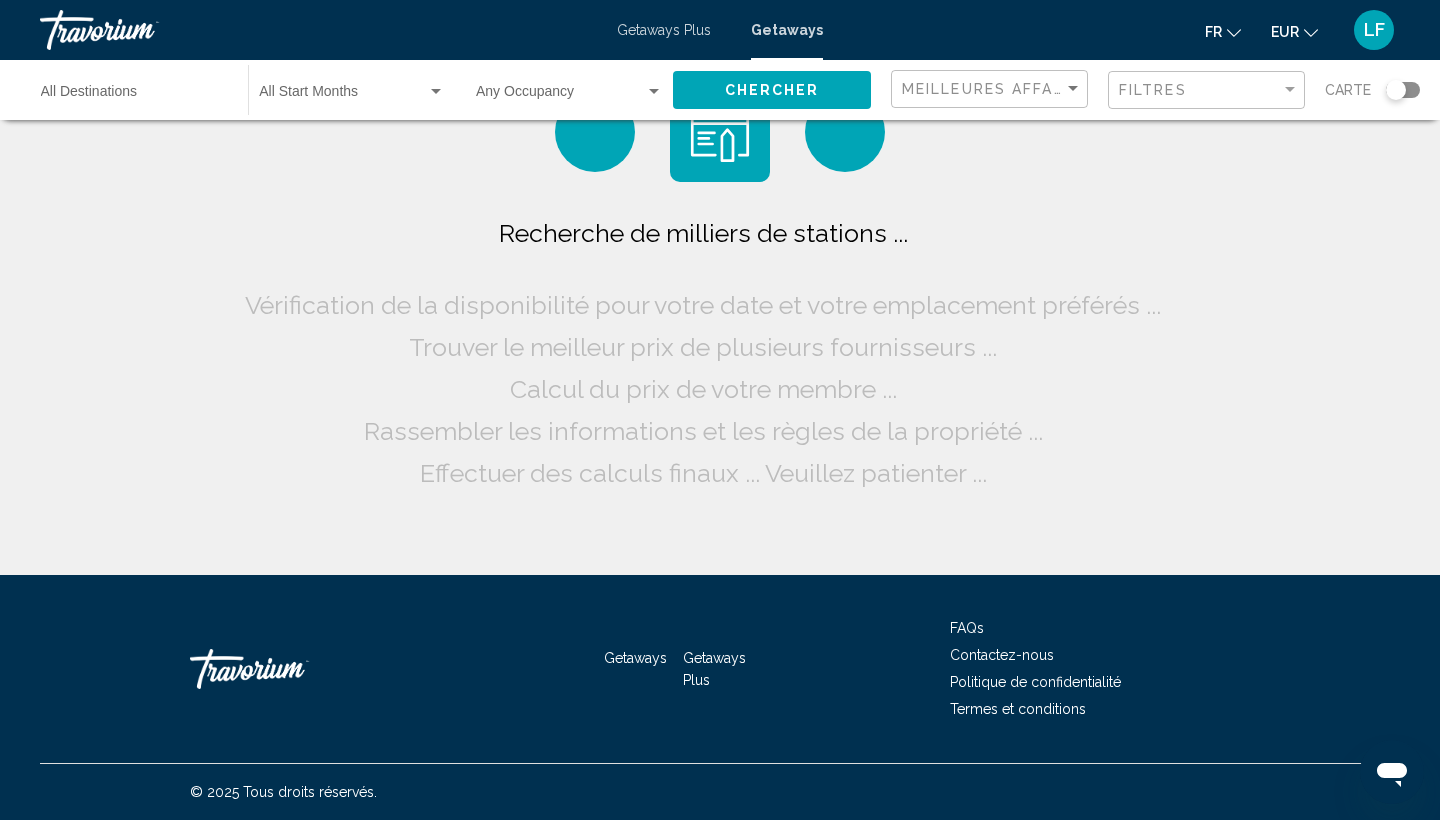 scroll, scrollTop: 0, scrollLeft: 0, axis: both 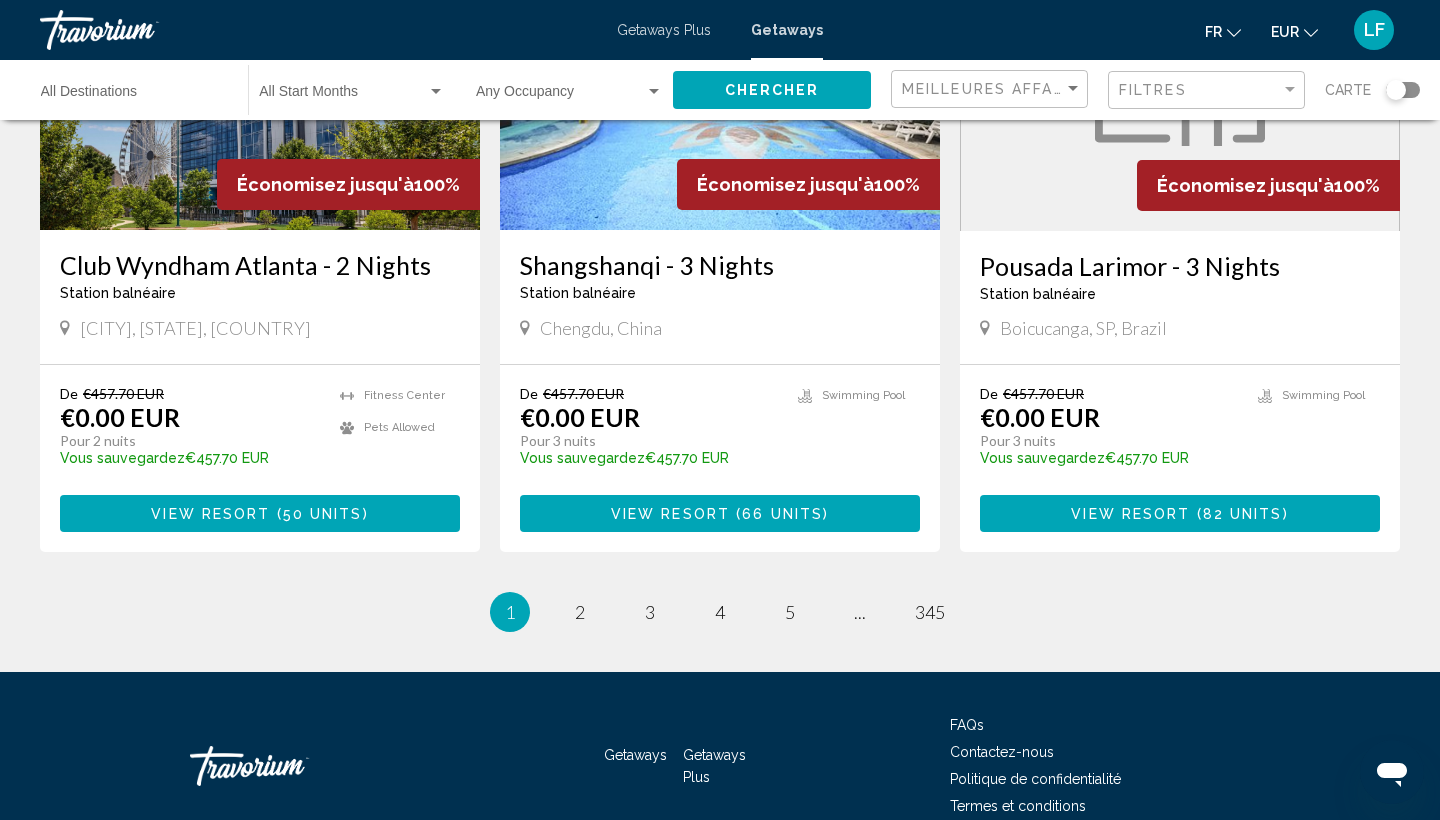 click on "Getaways Plus" at bounding box center [664, 30] 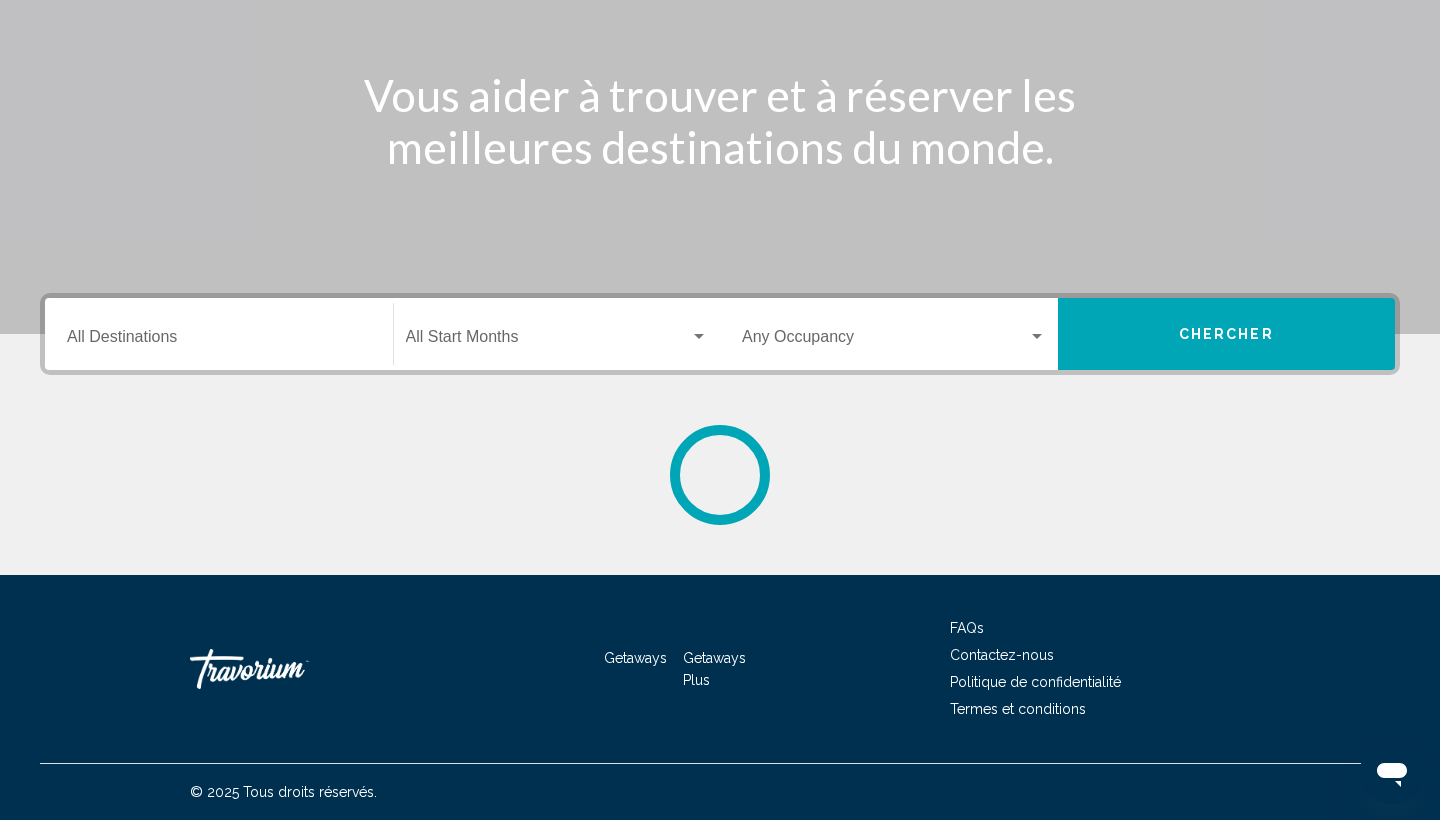 scroll, scrollTop: 0, scrollLeft: 0, axis: both 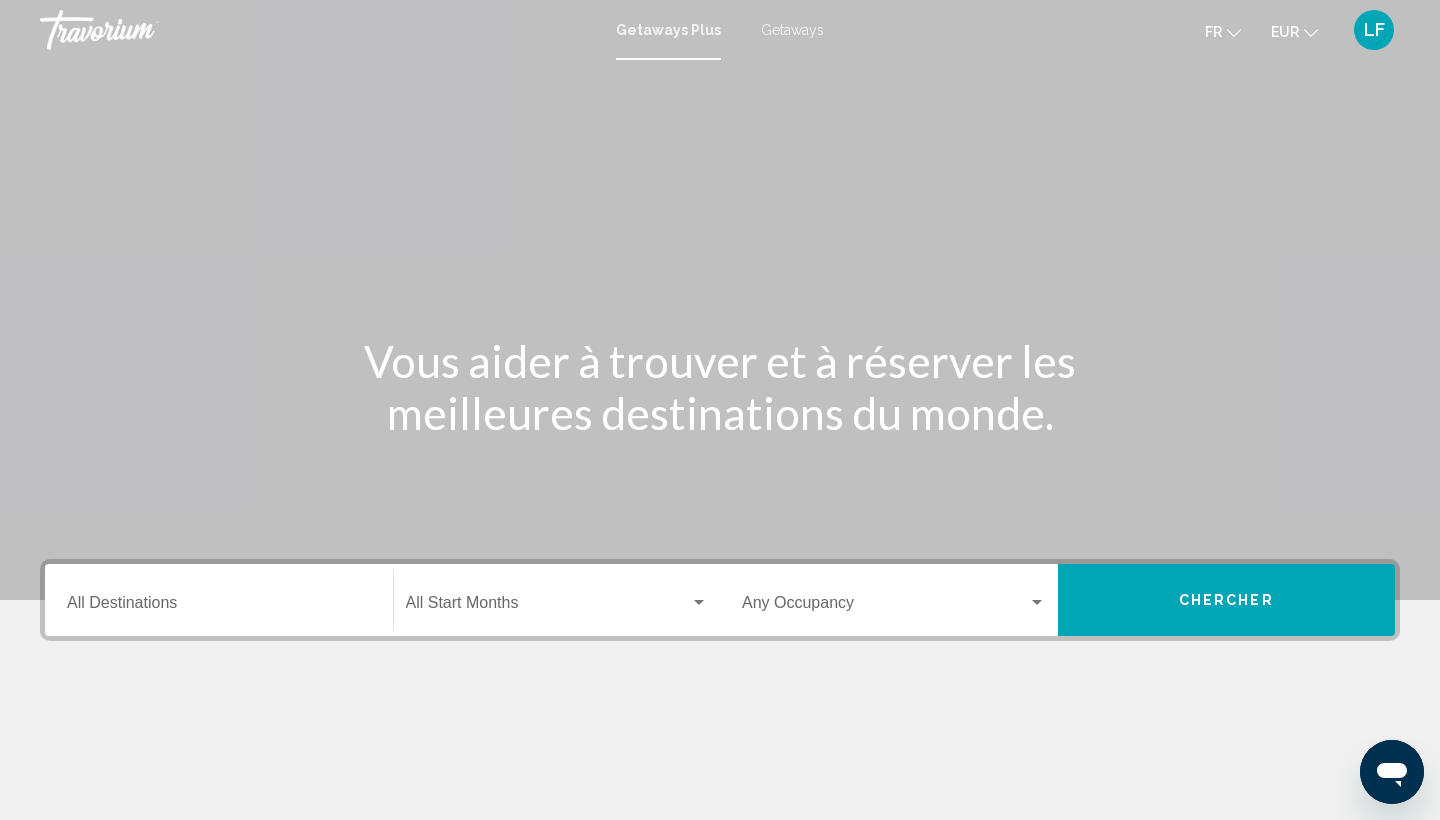 click on "Chercher" at bounding box center (1227, 600) 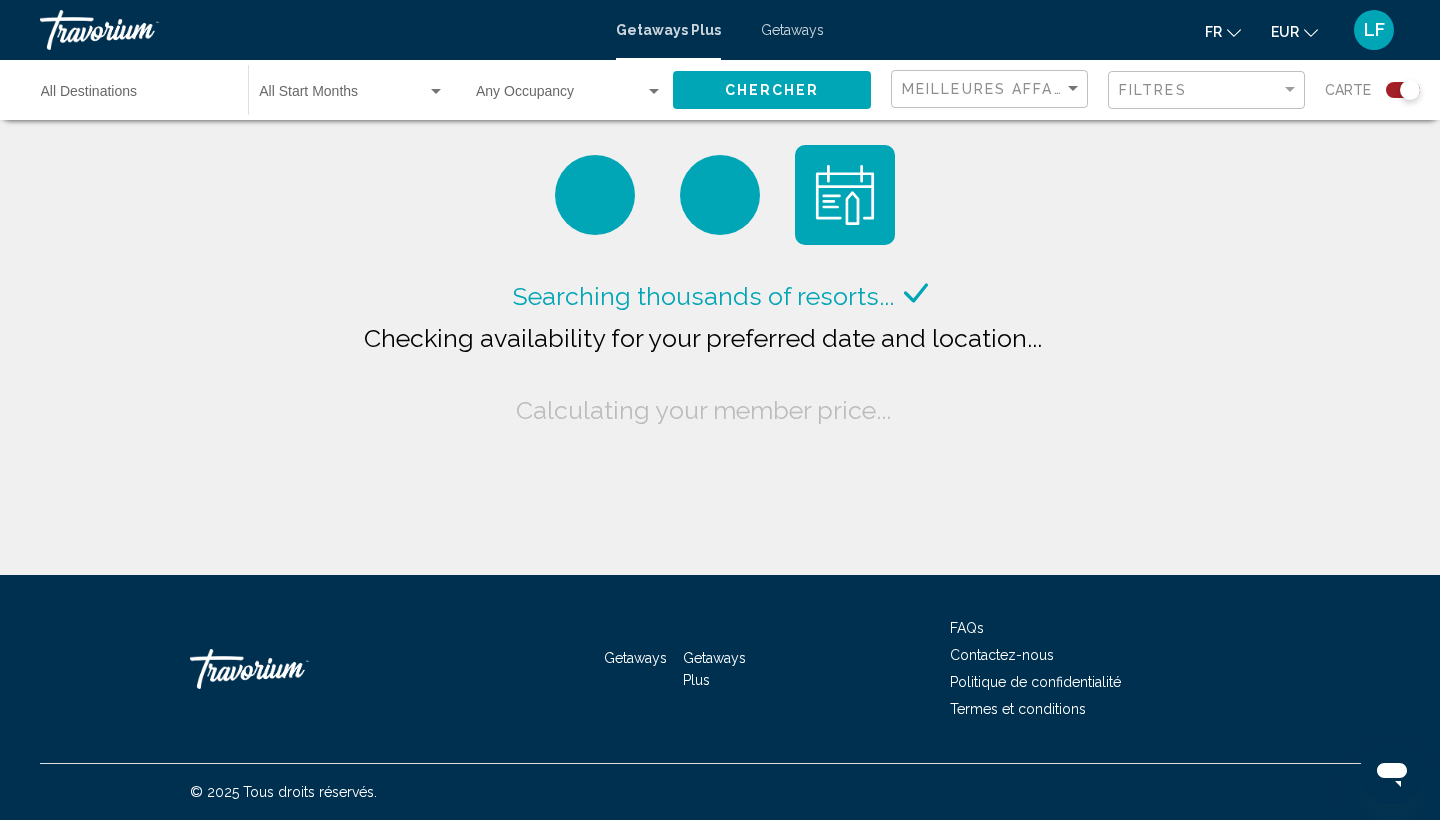 scroll, scrollTop: 0, scrollLeft: 0, axis: both 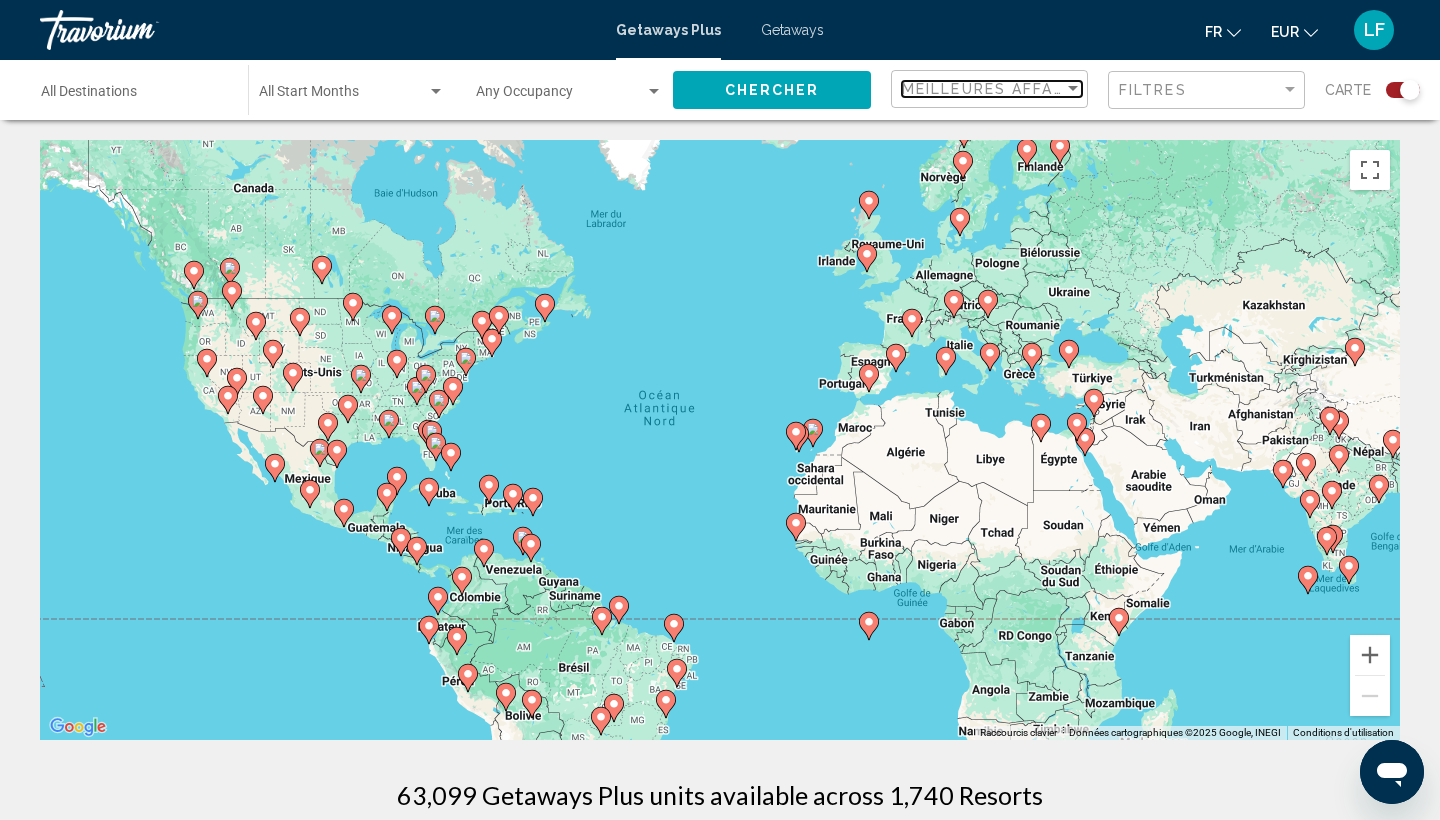 click on "Meilleures affaires" at bounding box center (996, 89) 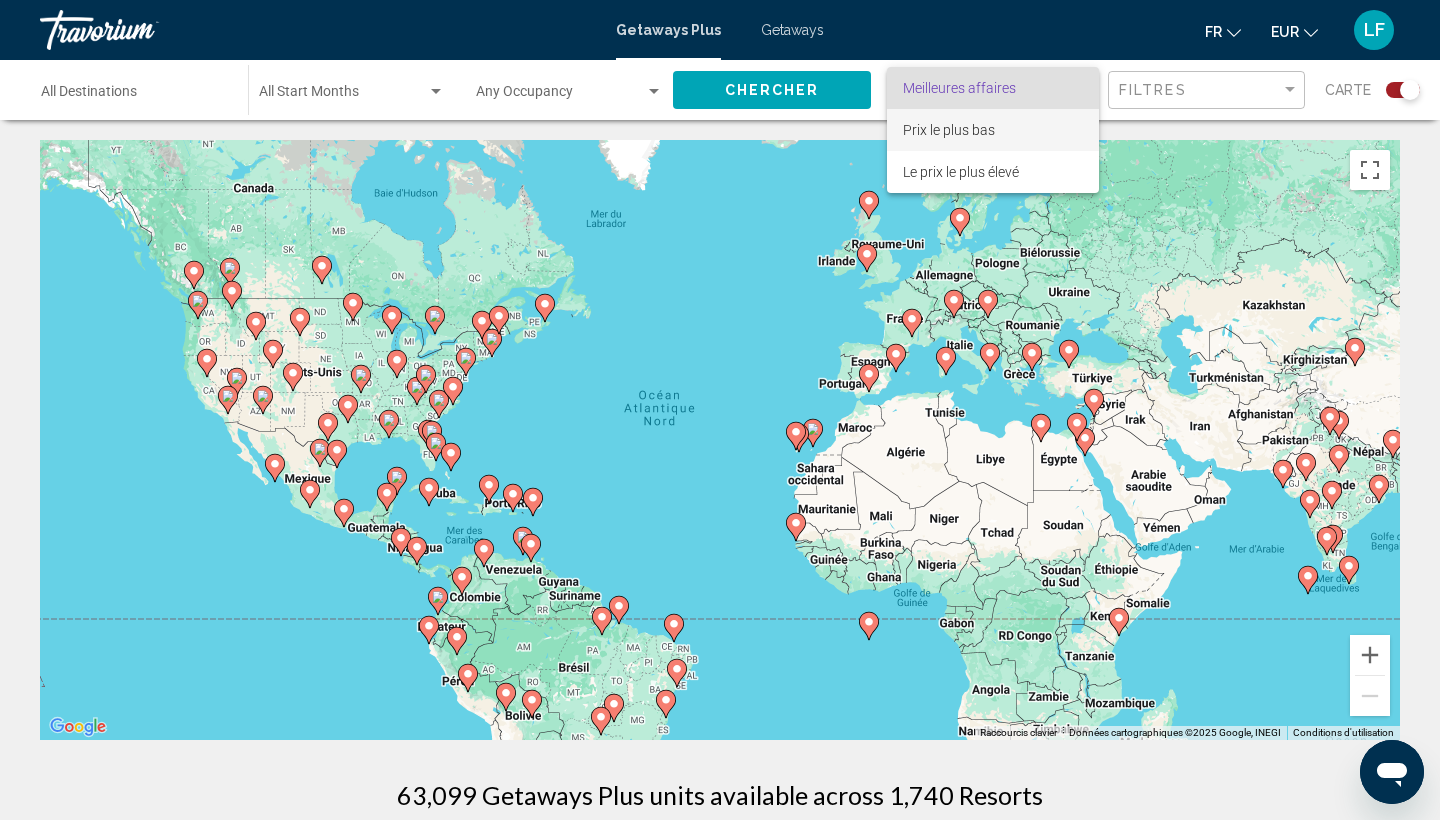 click on "Prix ​​le plus bas" at bounding box center (949, 130) 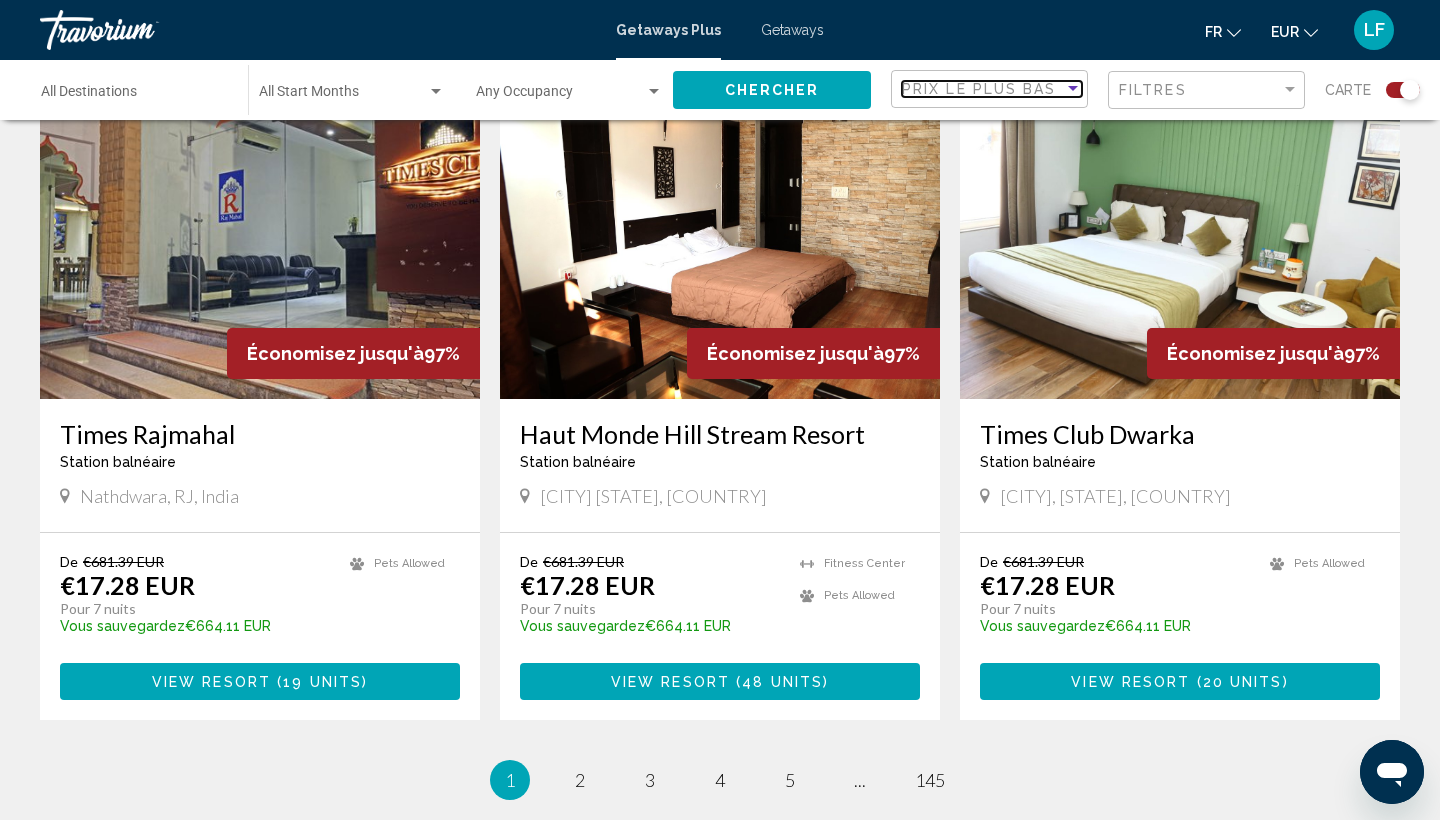 scroll, scrollTop: 2874, scrollLeft: 0, axis: vertical 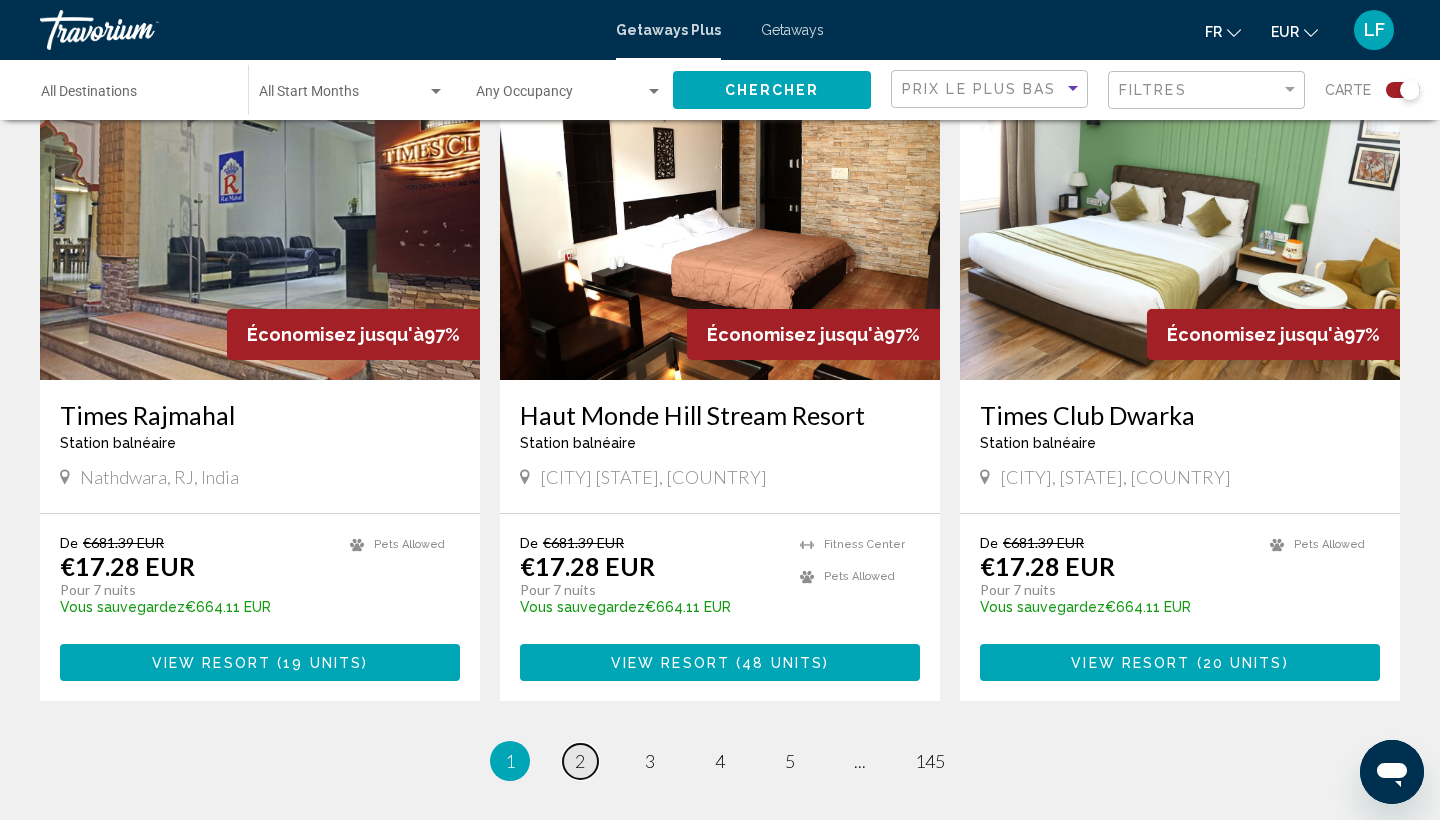 click on "page  2" at bounding box center [580, 761] 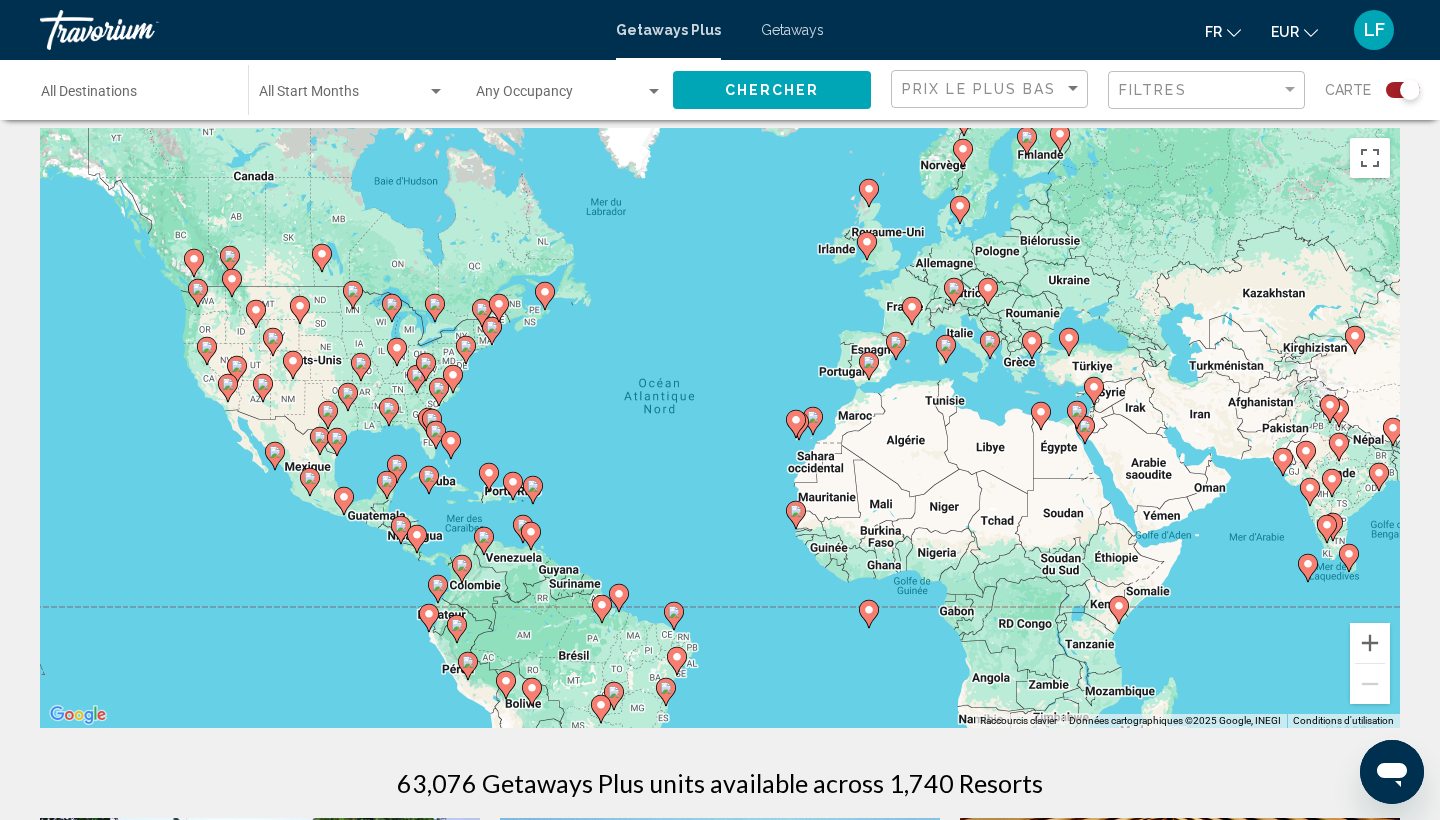 scroll, scrollTop: 15, scrollLeft: 0, axis: vertical 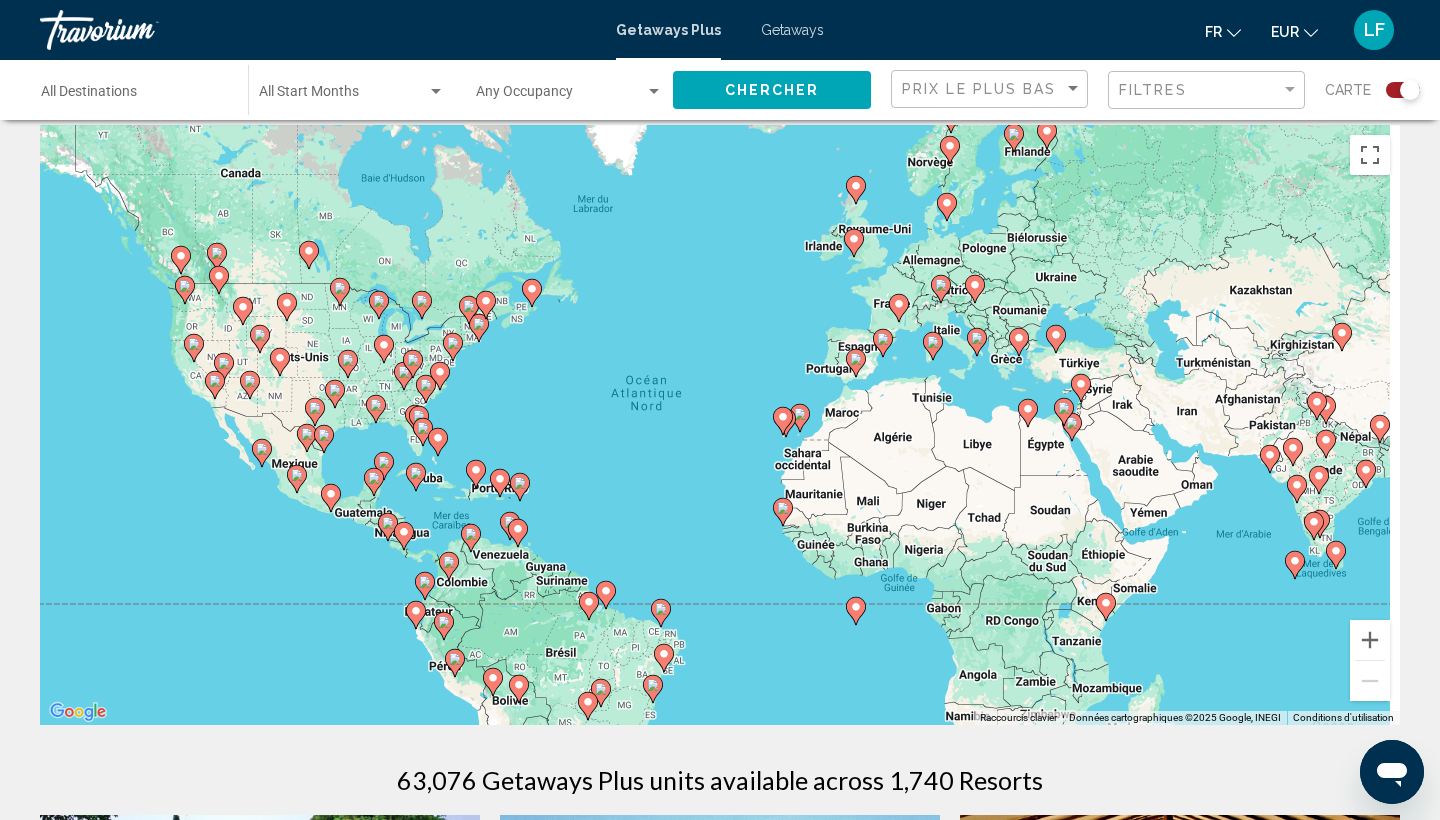 drag, startPoint x: 1172, startPoint y: 487, endPoint x: 785, endPoint y: 451, distance: 388.6708 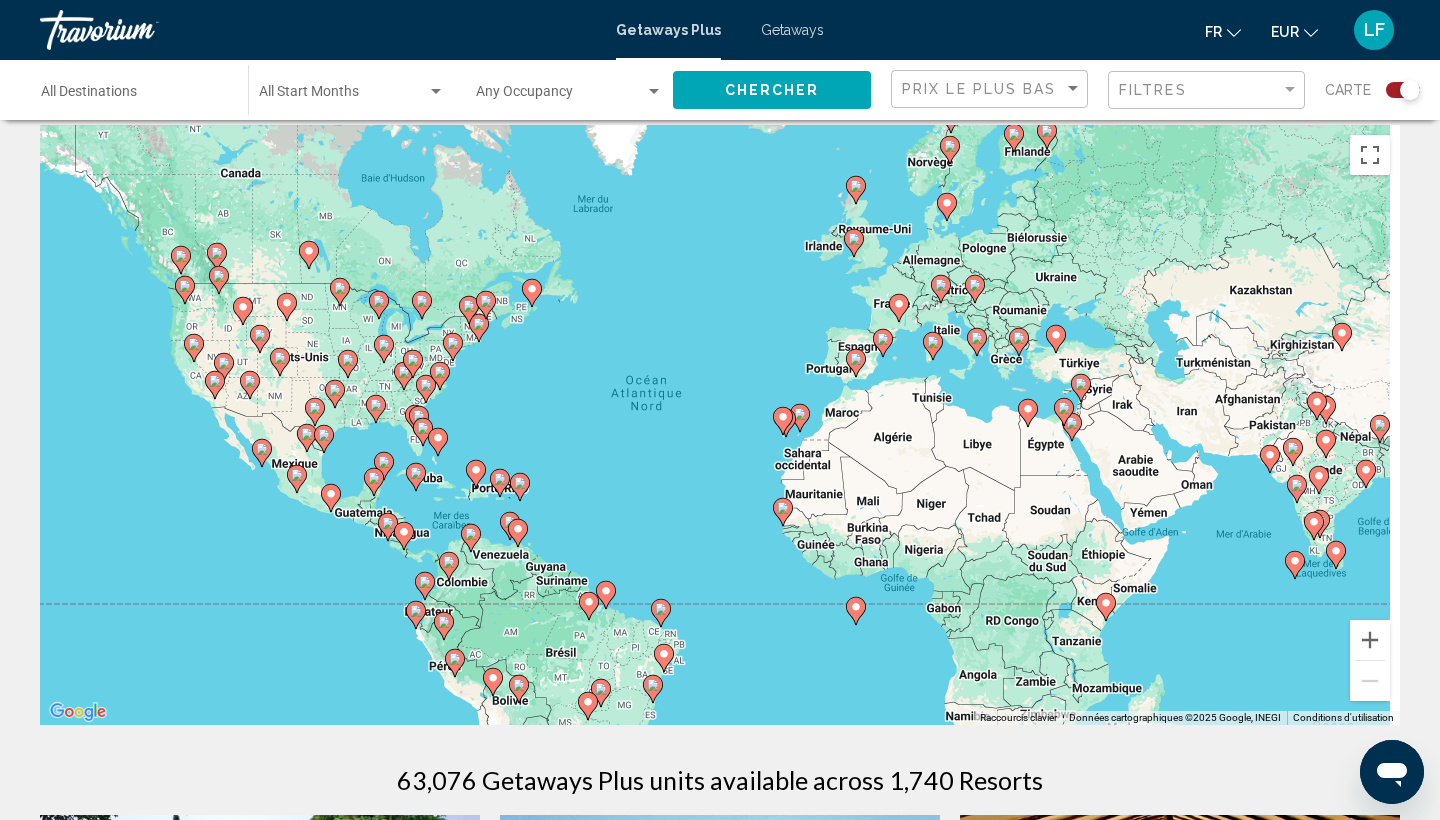 click on "Pour activer le glissement avec le clavier, appuyez sur Alt+Entrée. Une fois ce mode activé, utilisez les touches fléchées pour déplacer le repère. Pour valider le déplacement, appuyez sur Entrée. Pour annuler, appuyez sur Échap." at bounding box center [720, 425] 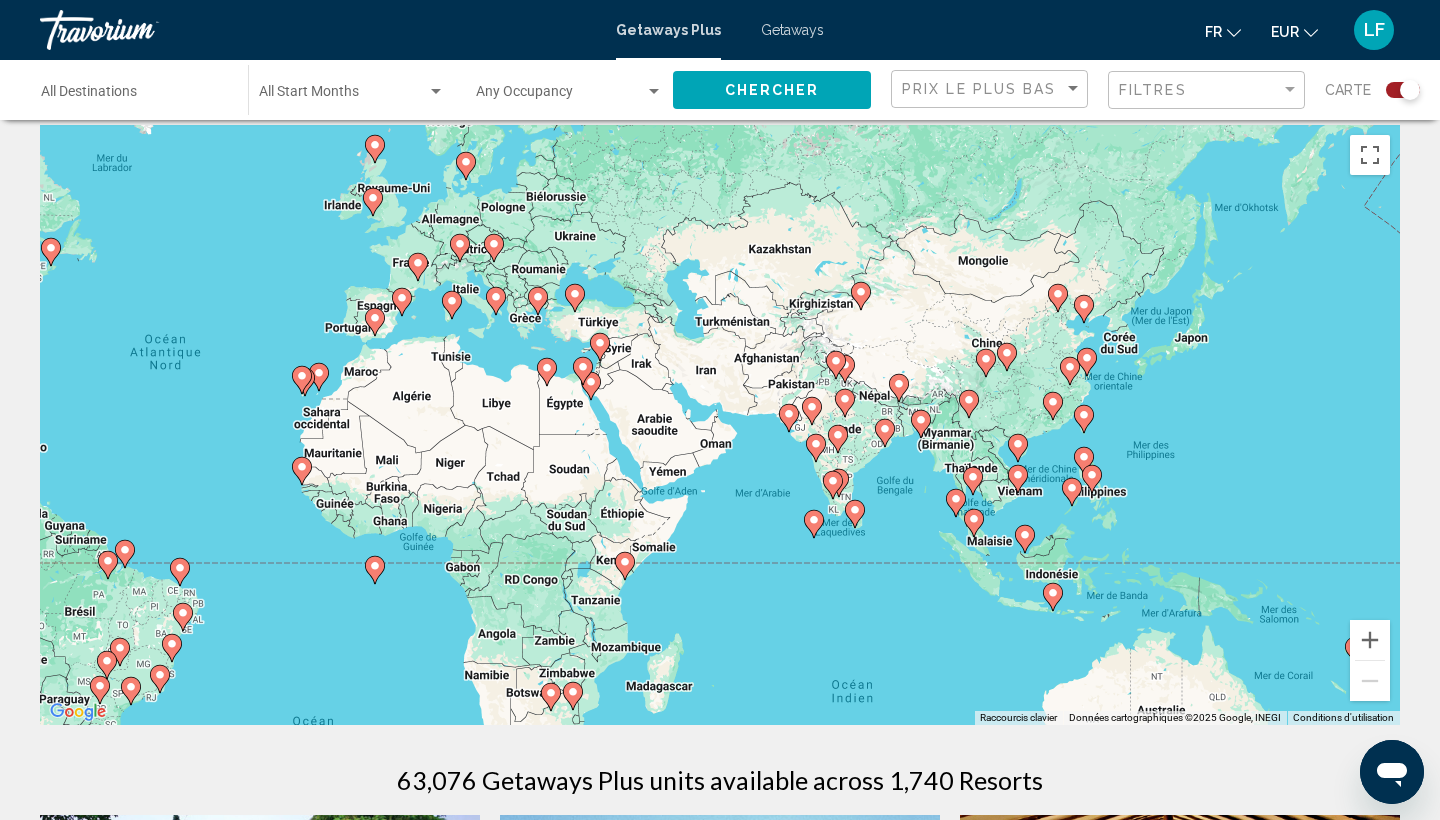 click 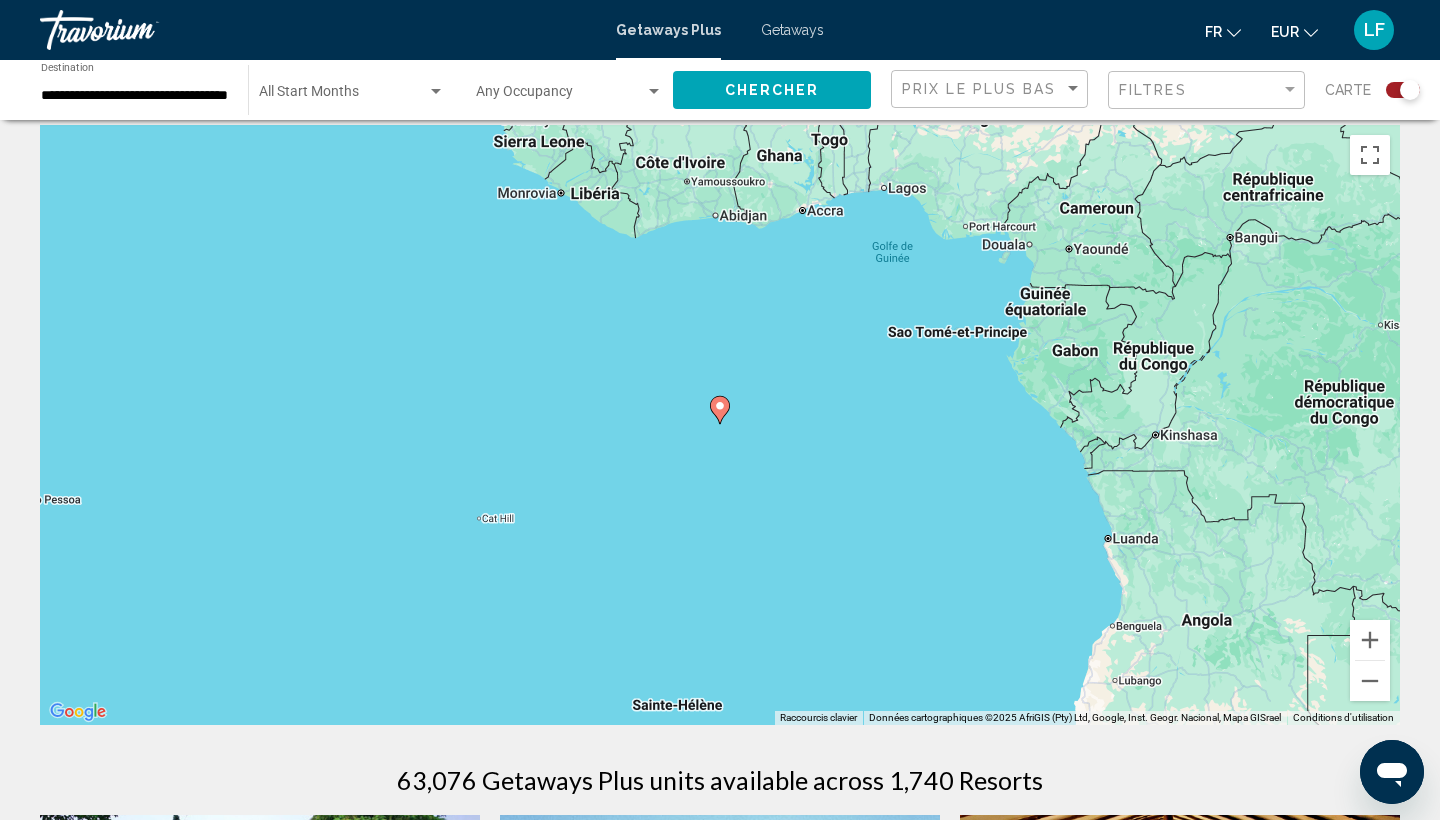 click 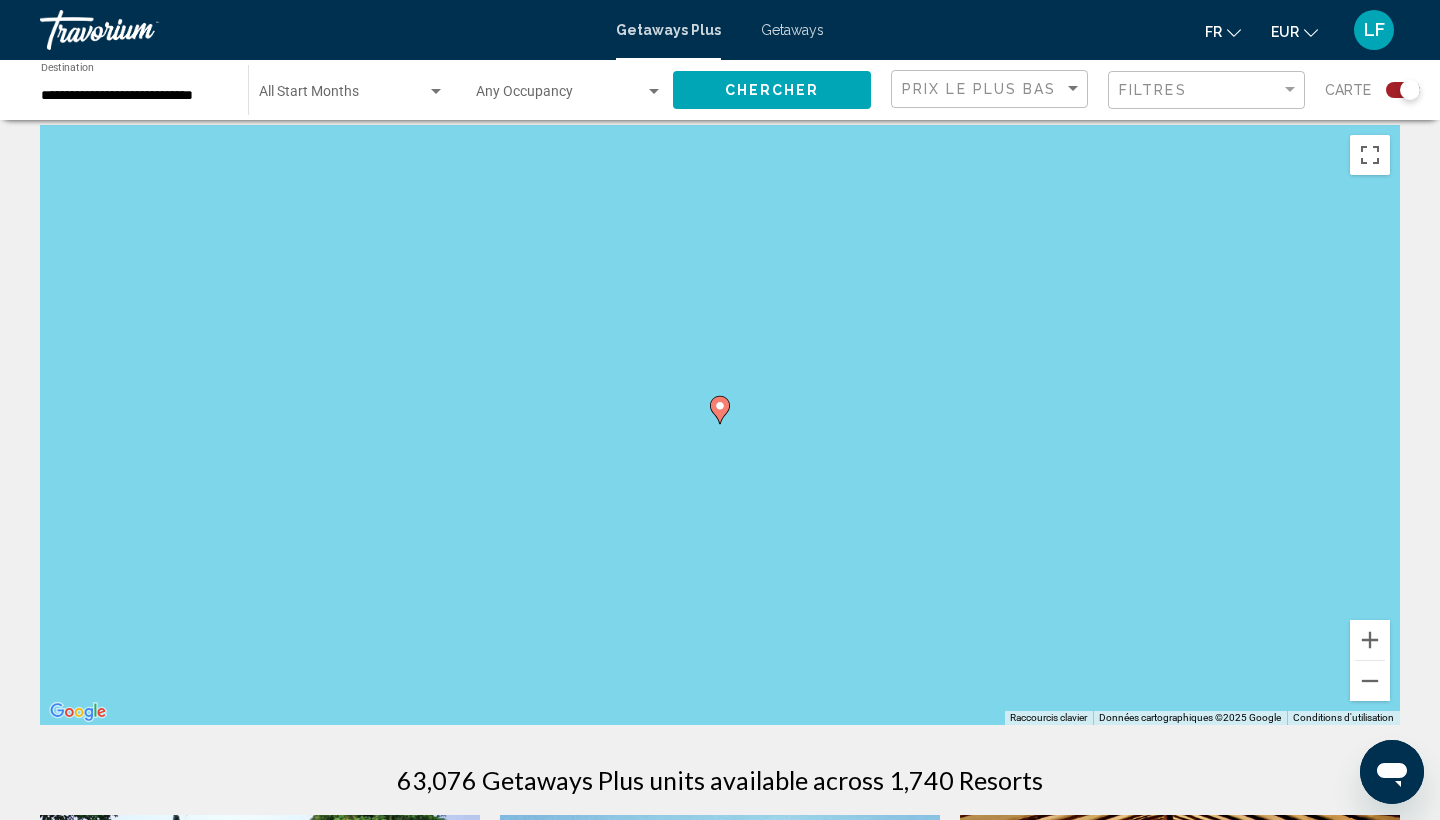 click 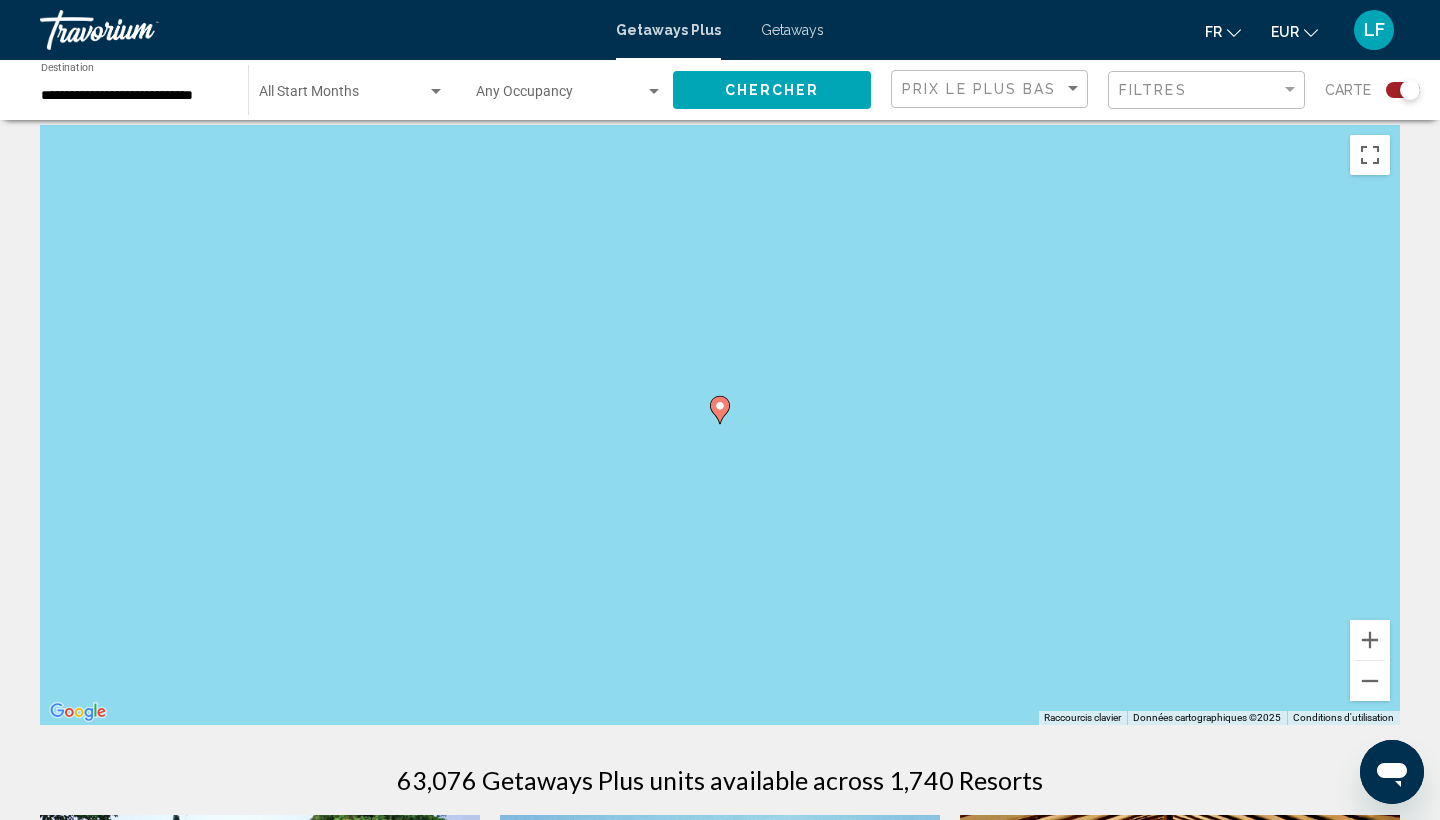 click 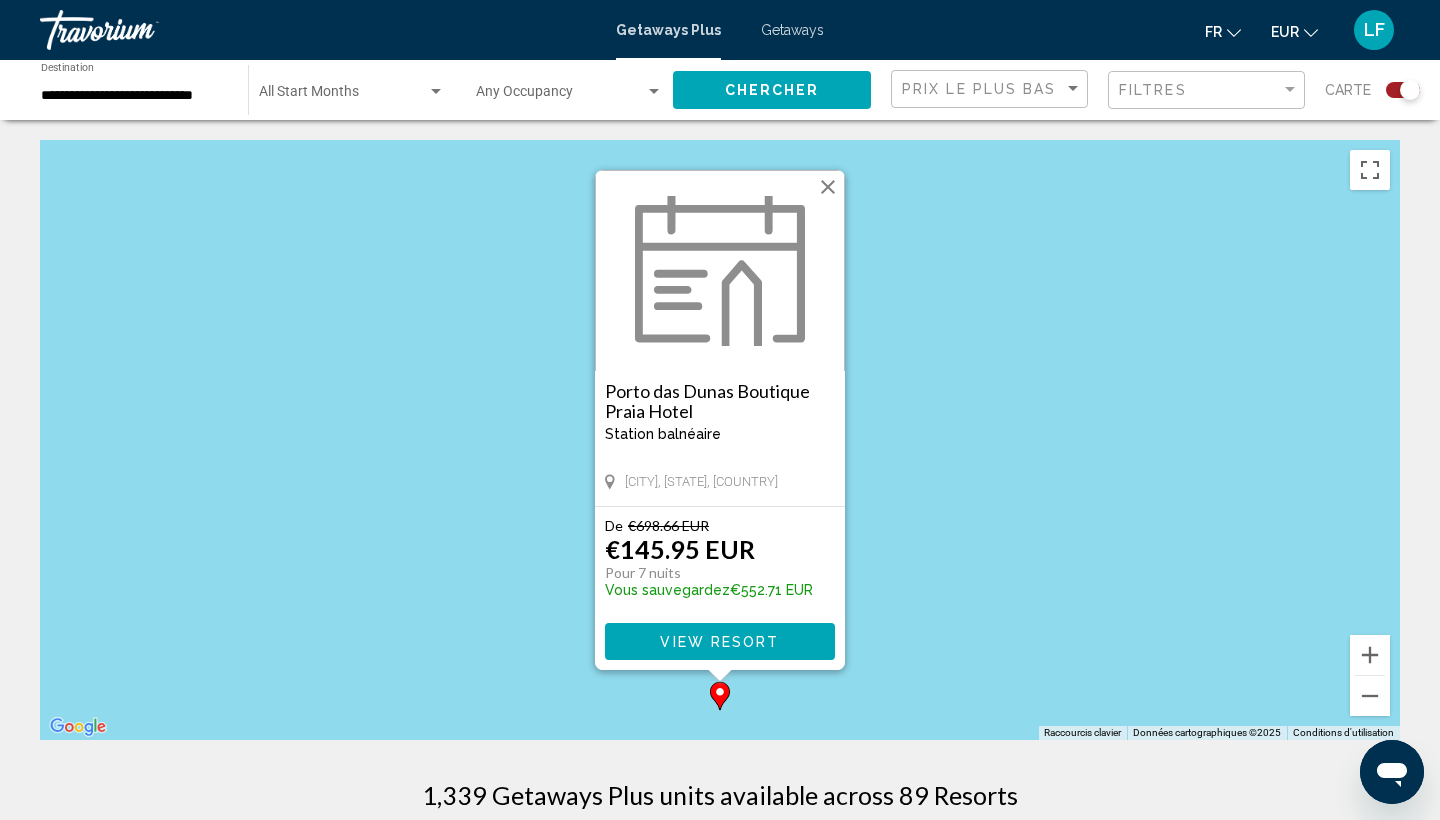 scroll, scrollTop: 0, scrollLeft: 0, axis: both 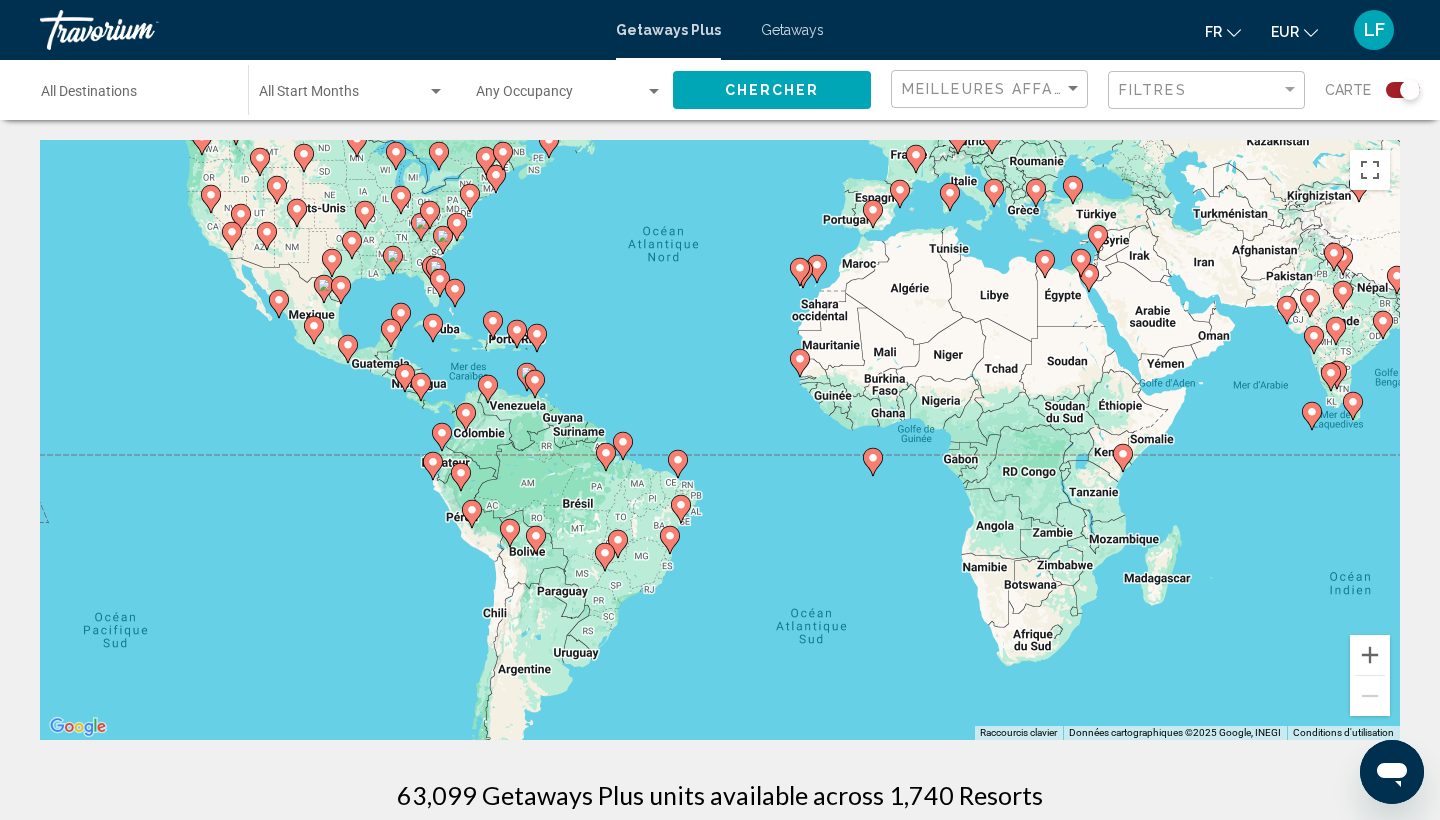 drag, startPoint x: 573, startPoint y: 487, endPoint x: 579, endPoint y: 284, distance: 203.08865 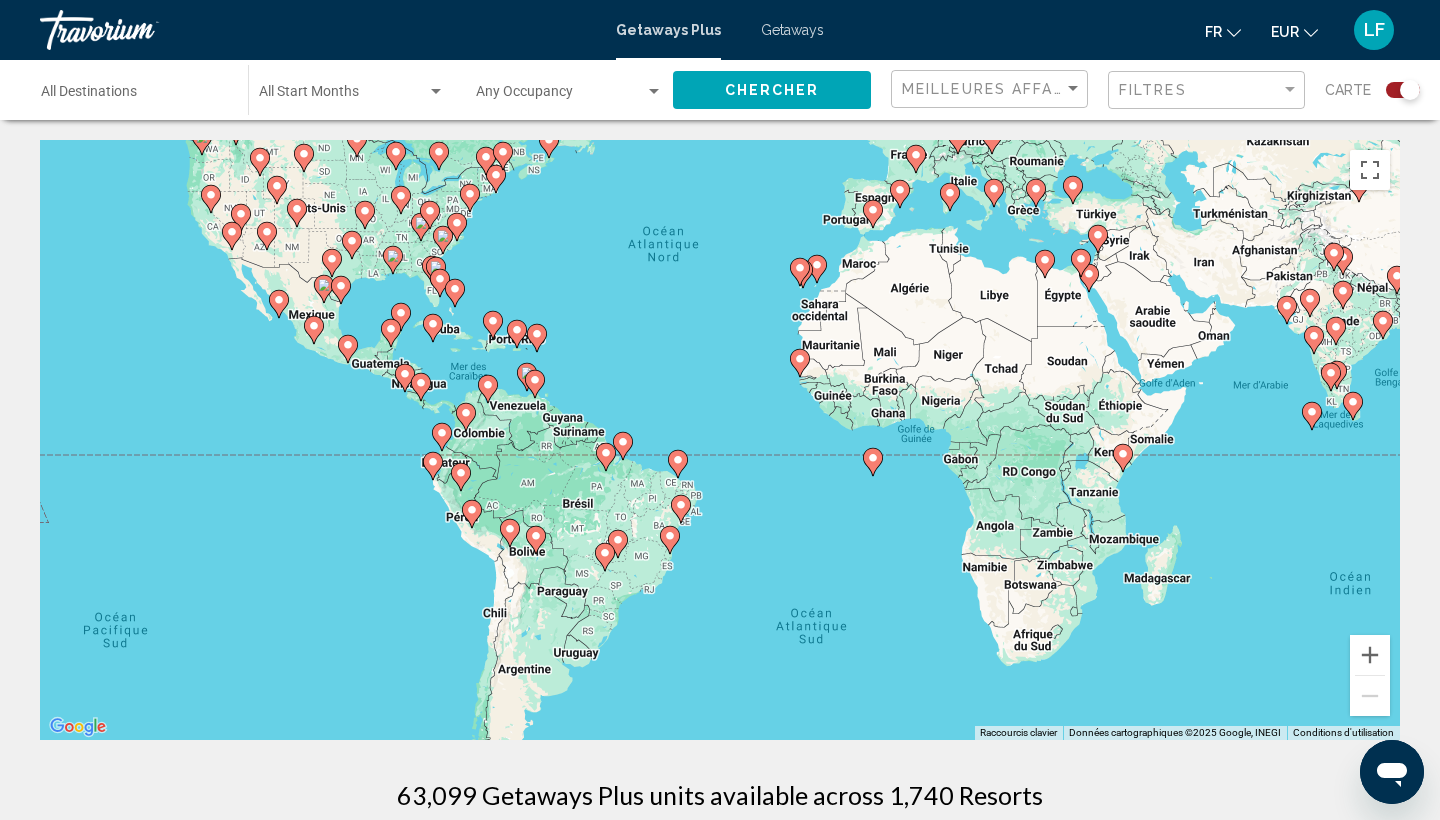 click on "Pour activer le glissement avec le clavier, appuyez sur Alt+Entrée. Une fois ce mode activé, utilisez les touches fléchées pour déplacer le repère. Pour valider le déplacement, appuyez sur Entrée. Pour annuler, appuyez sur Échap." at bounding box center [720, 440] 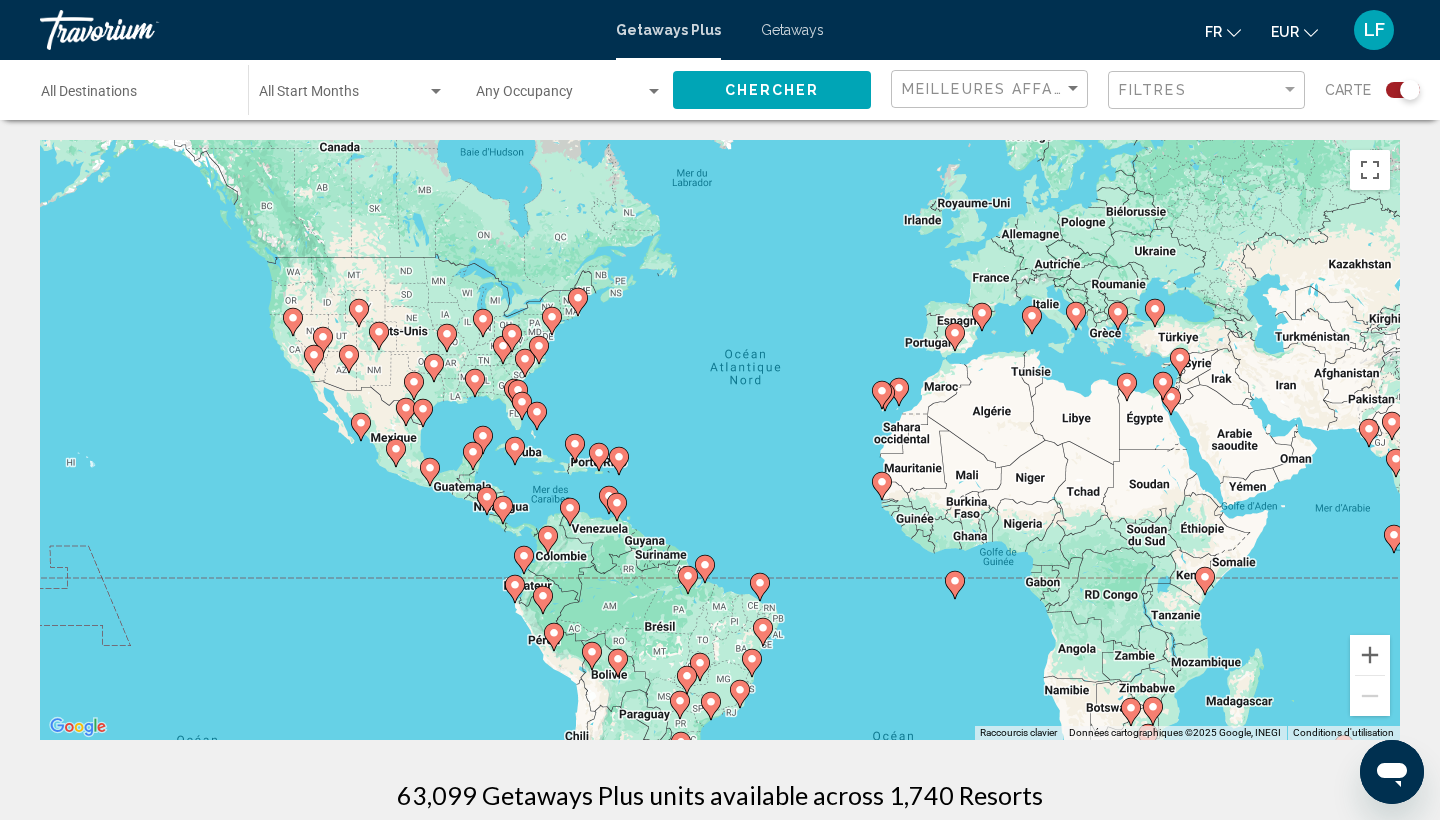 drag, startPoint x: 671, startPoint y: 372, endPoint x: 757, endPoint y: 543, distance: 191.40794 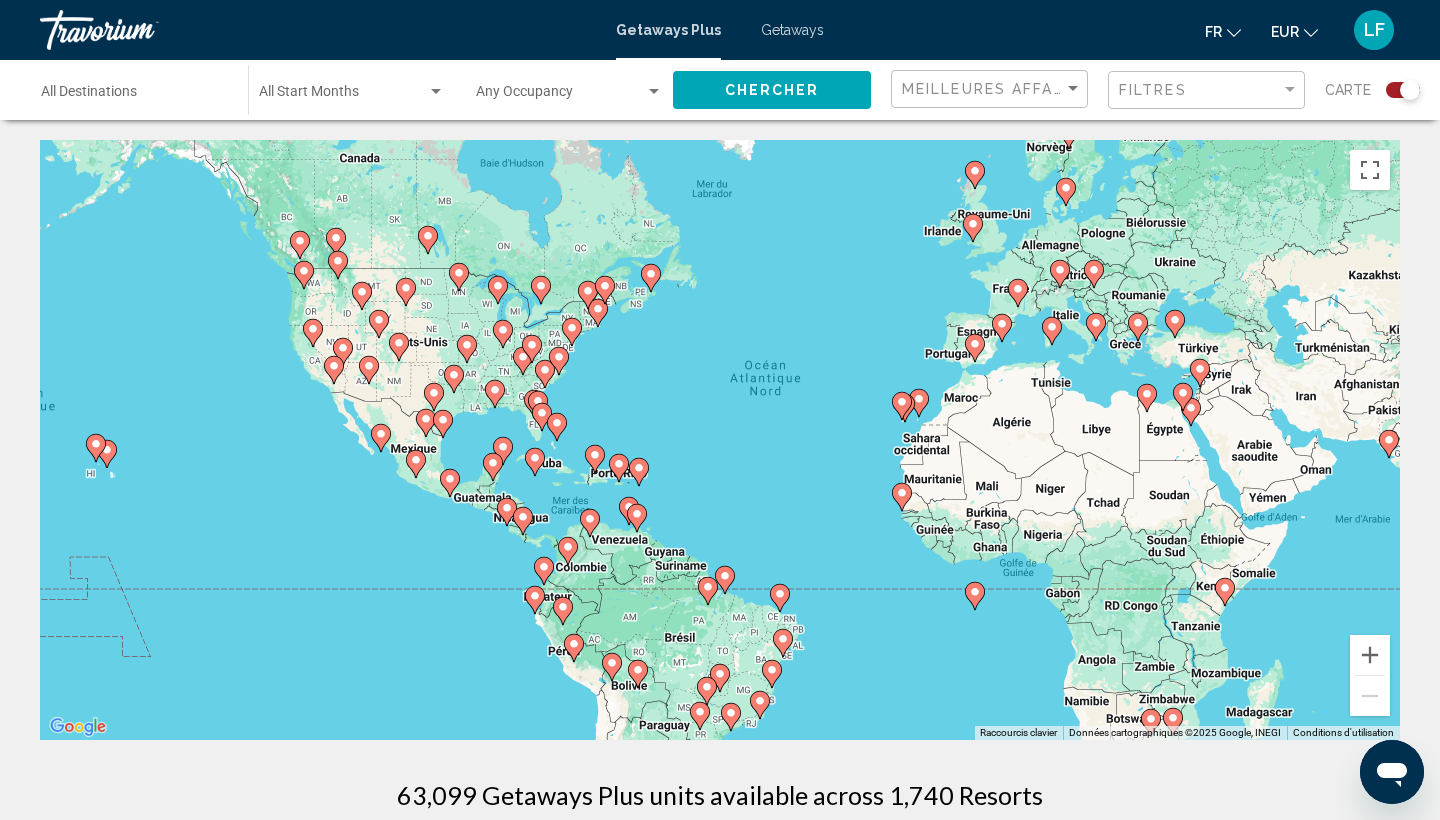 drag, startPoint x: 668, startPoint y: 482, endPoint x: 884, endPoint y: 492, distance: 216.23135 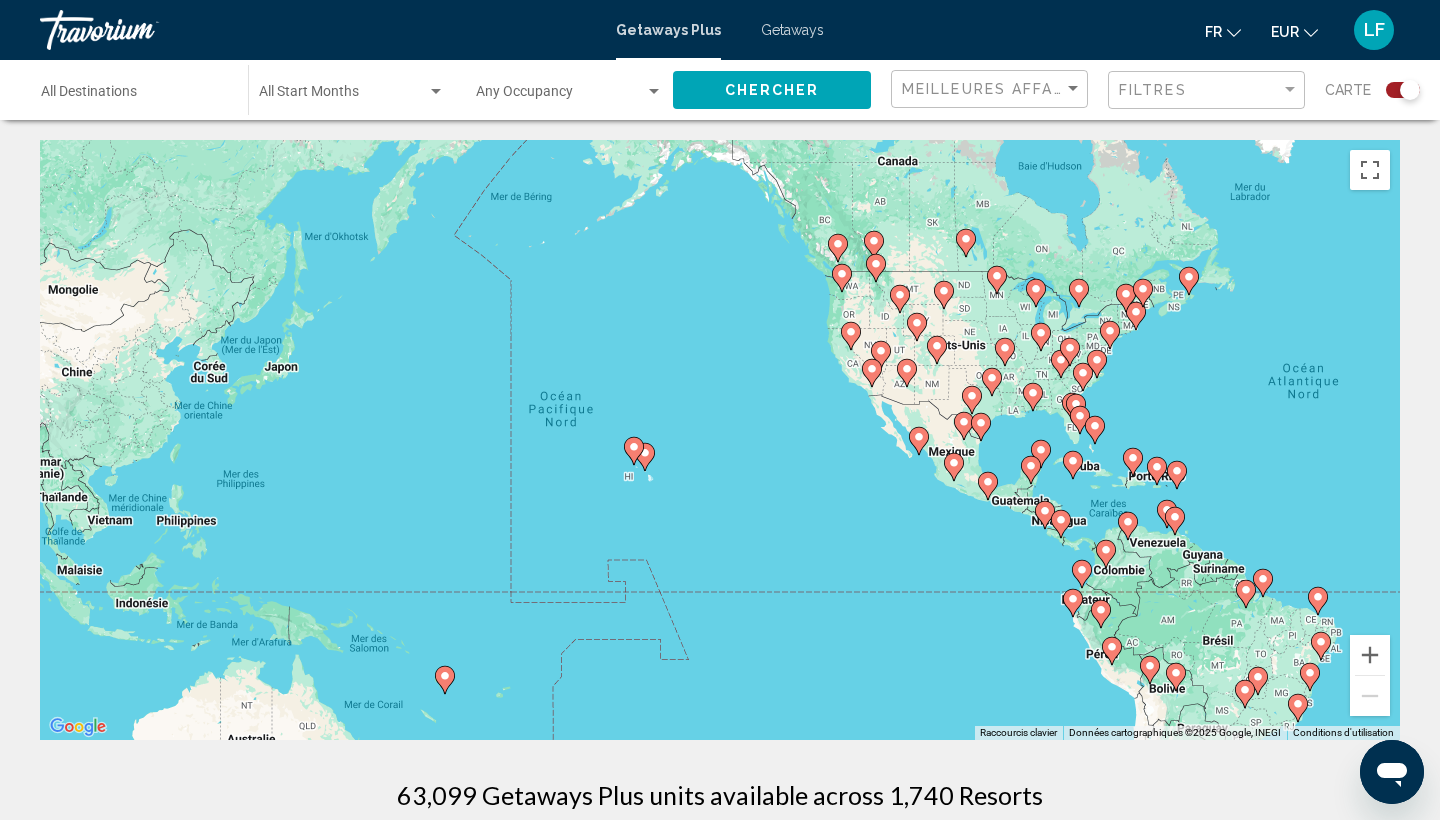 drag, startPoint x: 346, startPoint y: 469, endPoint x: 647, endPoint y: 456, distance: 301.2806 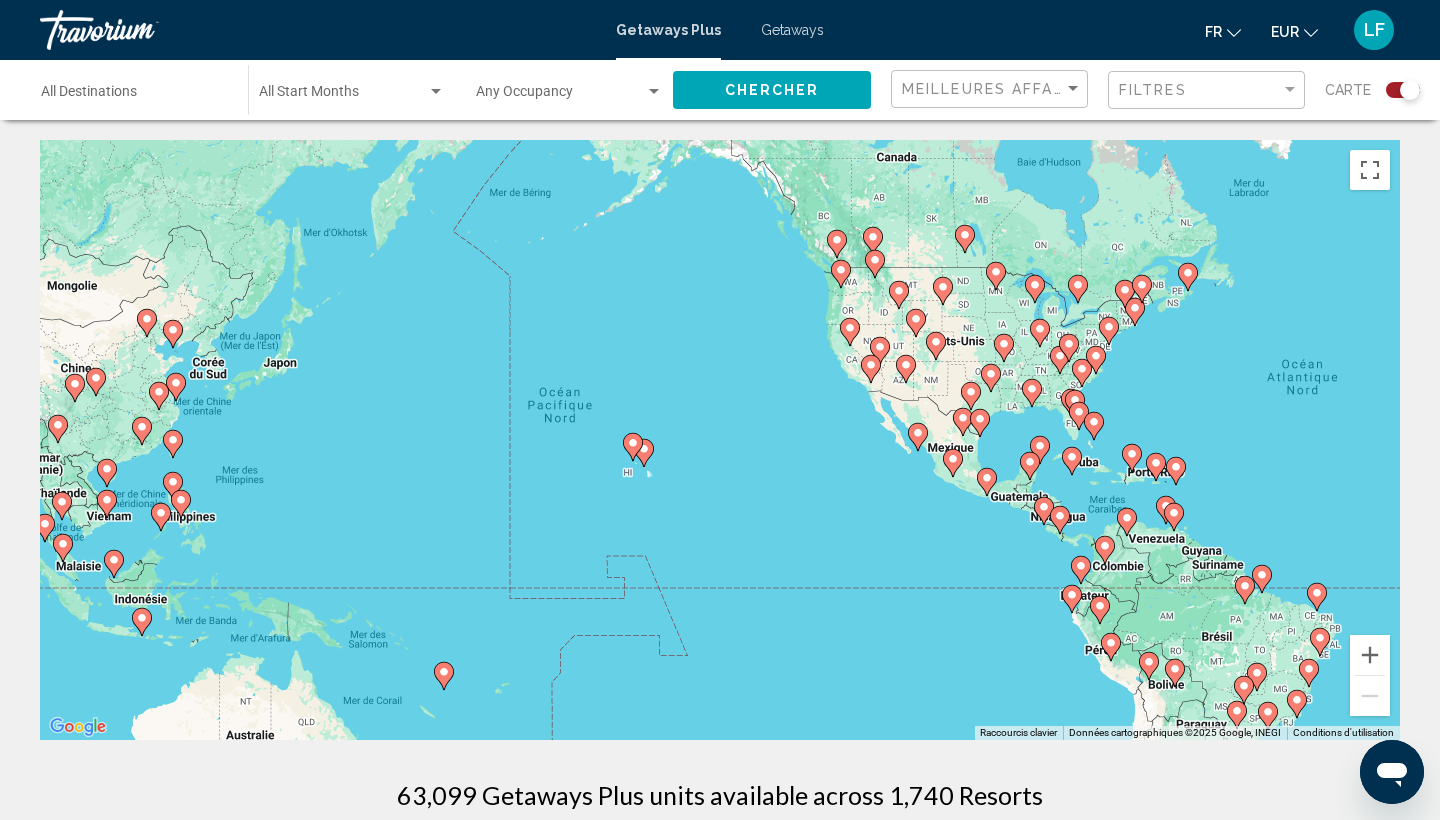 click 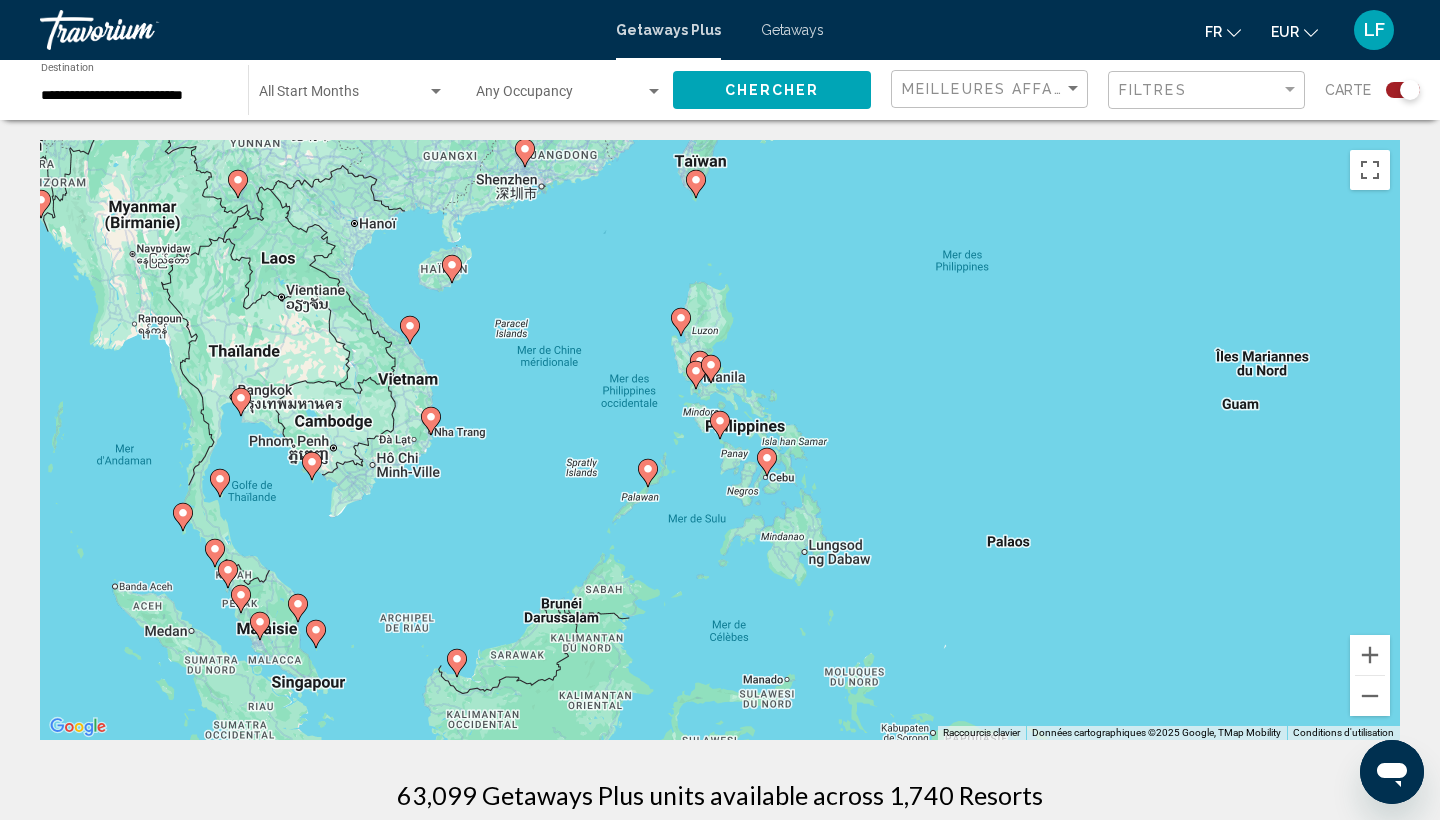 click 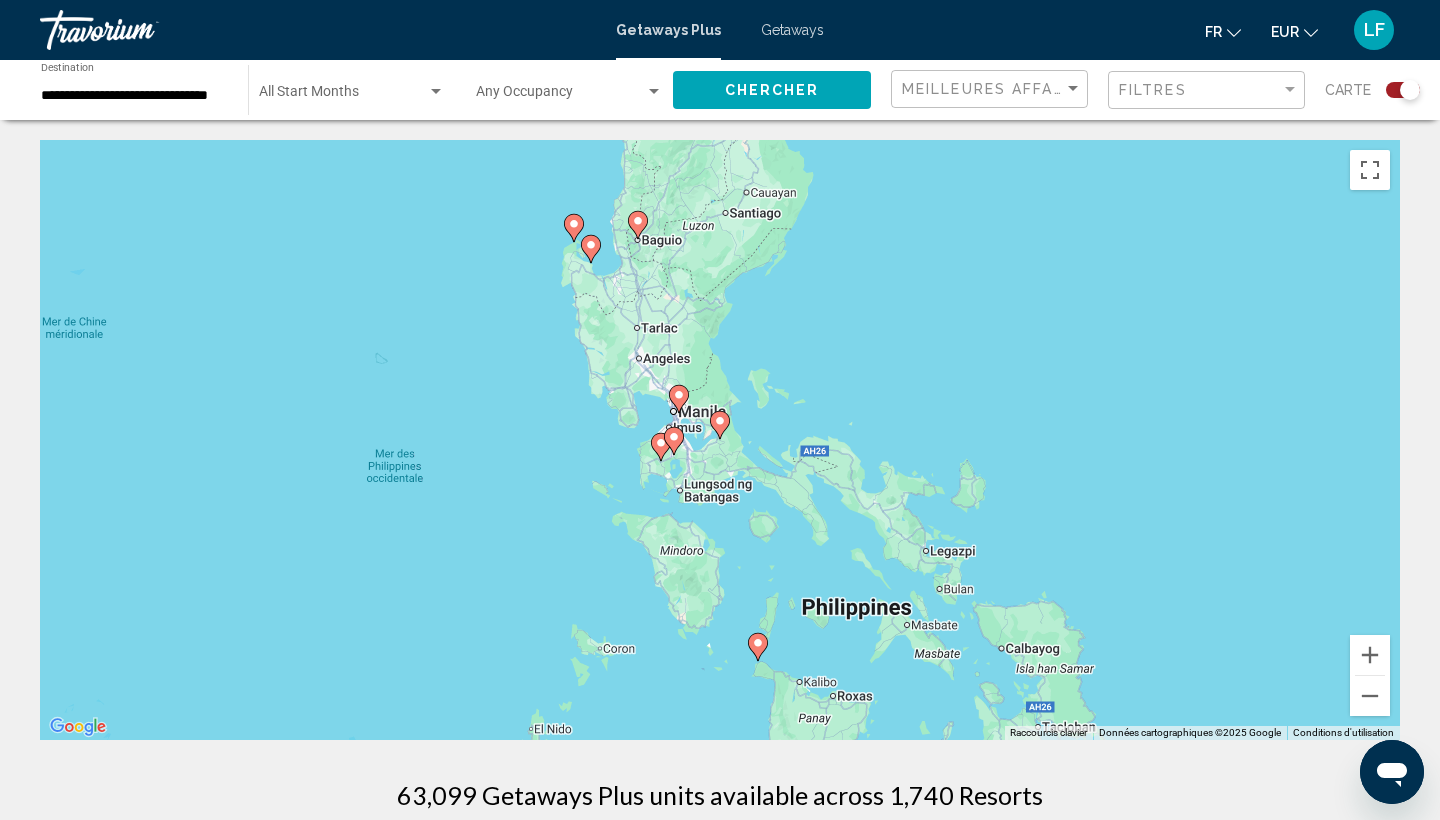 click 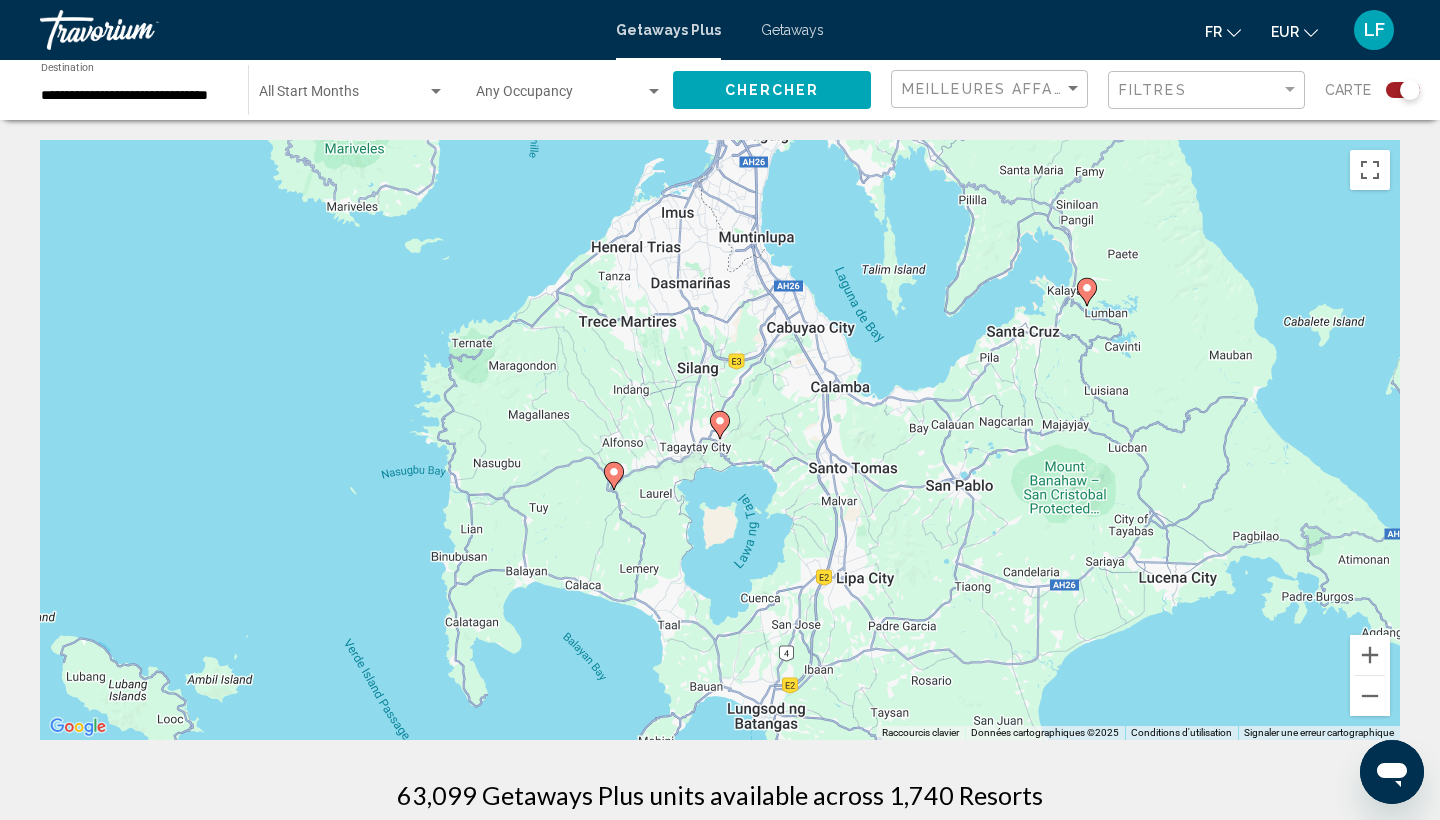 click 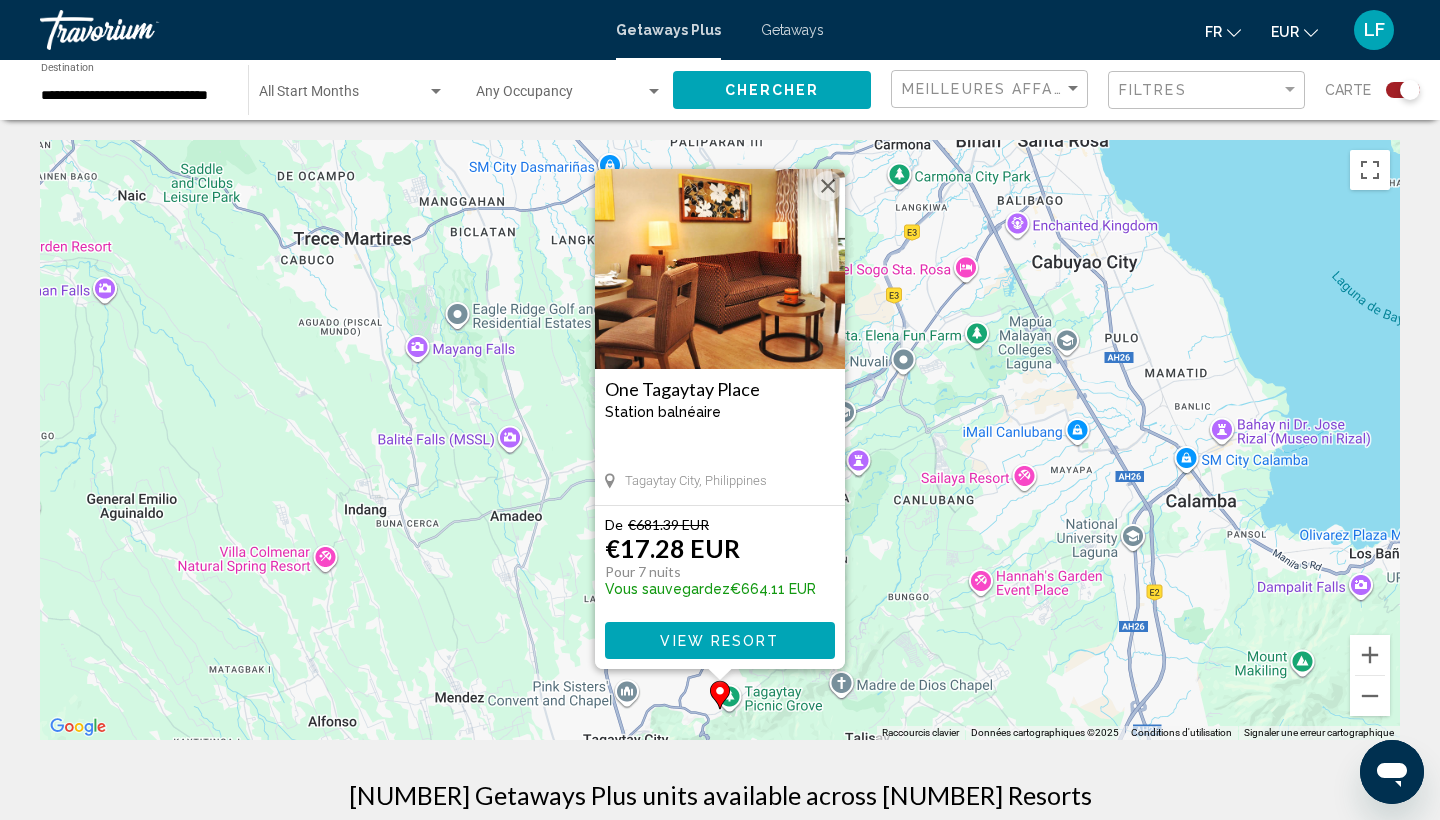 scroll, scrollTop: 0, scrollLeft: 0, axis: both 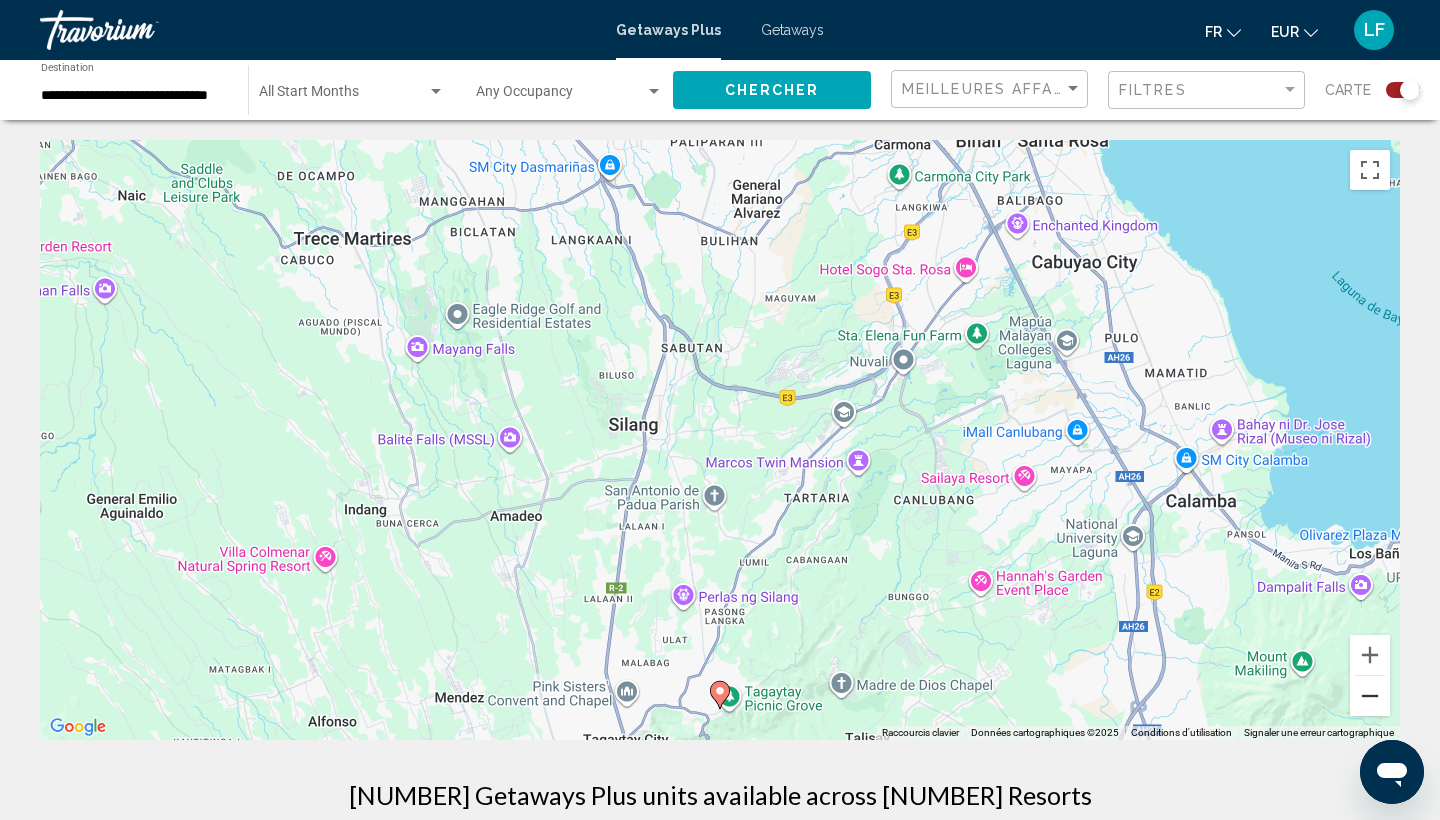 click at bounding box center (1370, 696) 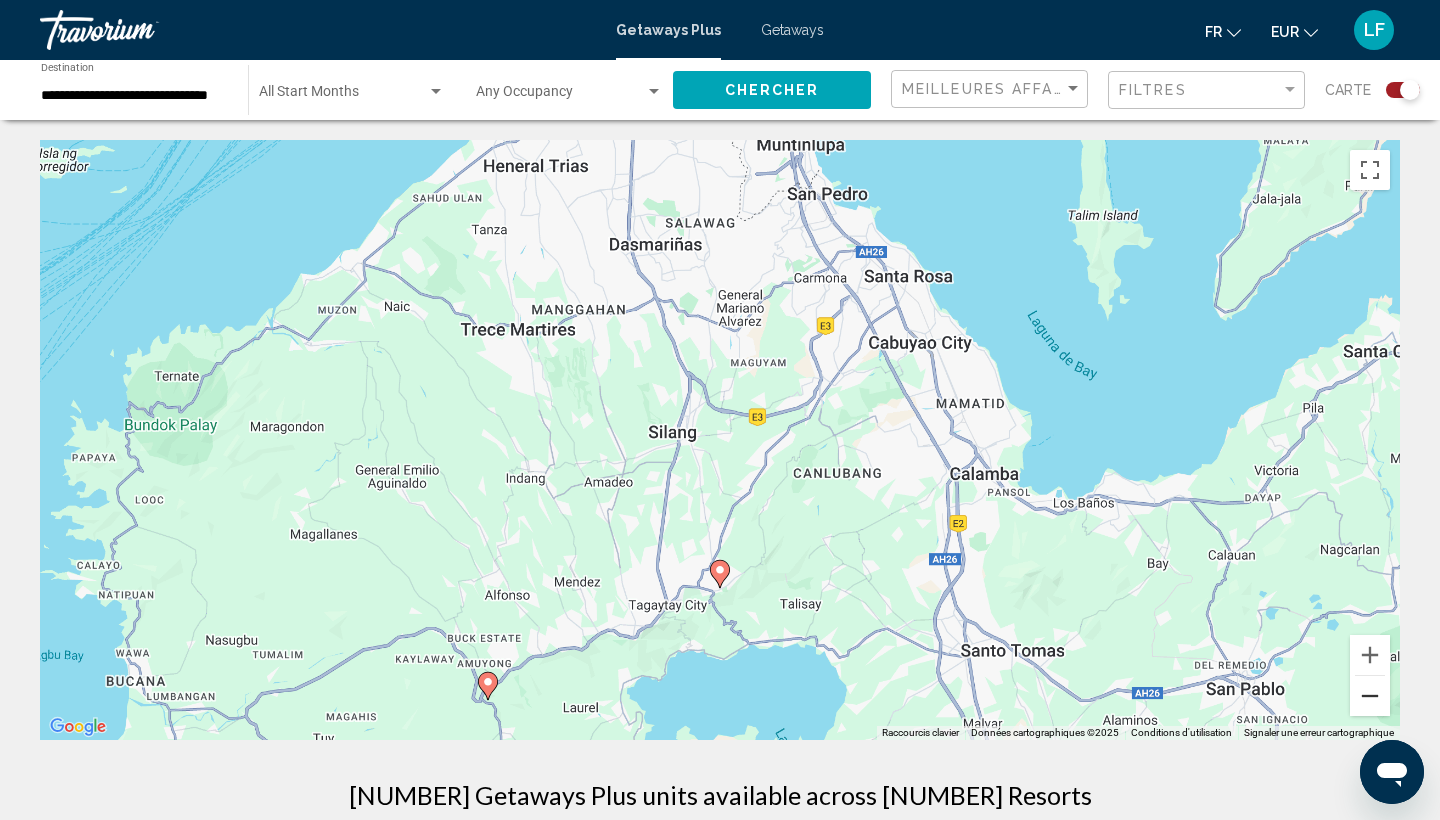 click at bounding box center [1370, 696] 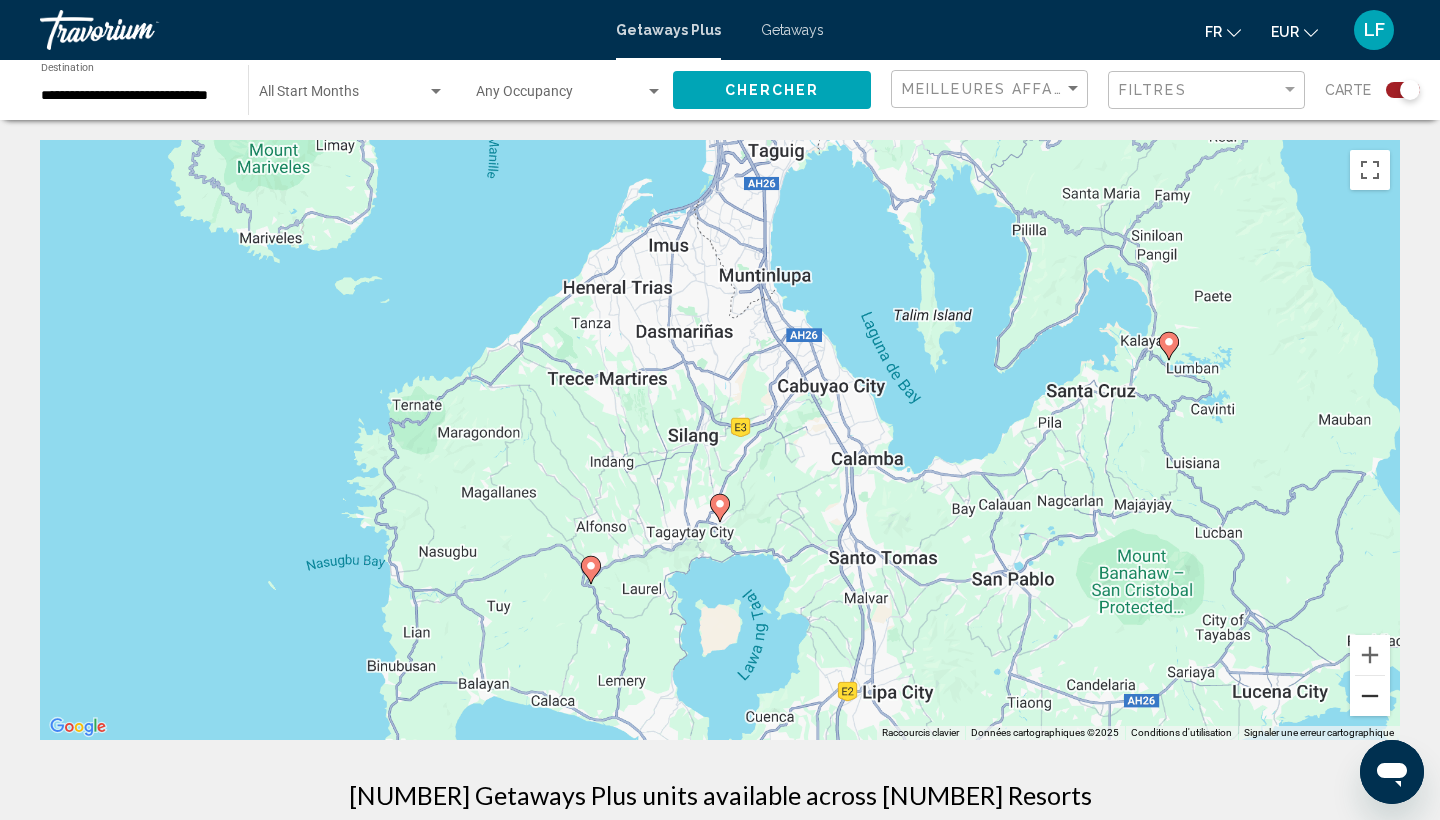 click at bounding box center [1370, 696] 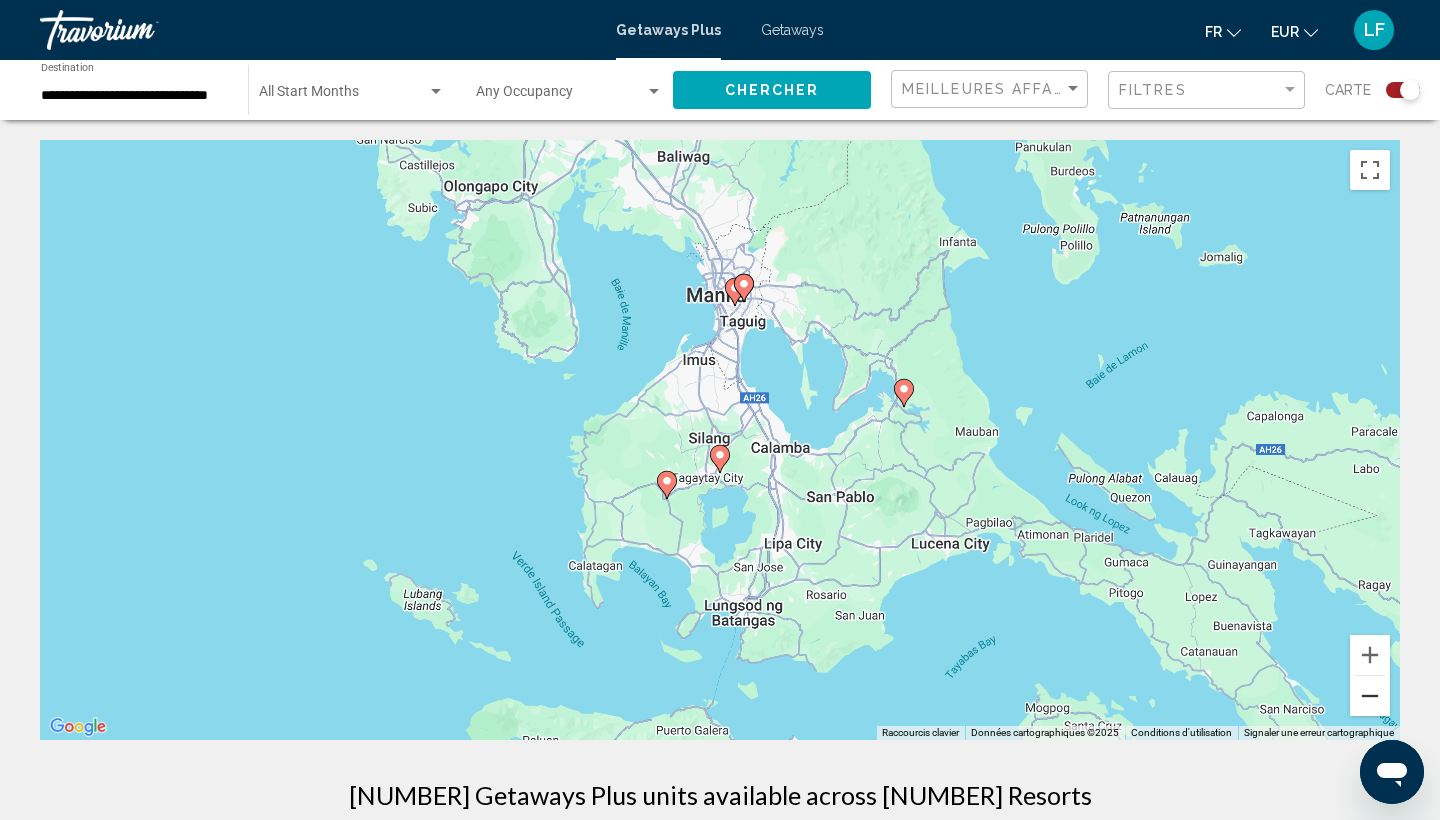 click at bounding box center [1370, 696] 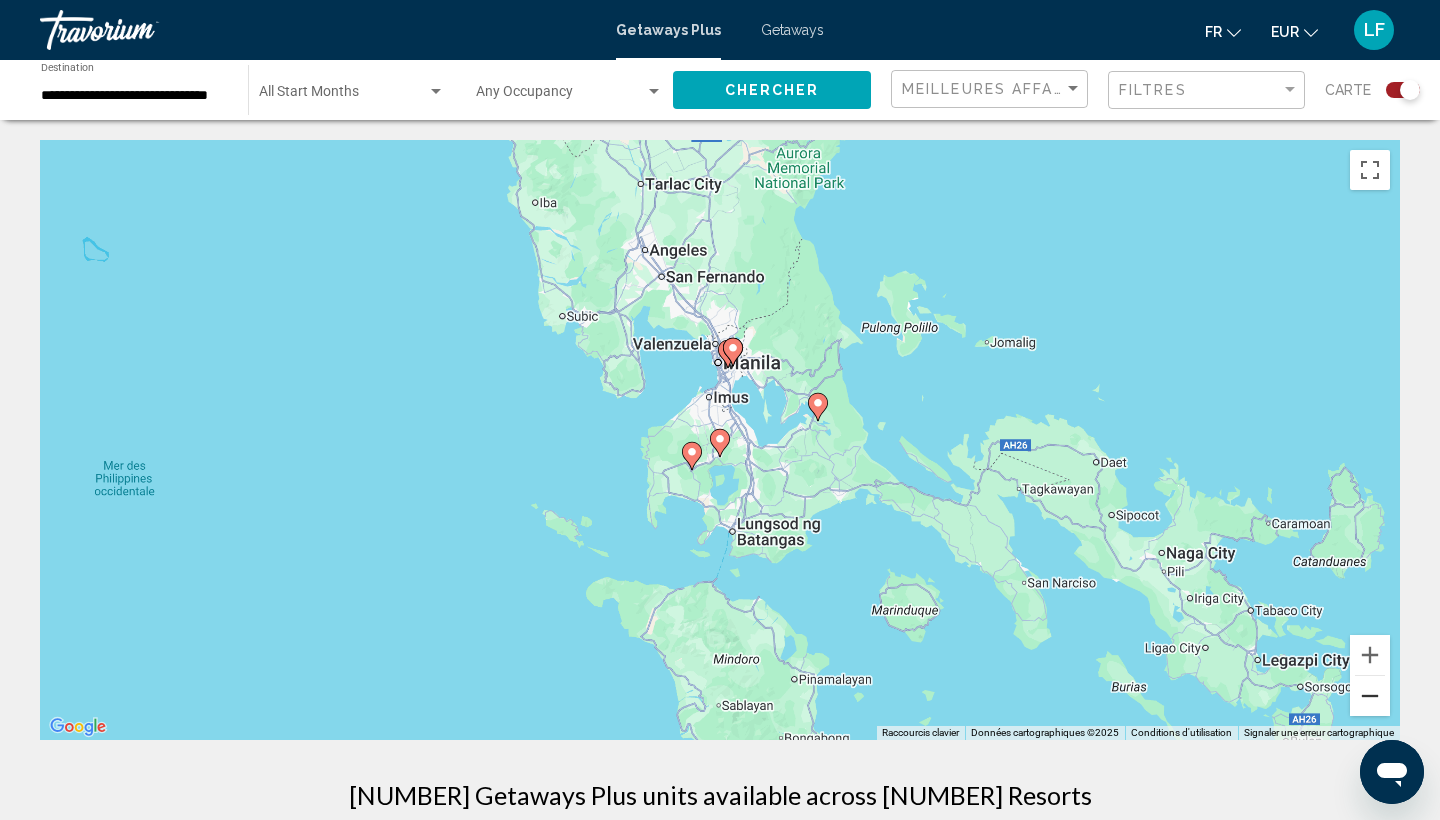 click at bounding box center [1370, 696] 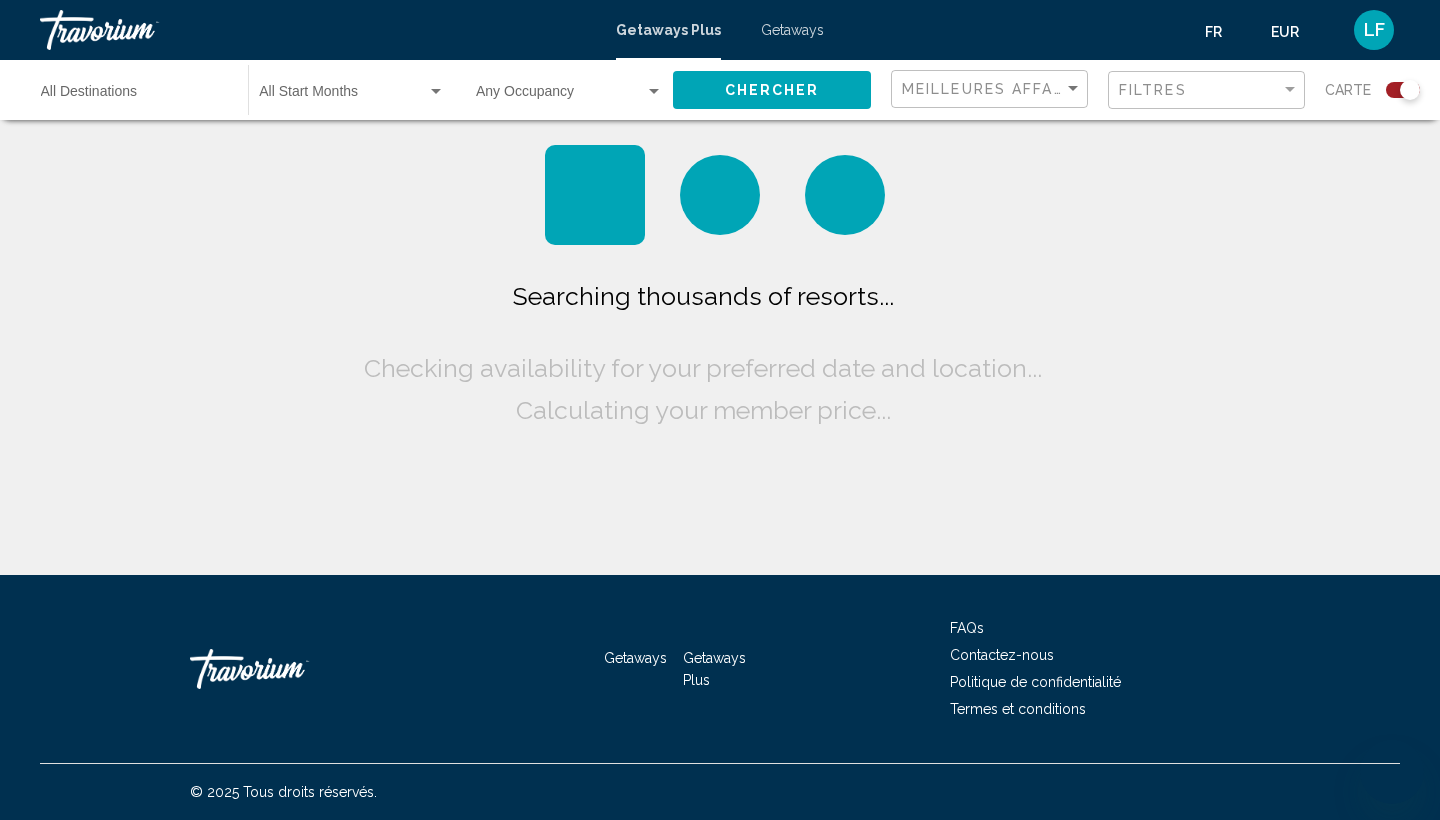scroll, scrollTop: 0, scrollLeft: 0, axis: both 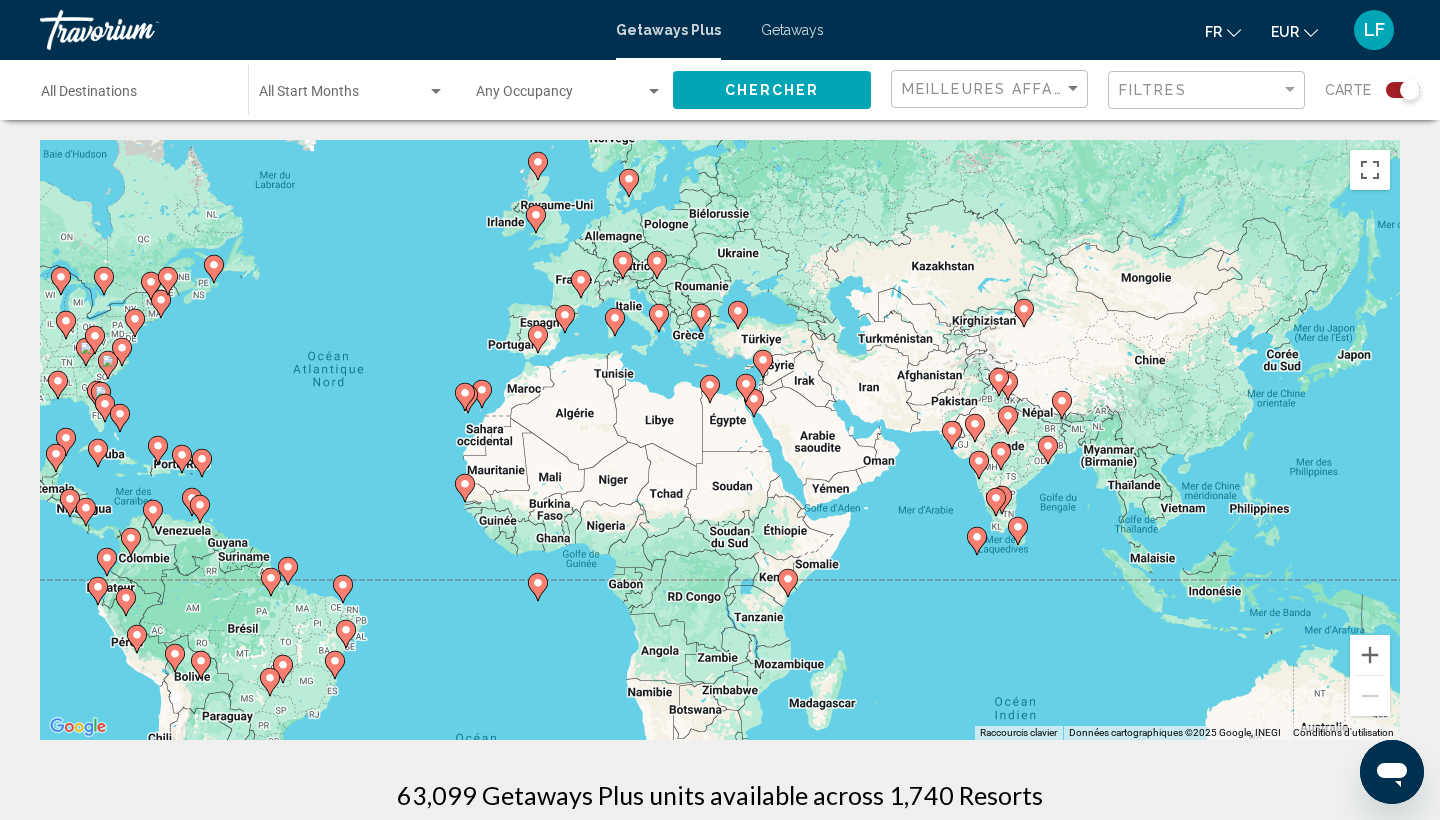 drag, startPoint x: 1120, startPoint y: 537, endPoint x: 748, endPoint y: 500, distance: 373.8355 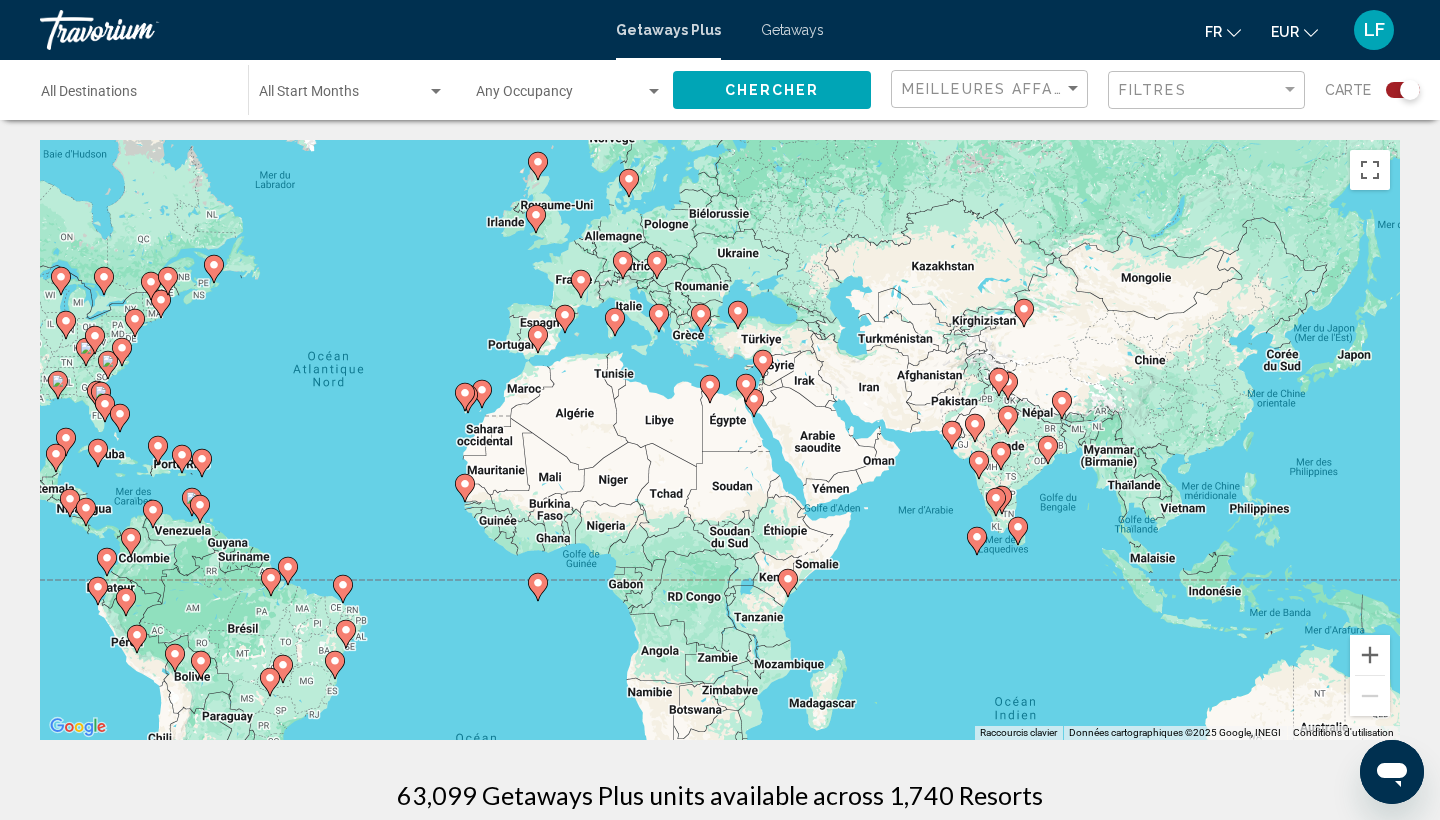 click on "Pour activer le glissement avec le clavier, appuyez sur Alt+Entrée. Une fois ce mode activé, utilisez les touches fléchées pour déplacer le repère. Pour valider le déplacement, appuyez sur Entrée. Pour annuler, appuyez sur Échap." at bounding box center [720, 440] 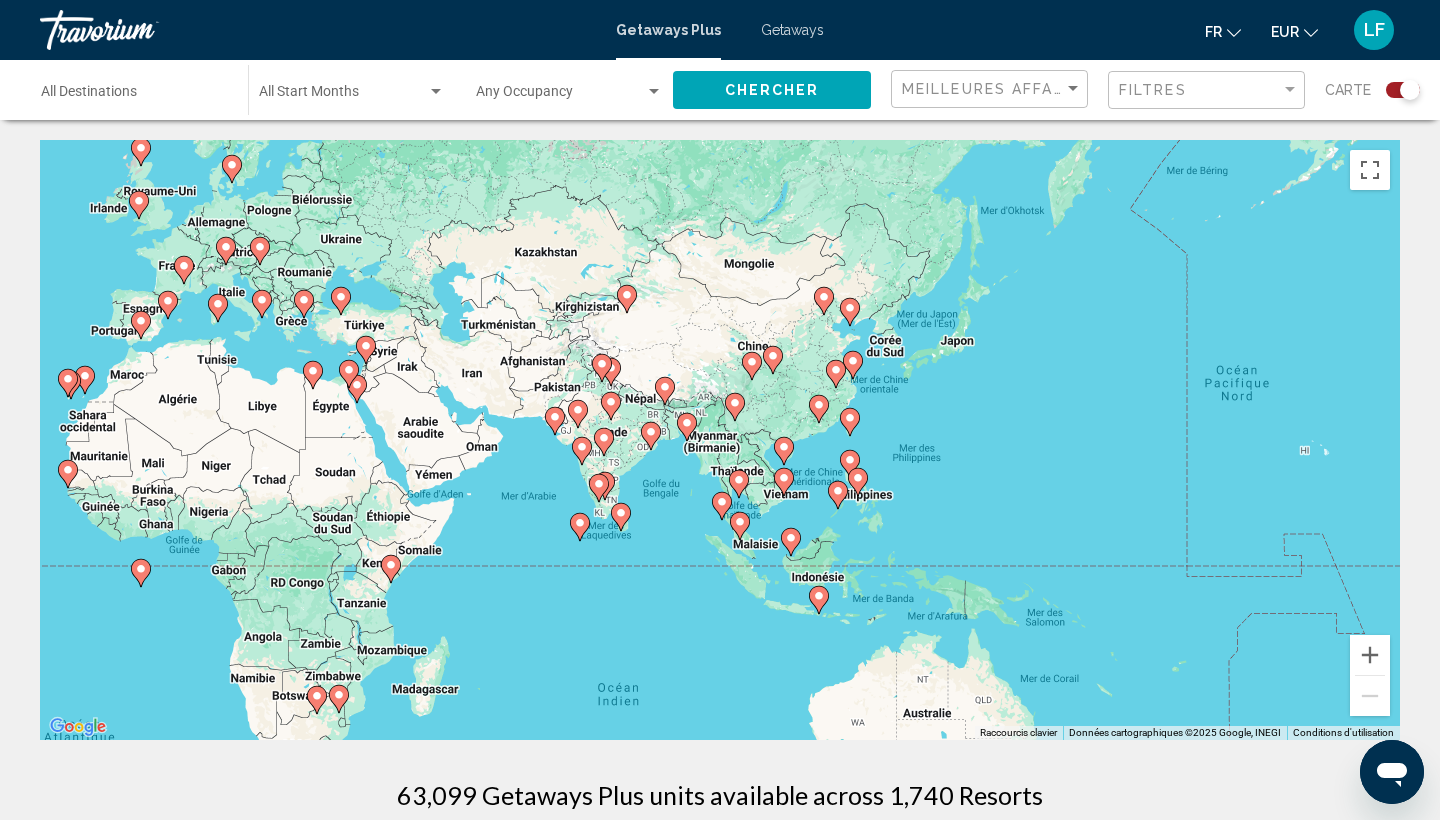 drag, startPoint x: 1161, startPoint y: 548, endPoint x: 865, endPoint y: 527, distance: 296.744 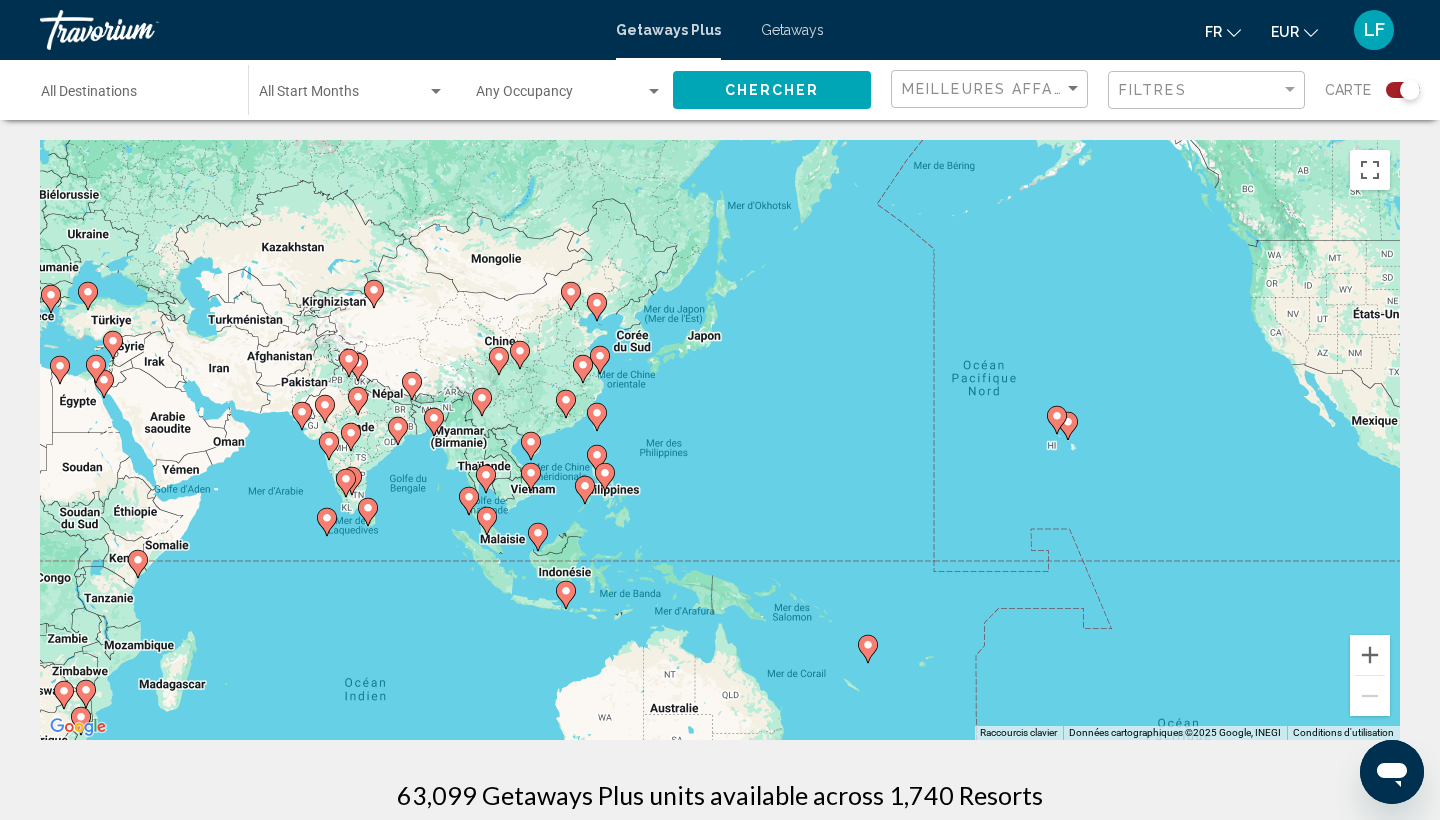 drag, startPoint x: 979, startPoint y: 511, endPoint x: 626, endPoint y: 517, distance: 353.051 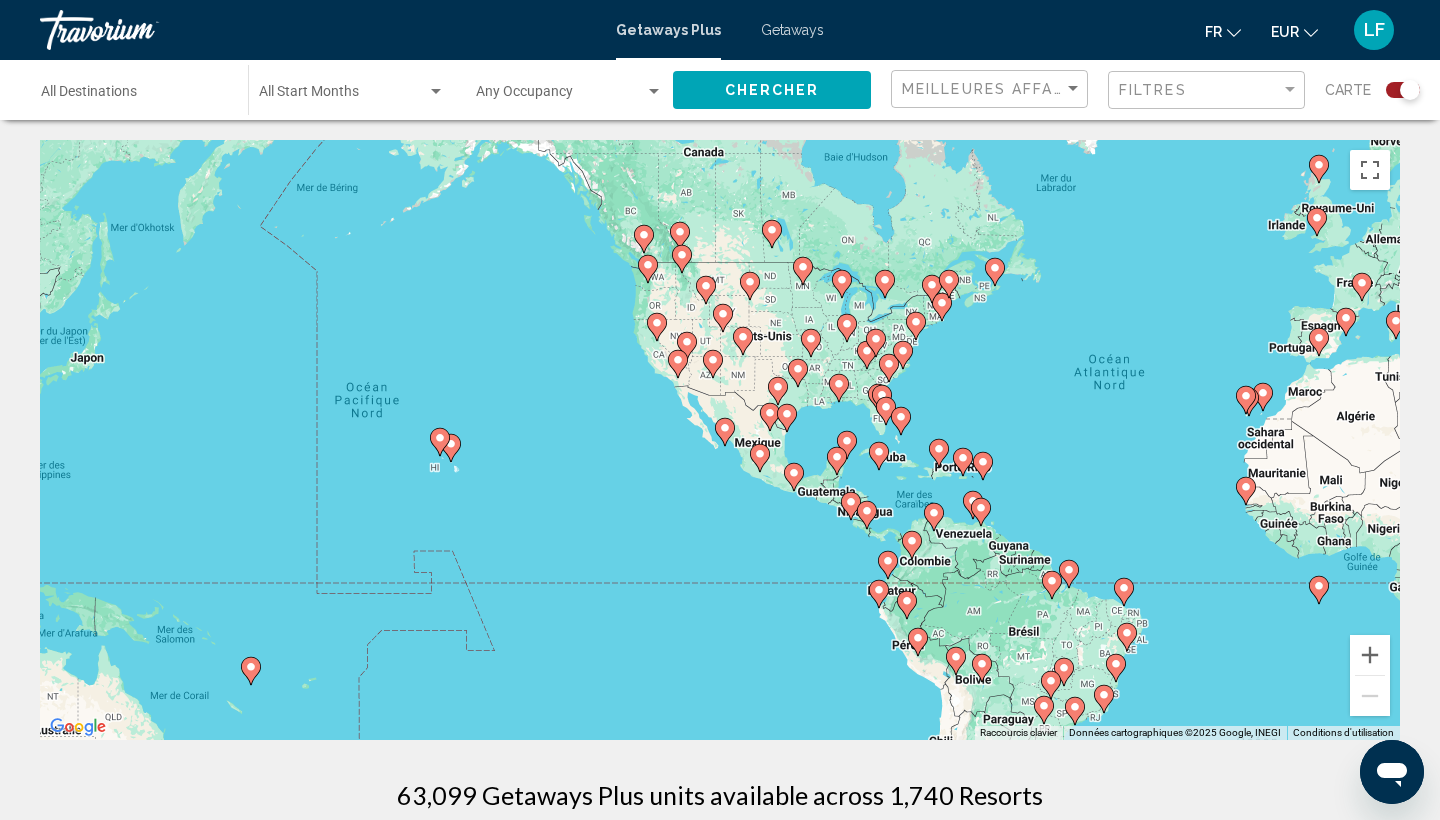 click 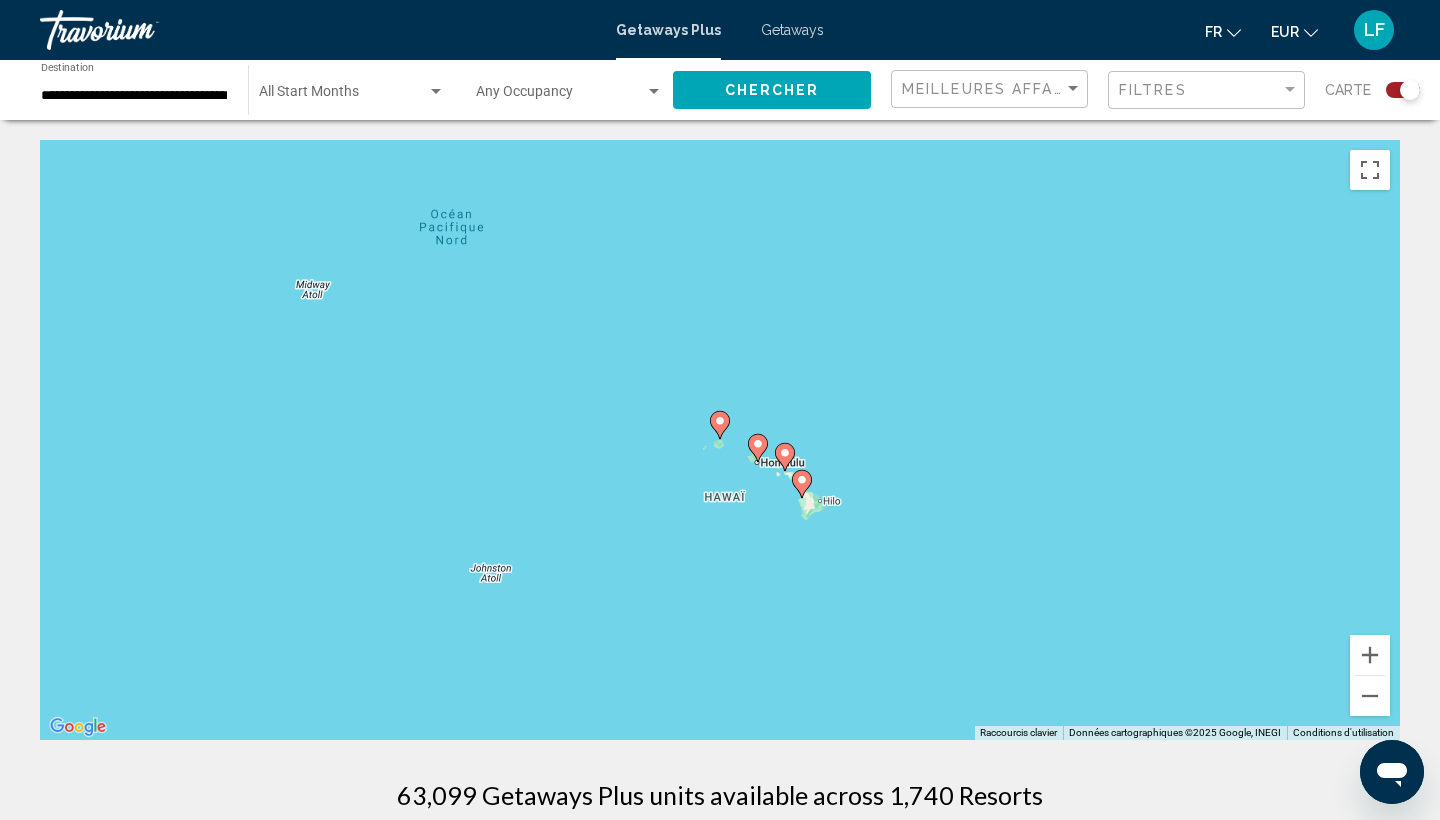 click 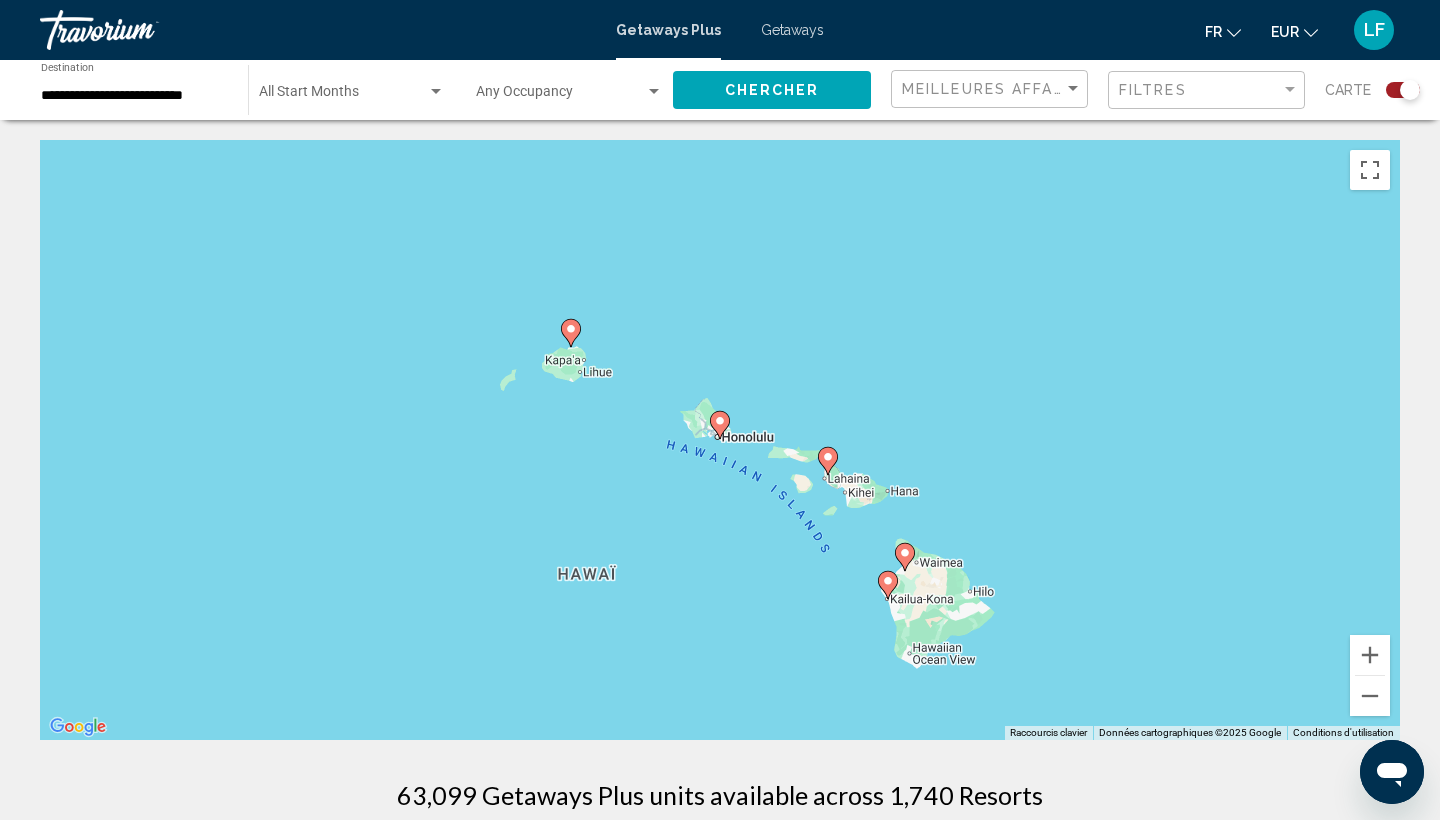 click 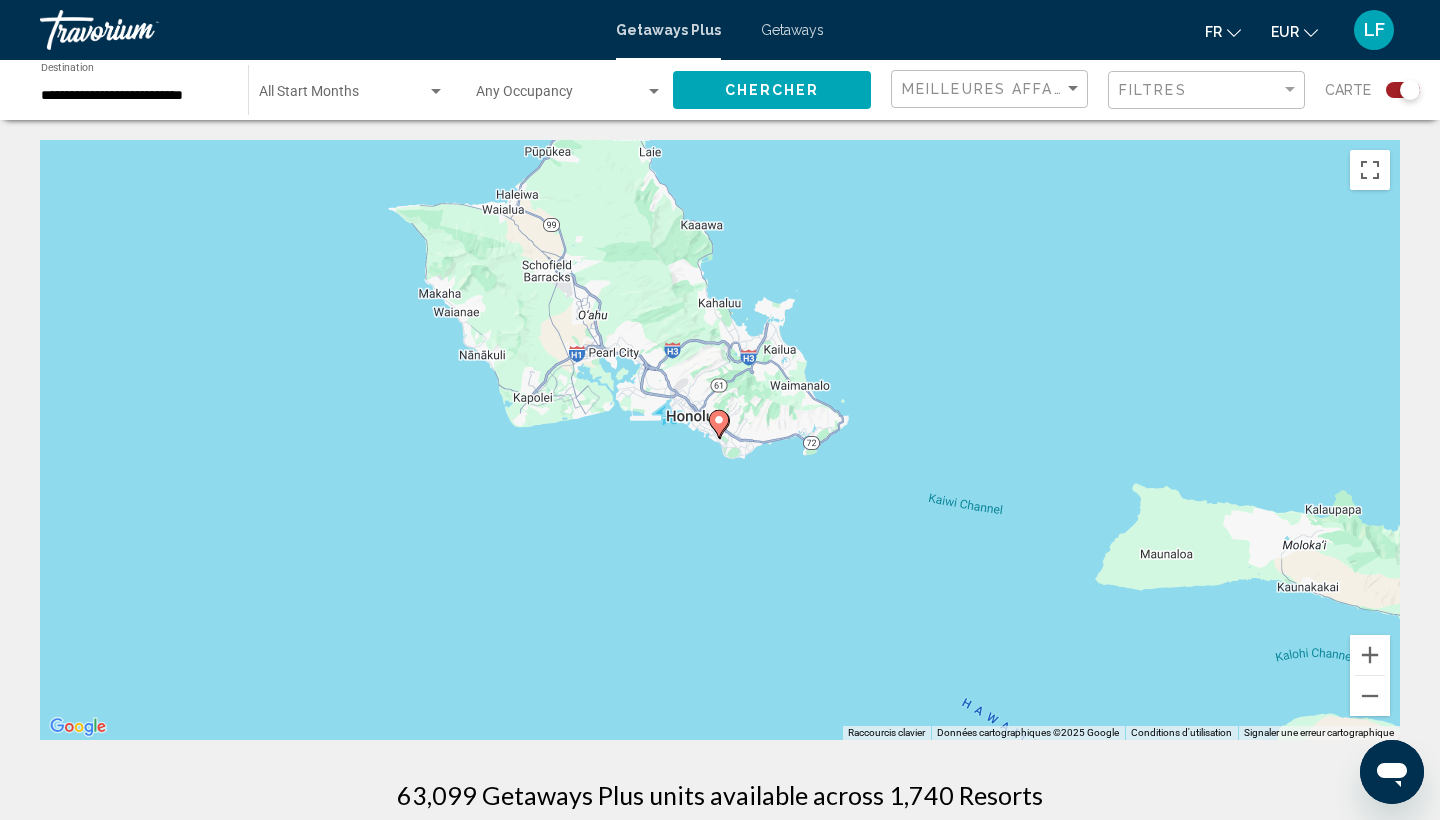 click 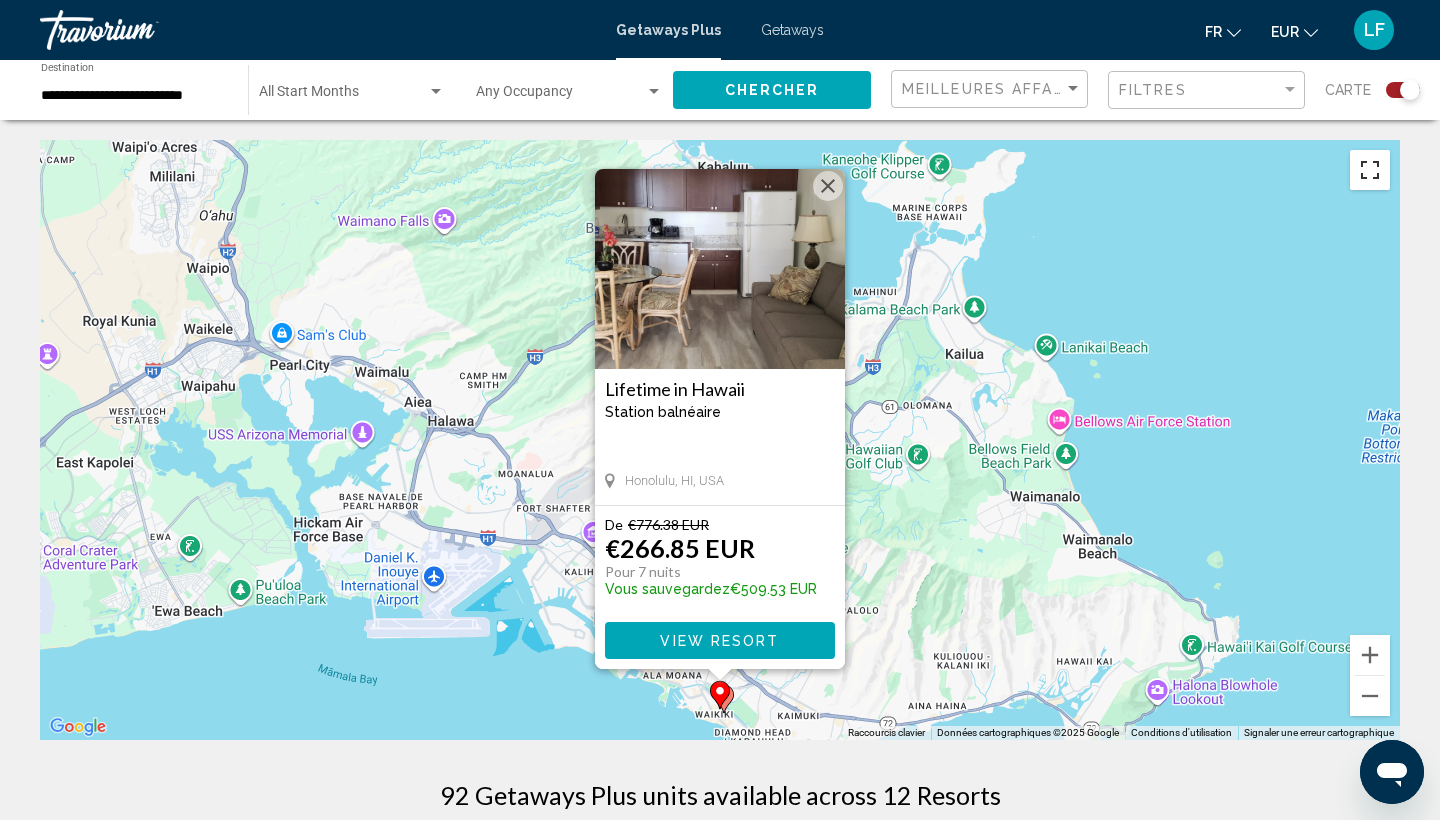 scroll, scrollTop: 0, scrollLeft: 0, axis: both 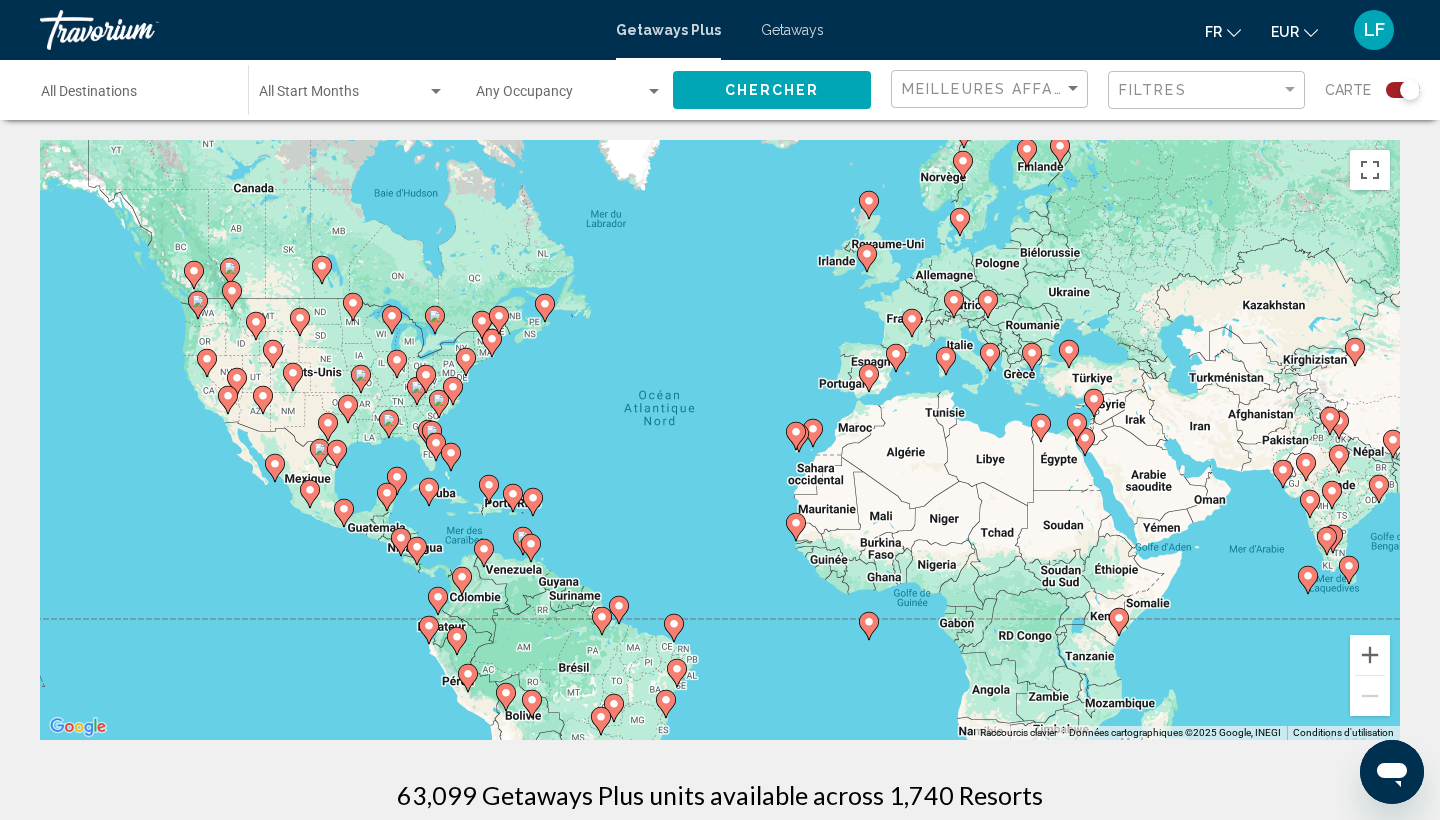 drag, startPoint x: 979, startPoint y: 511, endPoint x: 564, endPoint y: 516, distance: 415.03012 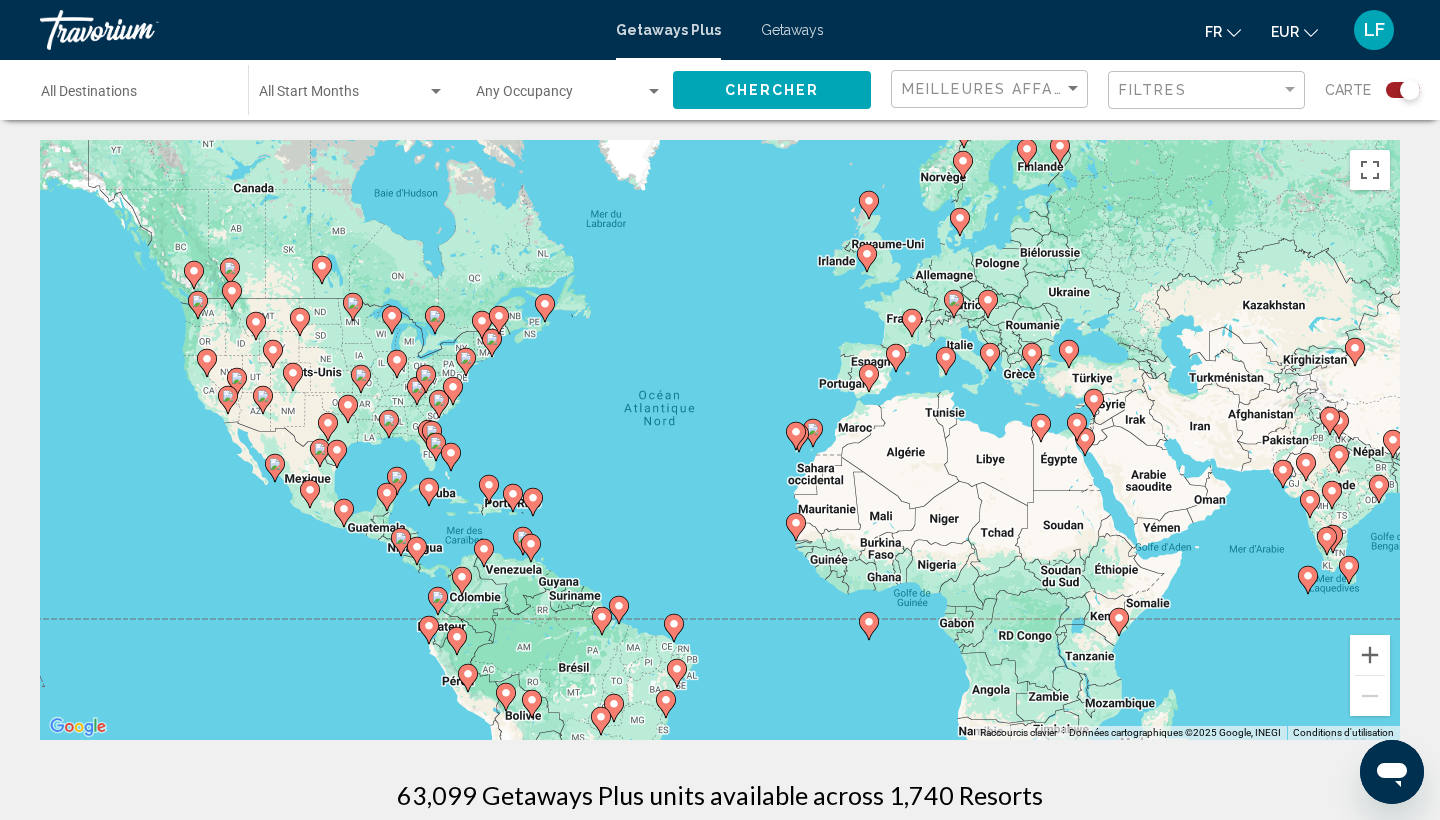click on "Pour activer le glissement avec le clavier, appuyez sur Alt+Entrée. Une fois ce mode activé, utilisez les touches fléchées pour déplacer le repère. Pour valider le déplacement, appuyez sur Entrée. Pour annuler, appuyez sur Échap." at bounding box center (720, 440) 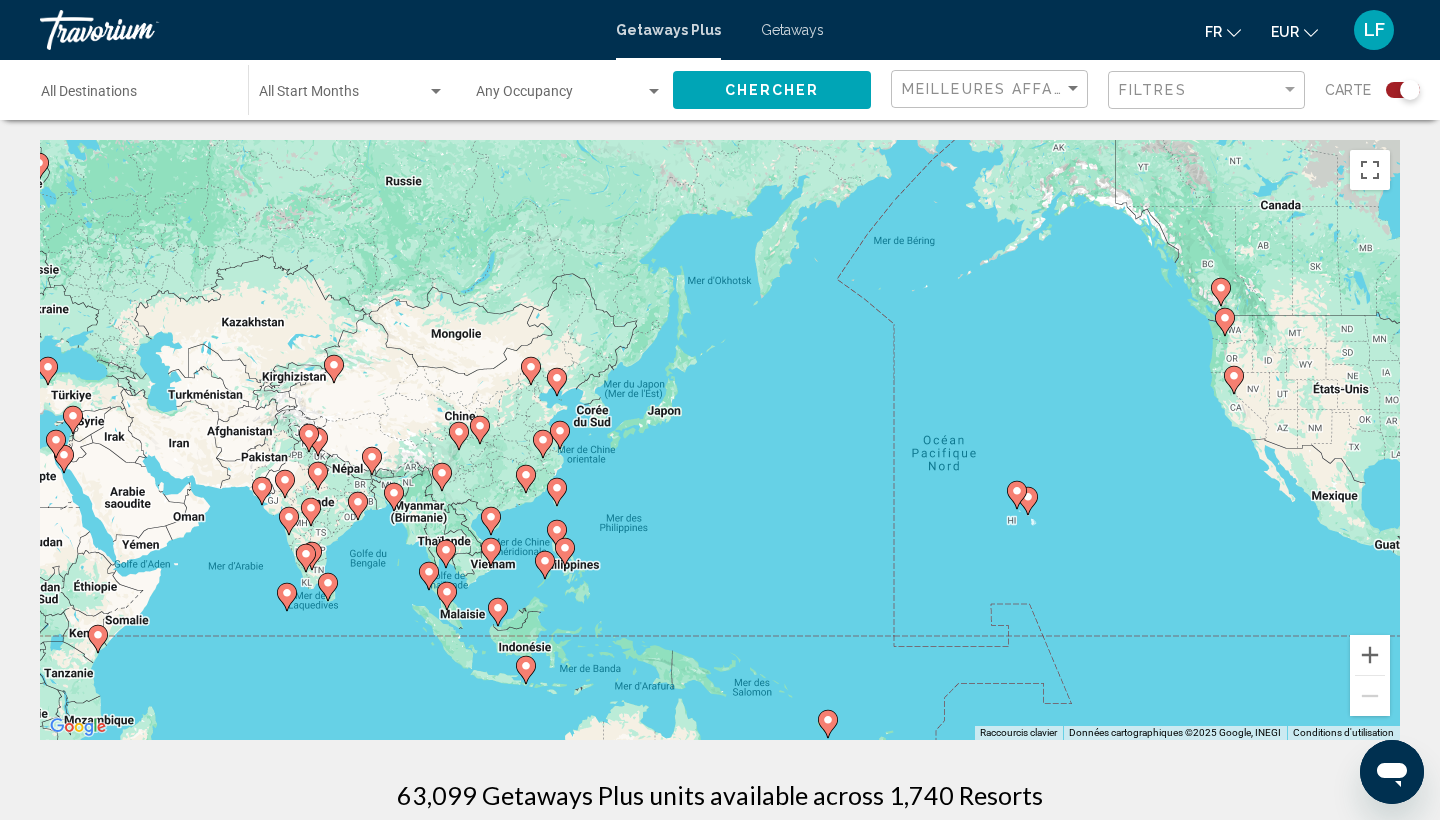 drag, startPoint x: 799, startPoint y: 563, endPoint x: 503, endPoint y: 558, distance: 296.04224 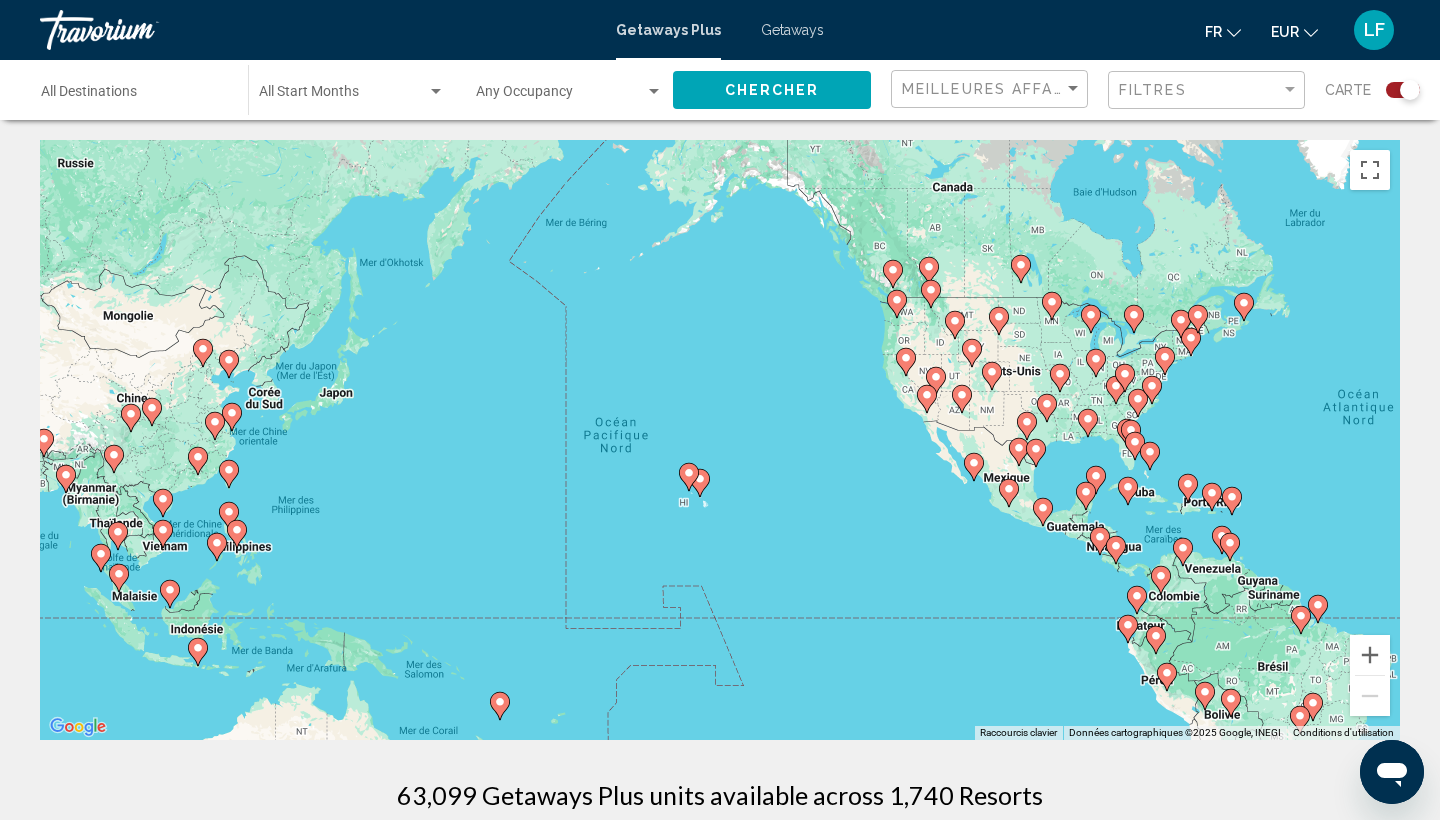 drag, startPoint x: 877, startPoint y: 547, endPoint x: 818, endPoint y: 541, distance: 59.3043 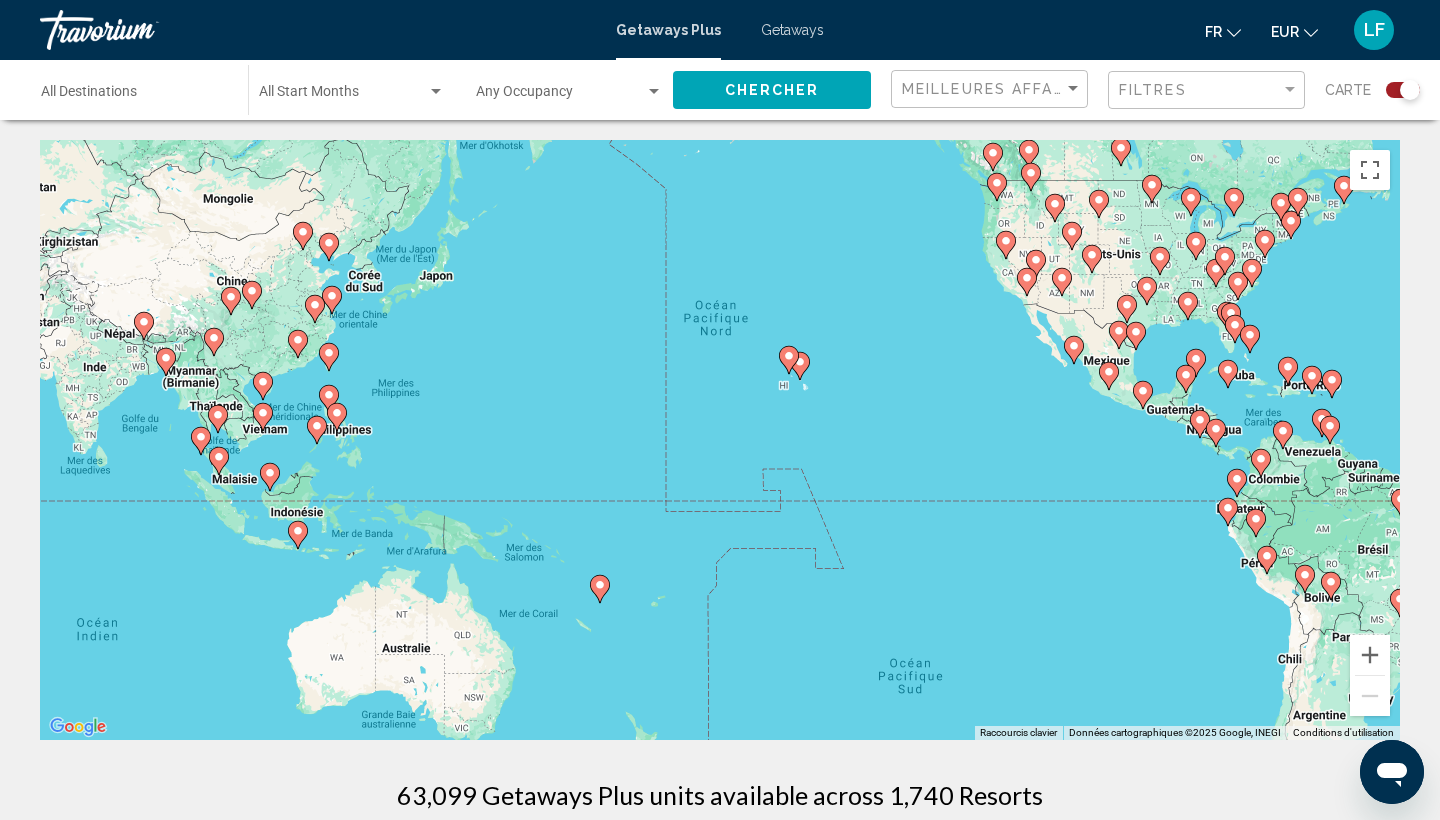 drag, startPoint x: 818, startPoint y: 541, endPoint x: 918, endPoint y: 394, distance: 177.7892 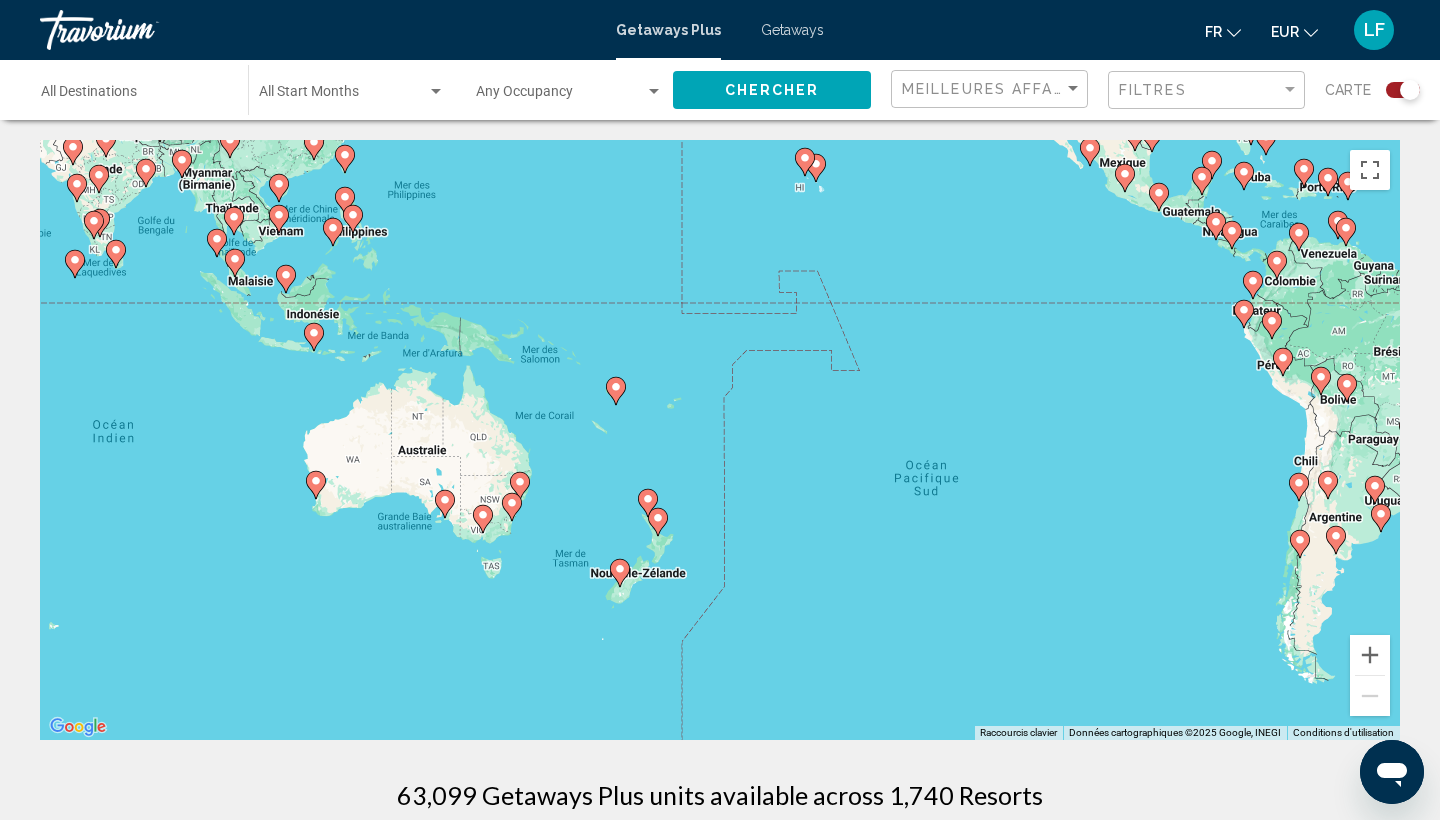 drag, startPoint x: 699, startPoint y: 635, endPoint x: 713, endPoint y: 479, distance: 156.62694 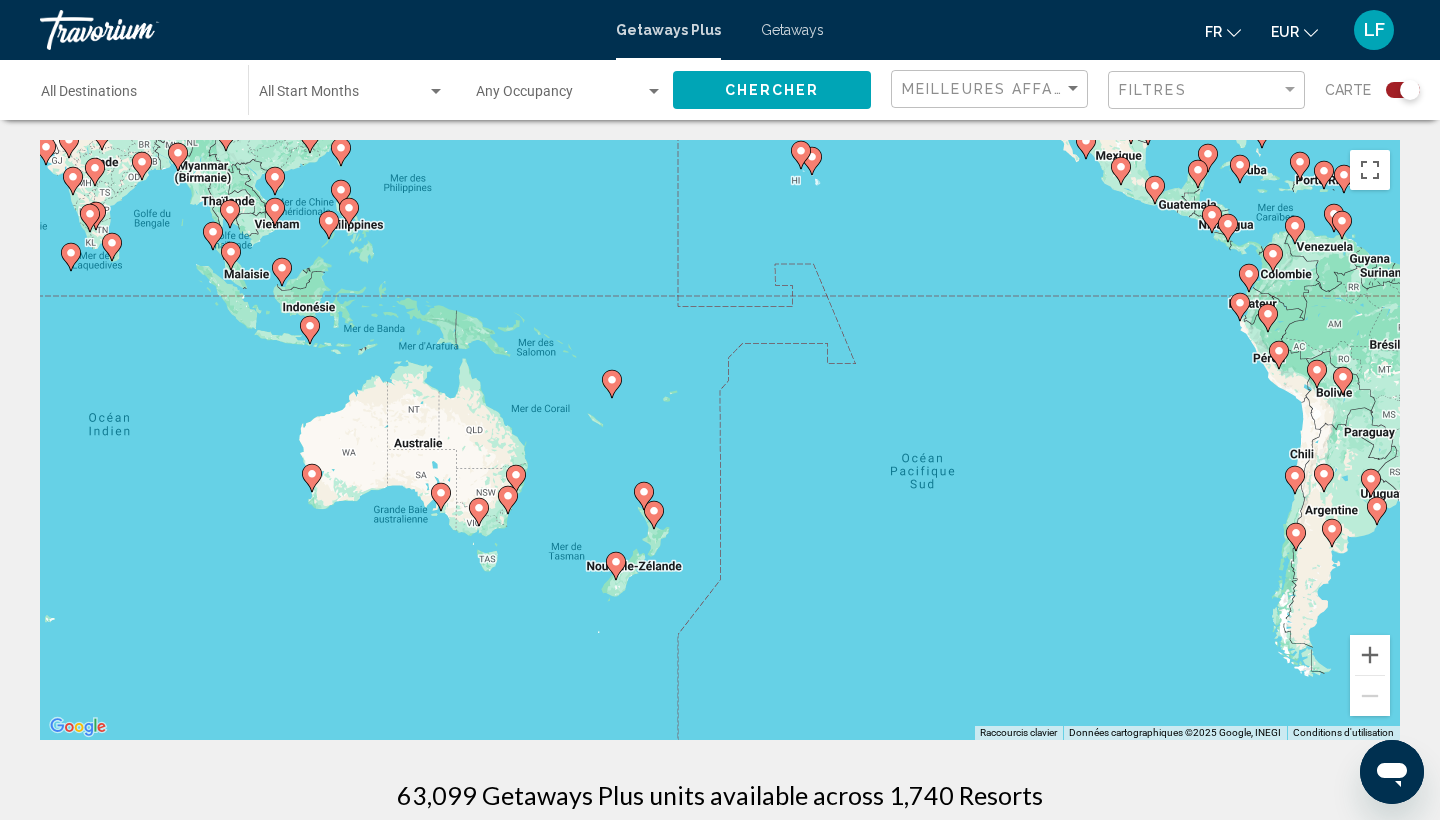 click 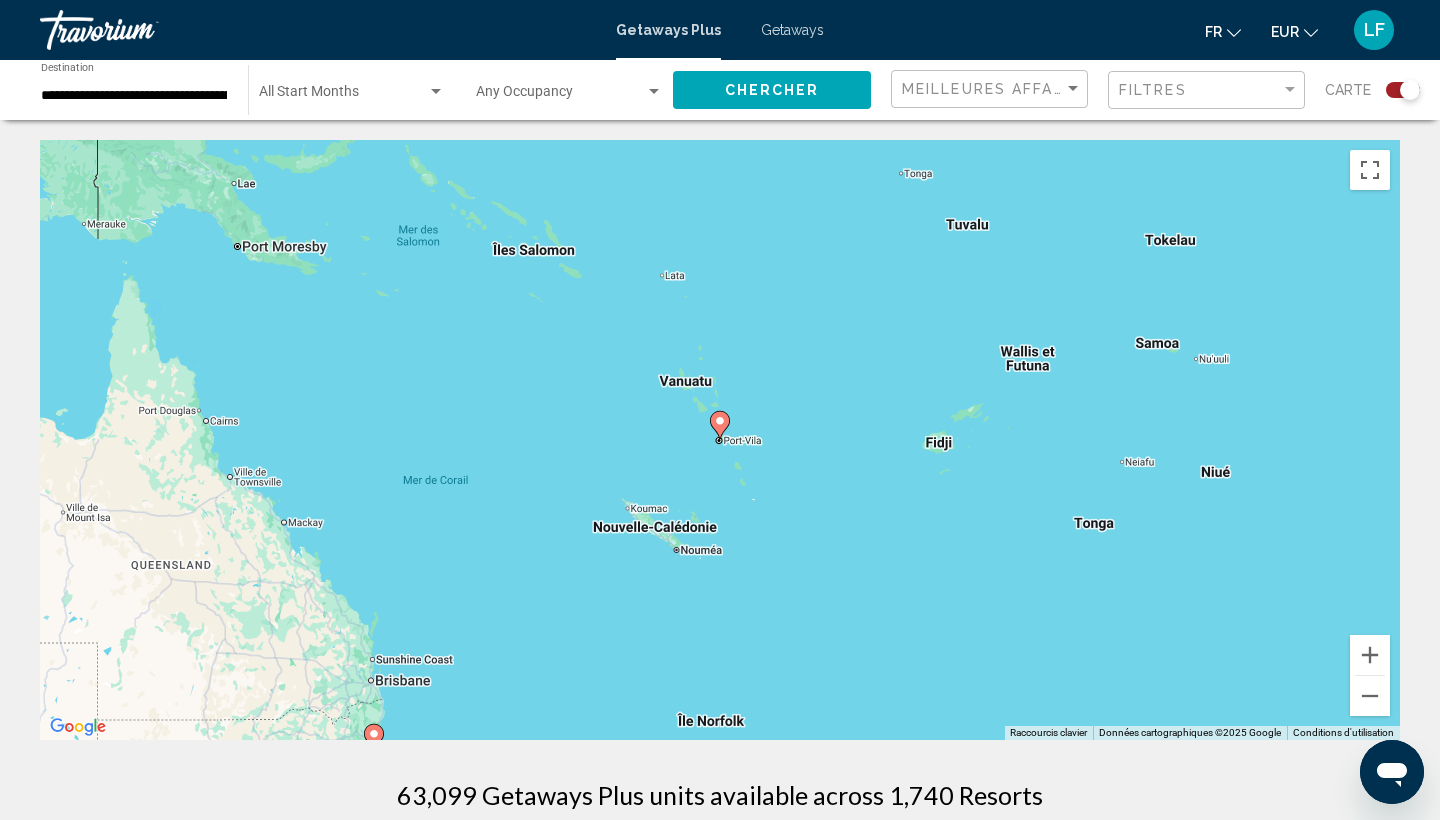 click 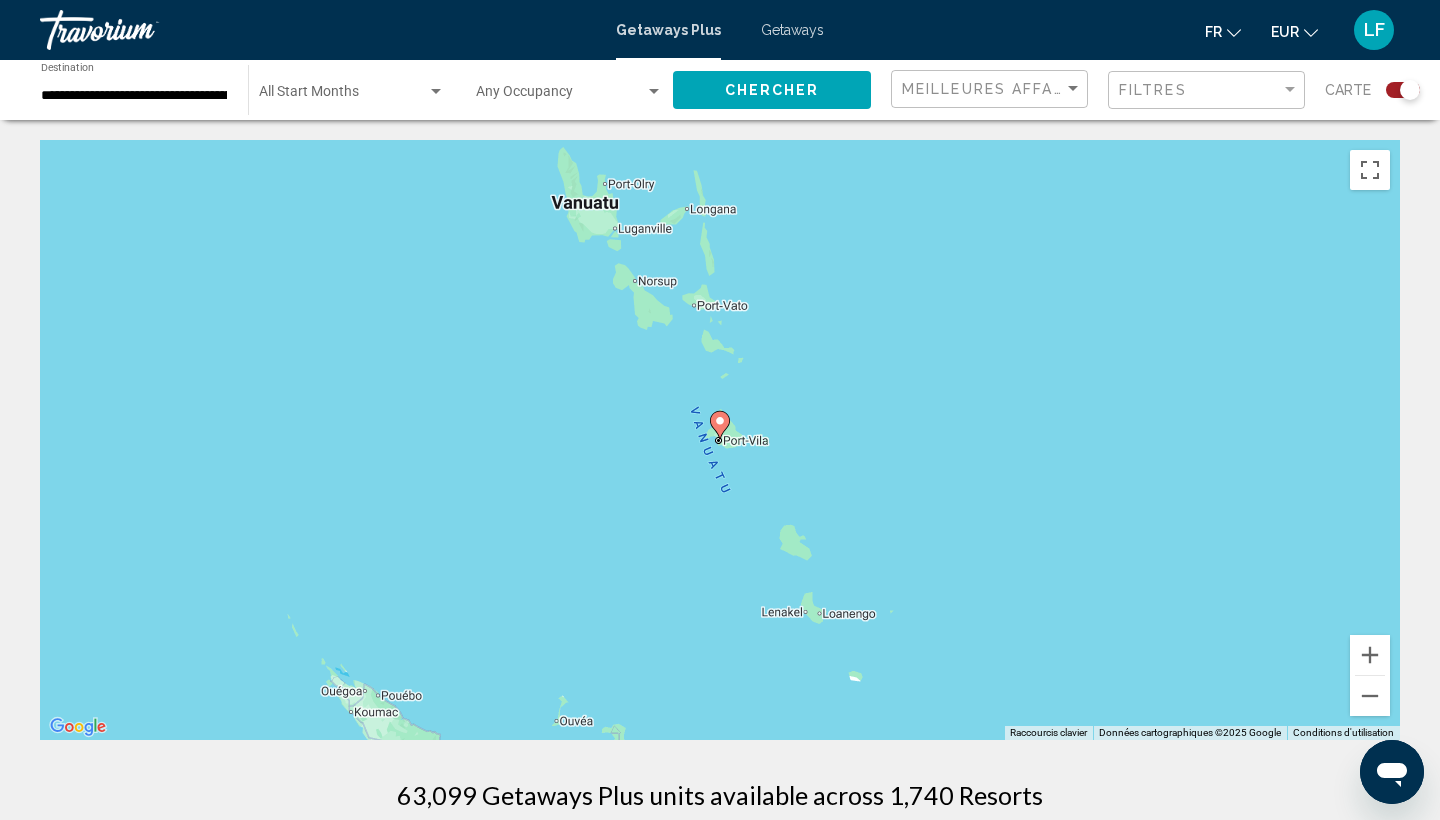 click 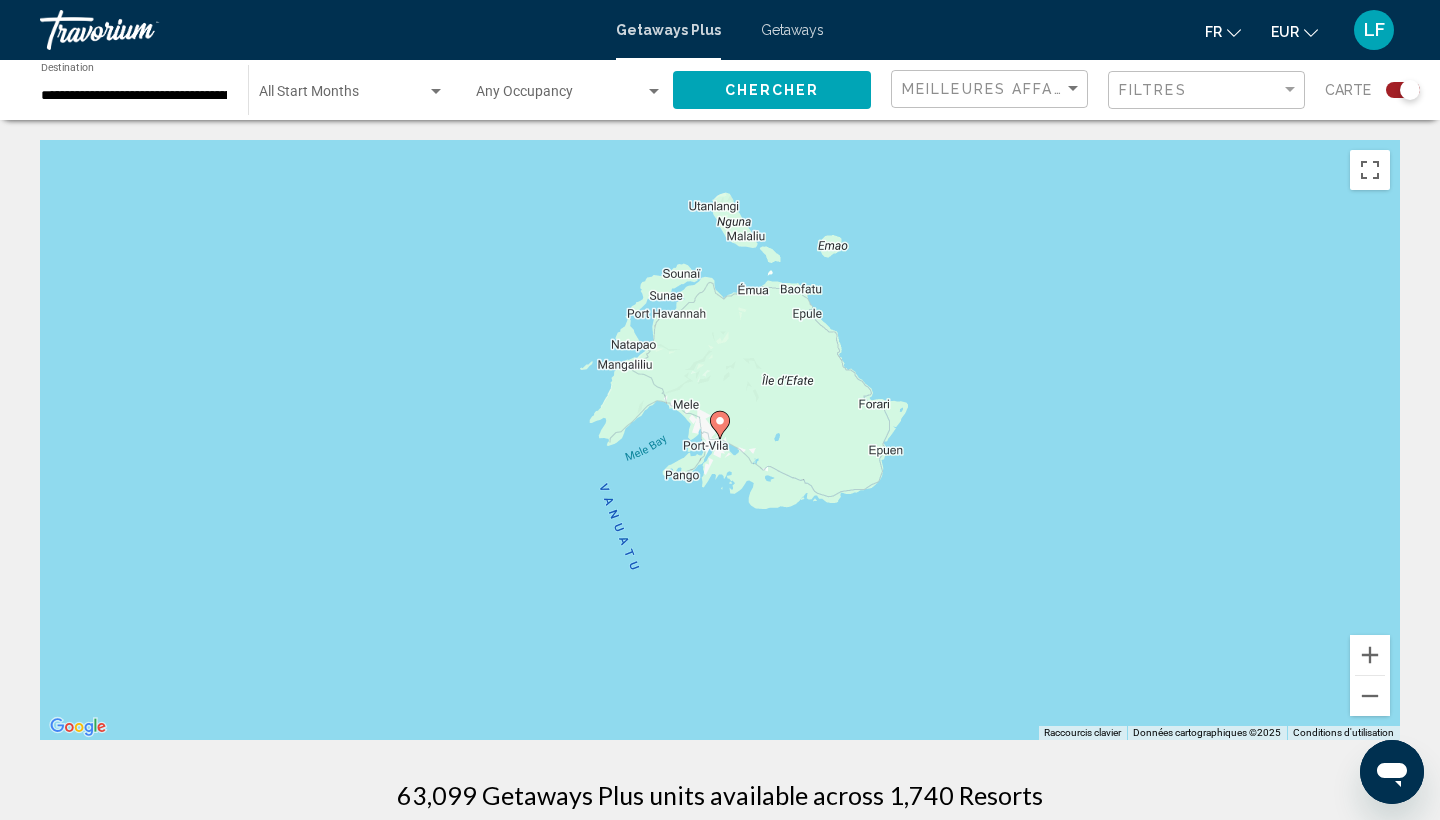 click 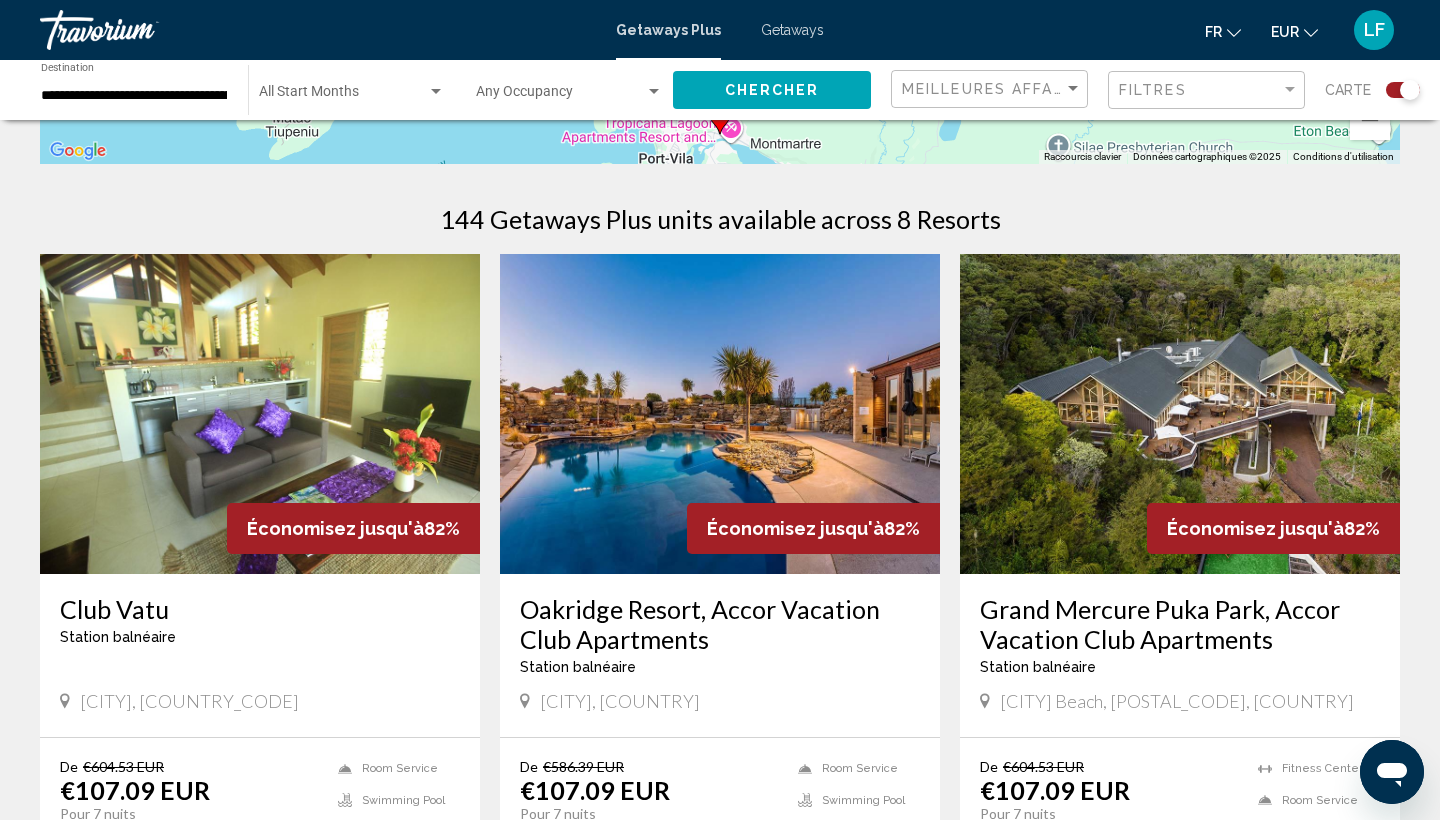 scroll, scrollTop: 574, scrollLeft: 0, axis: vertical 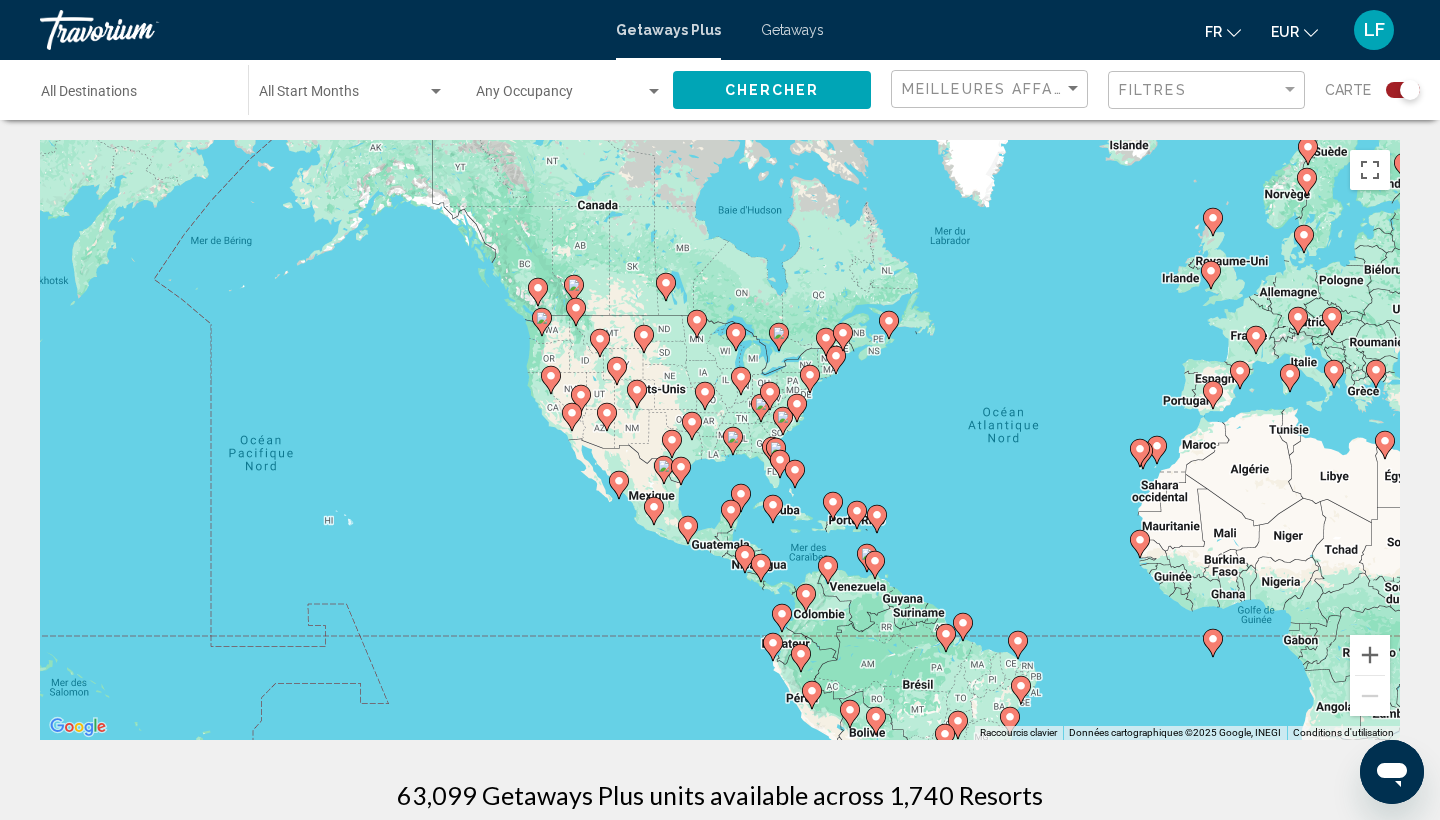 drag, startPoint x: 579, startPoint y: 426, endPoint x: 944, endPoint y: 441, distance: 365.30807 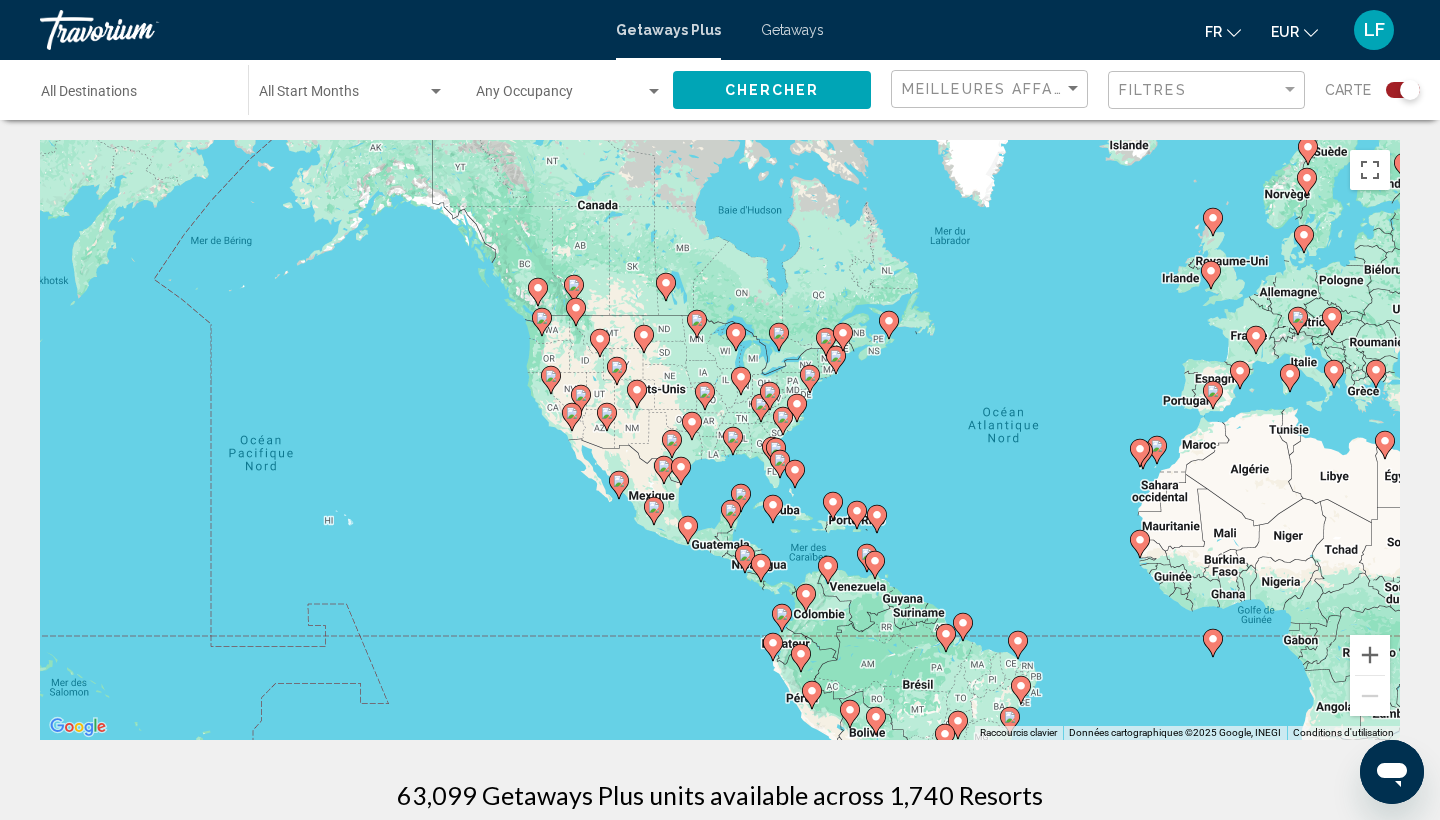 click on "Pour activer le glissement avec le clavier, appuyez sur Alt+Entrée. Une fois ce mode activé, utilisez les touches fléchées pour déplacer le repère. Pour valider le déplacement, appuyez sur Entrée. Pour annuler, appuyez sur Échap." at bounding box center (720, 440) 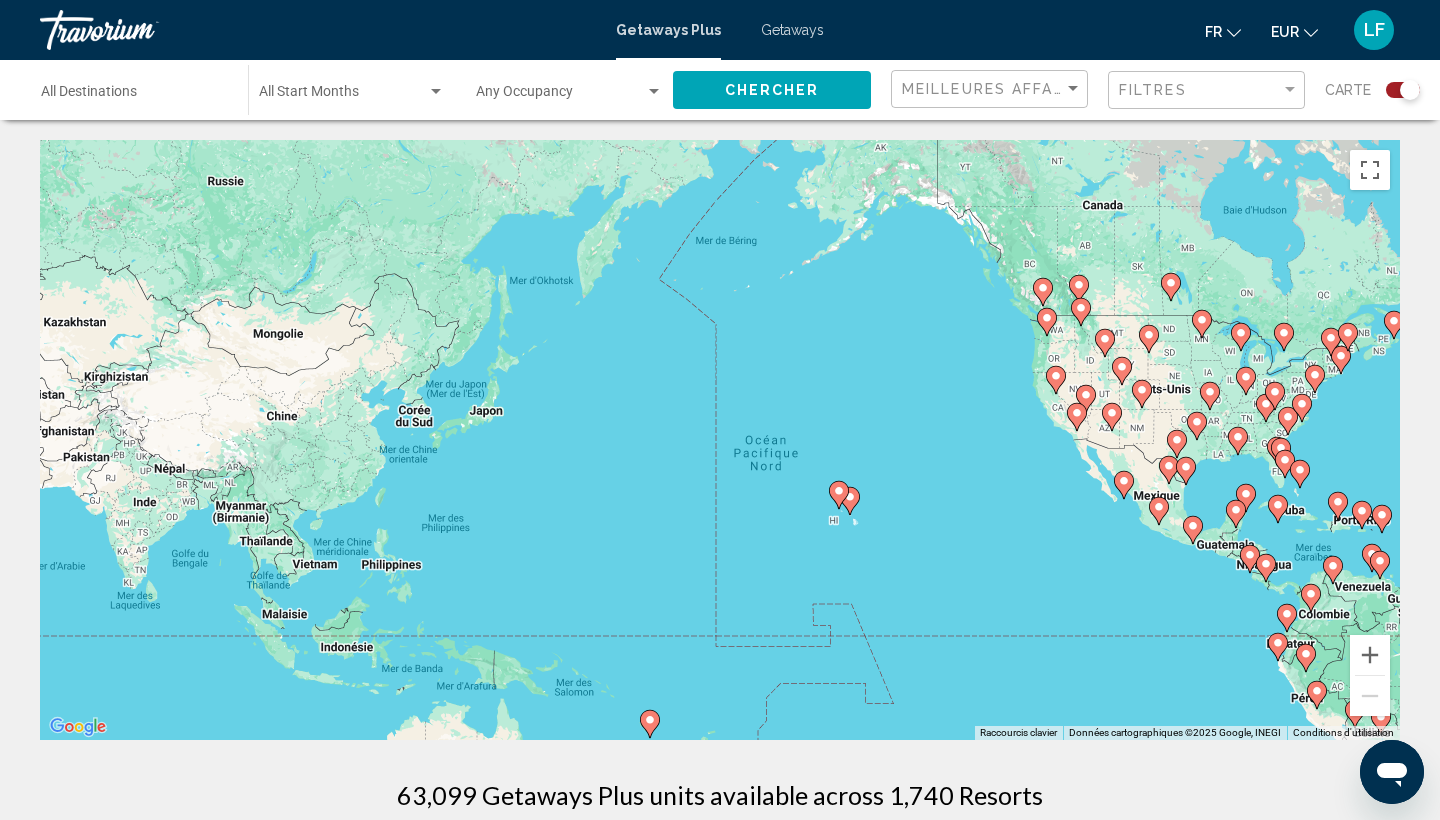 drag, startPoint x: 655, startPoint y: 480, endPoint x: 1135, endPoint y: 480, distance: 480 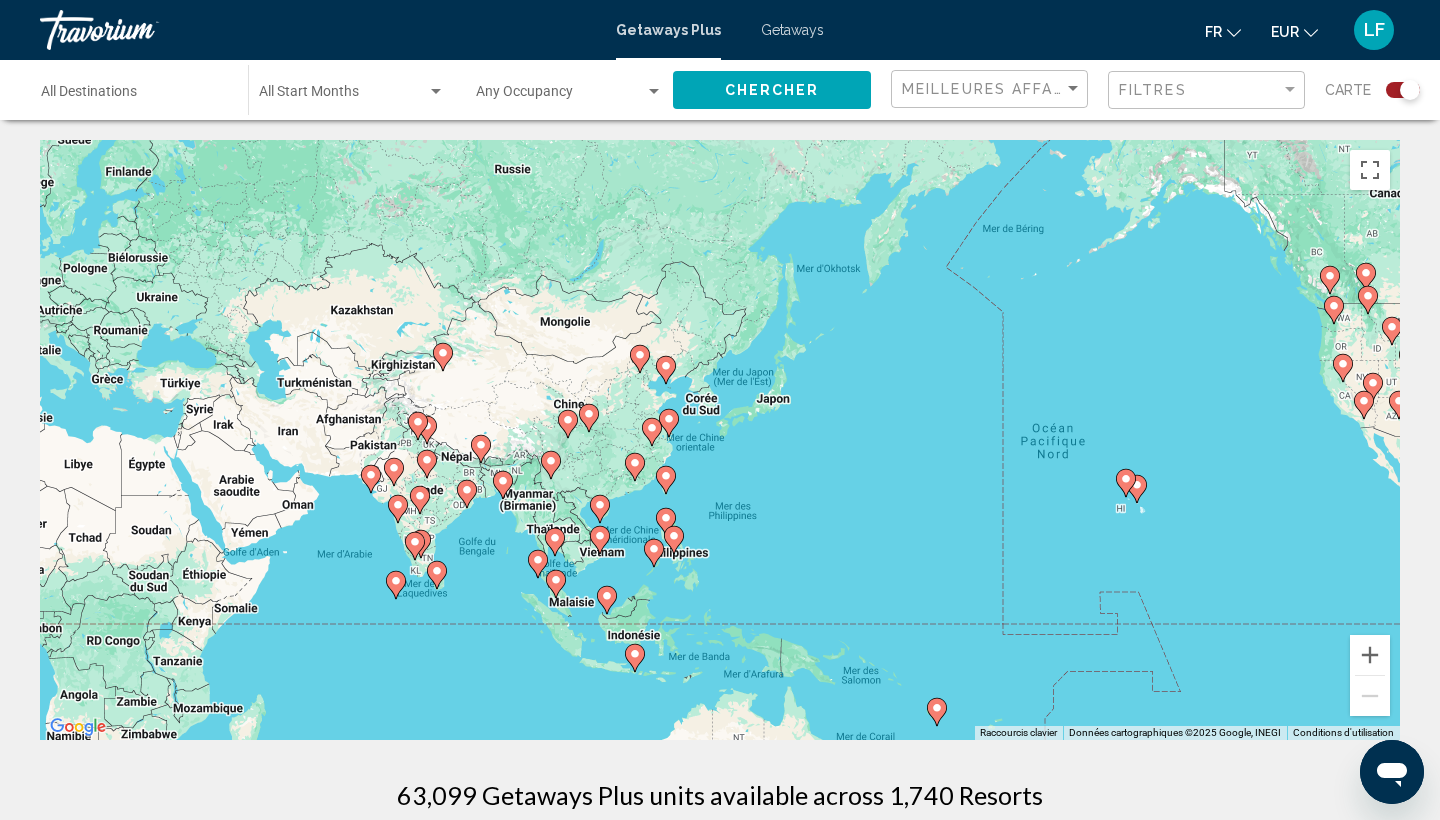 drag, startPoint x: 628, startPoint y: 514, endPoint x: 928, endPoint y: 505, distance: 300.13498 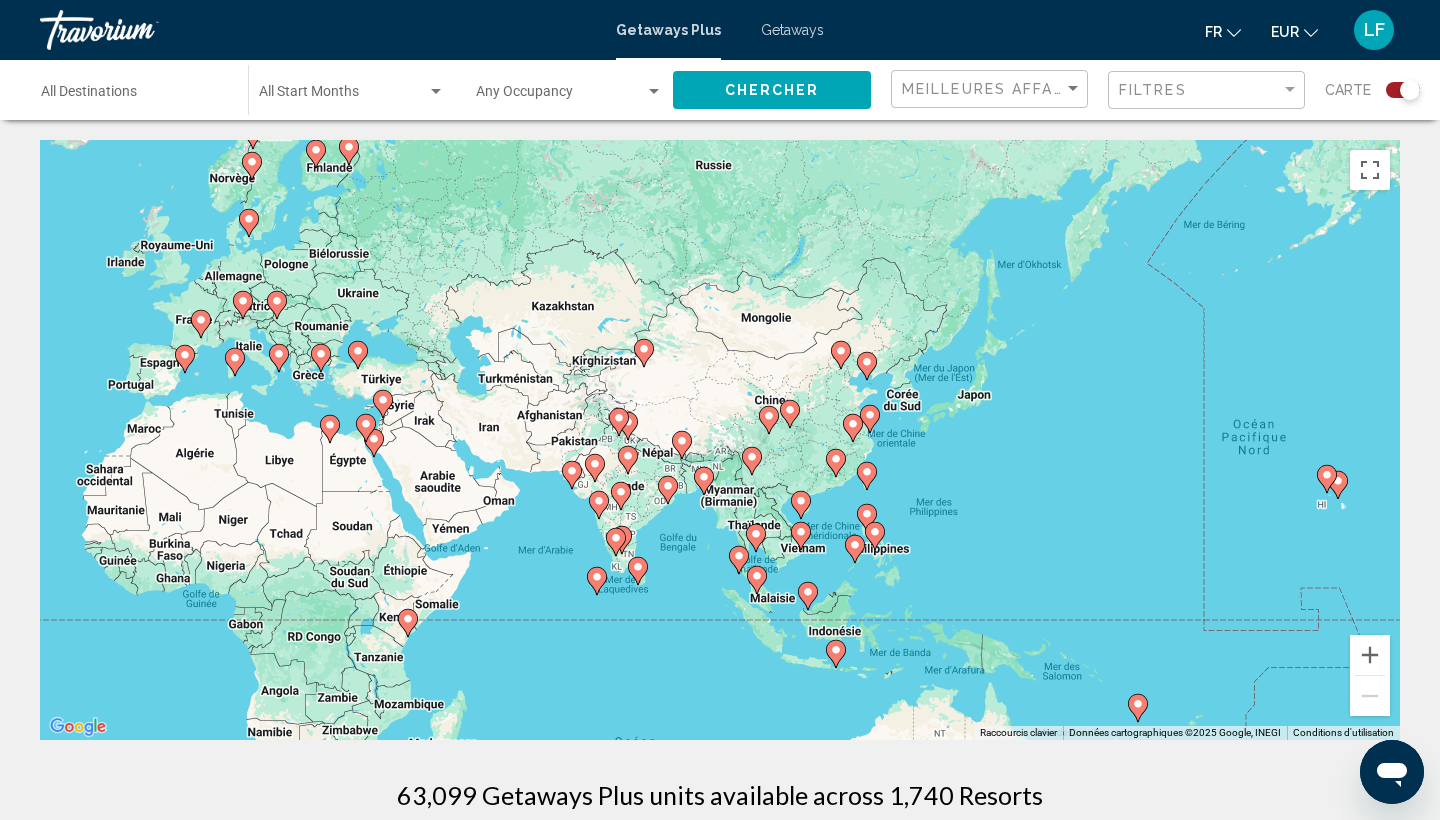 drag, startPoint x: 840, startPoint y: 426, endPoint x: 984, endPoint y: 425, distance: 144.00348 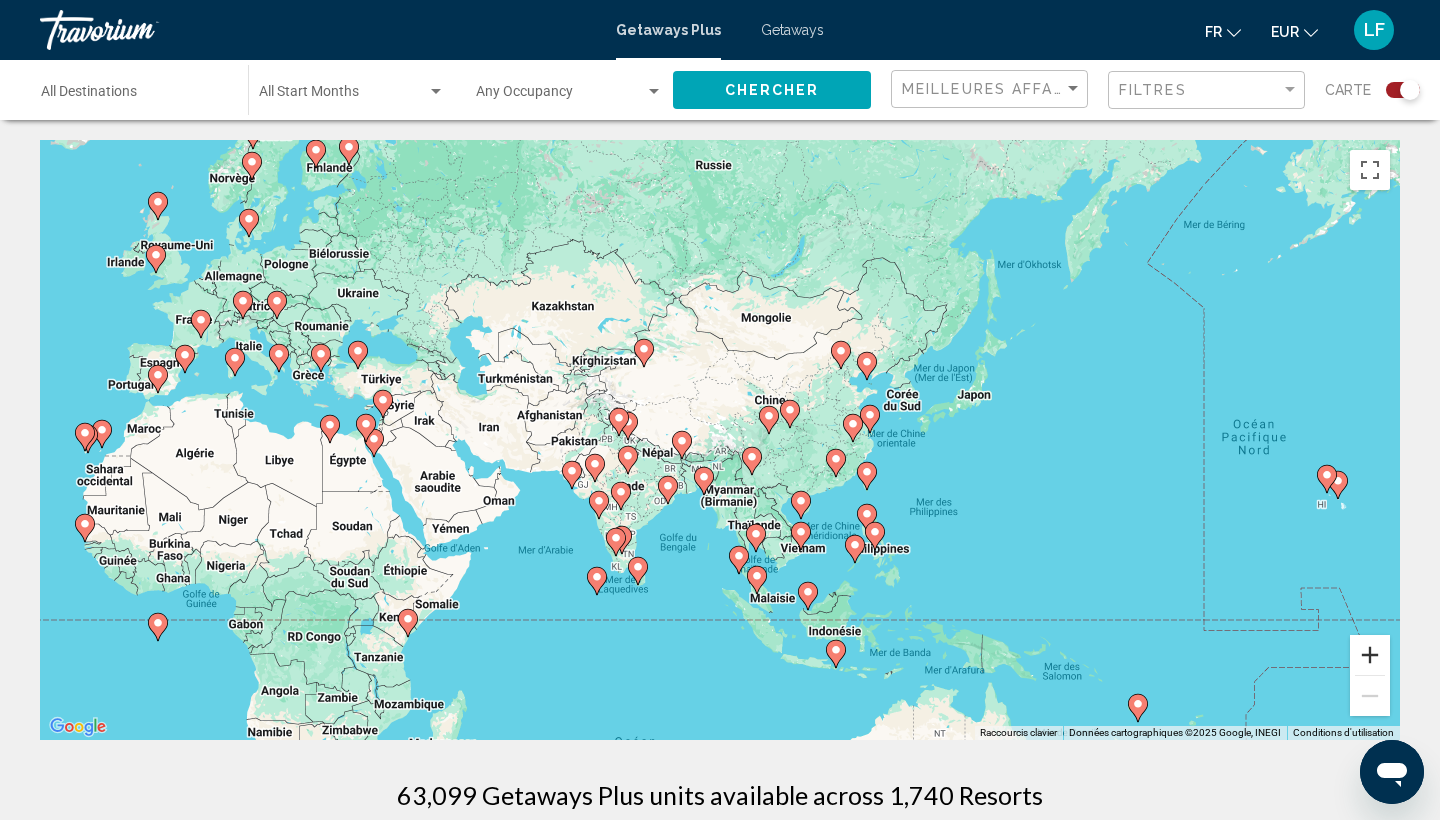 click at bounding box center (1370, 655) 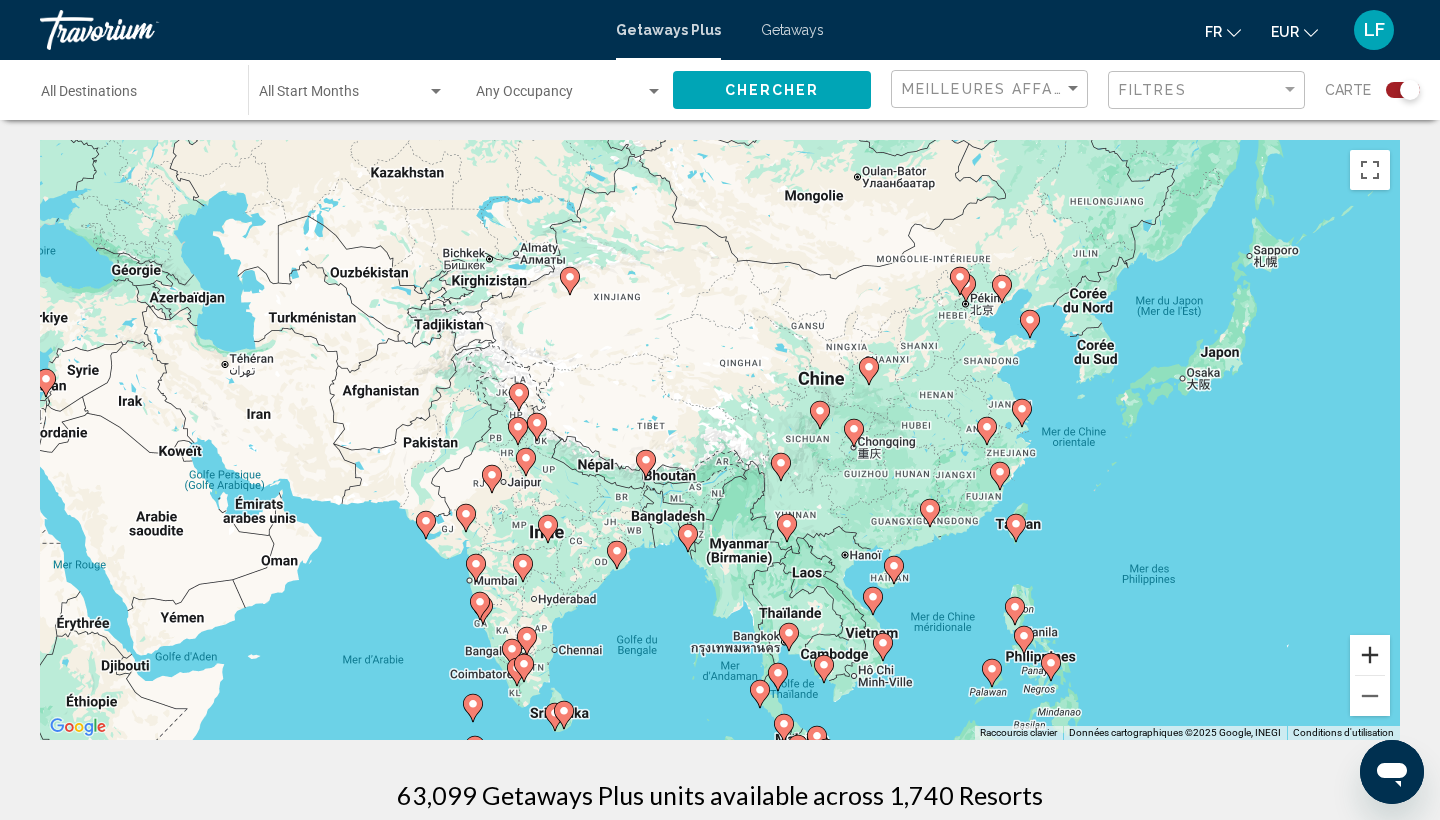 click at bounding box center (1370, 655) 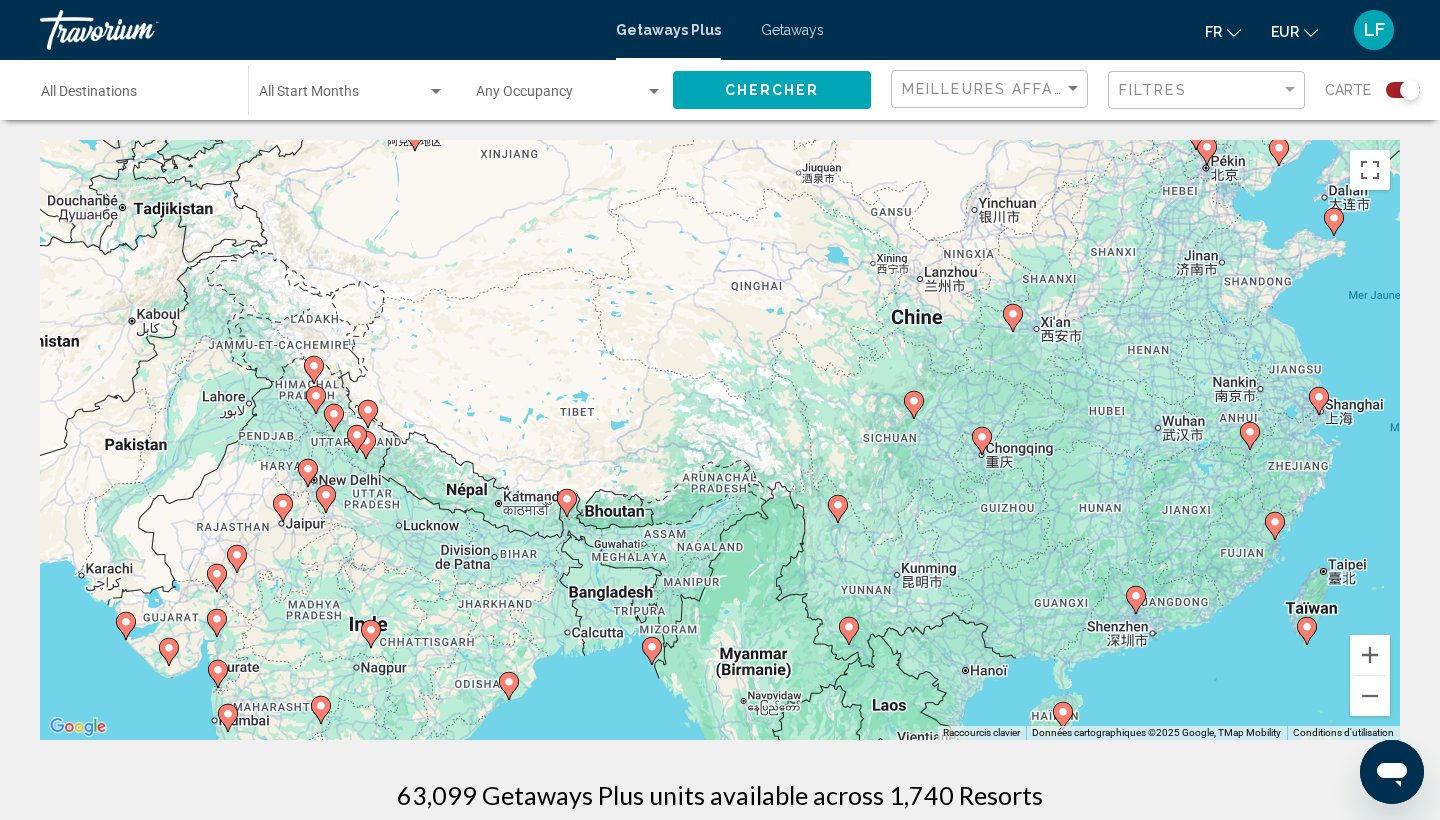 drag, startPoint x: 1230, startPoint y: 558, endPoint x: 1077, endPoint y: 445, distance: 190.20515 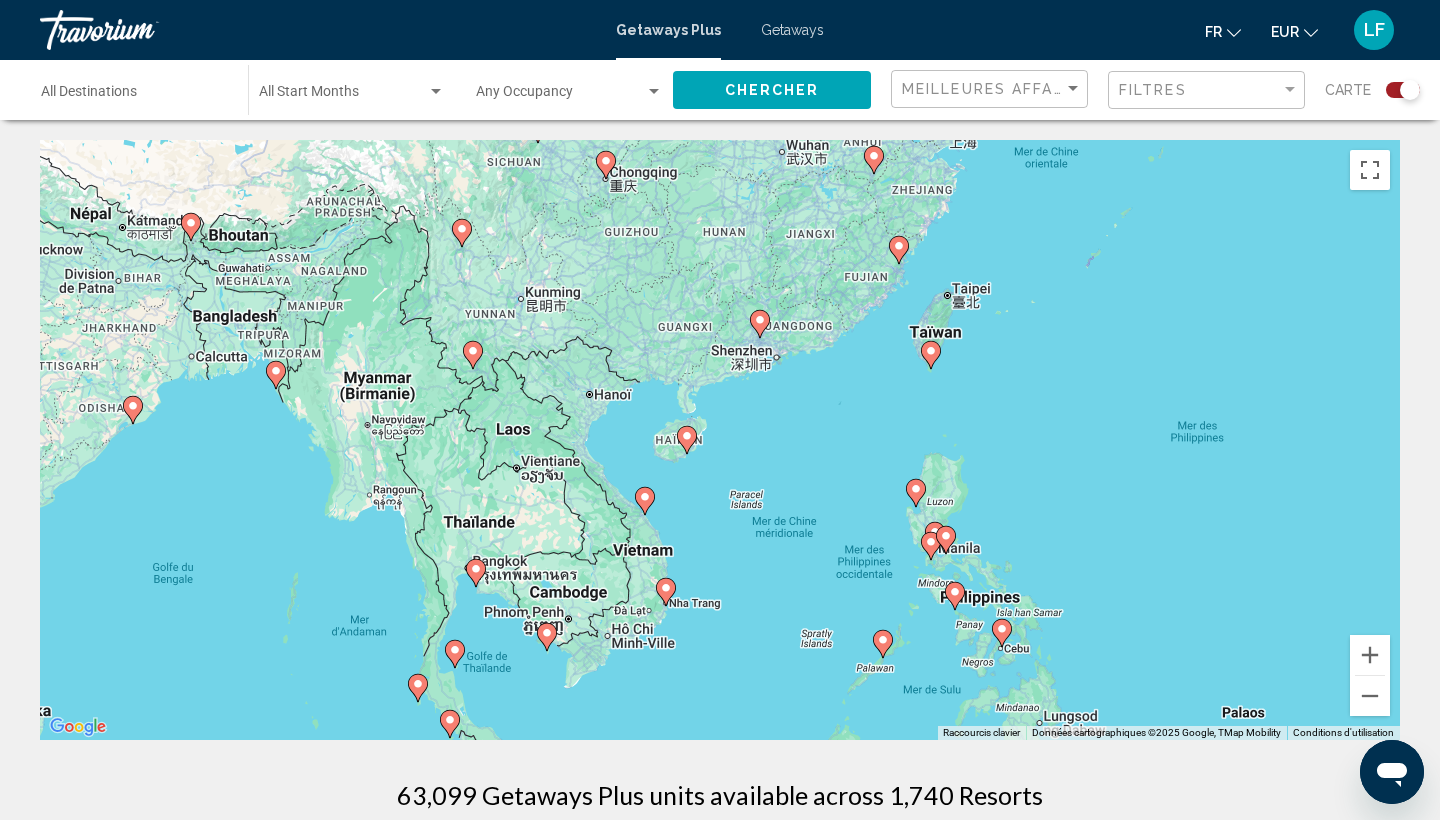 drag, startPoint x: 1169, startPoint y: 509, endPoint x: 1008, endPoint y: 408, distance: 190.05789 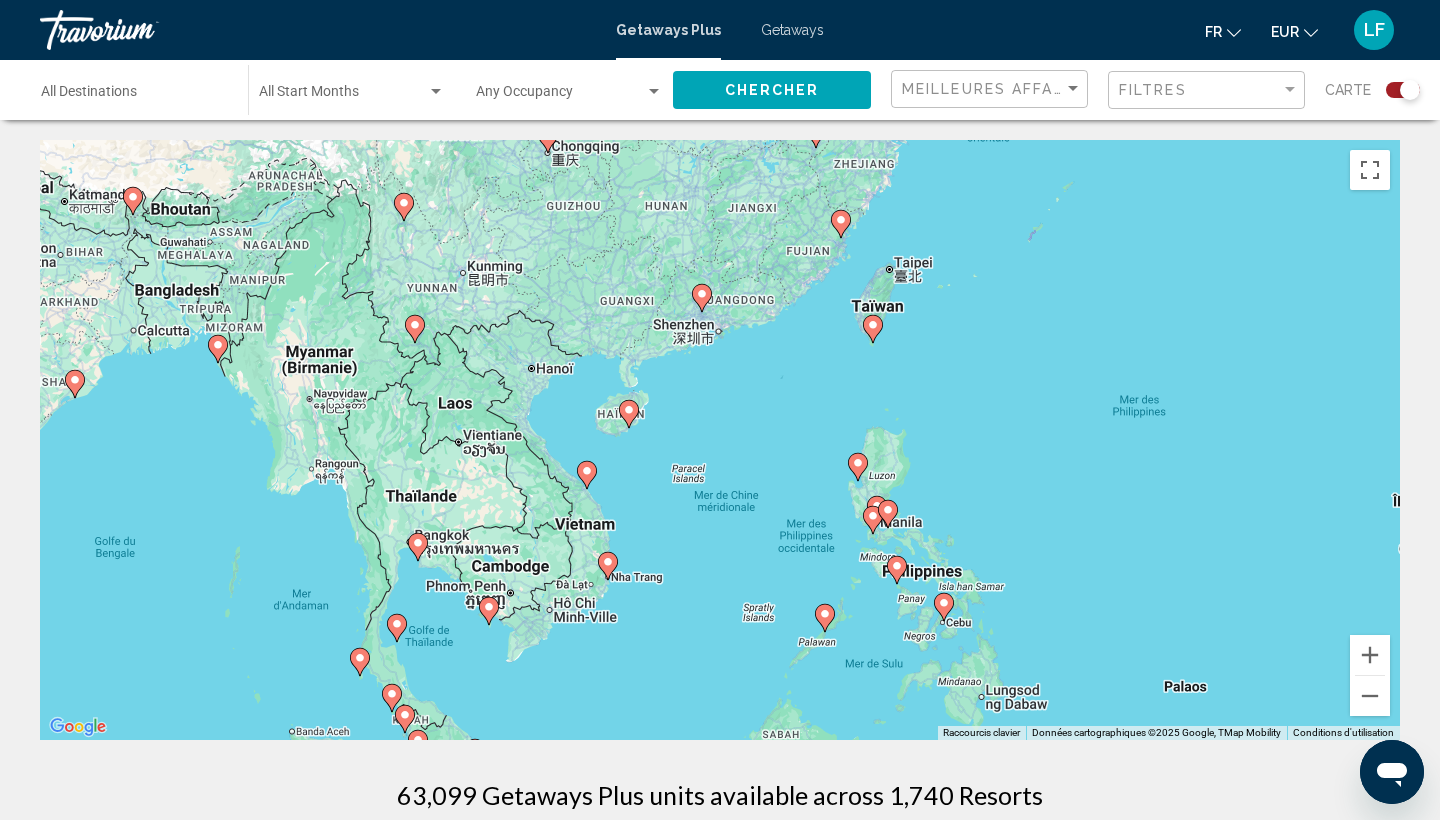 drag, startPoint x: 1131, startPoint y: 593, endPoint x: 968, endPoint y: 527, distance: 175.85506 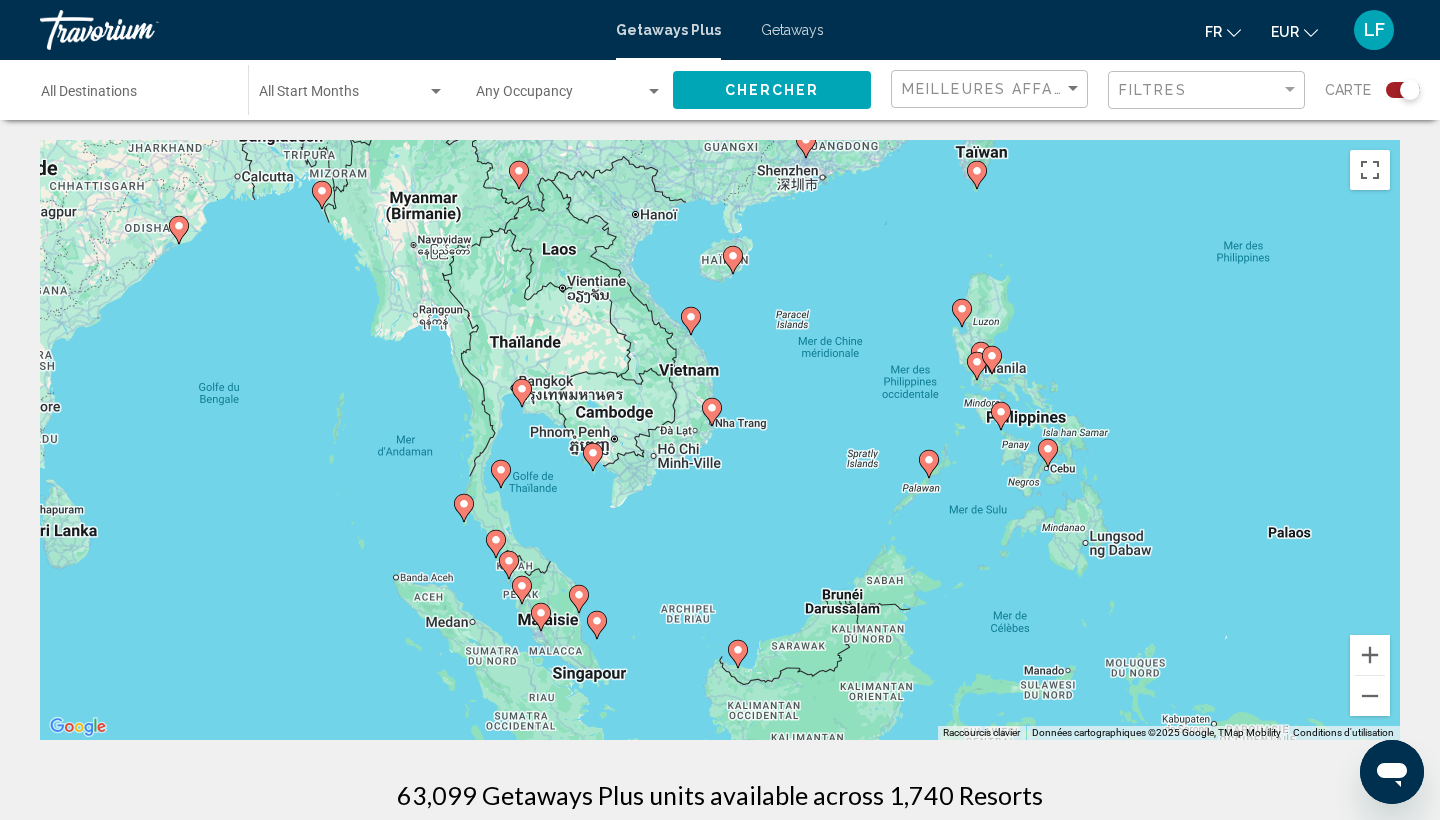 drag, startPoint x: 471, startPoint y: 469, endPoint x: 865, endPoint y: 432, distance: 395.7335 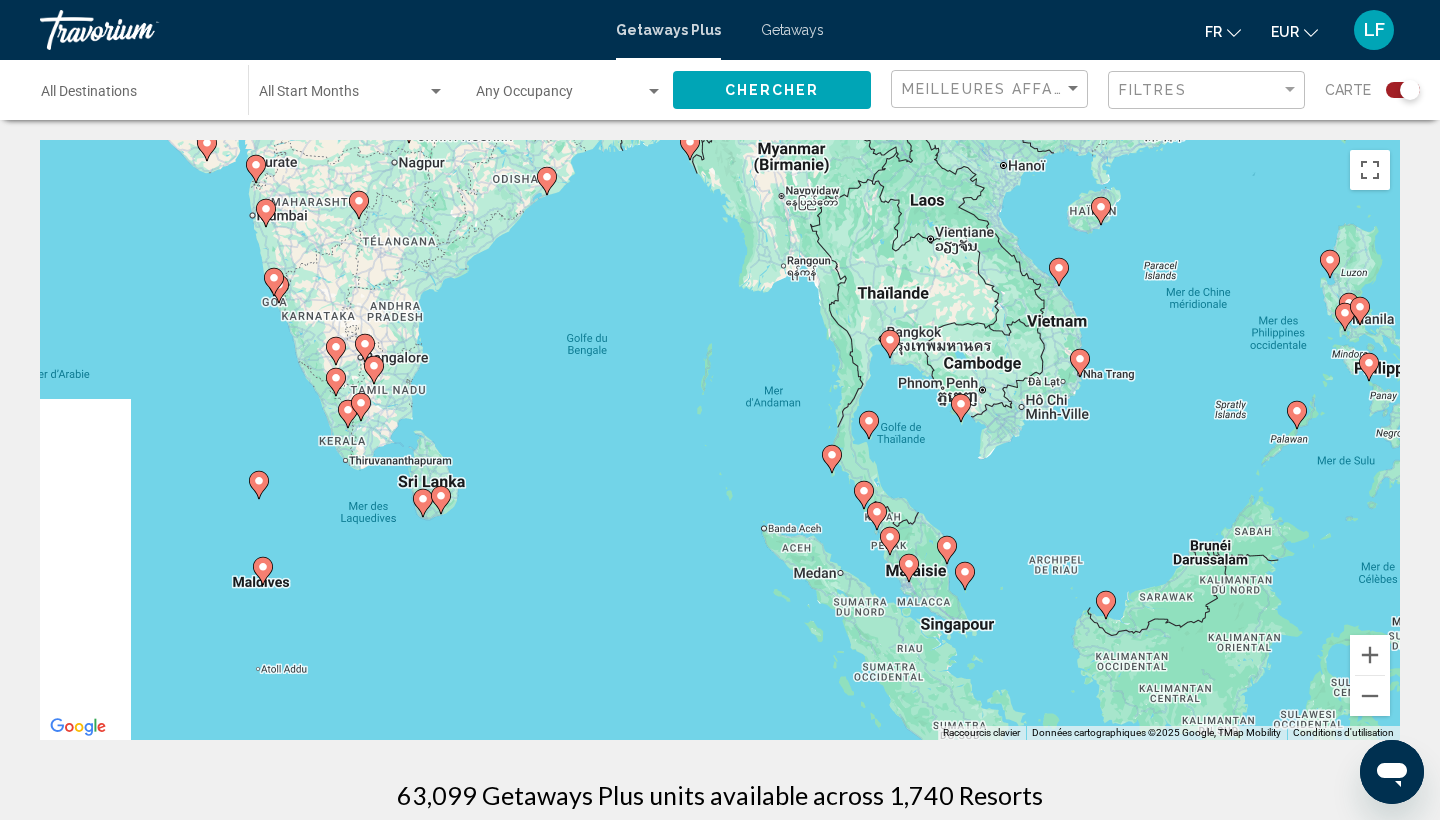 drag, startPoint x: 409, startPoint y: 419, endPoint x: 792, endPoint y: 424, distance: 383.03262 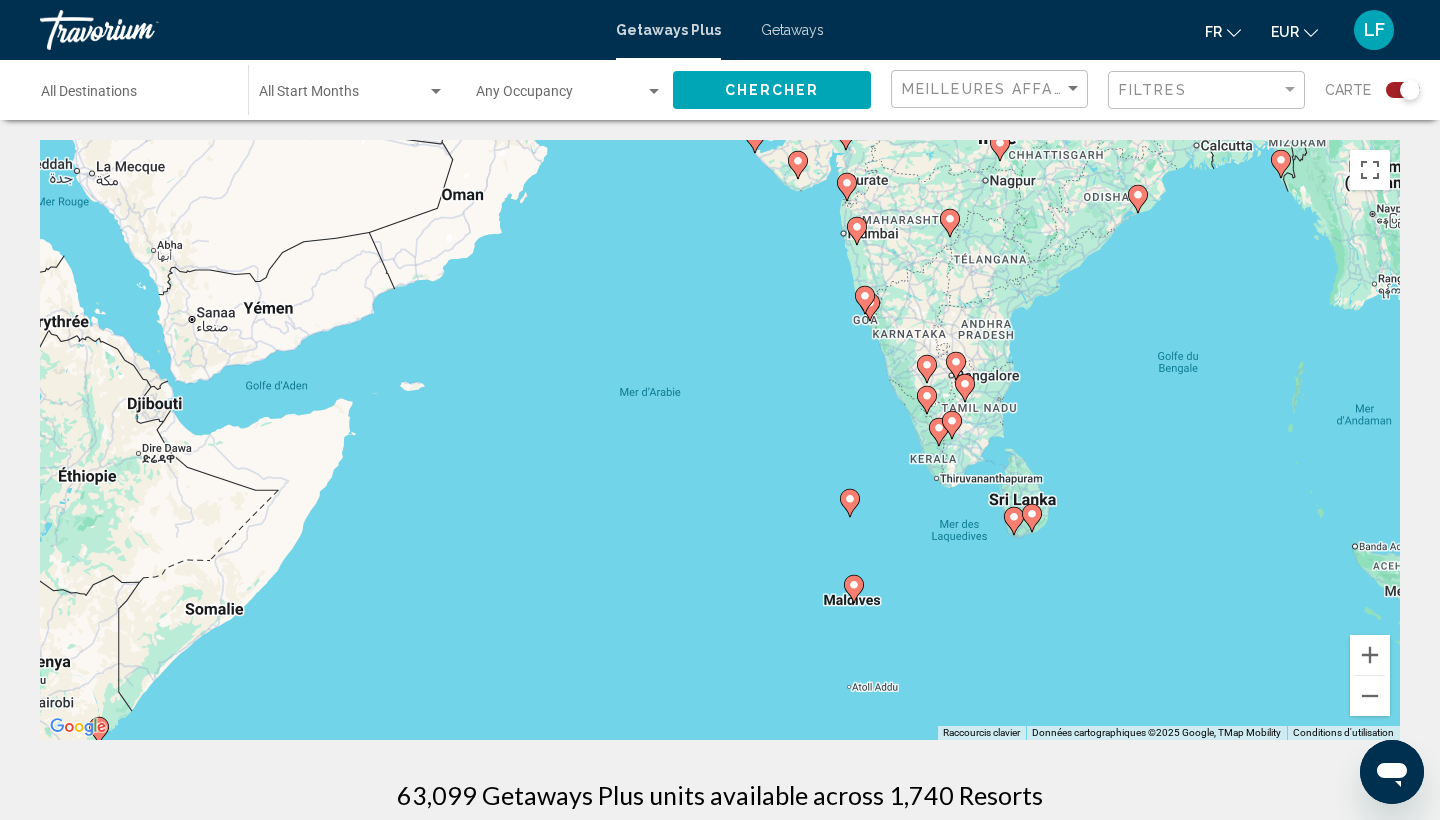 drag, startPoint x: 468, startPoint y: 465, endPoint x: 685, endPoint y: 467, distance: 217.00922 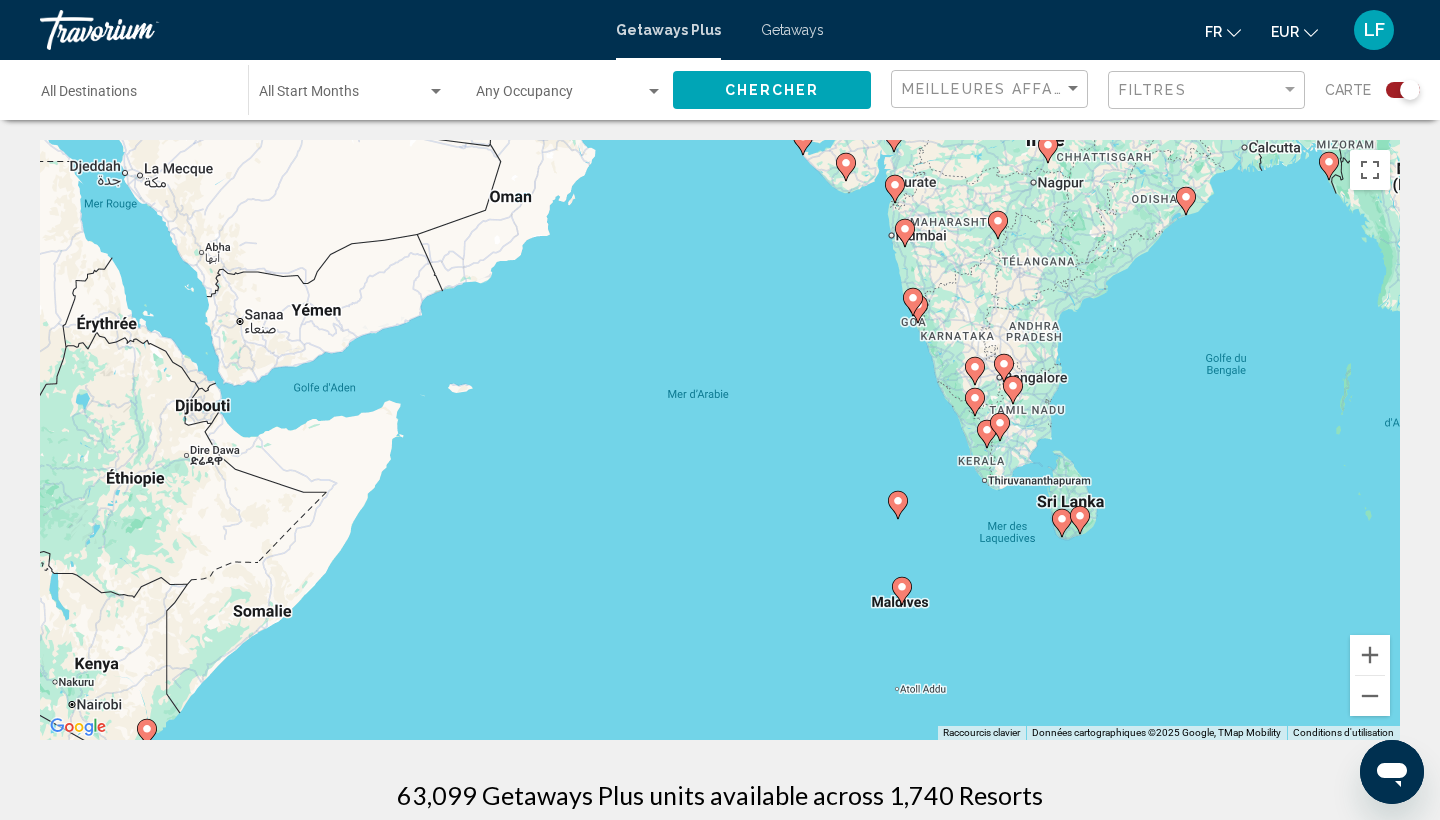 click 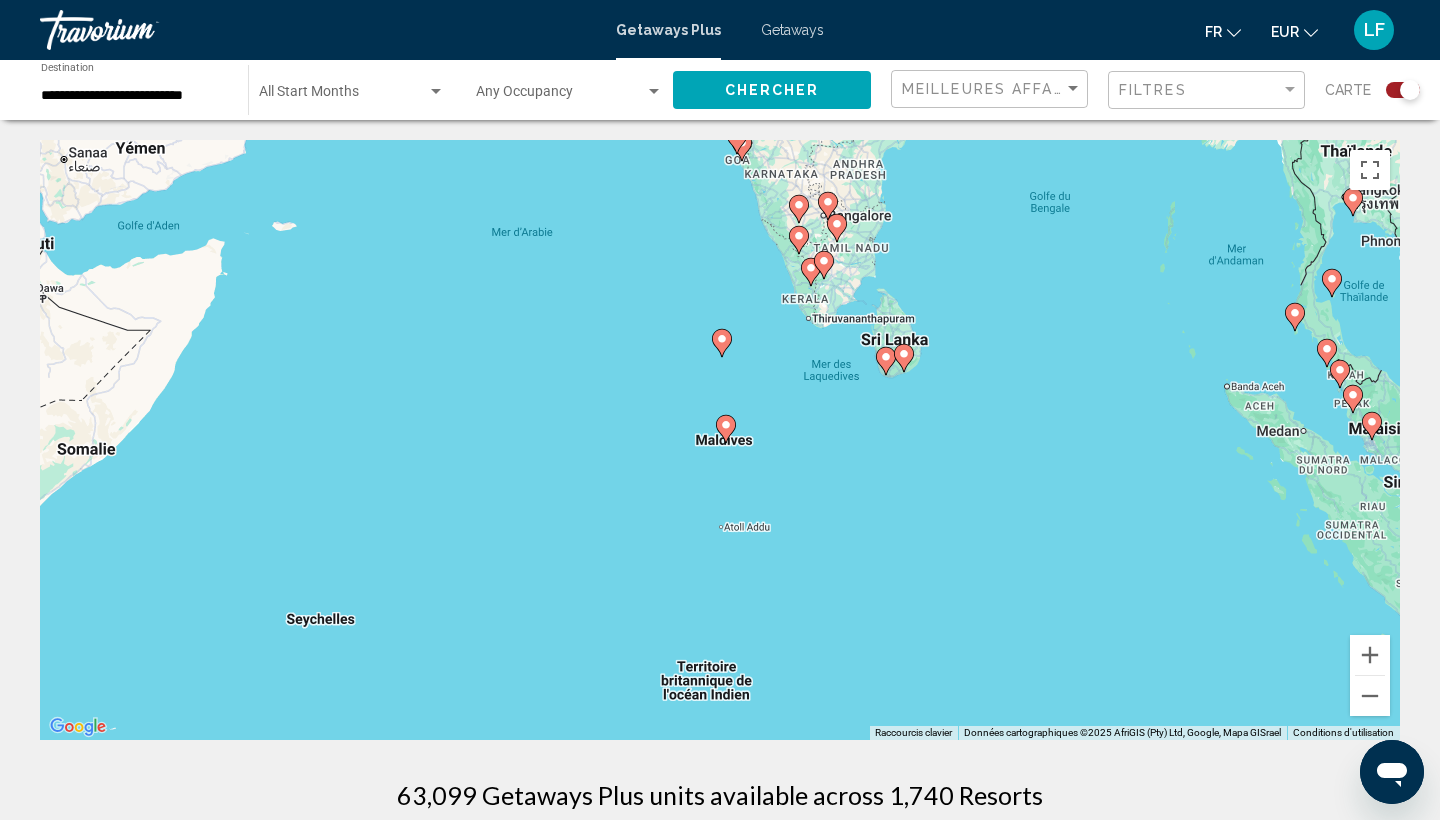 click 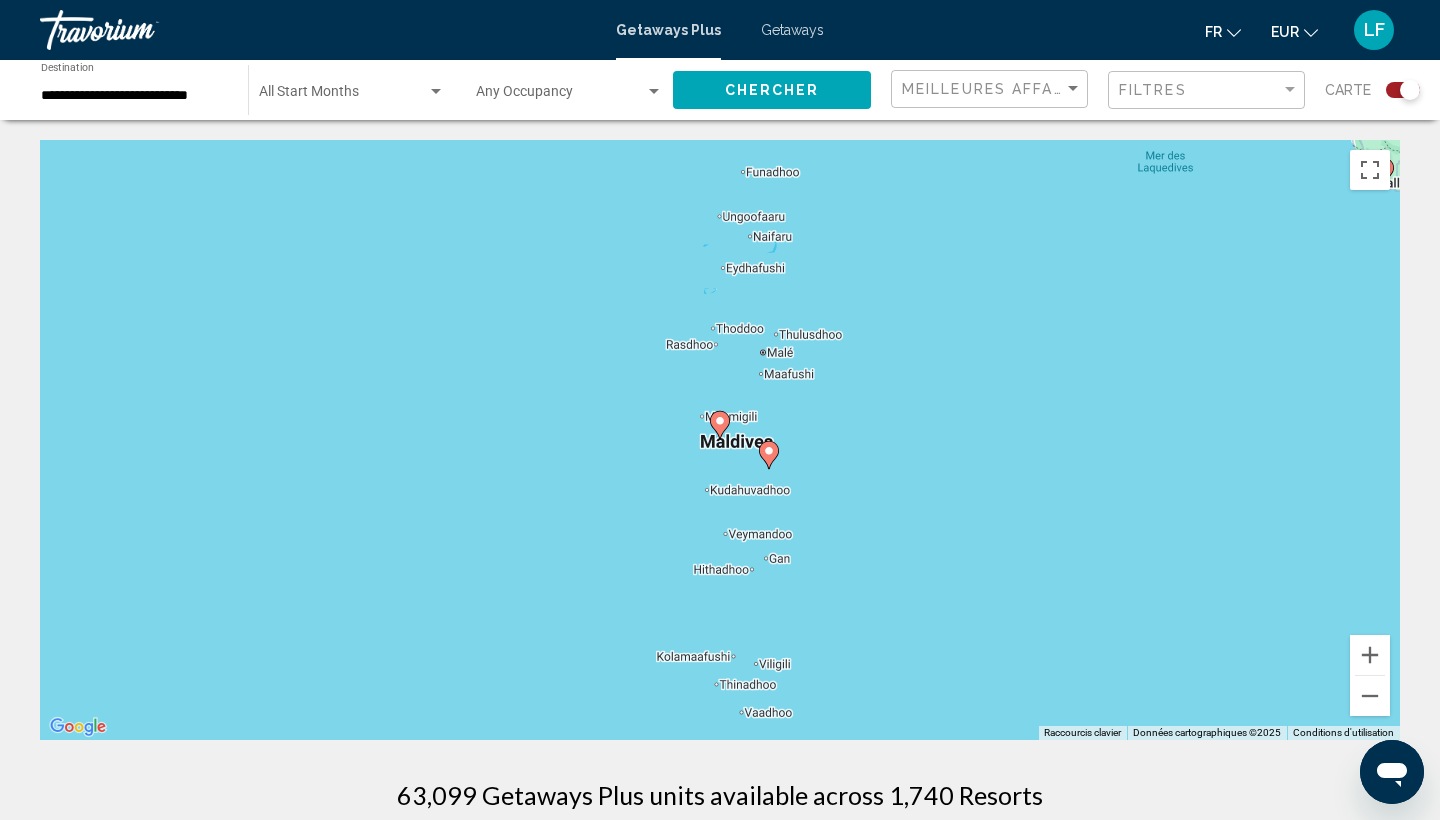 click 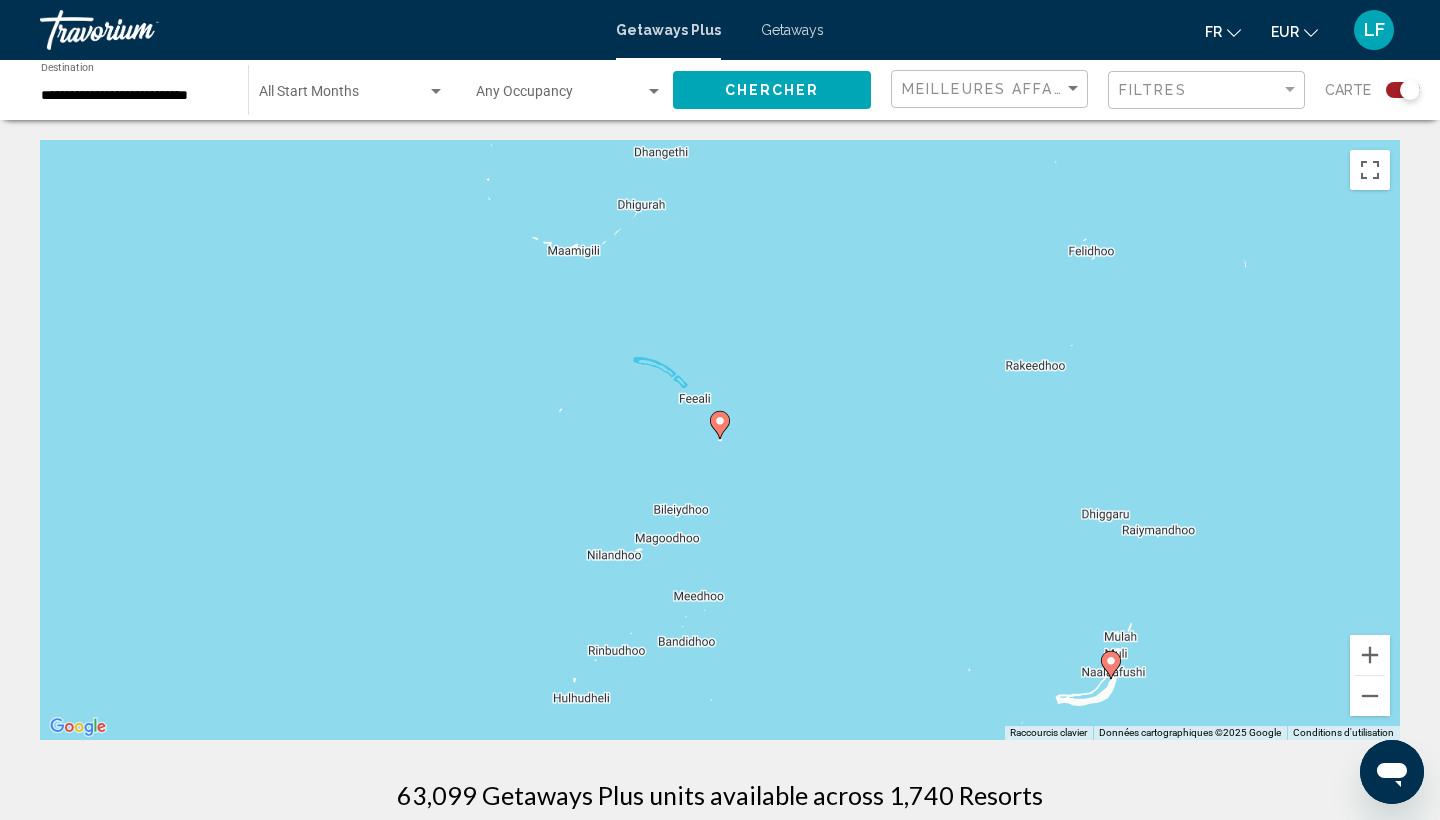 click 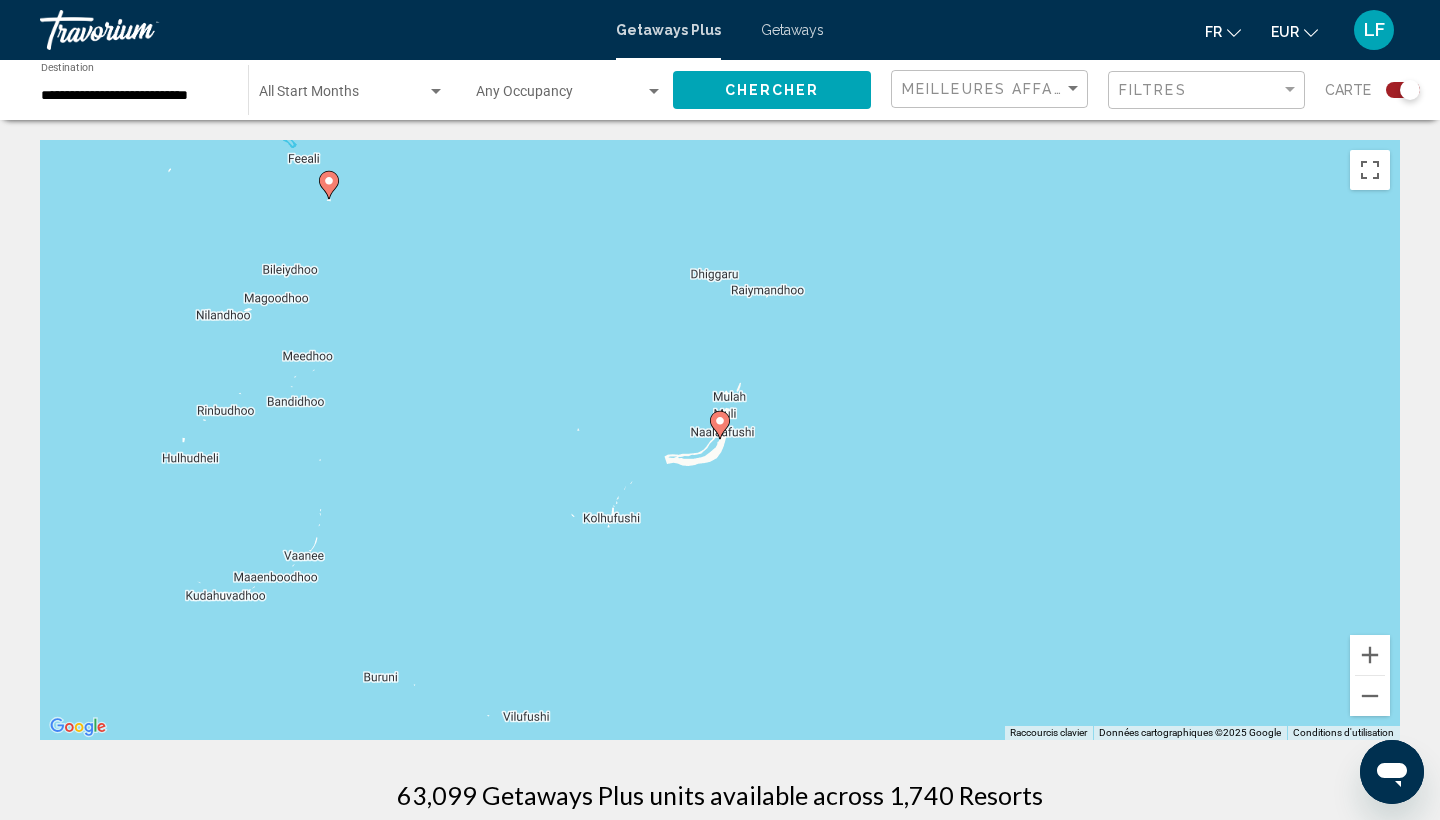 click 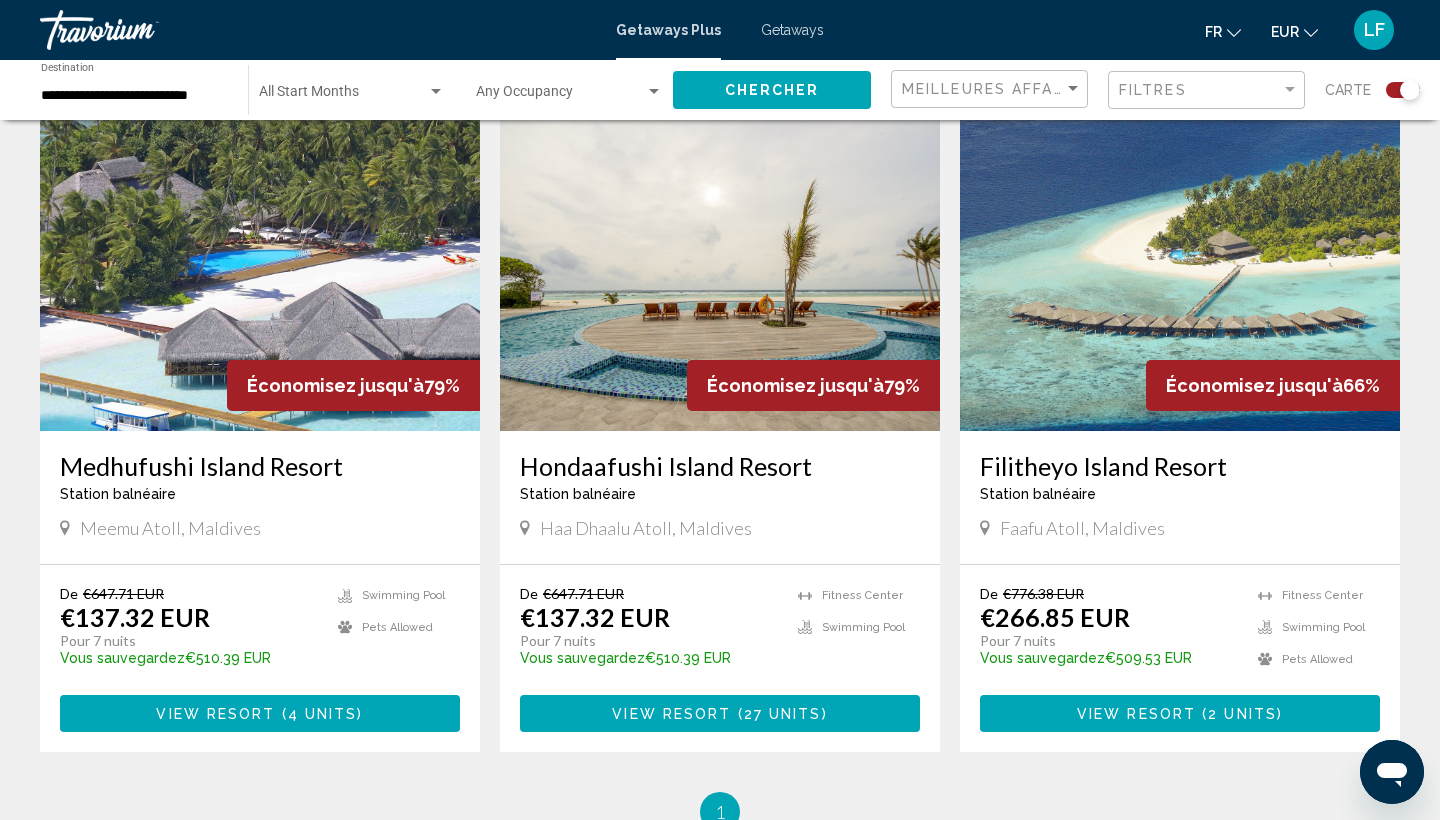 scroll, scrollTop: 718, scrollLeft: 0, axis: vertical 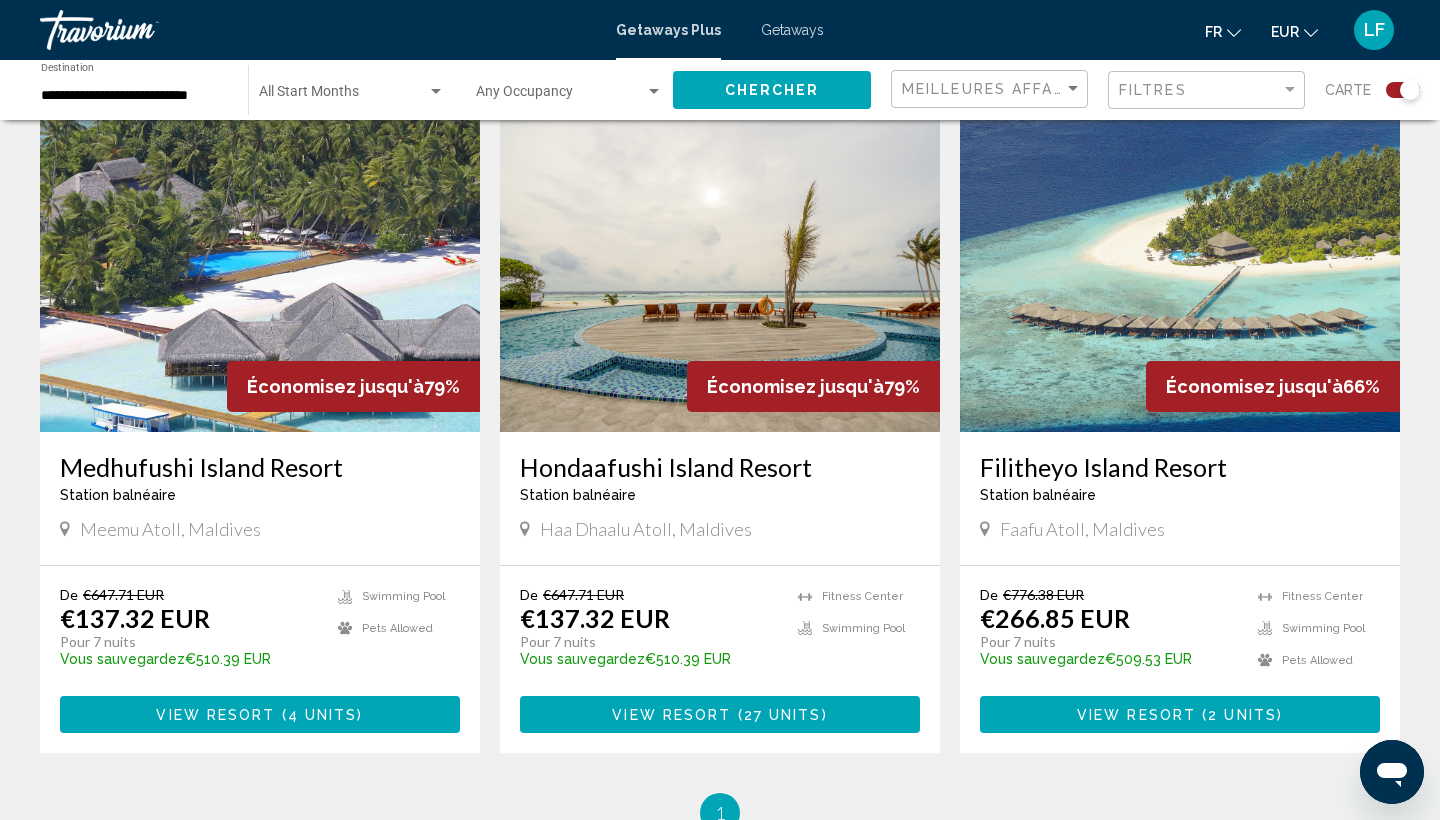 click at bounding box center (1180, 272) 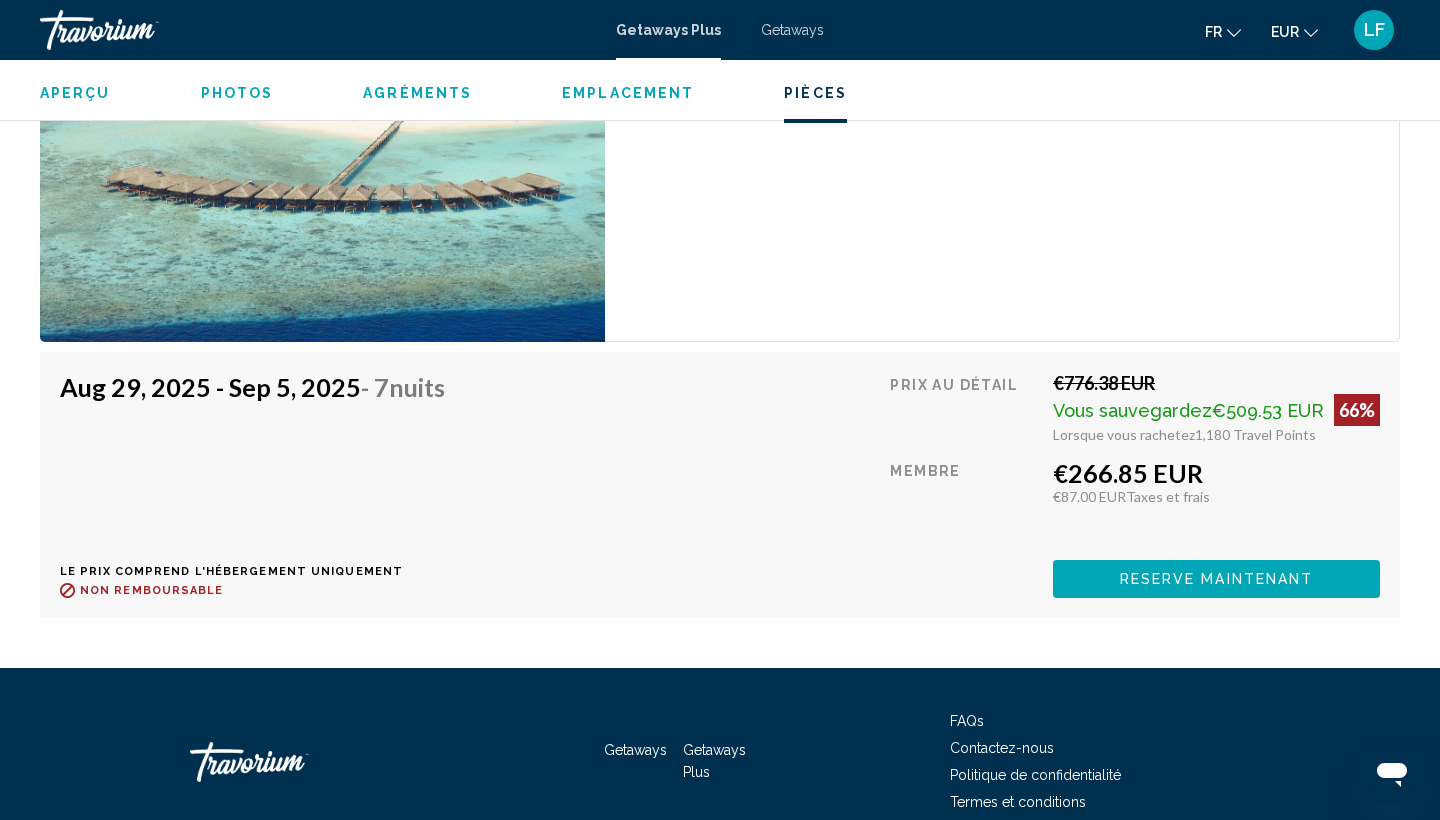 scroll, scrollTop: 3955, scrollLeft: 0, axis: vertical 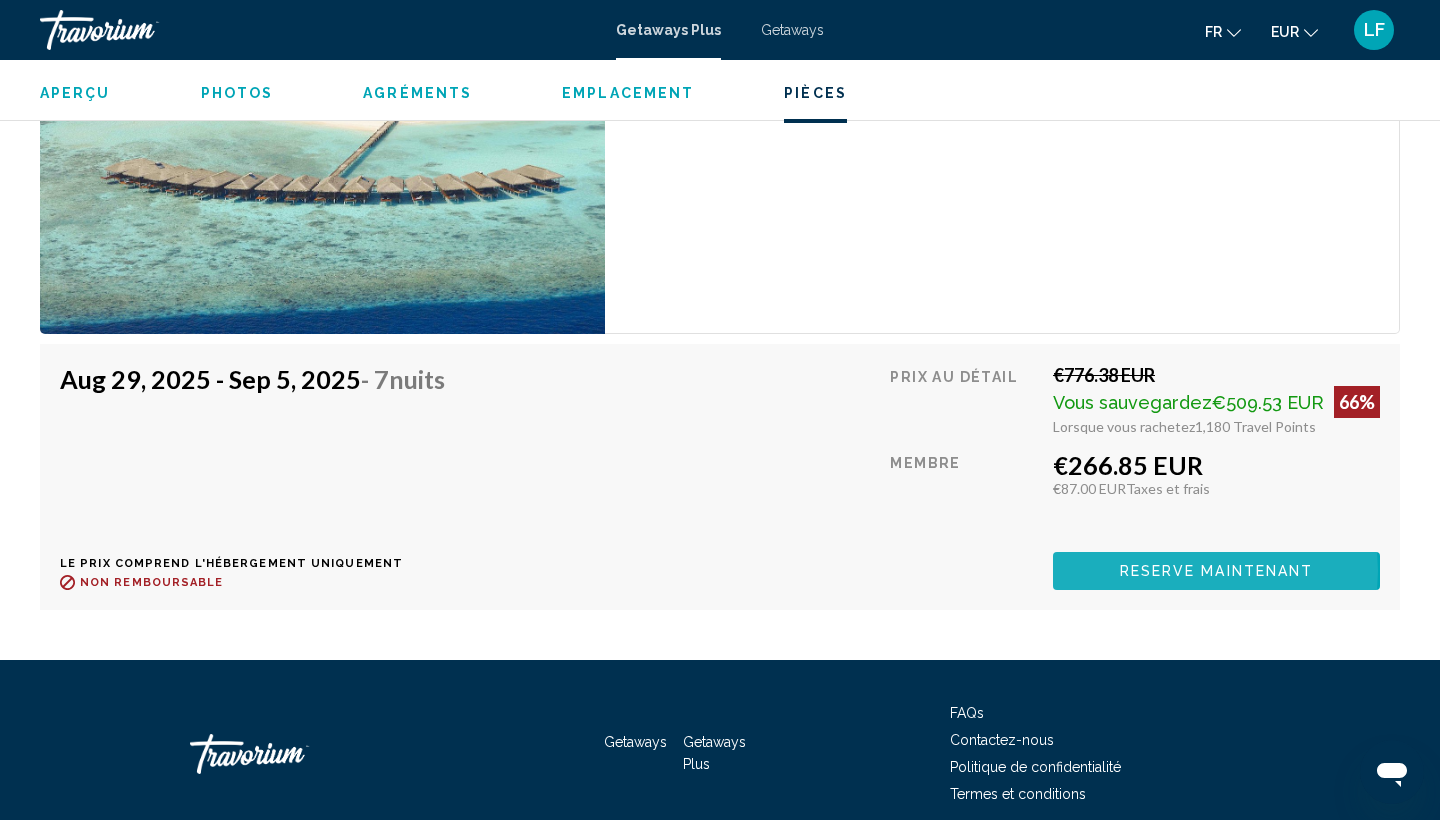 click on "Reserve maintenant" at bounding box center (1217, 572) 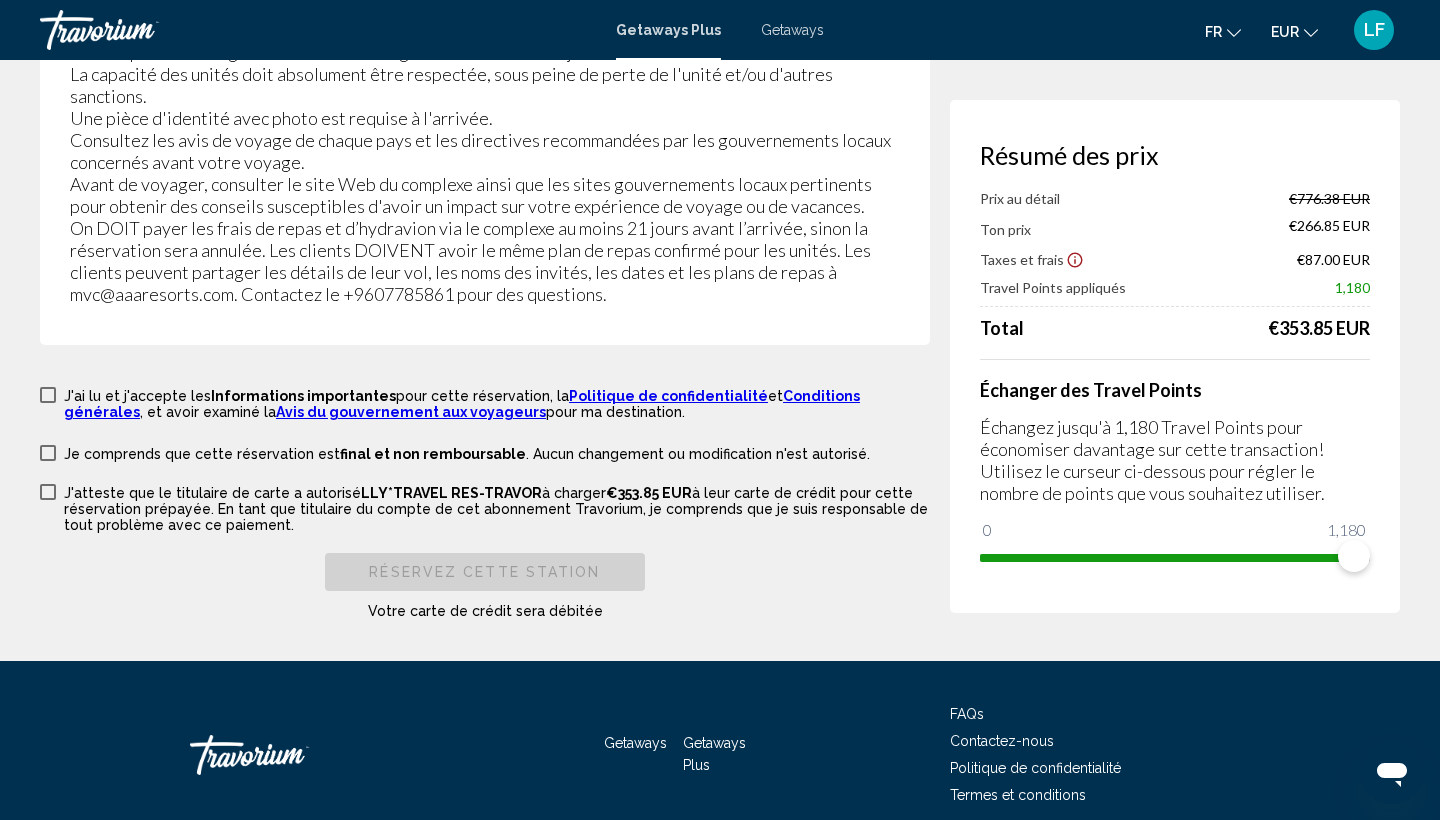 scroll, scrollTop: 4158, scrollLeft: 0, axis: vertical 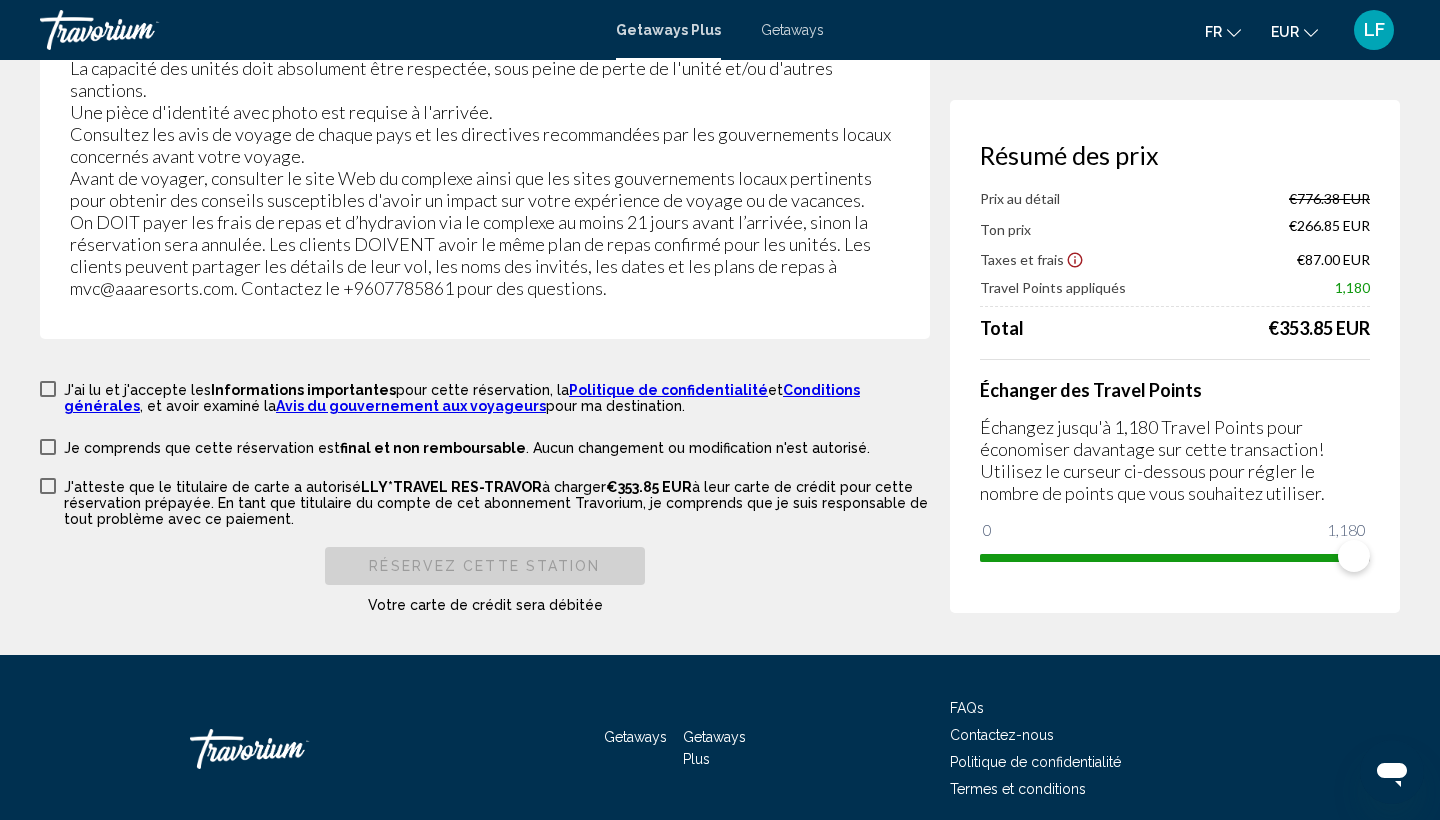 click on "**********" at bounding box center (720, -1722) 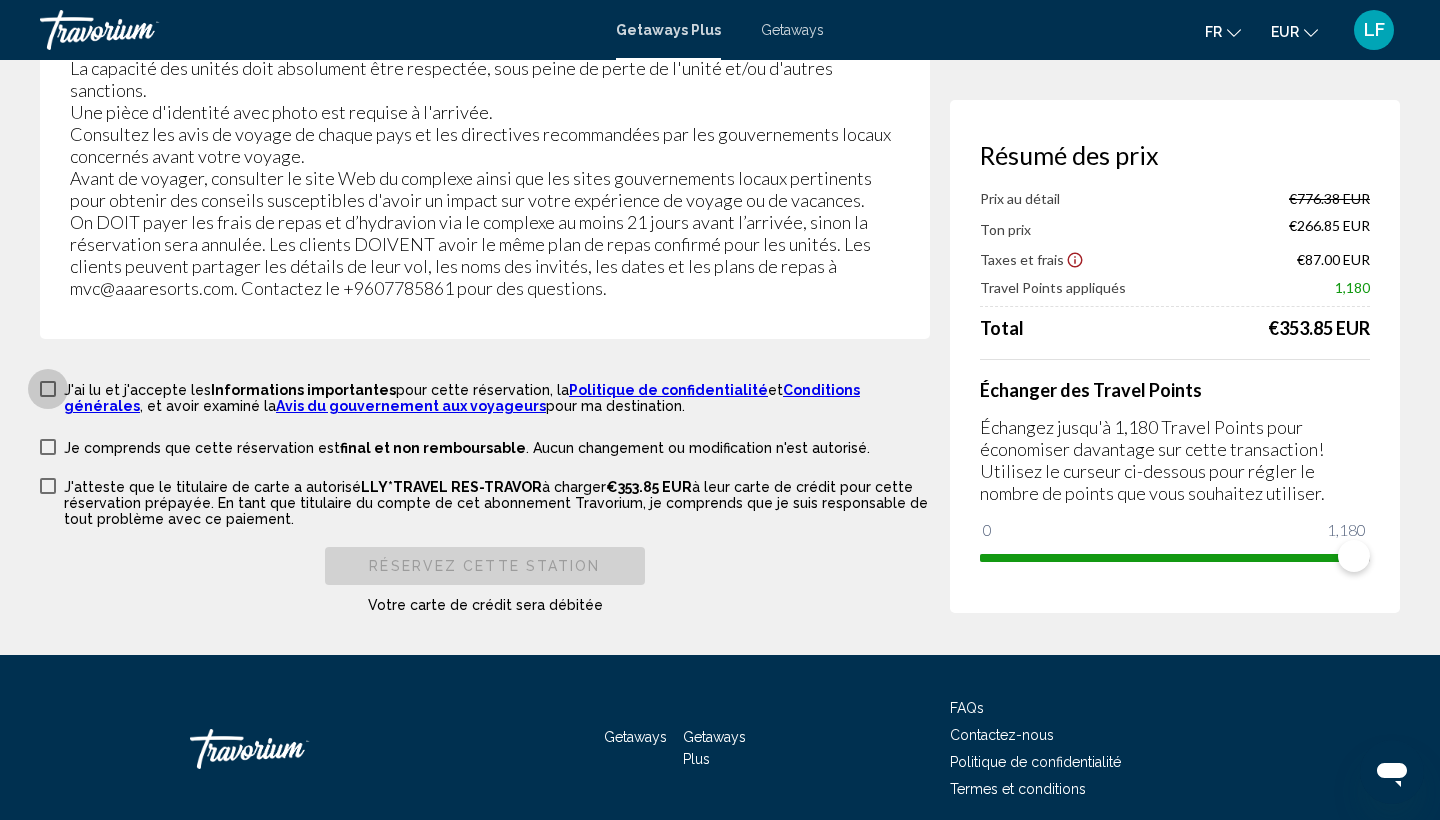 click on "J'ai lu et j'accepte les  Informations importantes  pour cette réservation, la  Politique de confidentialité   et  Conditions générales , et avoir examiné la  Avis du gouvernement aux voyageurs  pour ma destination." at bounding box center [485, 396] 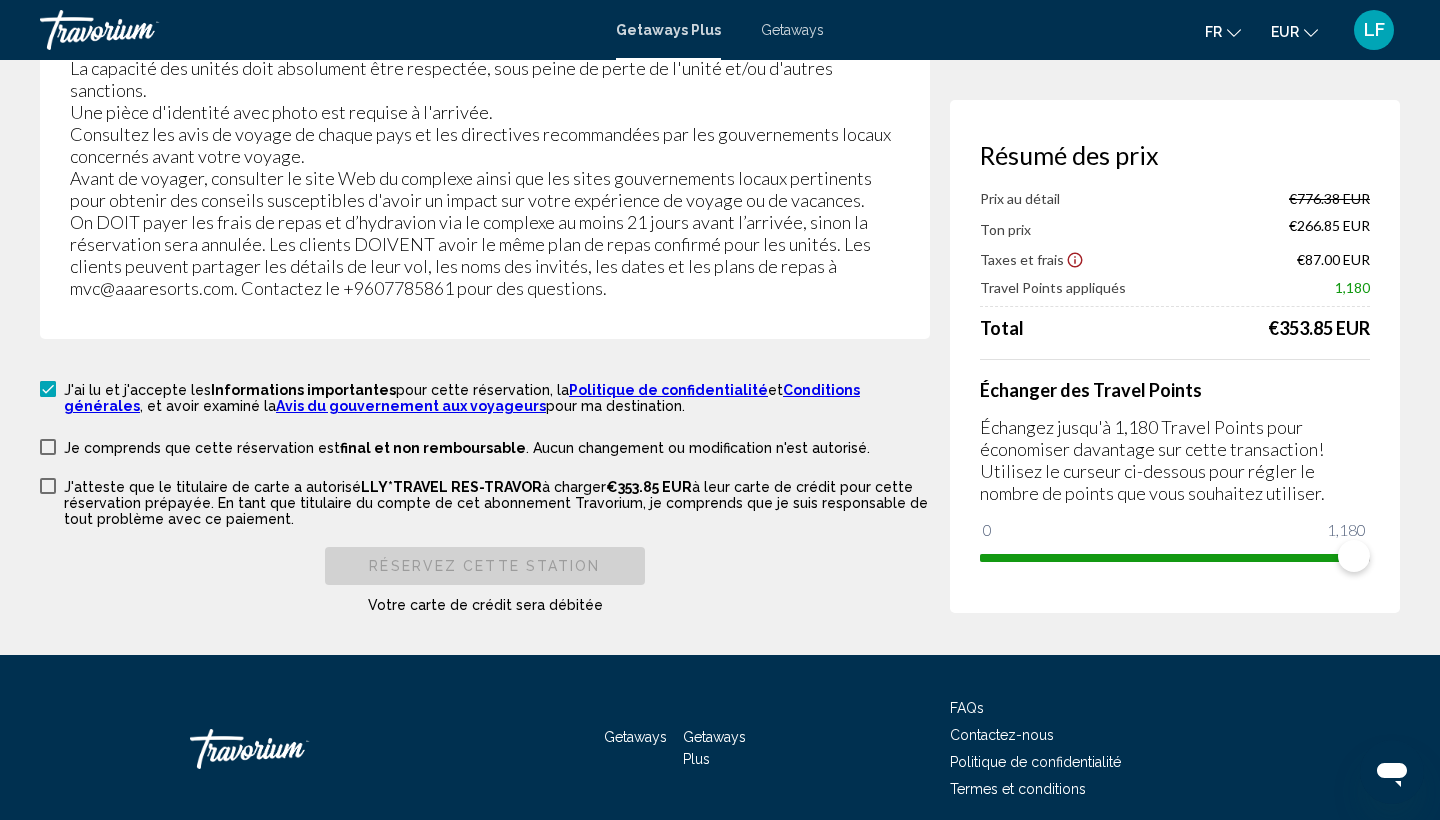 click on "J'ai lu et j'accepte les  Informations importantes  pour cette réservation, la  Politique de confidentialité   et  Conditions générales , et avoir examiné la  Avis du gouvernement aux voyageurs  pour ma destination.   Je comprends que cette réservation est   final et non remboursable  . Aucun changement ou modification n'est autorisé. Je comprends que cette réservation est remboursable jusqu'à   {0}  . Les annulations faites après cette date et heure ne sont pas remboursables.   J'atteste que le titulaire de carte a autorisé  LLY*TRAVEL RES-TRAVOR  à charger   €353.85 EUR   à leur carte de crédit pour cette réservation prépayée. En tant que titulaire du compte de cet abonnement Travorium, je comprends que je suis responsable de tout problème avec ce paiement. Réservez cette station Votre carte de crédit sera débitée" at bounding box center [485, 496] 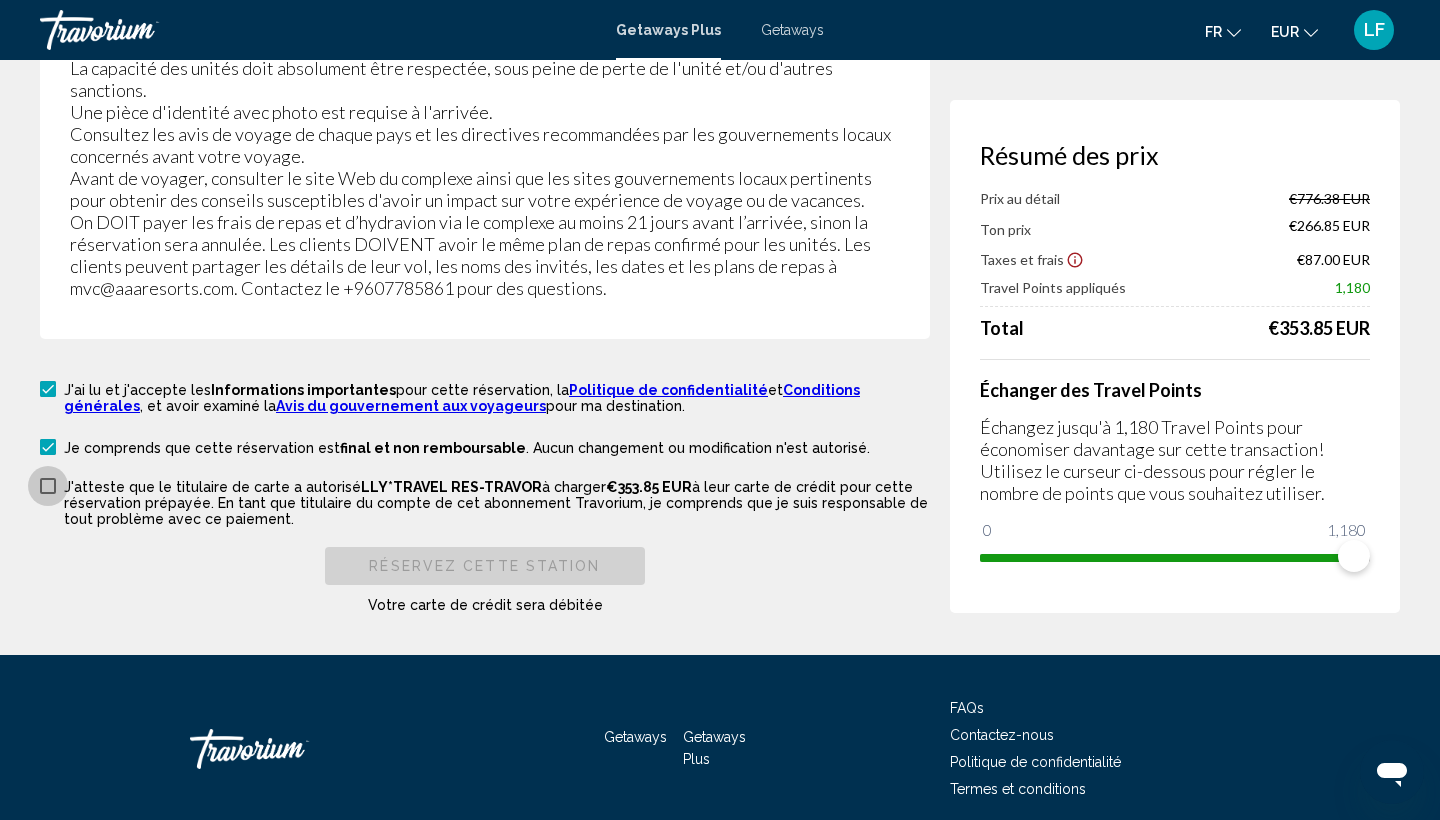 click at bounding box center (48, 486) 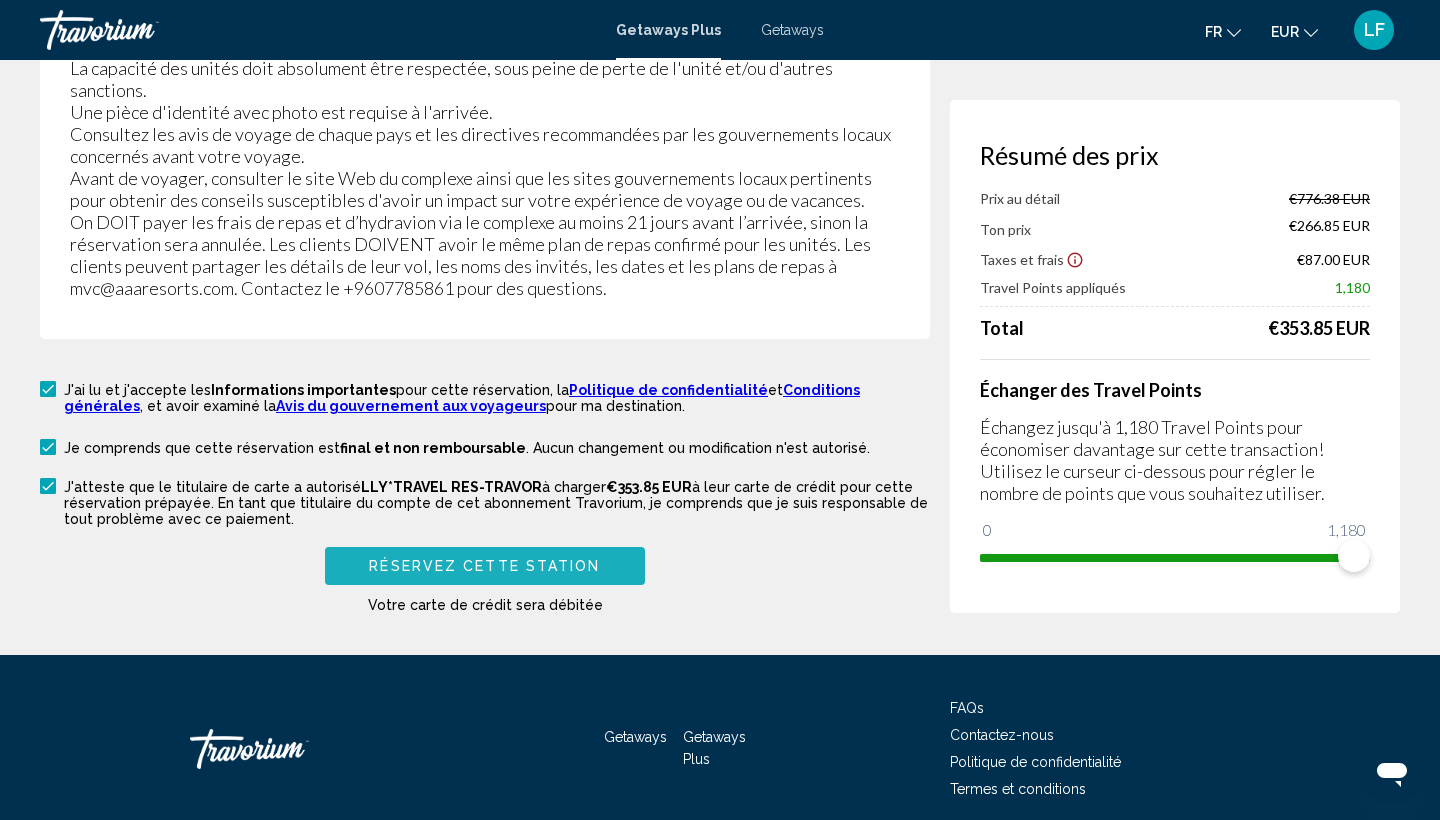 click on "Réservez cette station" at bounding box center [484, 567] 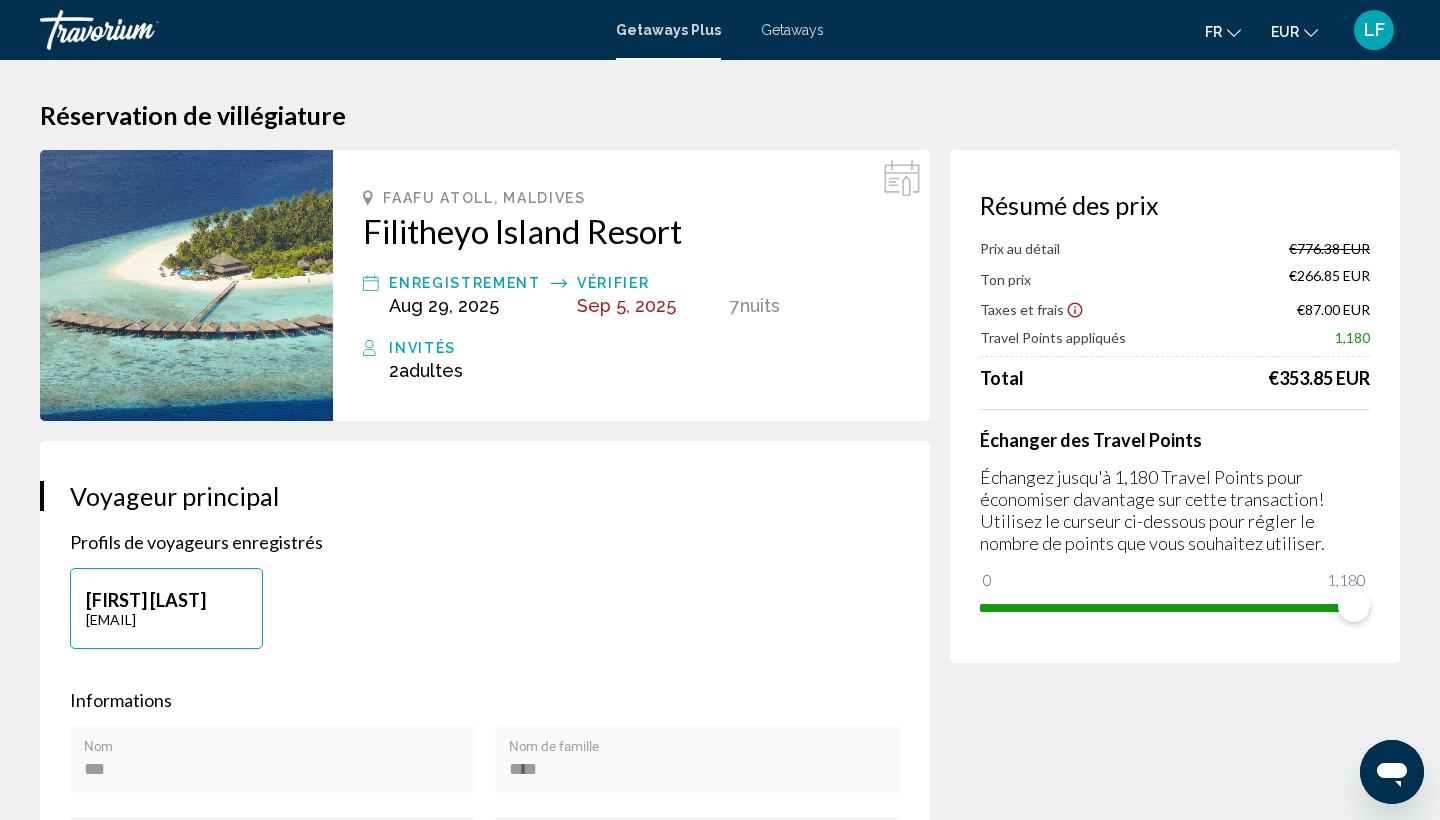 scroll, scrollTop: 0, scrollLeft: 0, axis: both 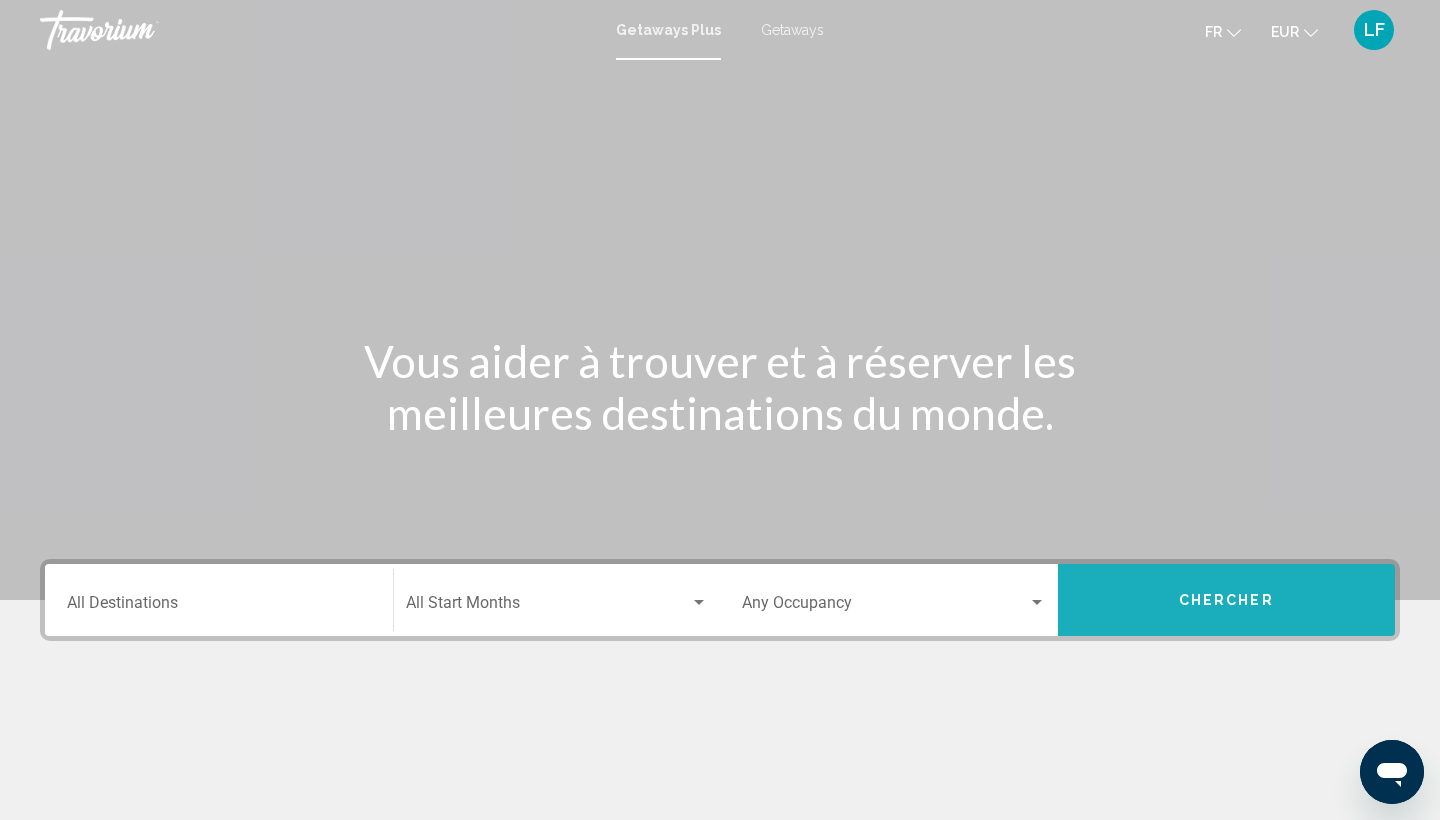 click on "Chercher" at bounding box center (1227, 600) 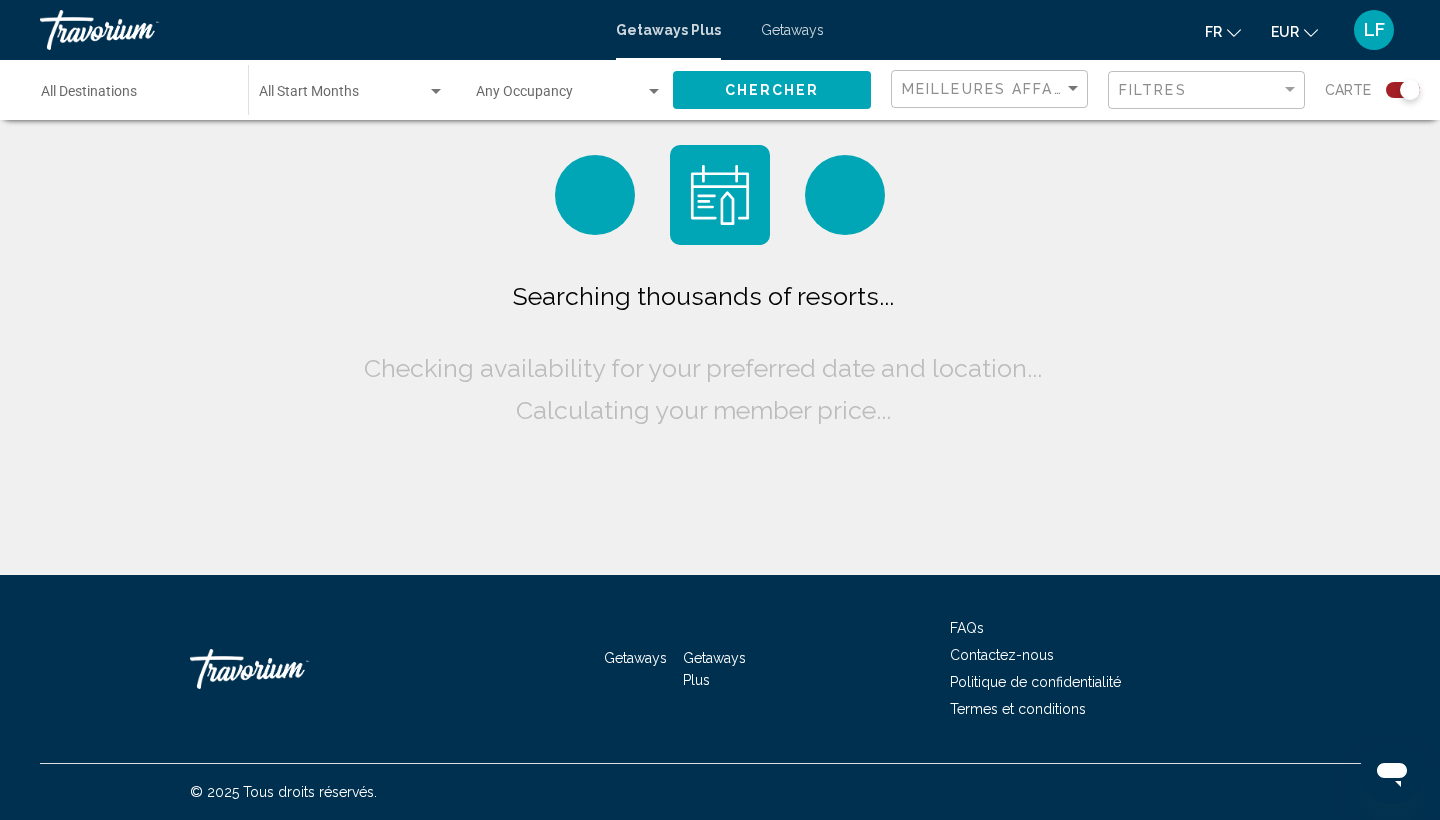 scroll, scrollTop: 0, scrollLeft: 0, axis: both 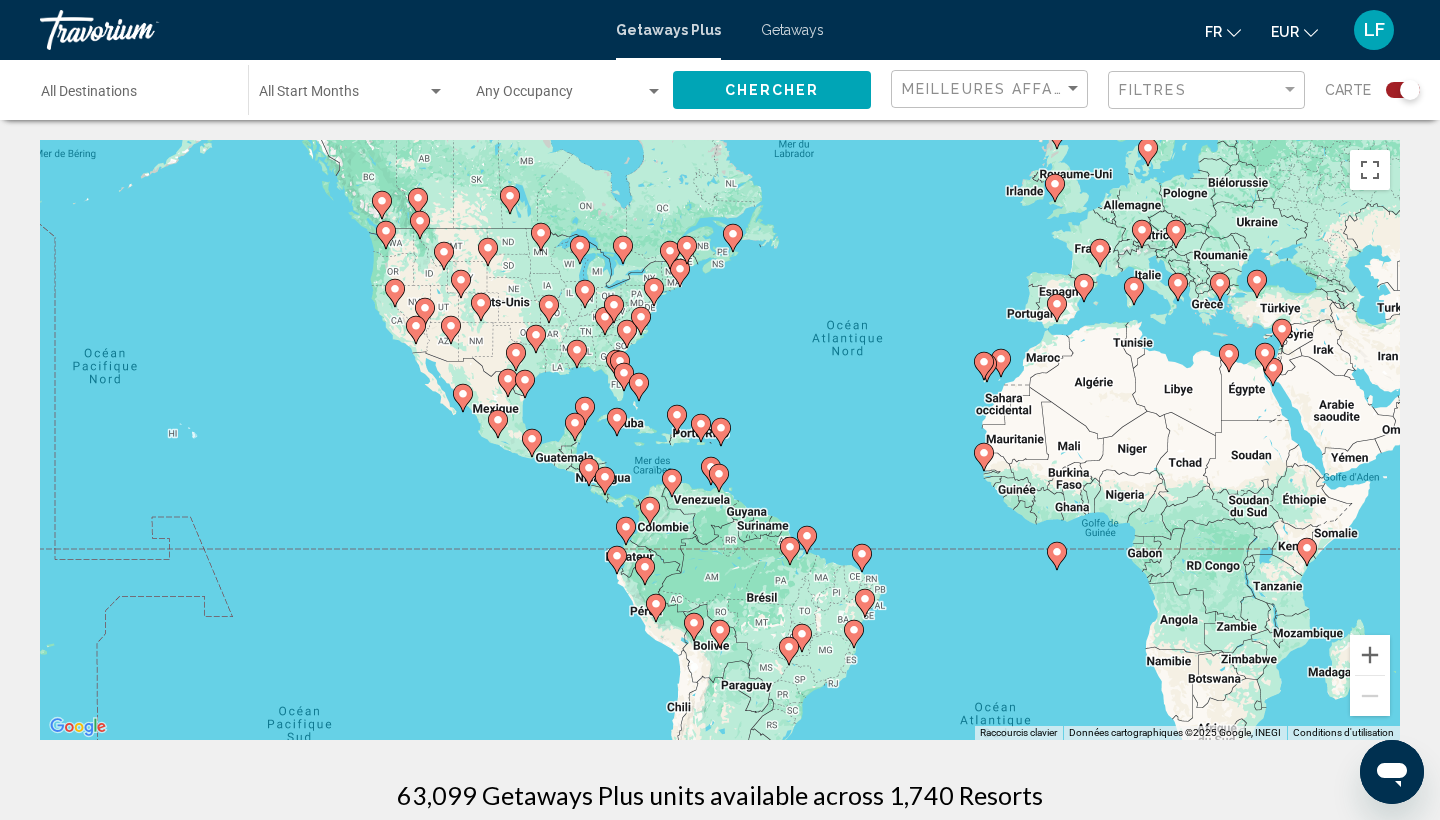 drag, startPoint x: 529, startPoint y: 381, endPoint x: 726, endPoint y: 301, distance: 212.62408 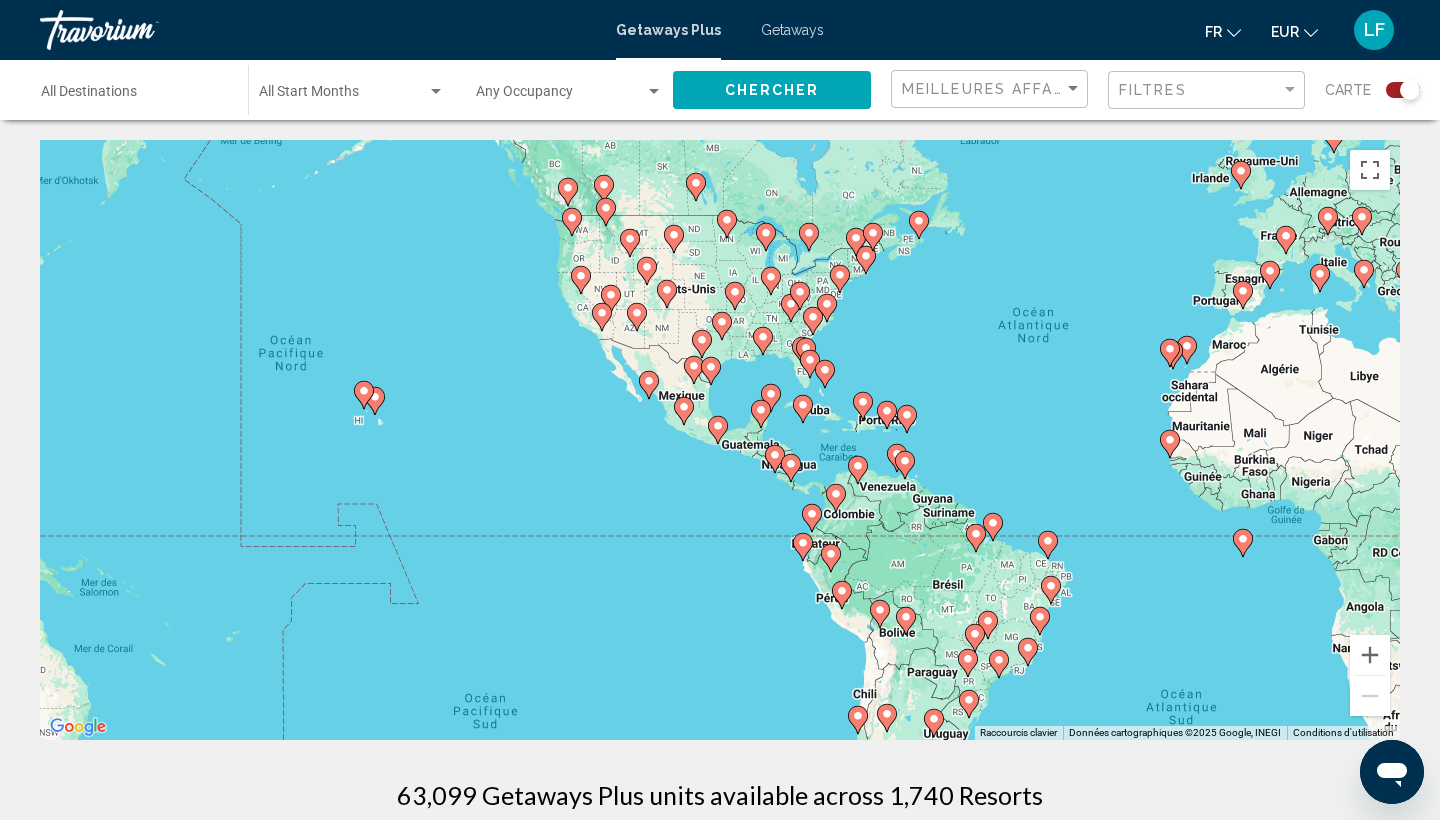 drag, startPoint x: 674, startPoint y: 347, endPoint x: 861, endPoint y: 346, distance: 187.00267 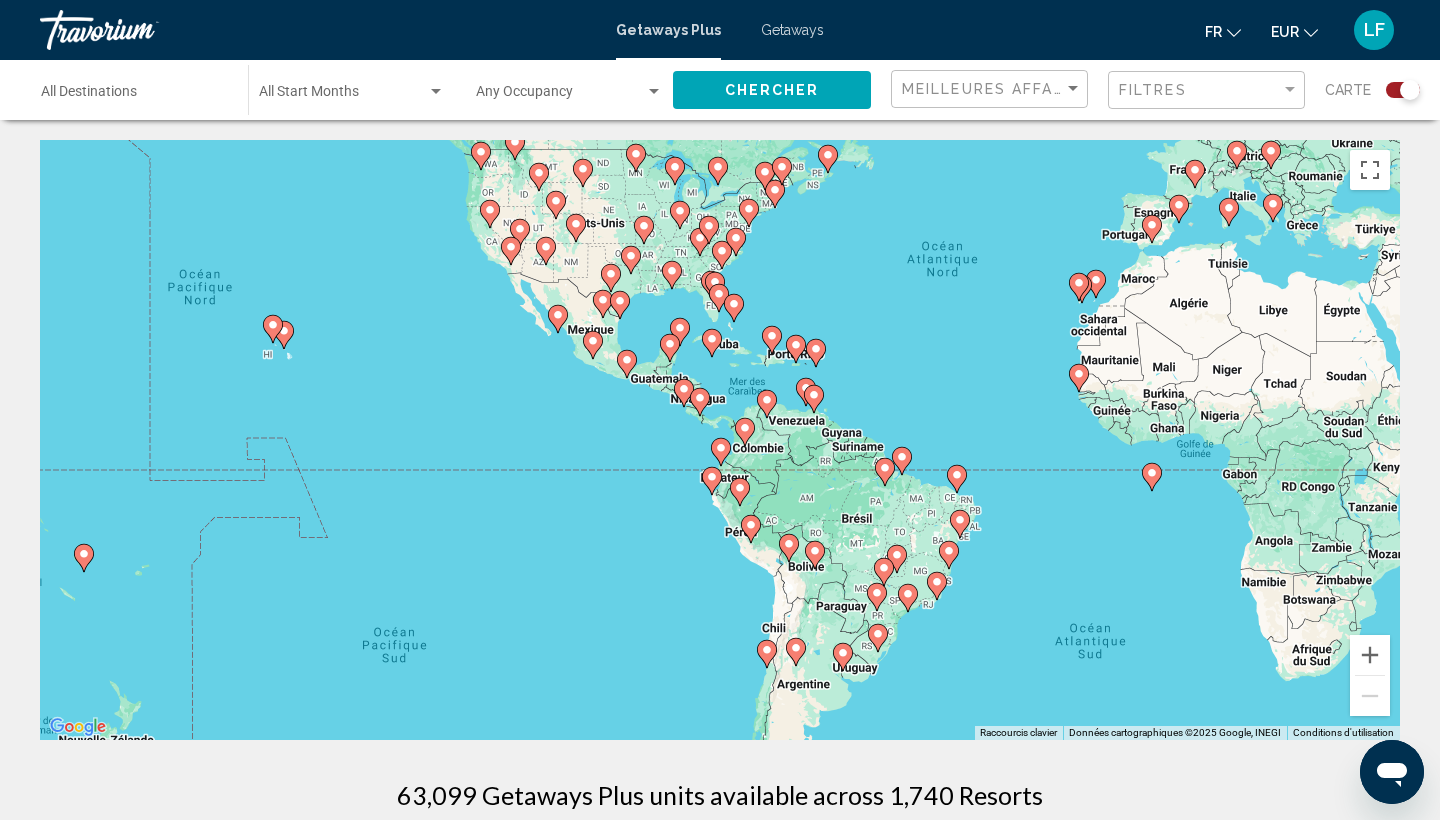 drag, startPoint x: 686, startPoint y: 514, endPoint x: 567, endPoint y: 443, distance: 138.57127 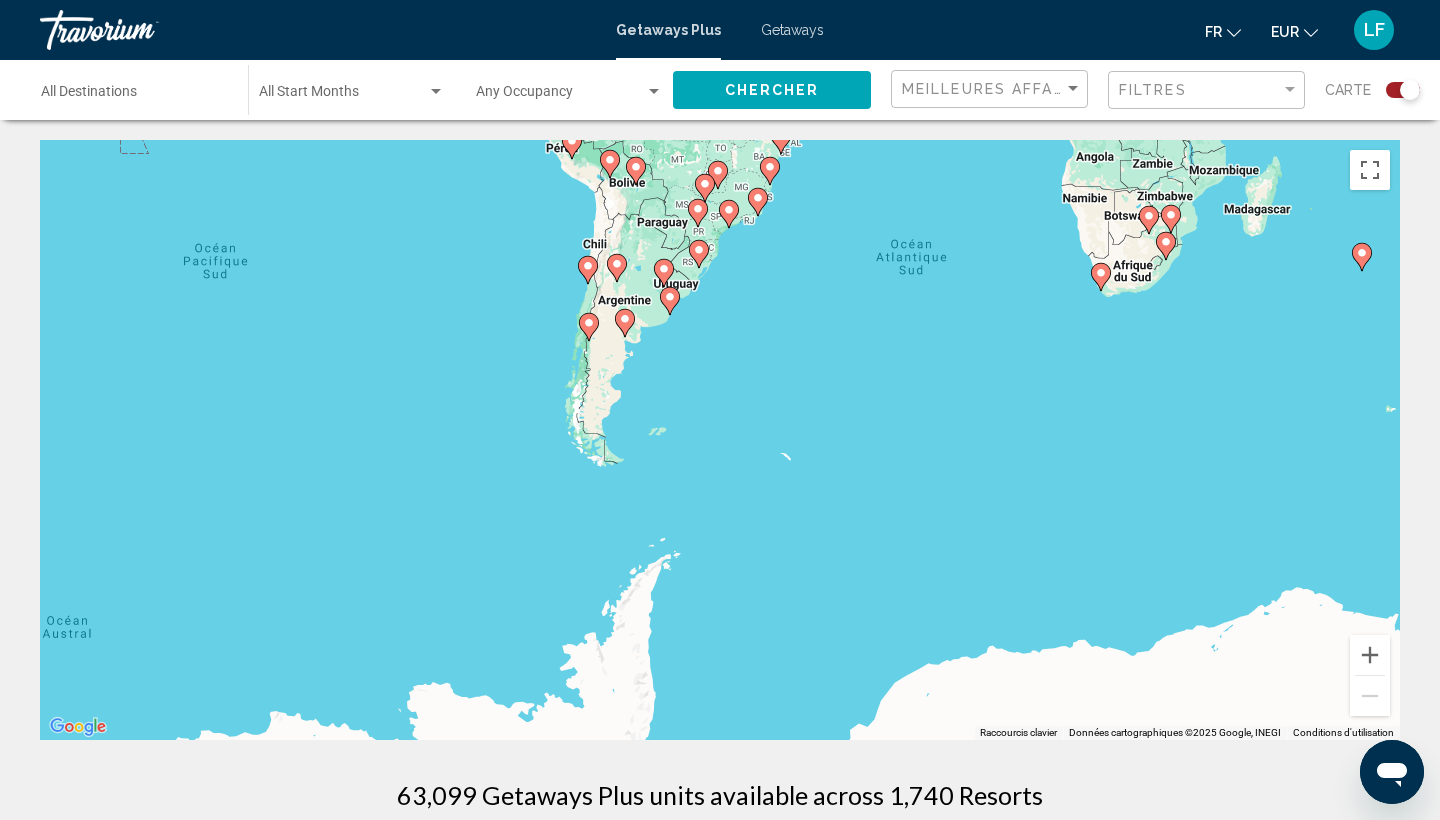 drag, startPoint x: 710, startPoint y: 648, endPoint x: 749, endPoint y: 135, distance: 514.48035 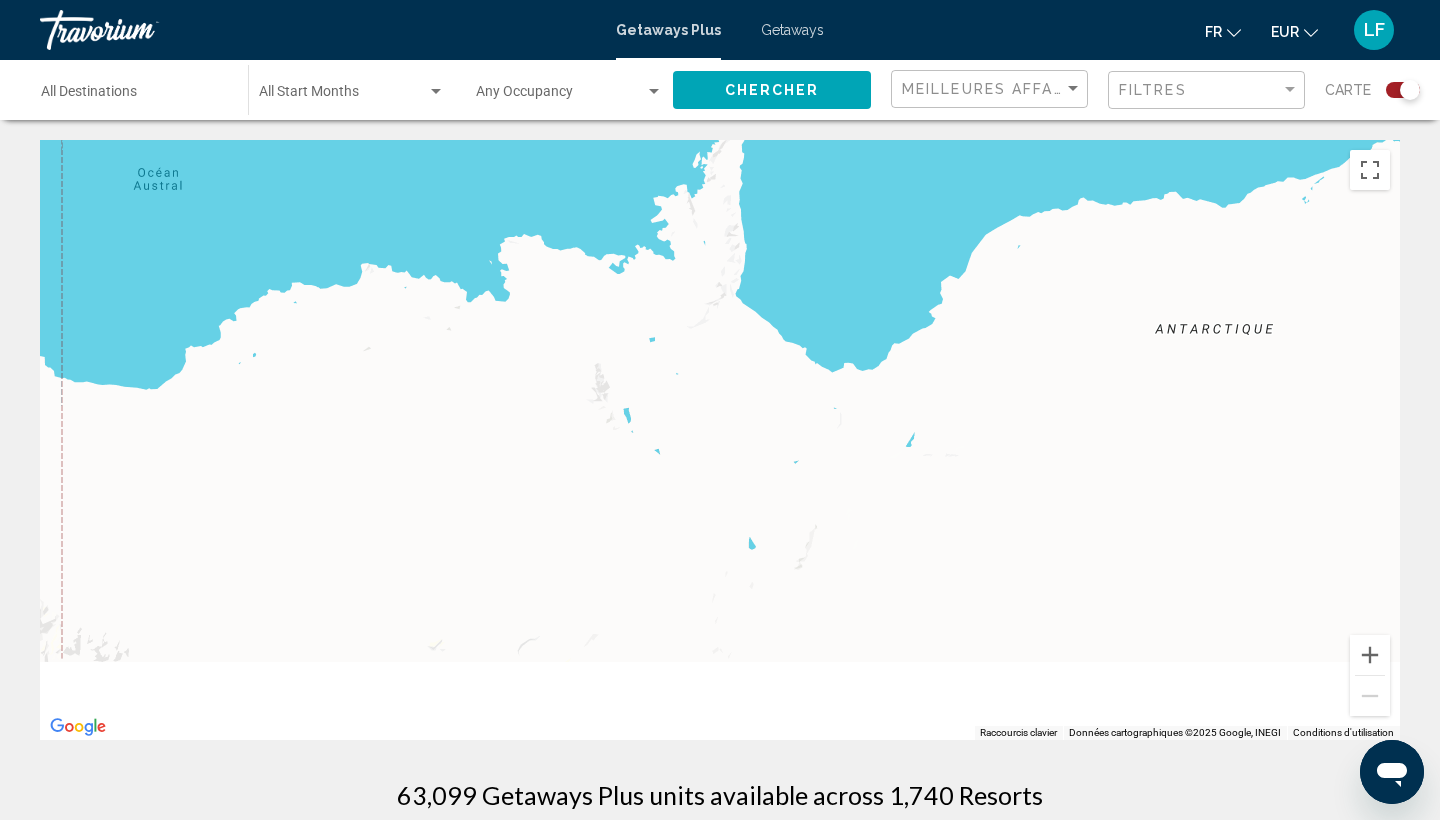 drag, startPoint x: 436, startPoint y: 342, endPoint x: 831, endPoint y: 509, distance: 428.85196 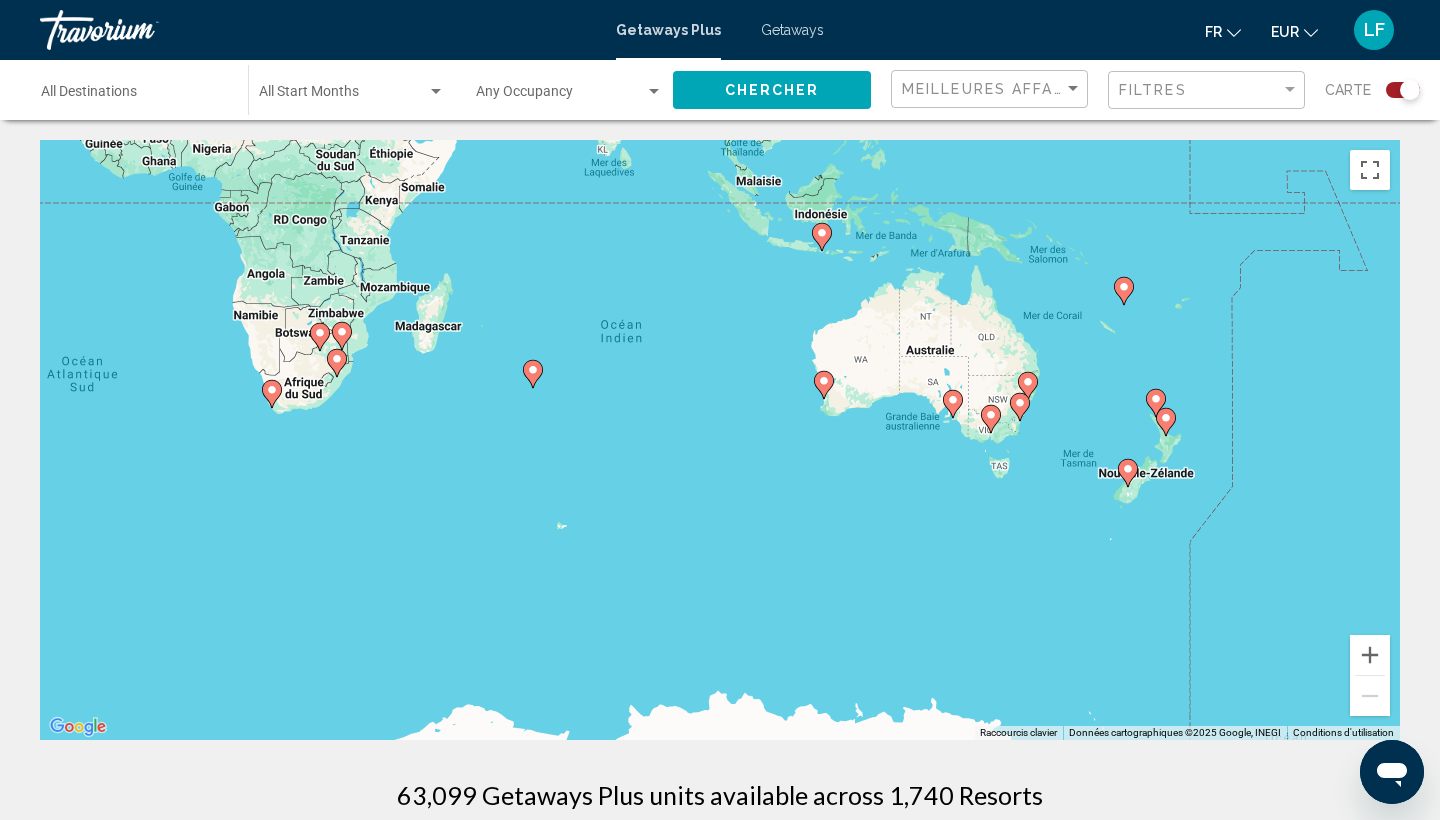 drag, startPoint x: 583, startPoint y: 369, endPoint x: 797, endPoint y: 472, distance: 237.49738 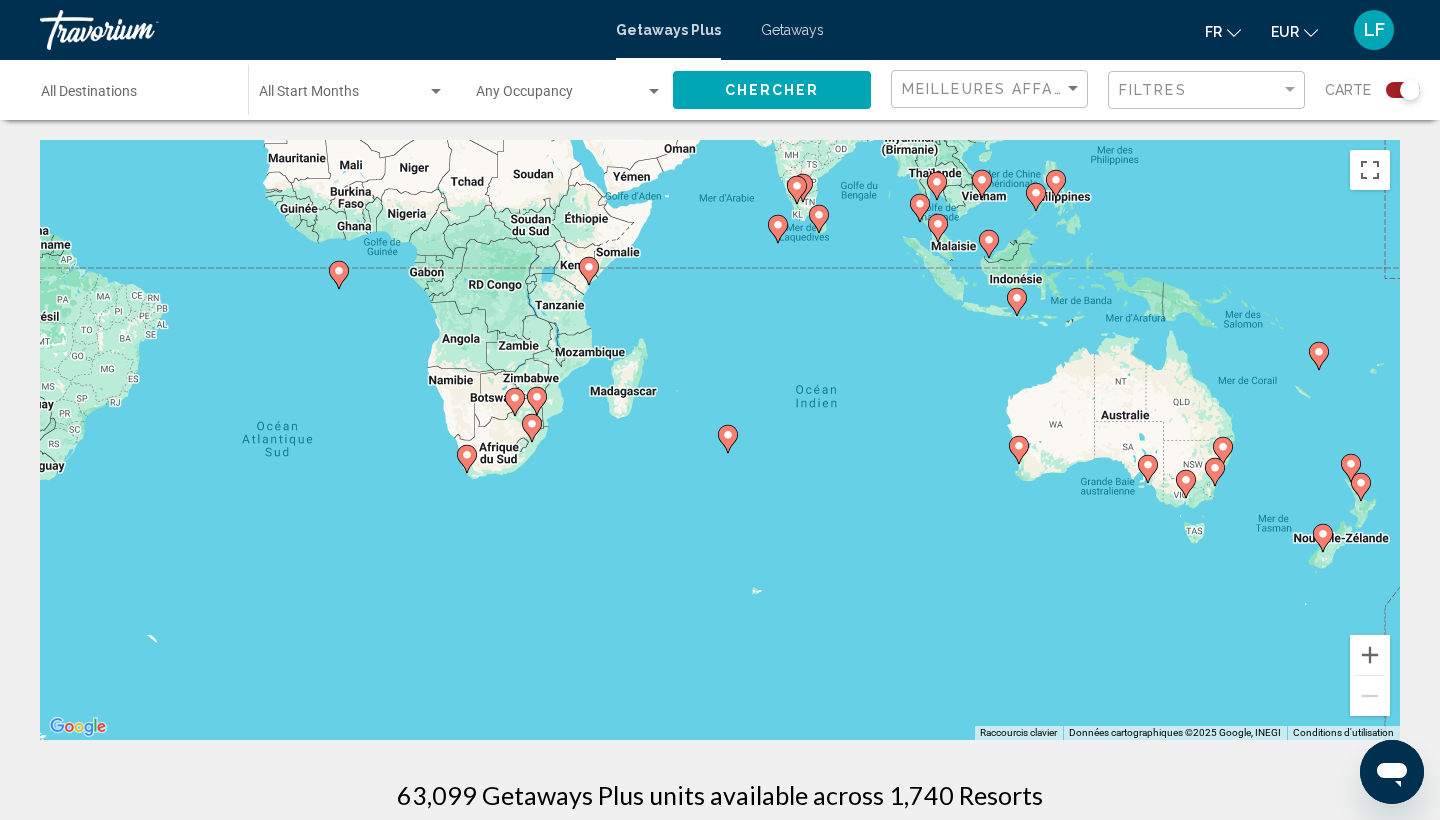 drag, startPoint x: 793, startPoint y: 413, endPoint x: 974, endPoint y: 466, distance: 188.60011 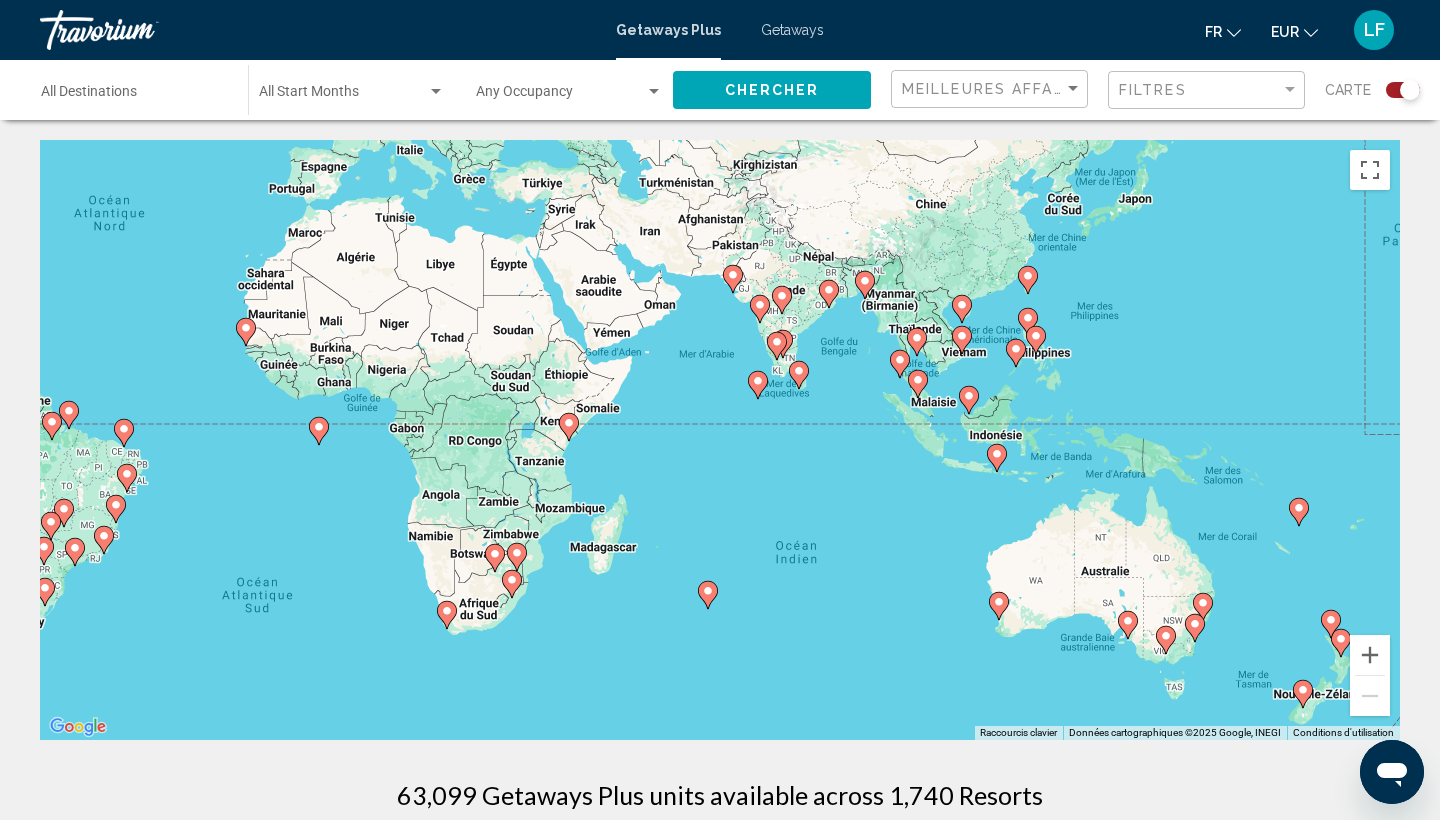 drag, startPoint x: 914, startPoint y: 365, endPoint x: 885, endPoint y: 509, distance: 146.89111 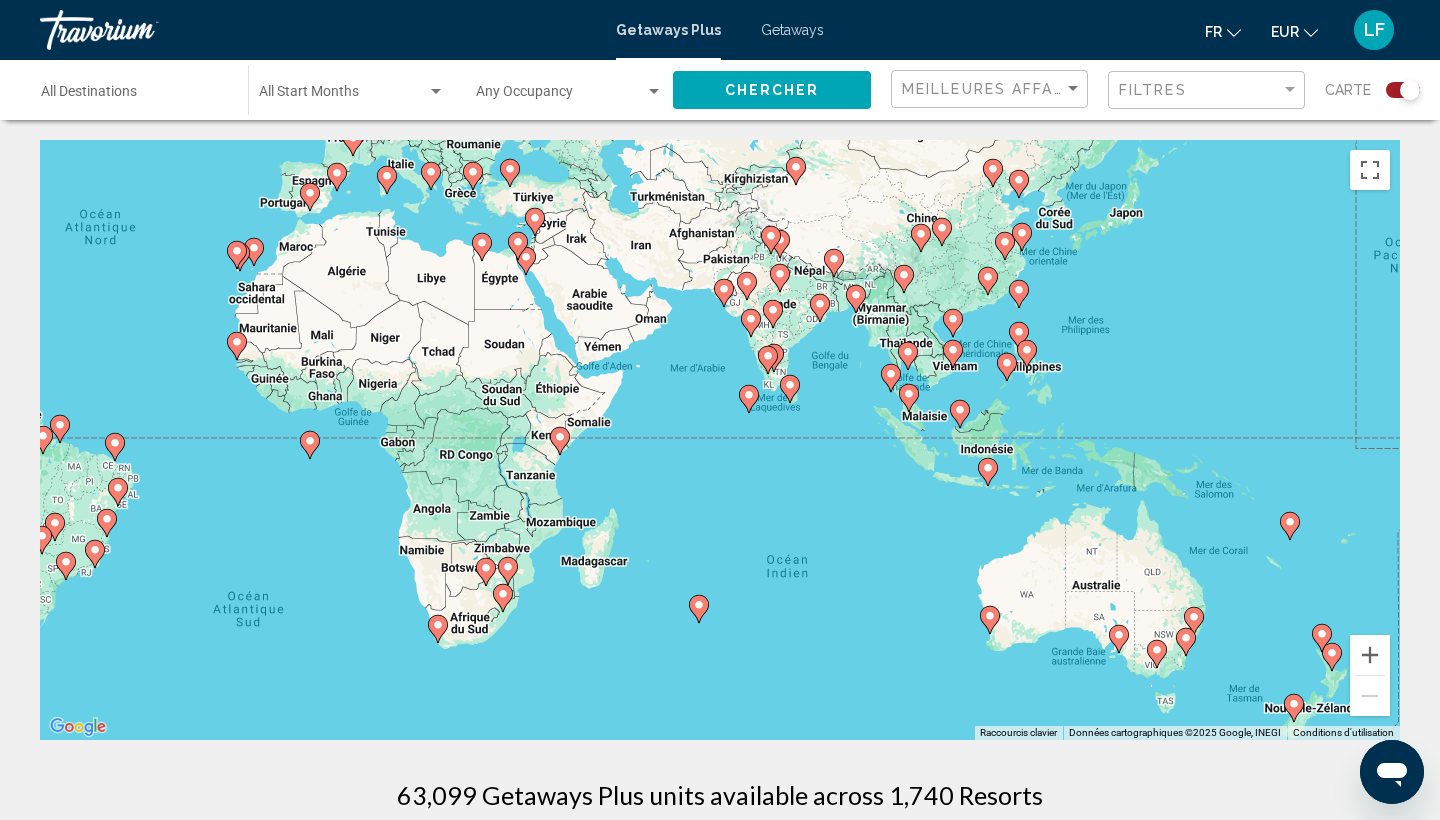 click 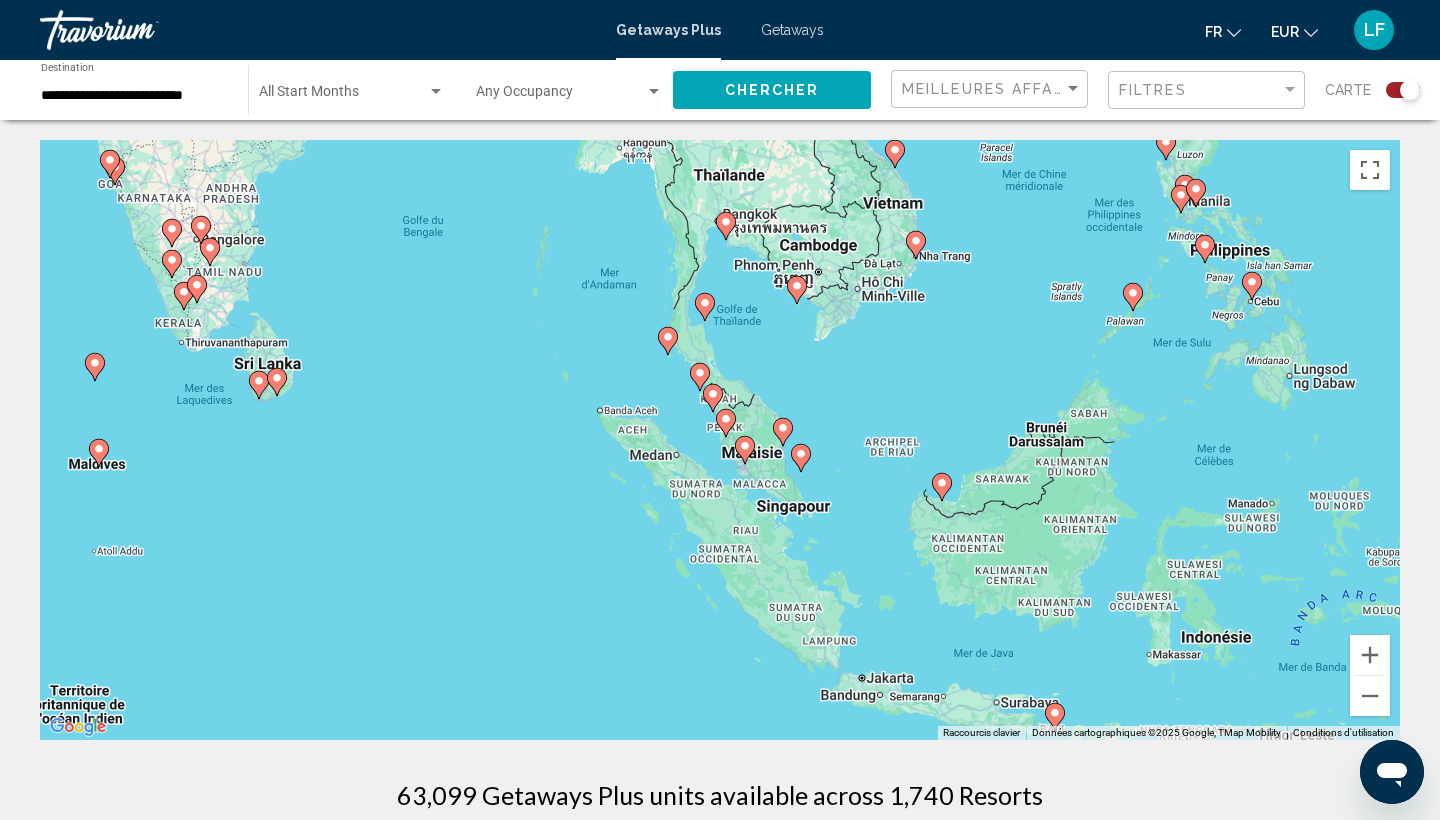 click 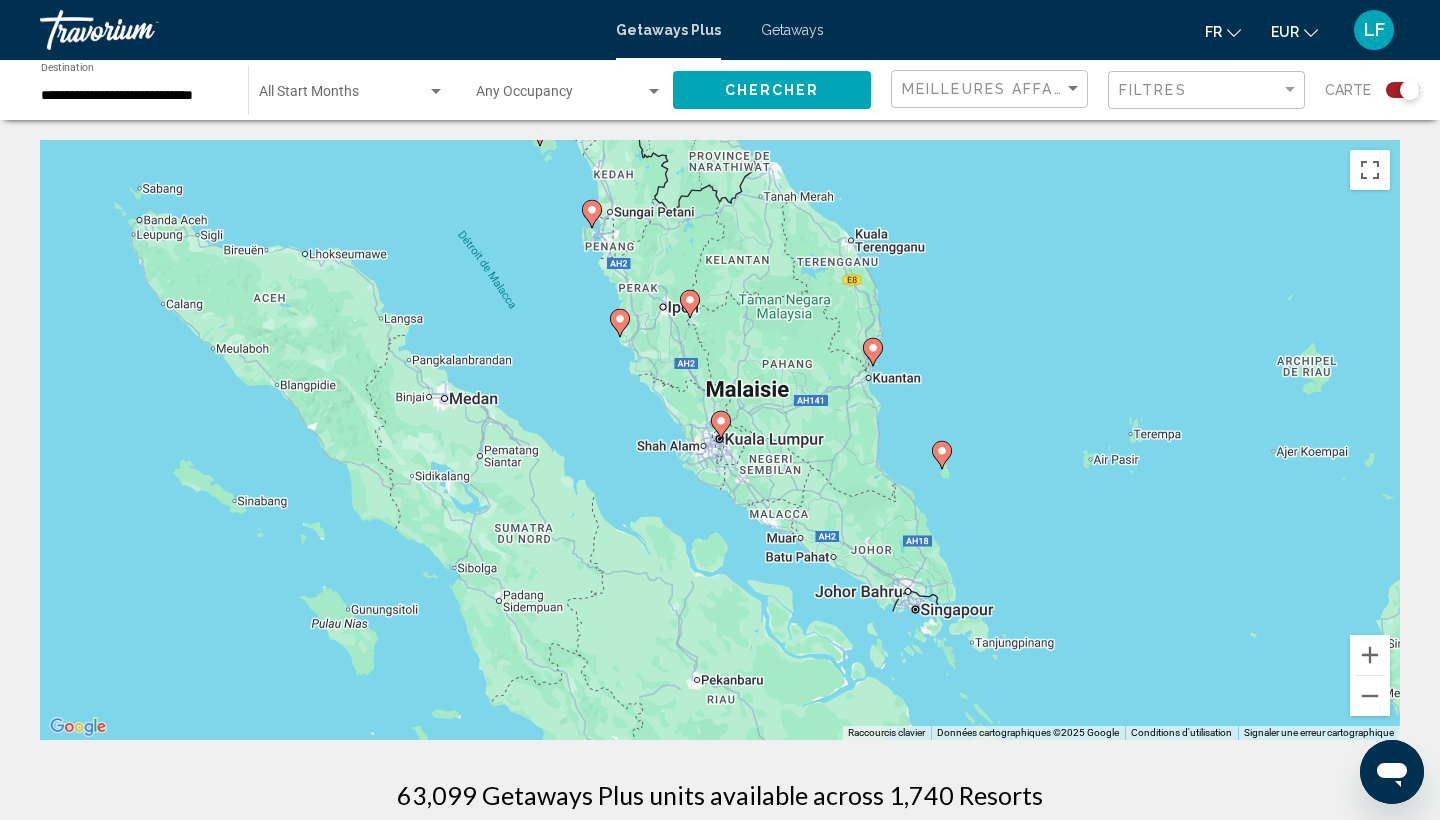 click 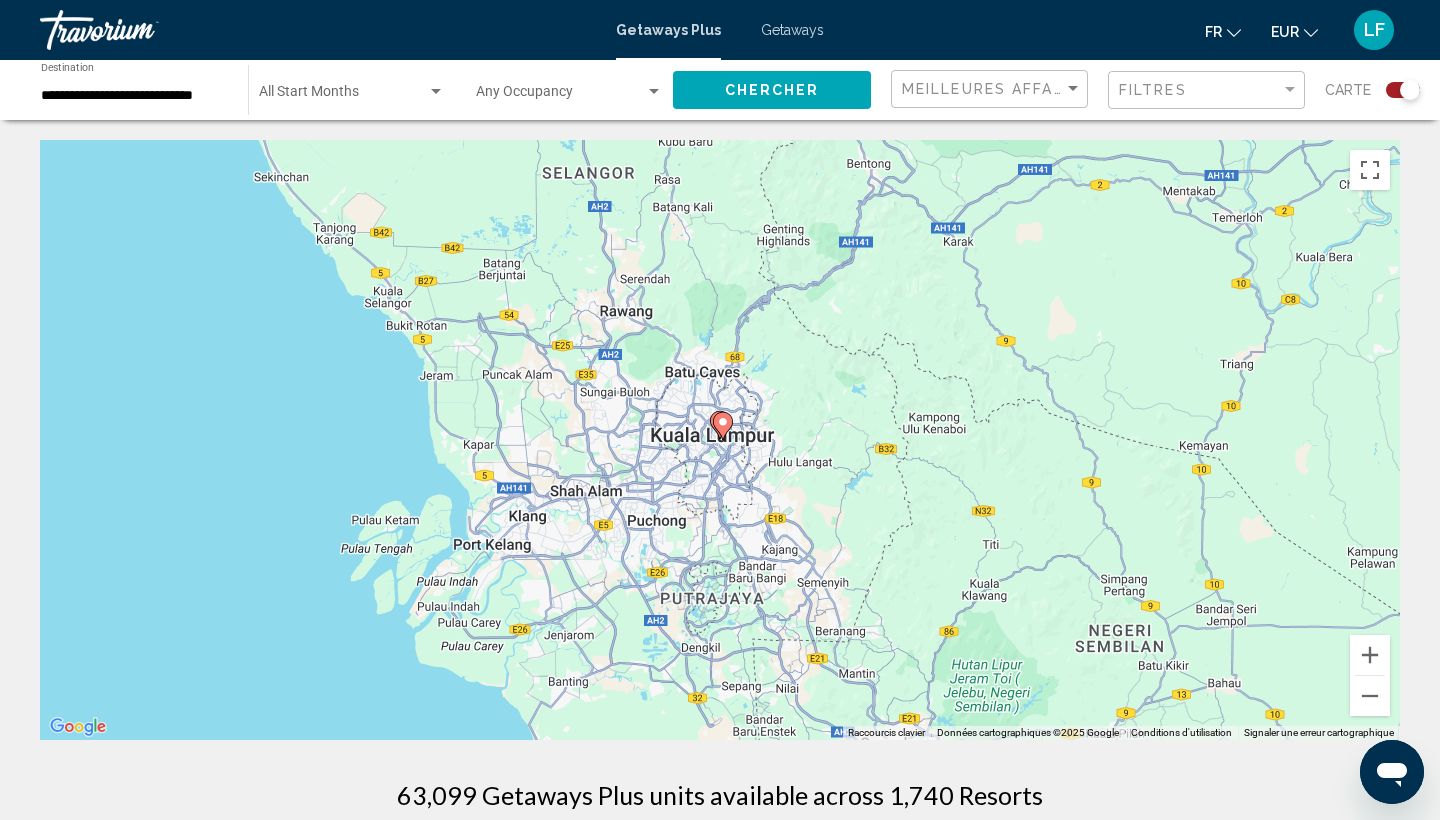 click 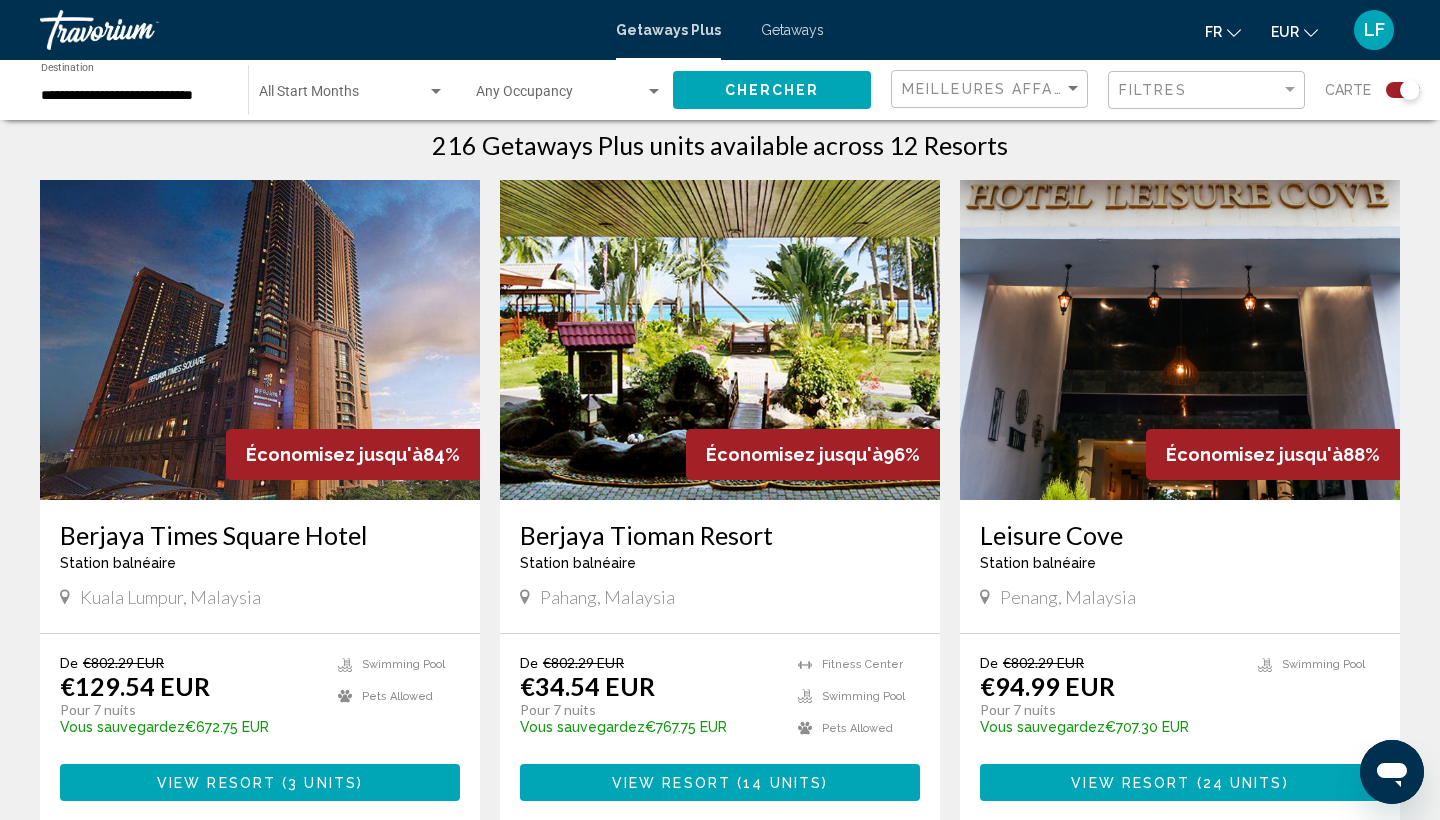 scroll, scrollTop: 651, scrollLeft: 0, axis: vertical 